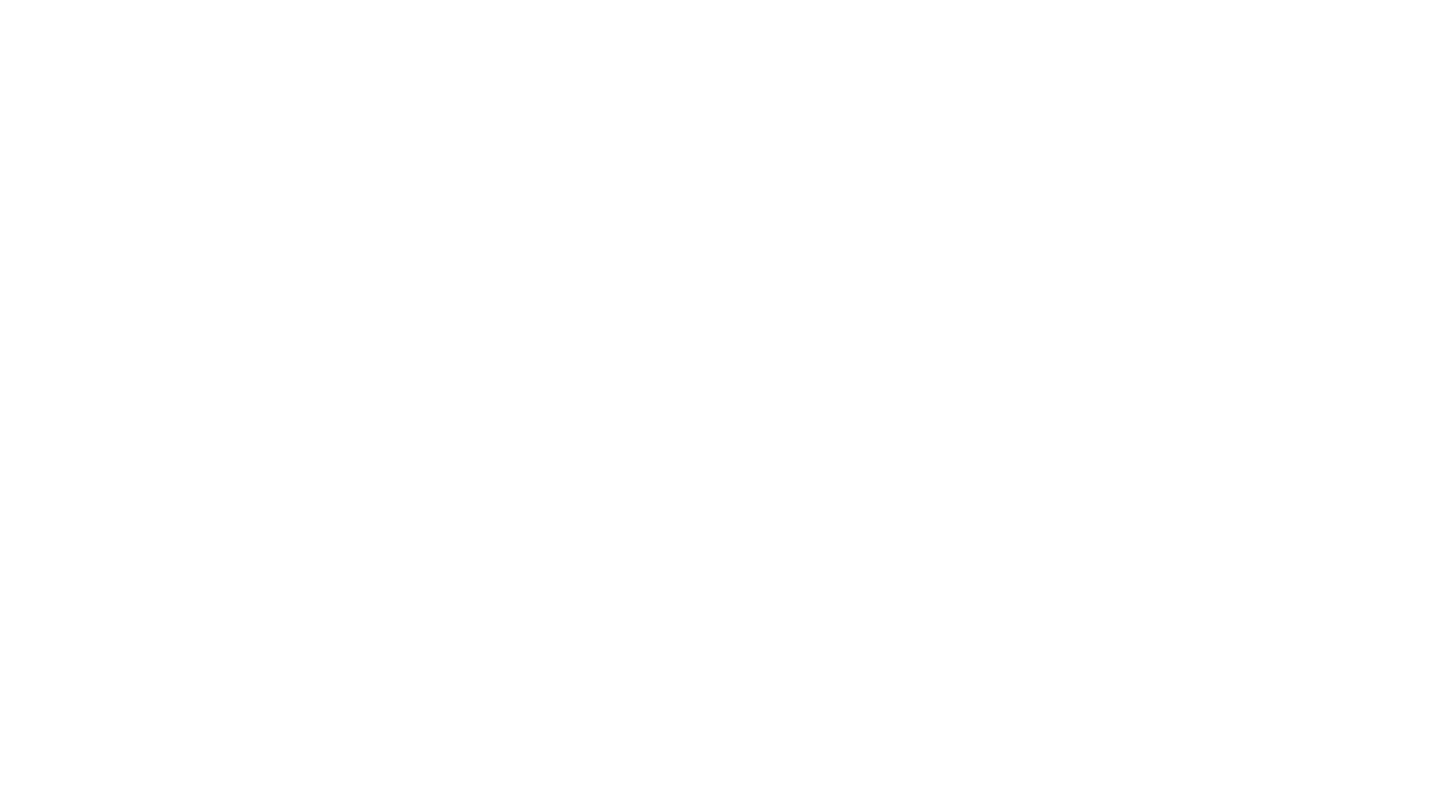 scroll, scrollTop: 0, scrollLeft: 0, axis: both 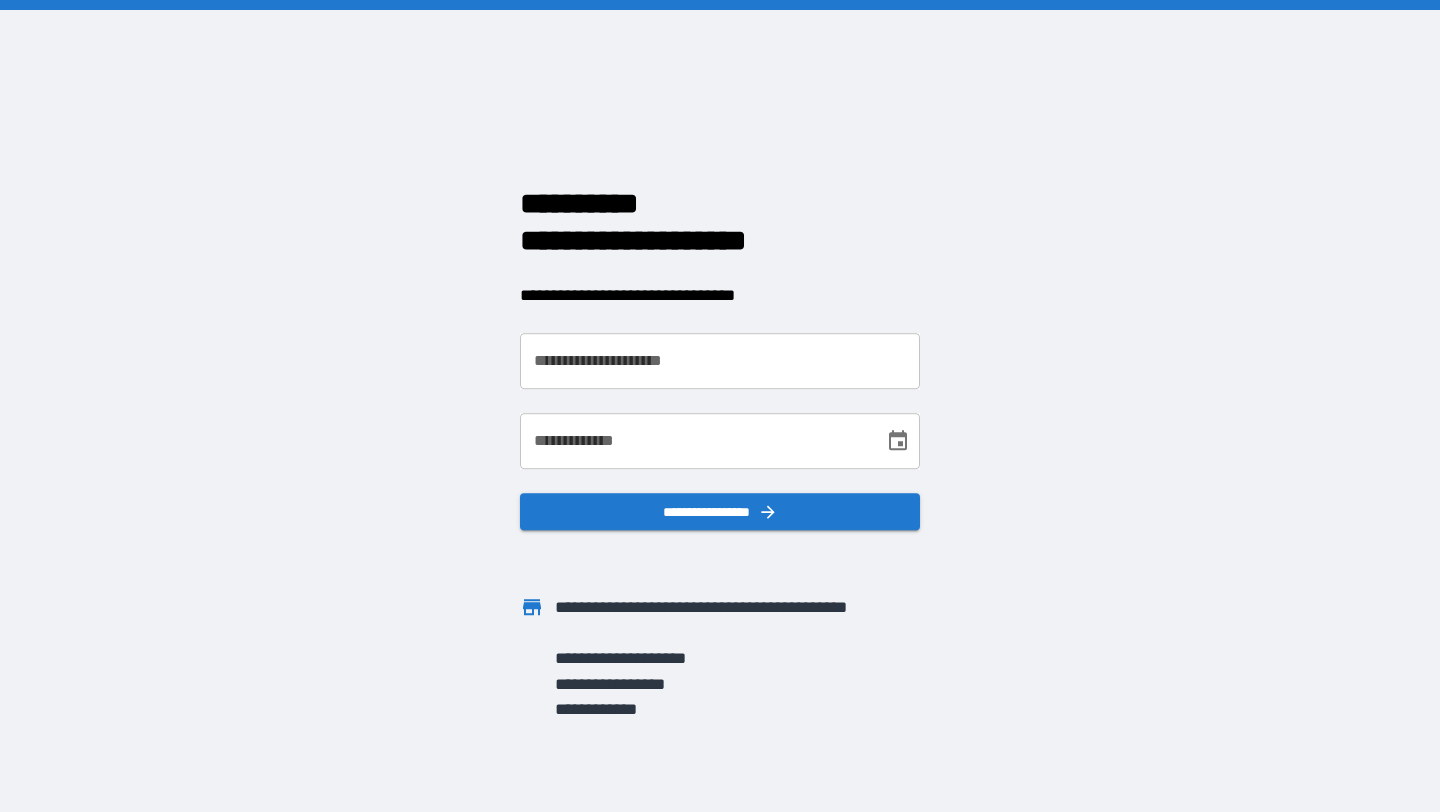 click on "**********" at bounding box center (720, 361) 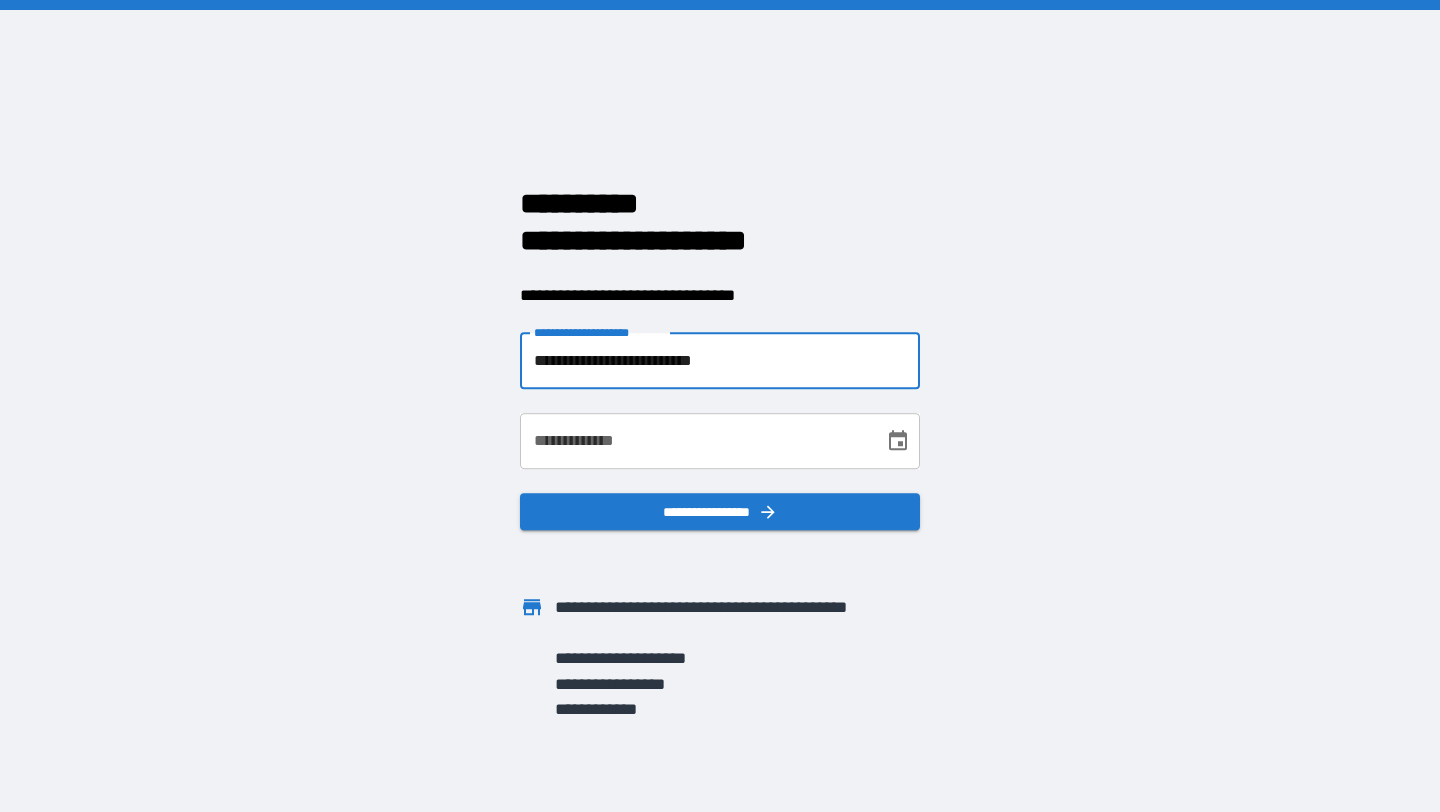 type on "**********" 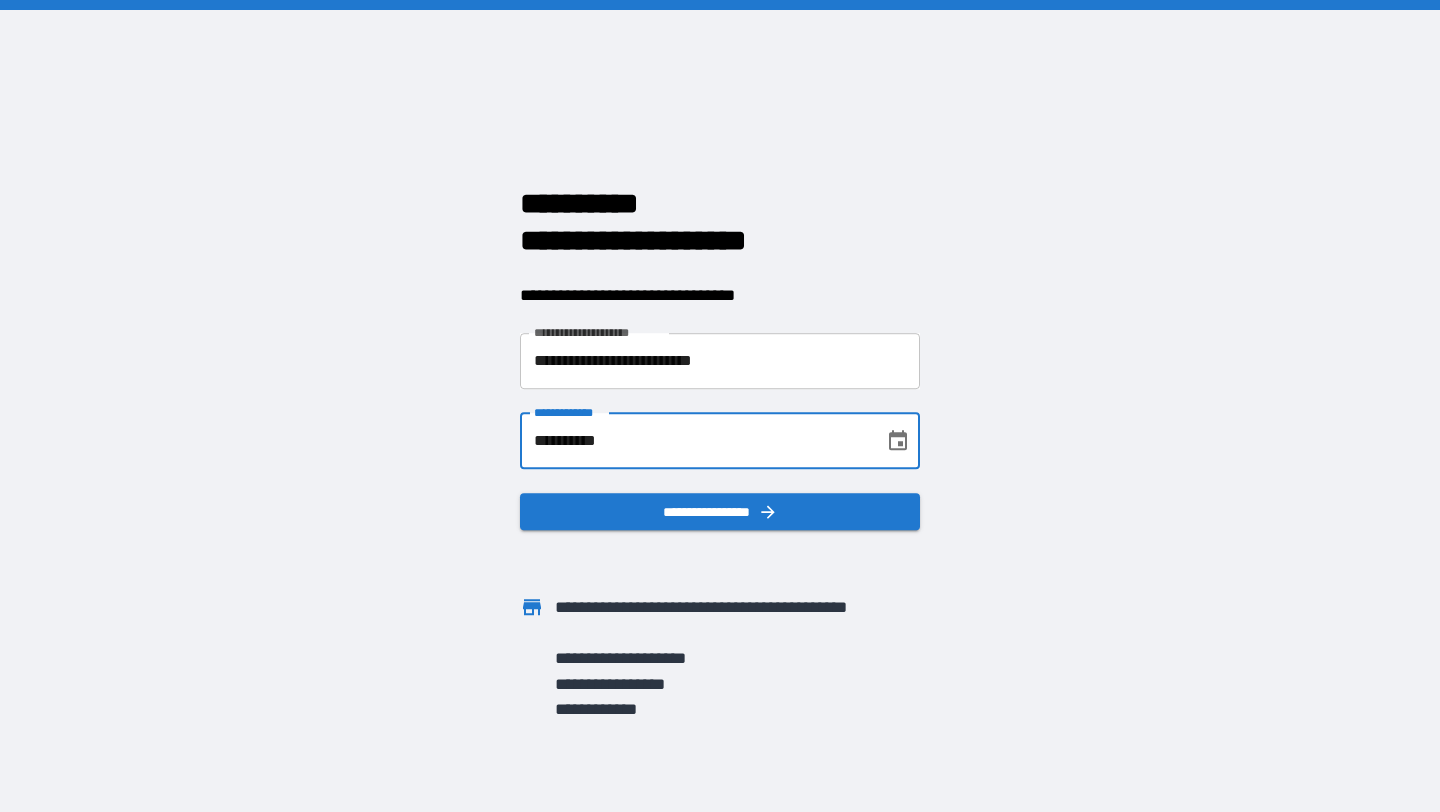 type on "**********" 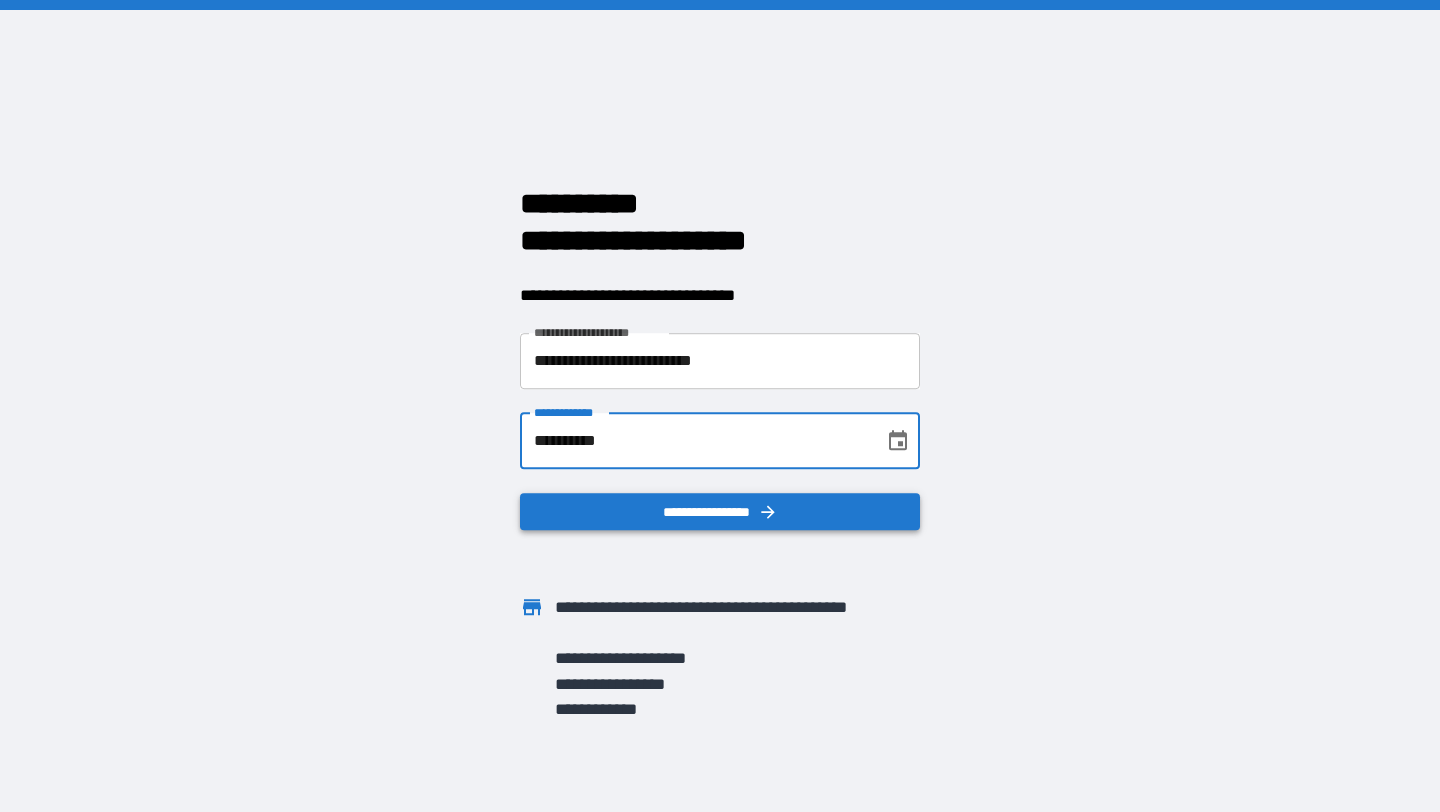 click on "**********" at bounding box center [720, 512] 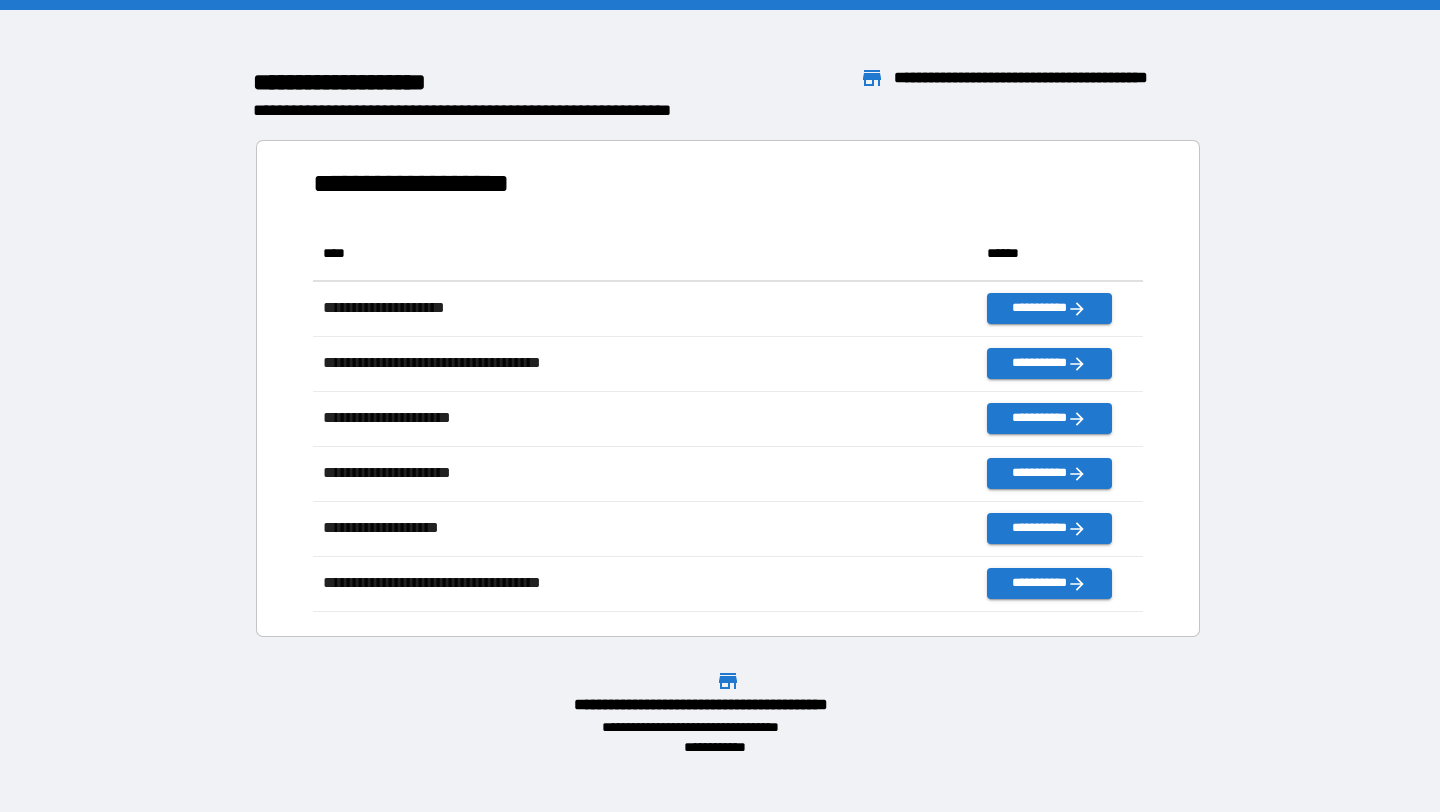 scroll, scrollTop: 1, scrollLeft: 1, axis: both 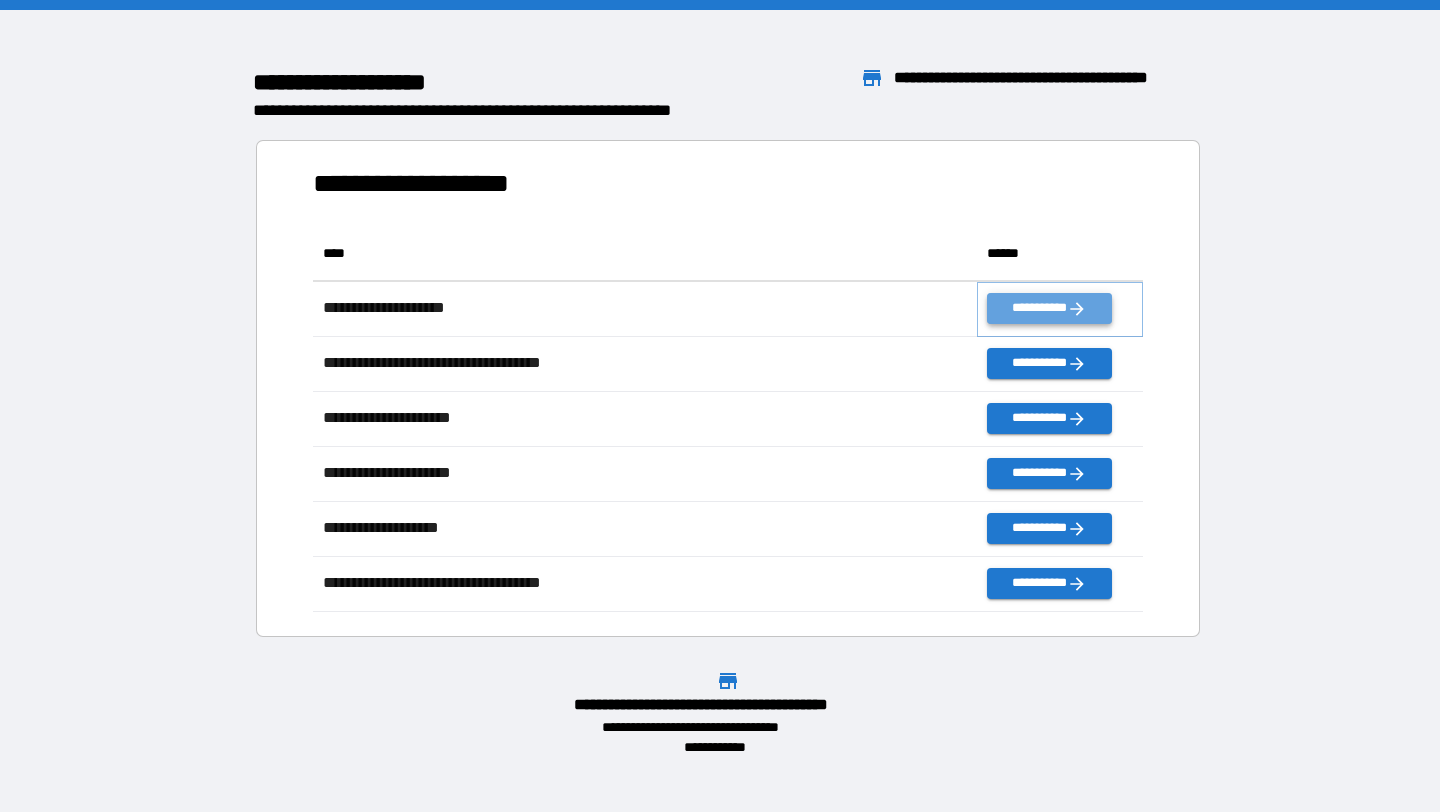 click 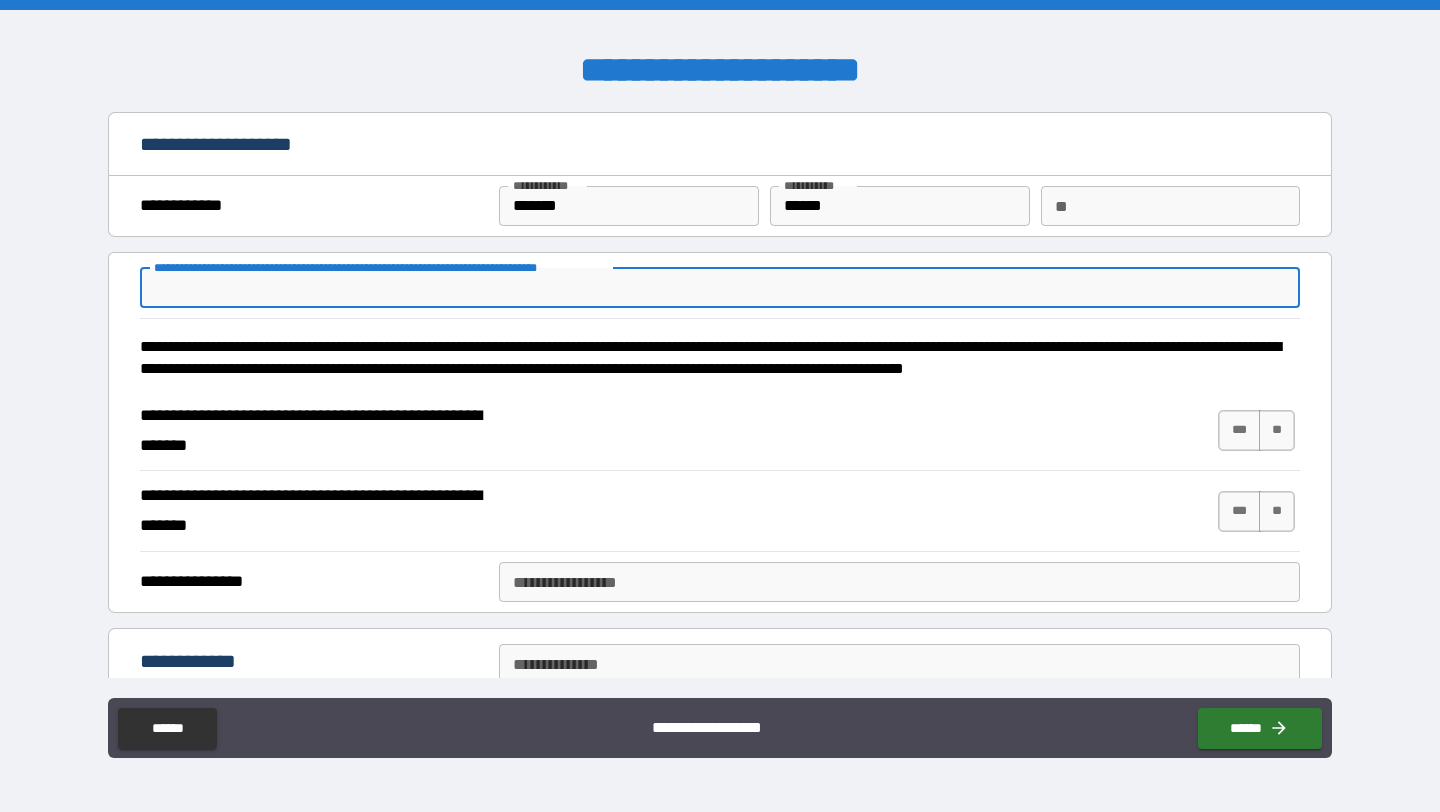 click on "**********" at bounding box center [720, 288] 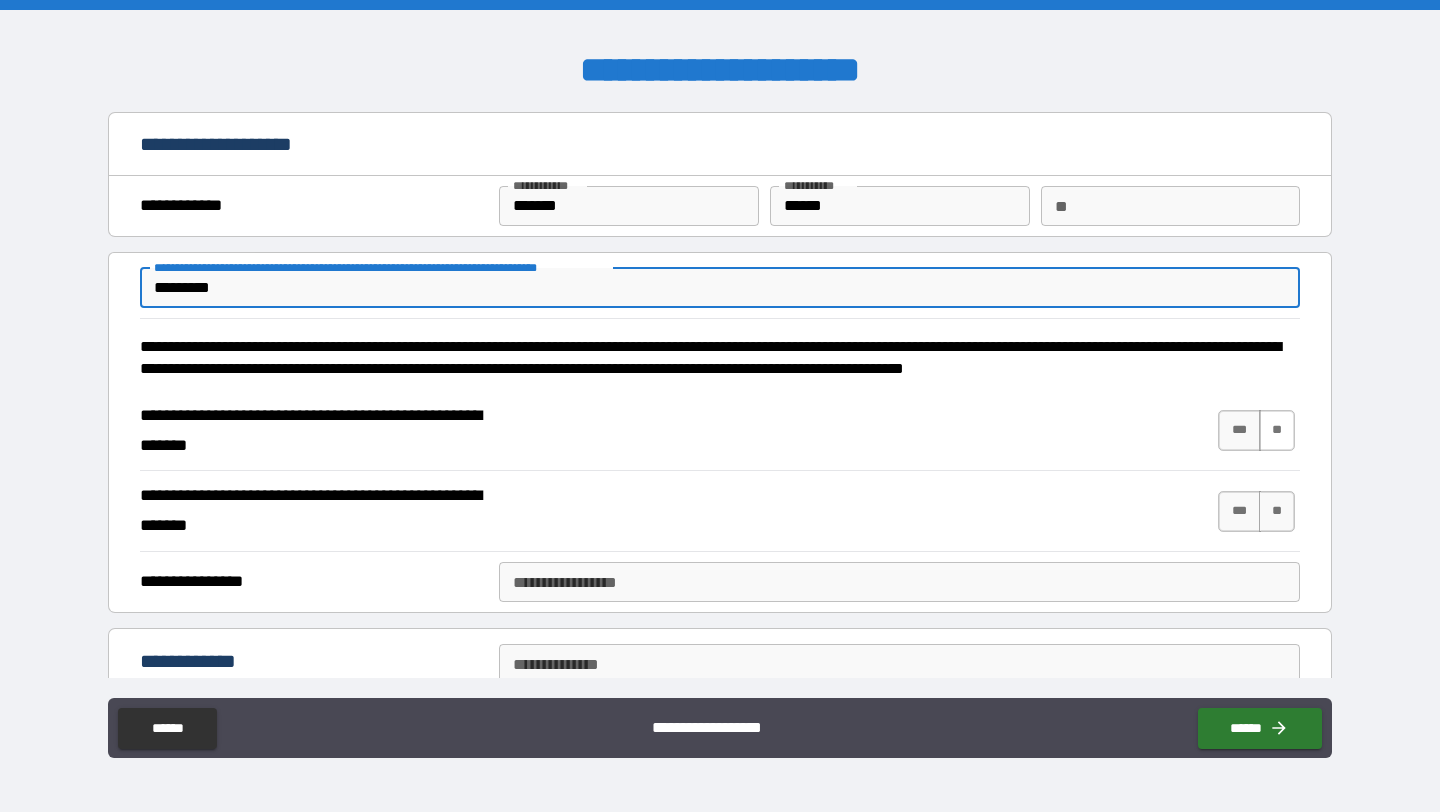 type on "*********" 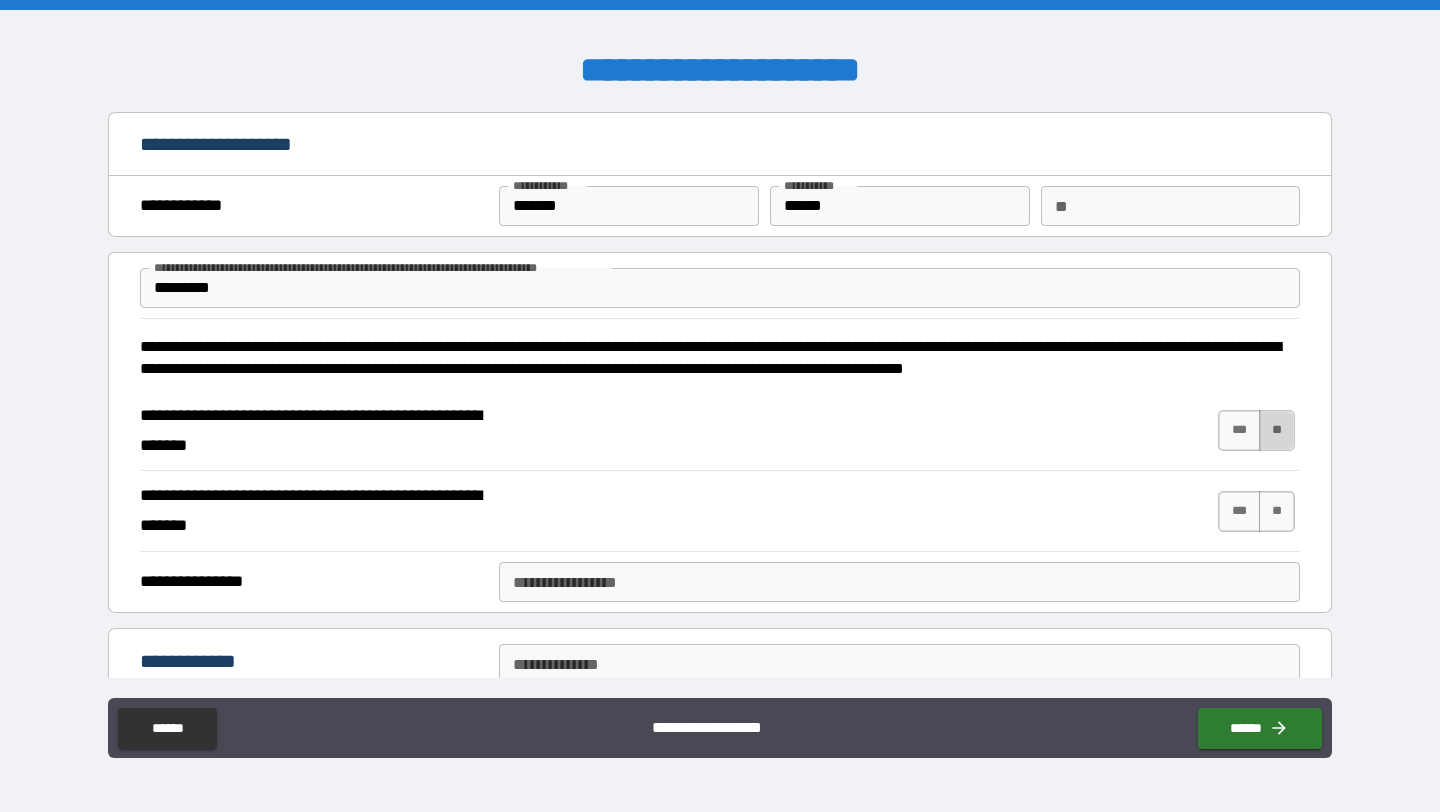 click on "**" at bounding box center (1277, 430) 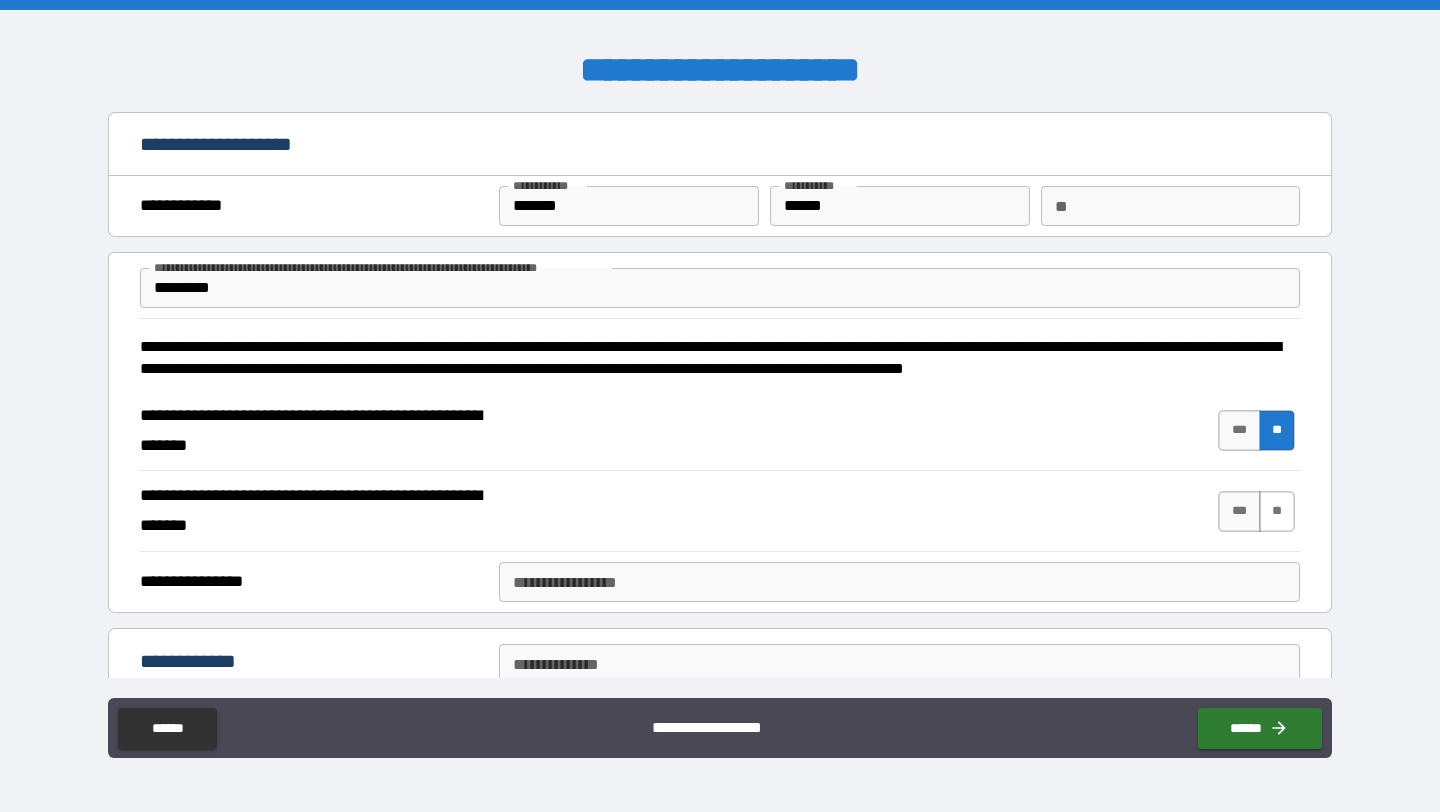 click on "**" at bounding box center (1277, 511) 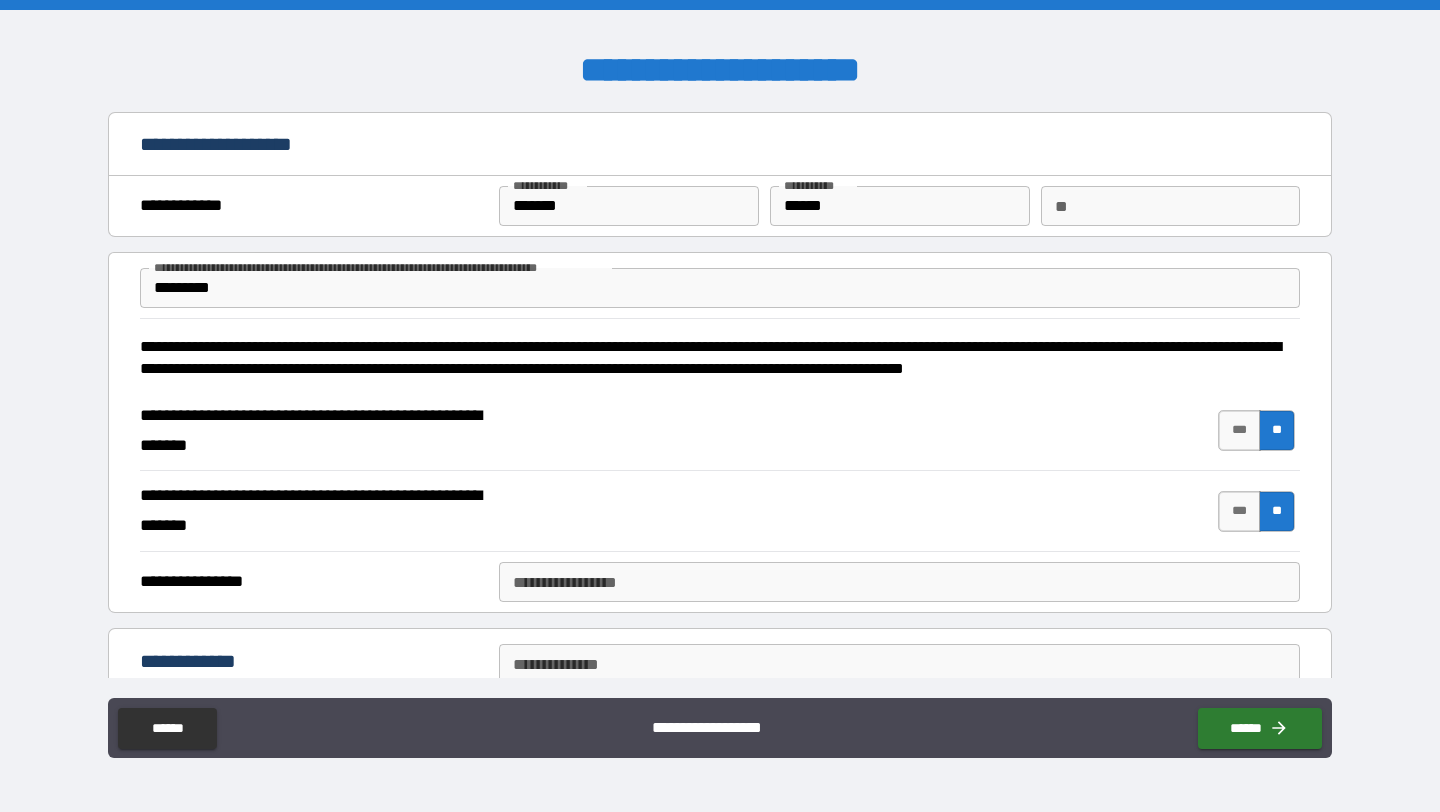 scroll, scrollTop: 117, scrollLeft: 0, axis: vertical 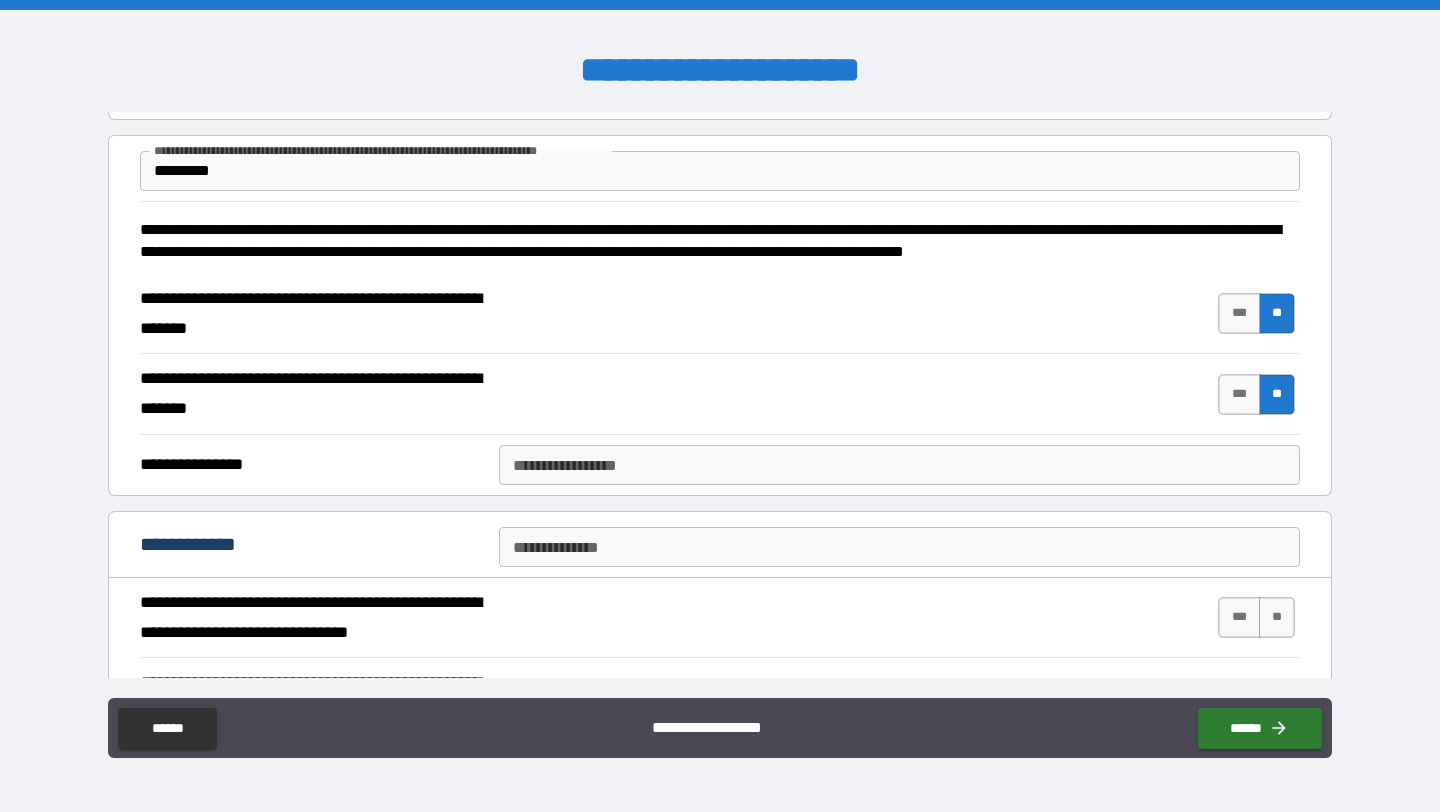 click on "**********" at bounding box center (899, 465) 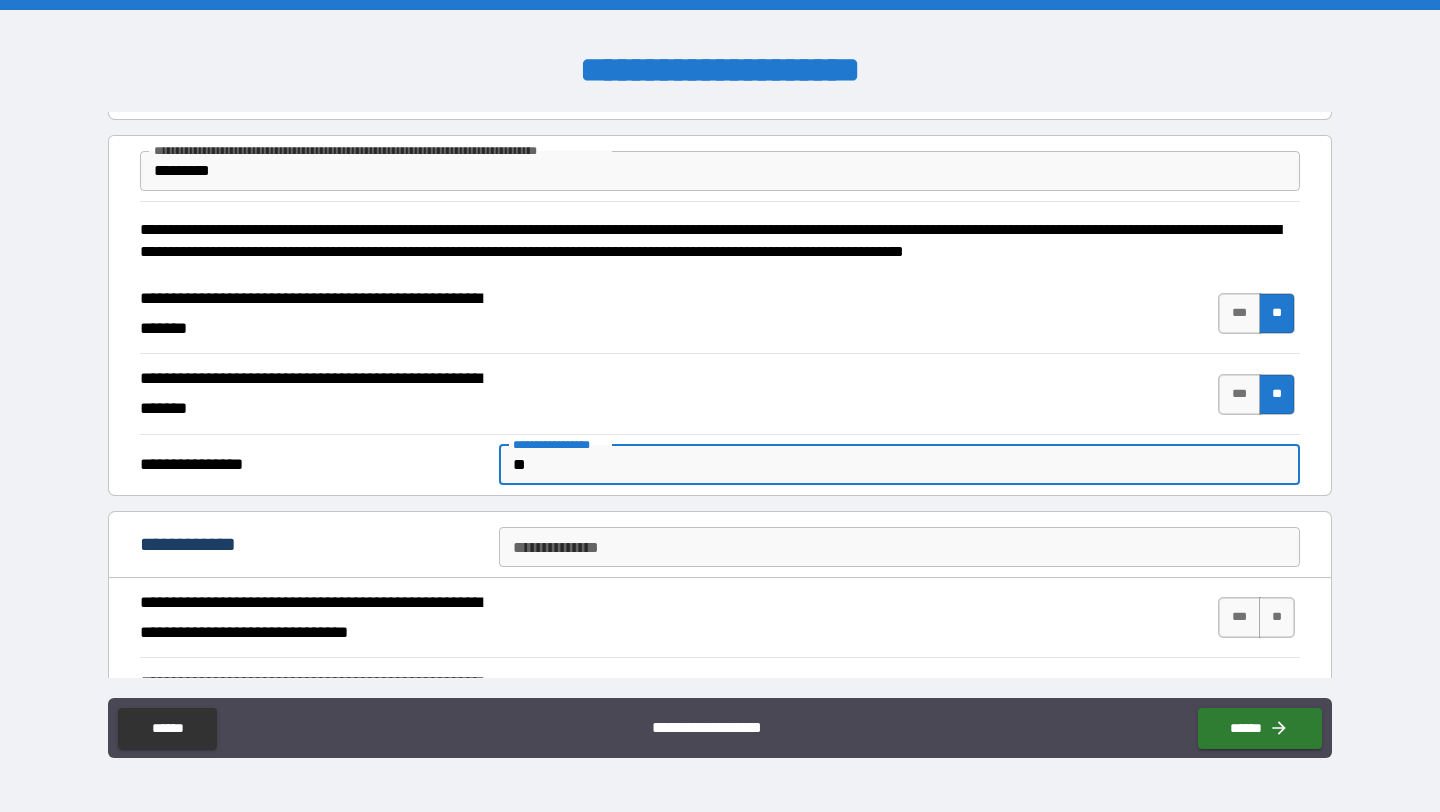 type on "**" 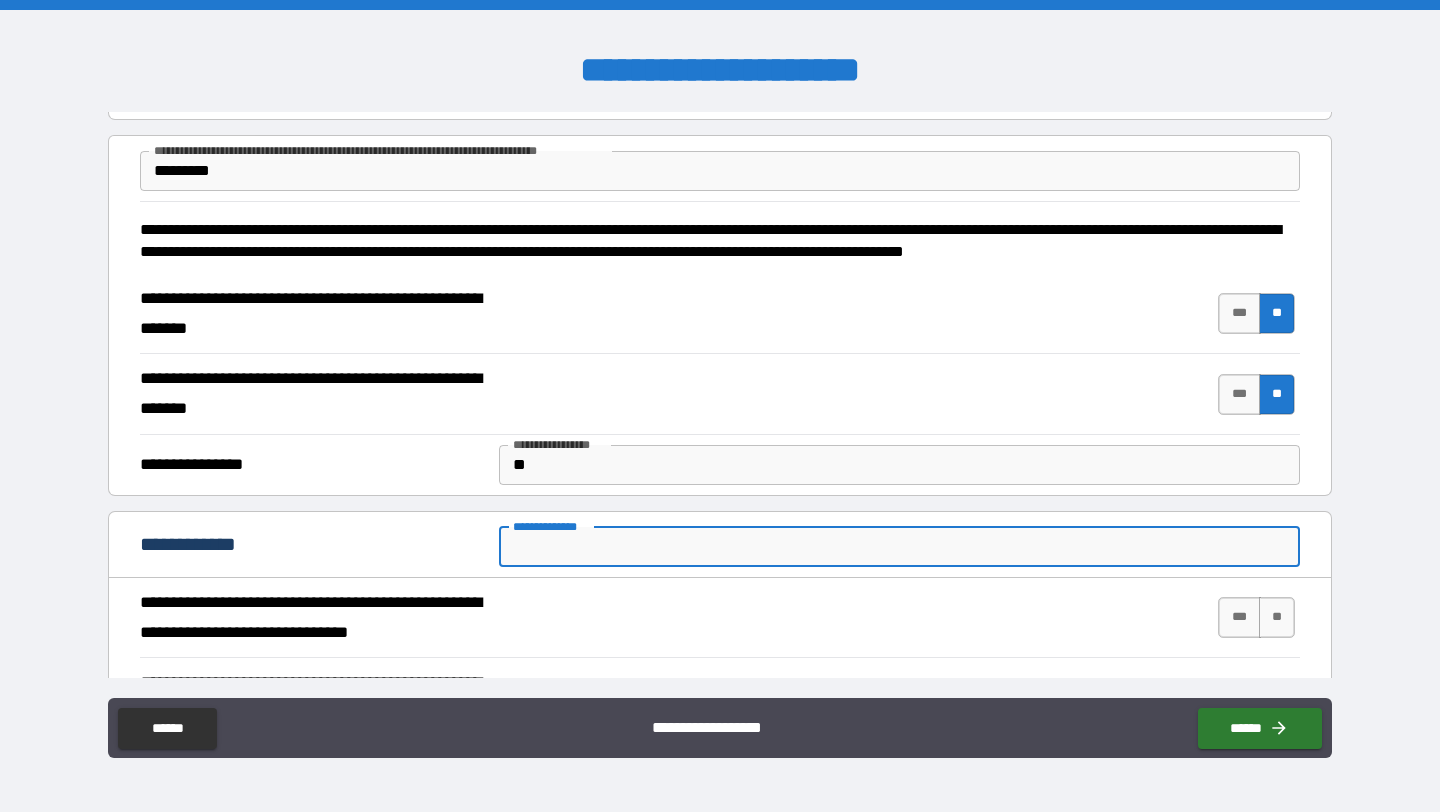 click on "**********" at bounding box center (899, 547) 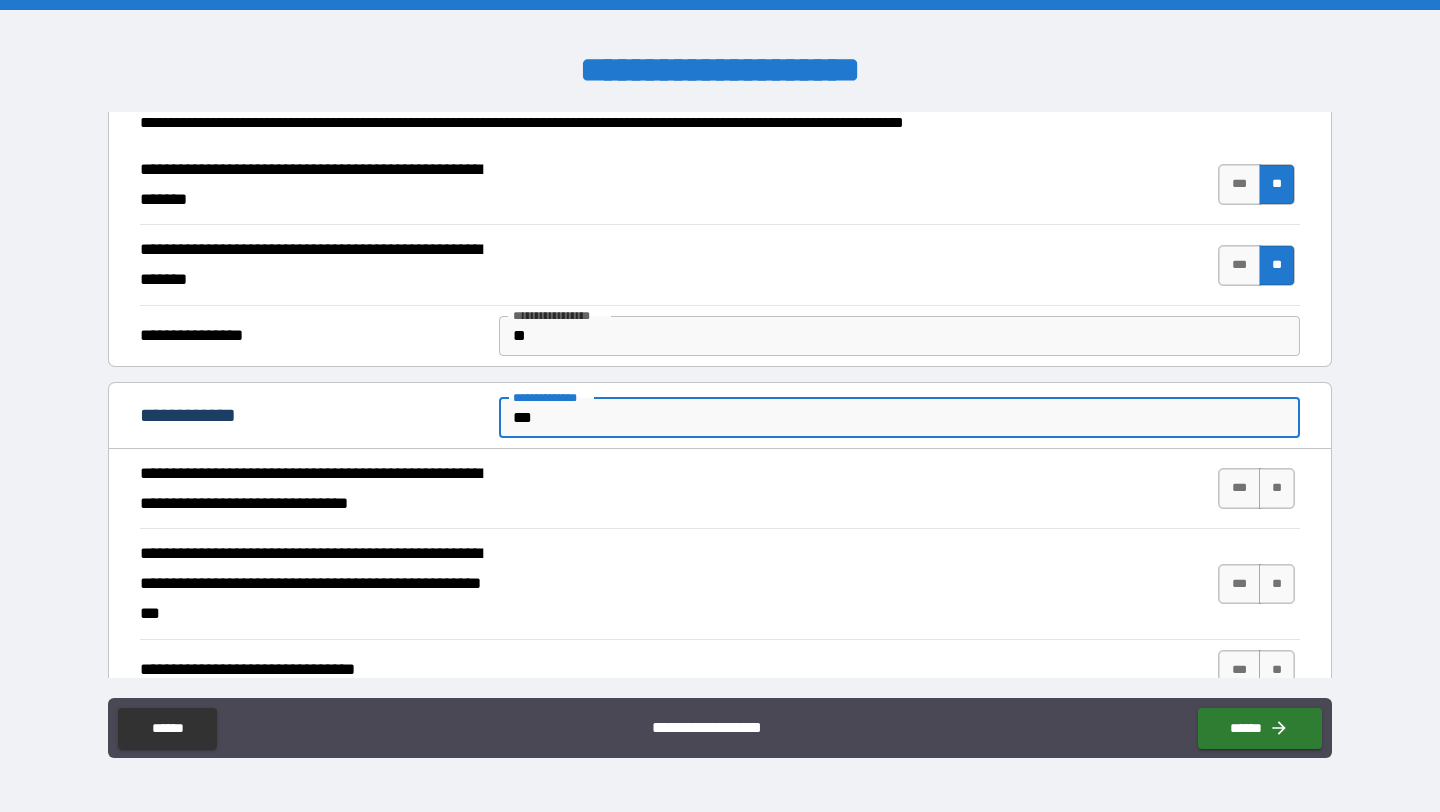 scroll, scrollTop: 245, scrollLeft: 0, axis: vertical 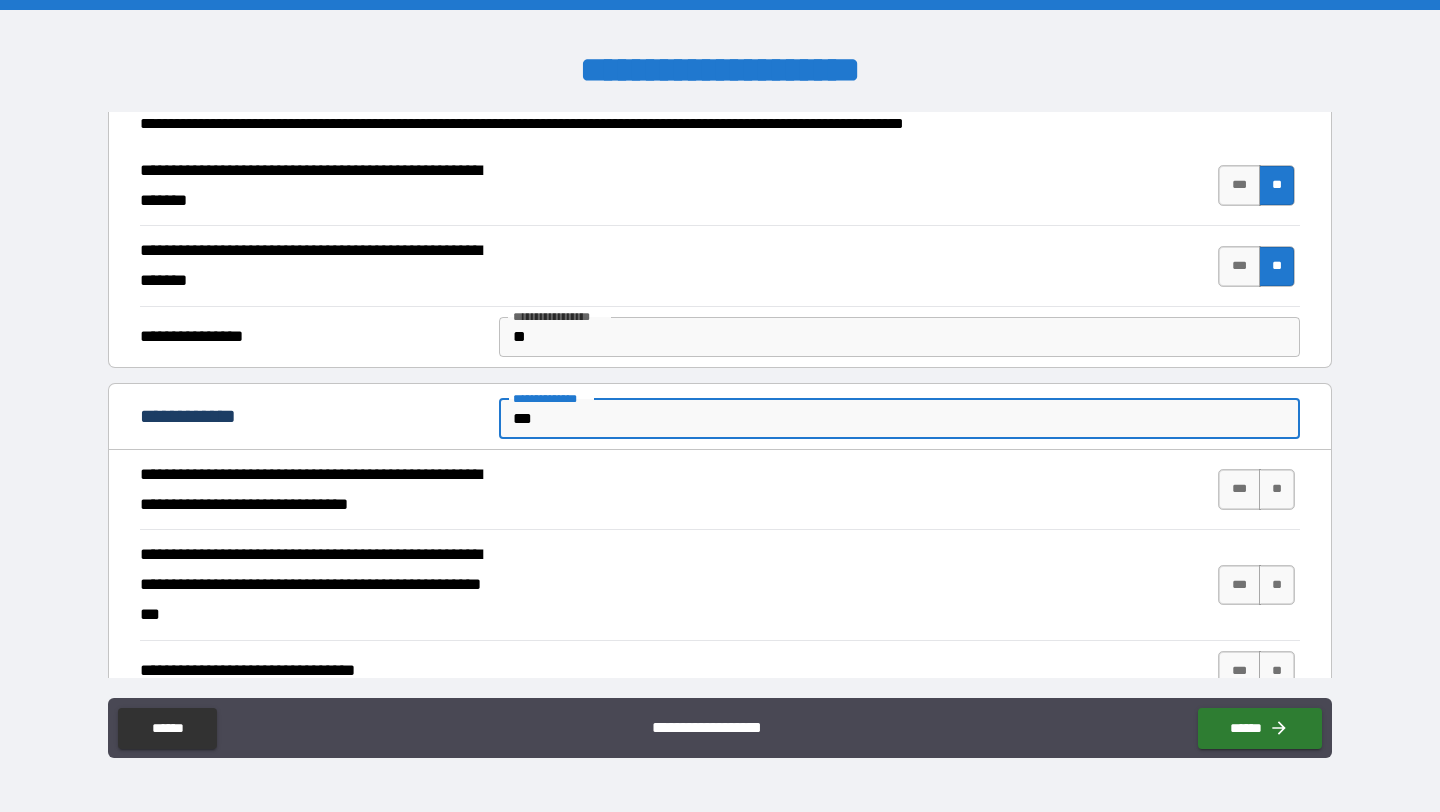 type on "***" 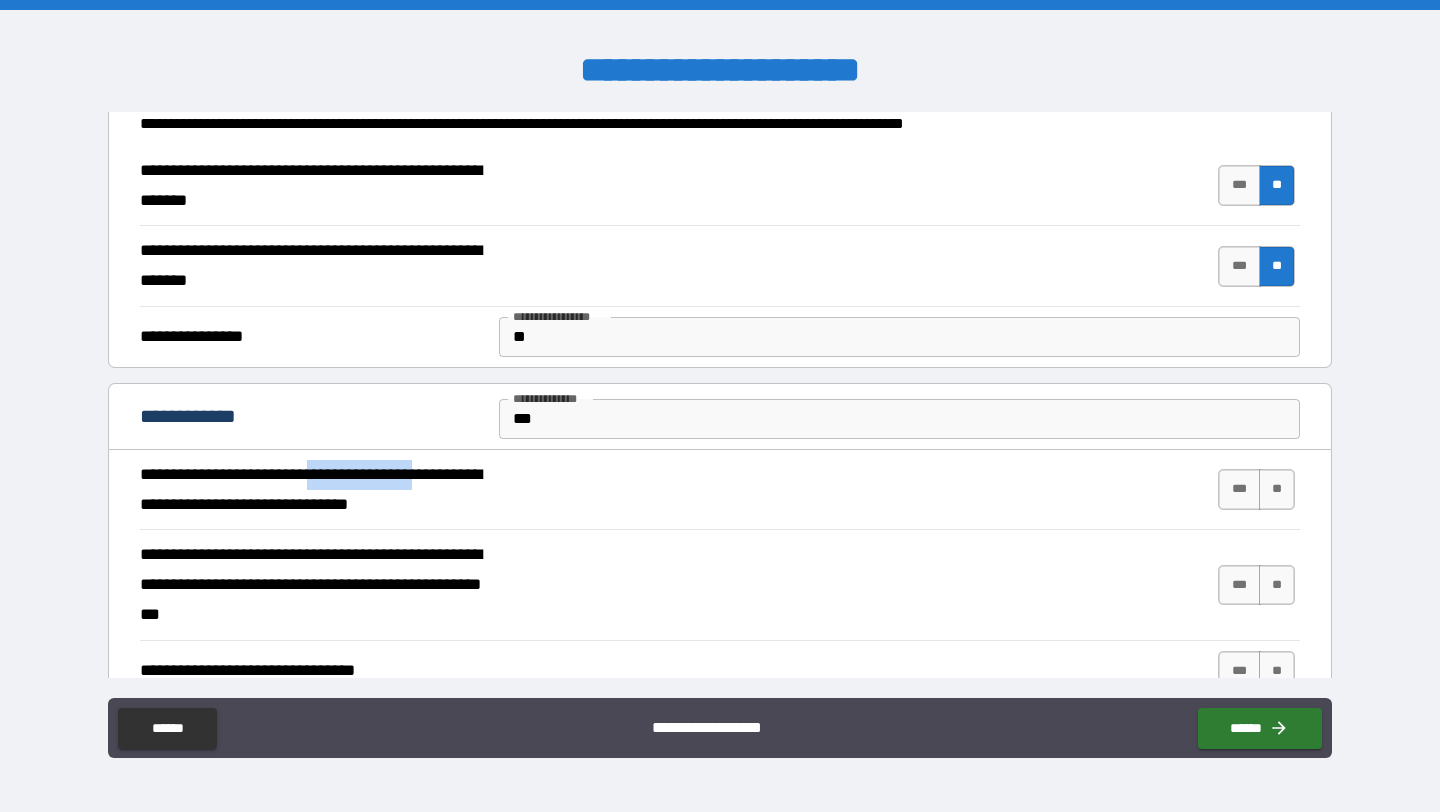 click on "**********" at bounding box center (312, 490) 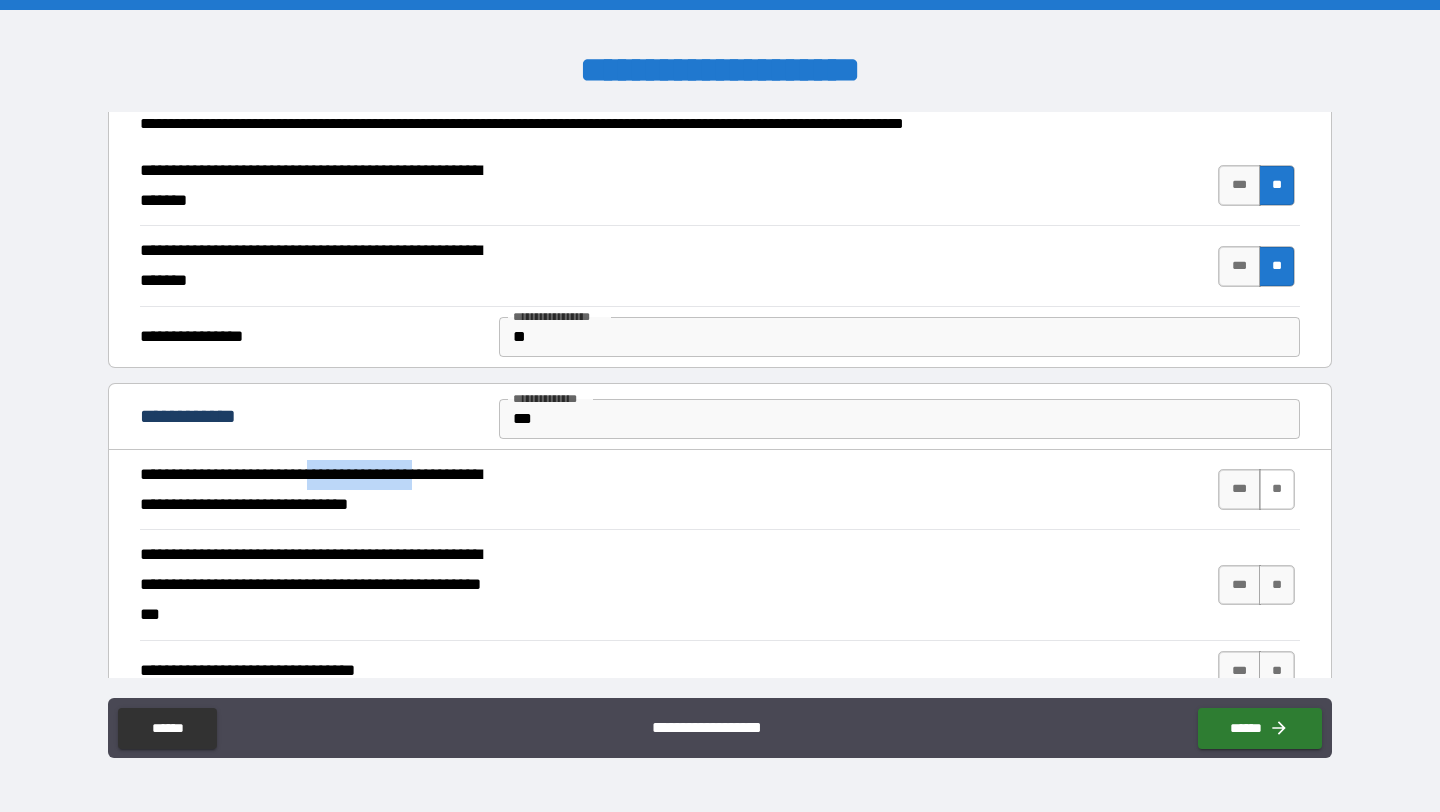 click on "**" at bounding box center (1277, 489) 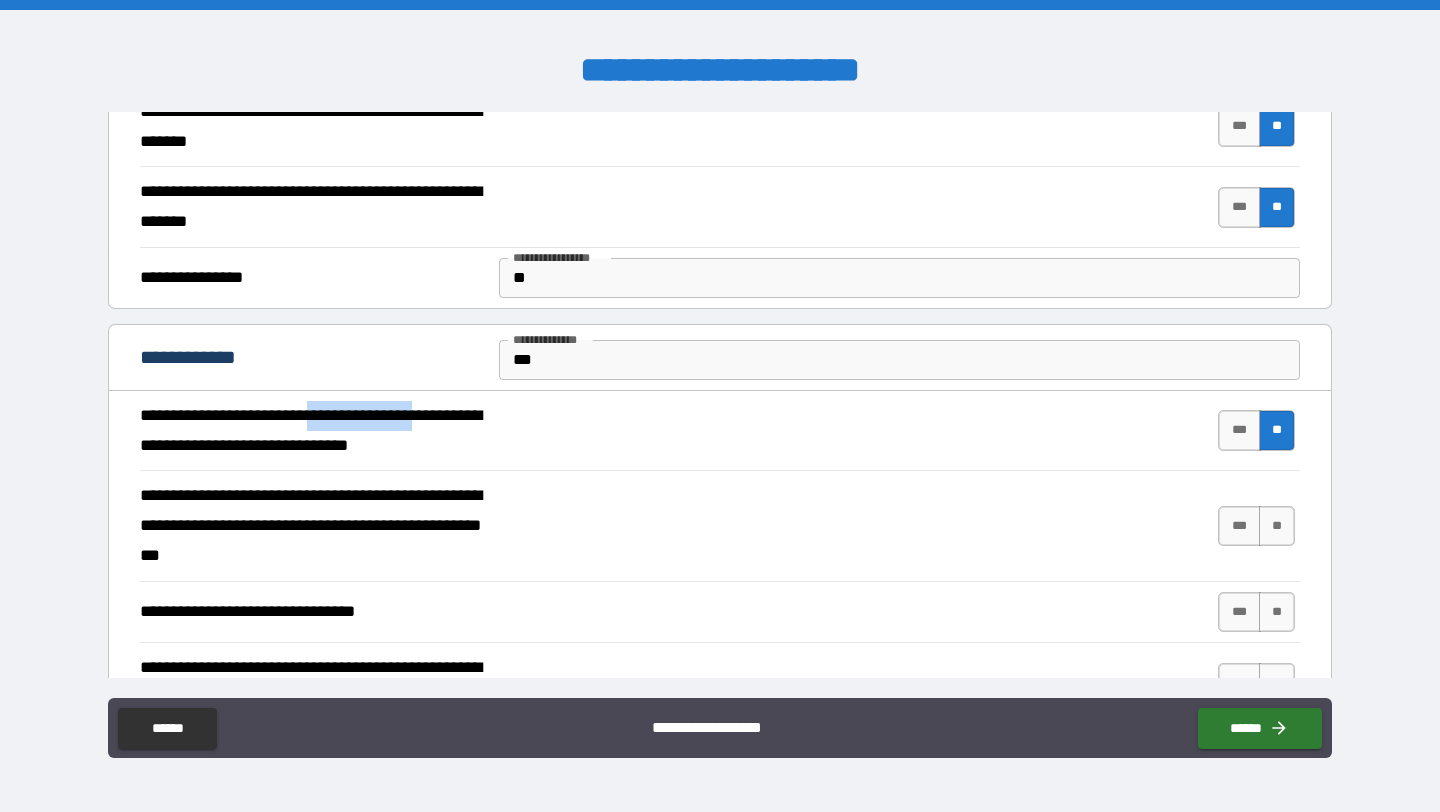 scroll, scrollTop: 305, scrollLeft: 0, axis: vertical 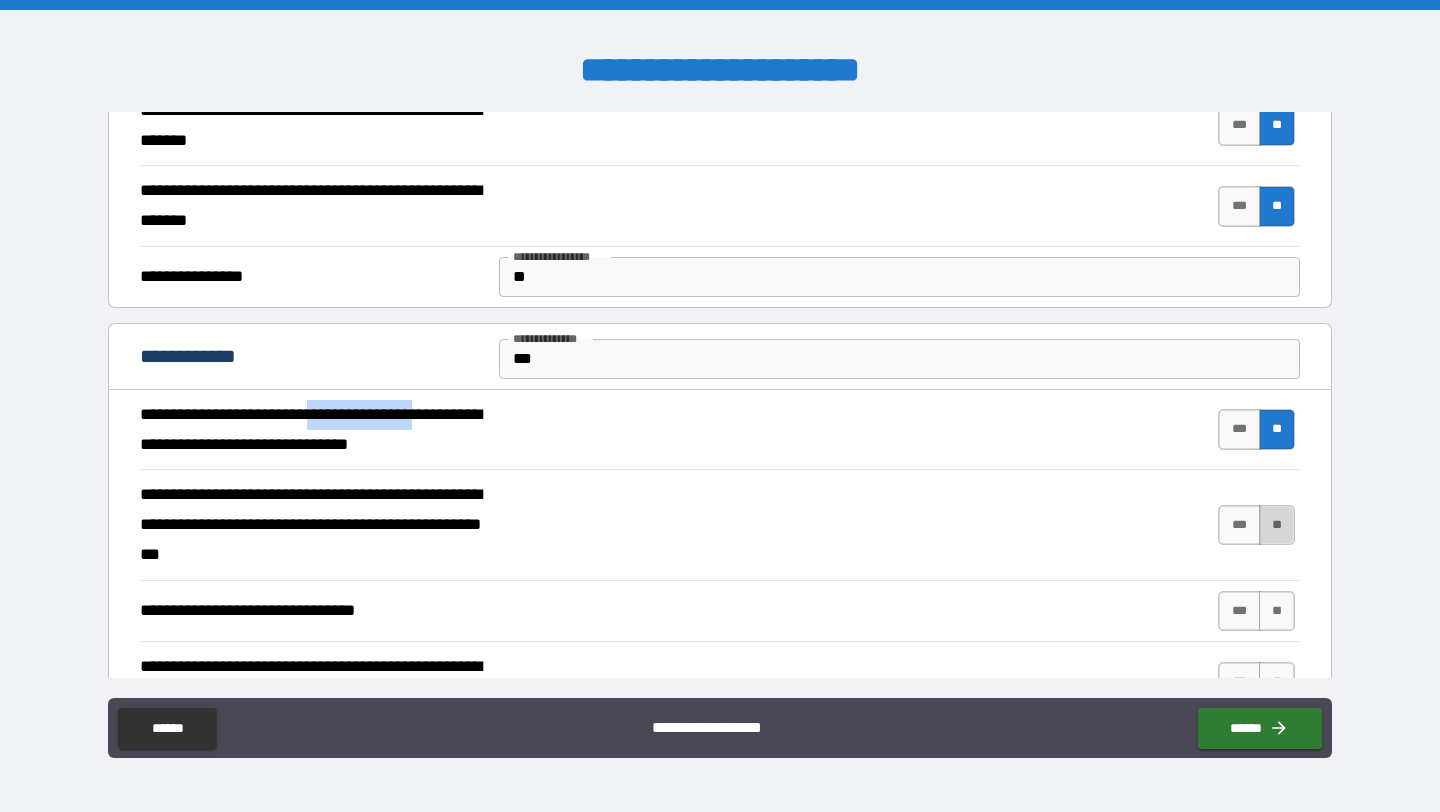 click on "**" at bounding box center (1277, 525) 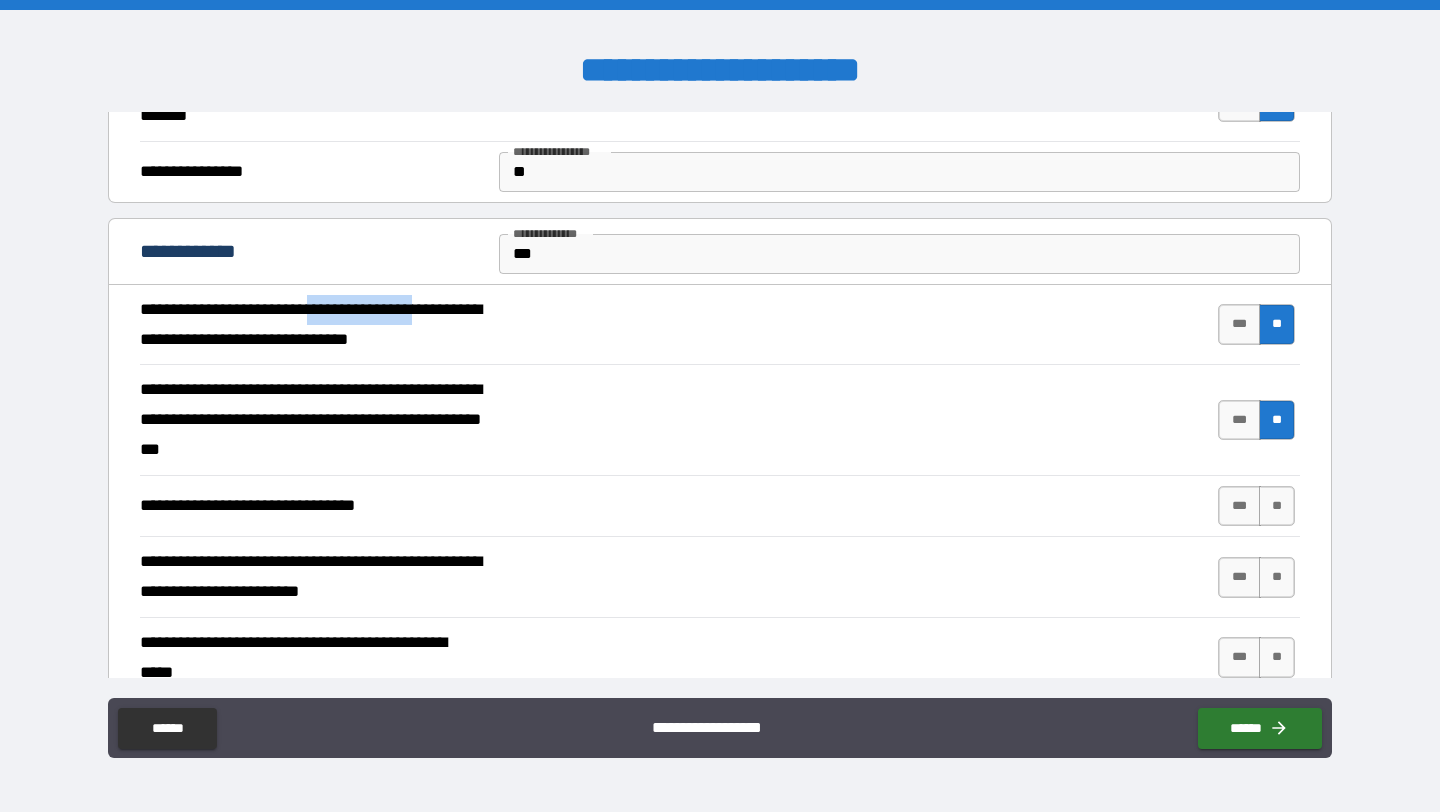 scroll, scrollTop: 414, scrollLeft: 0, axis: vertical 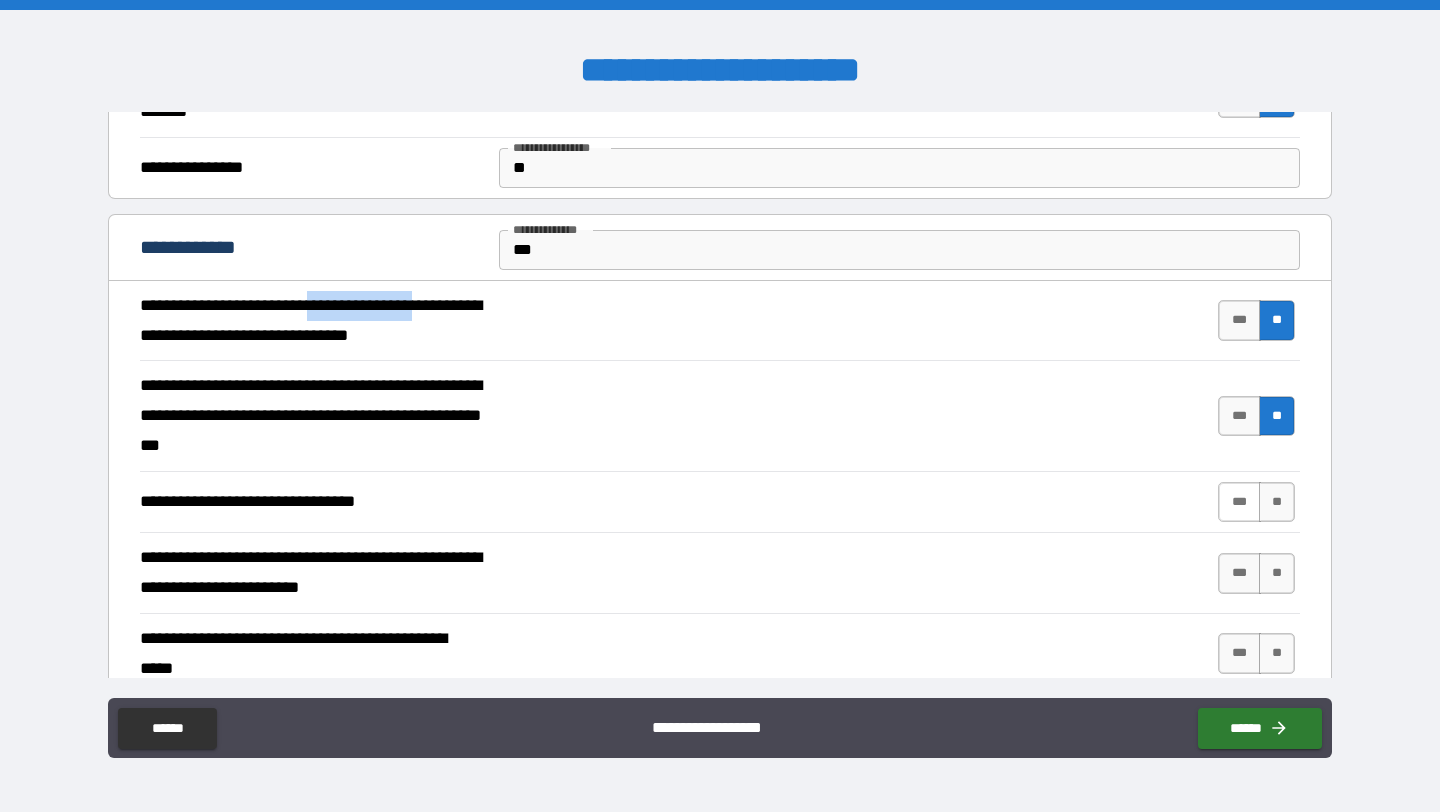 click on "***" at bounding box center [1239, 502] 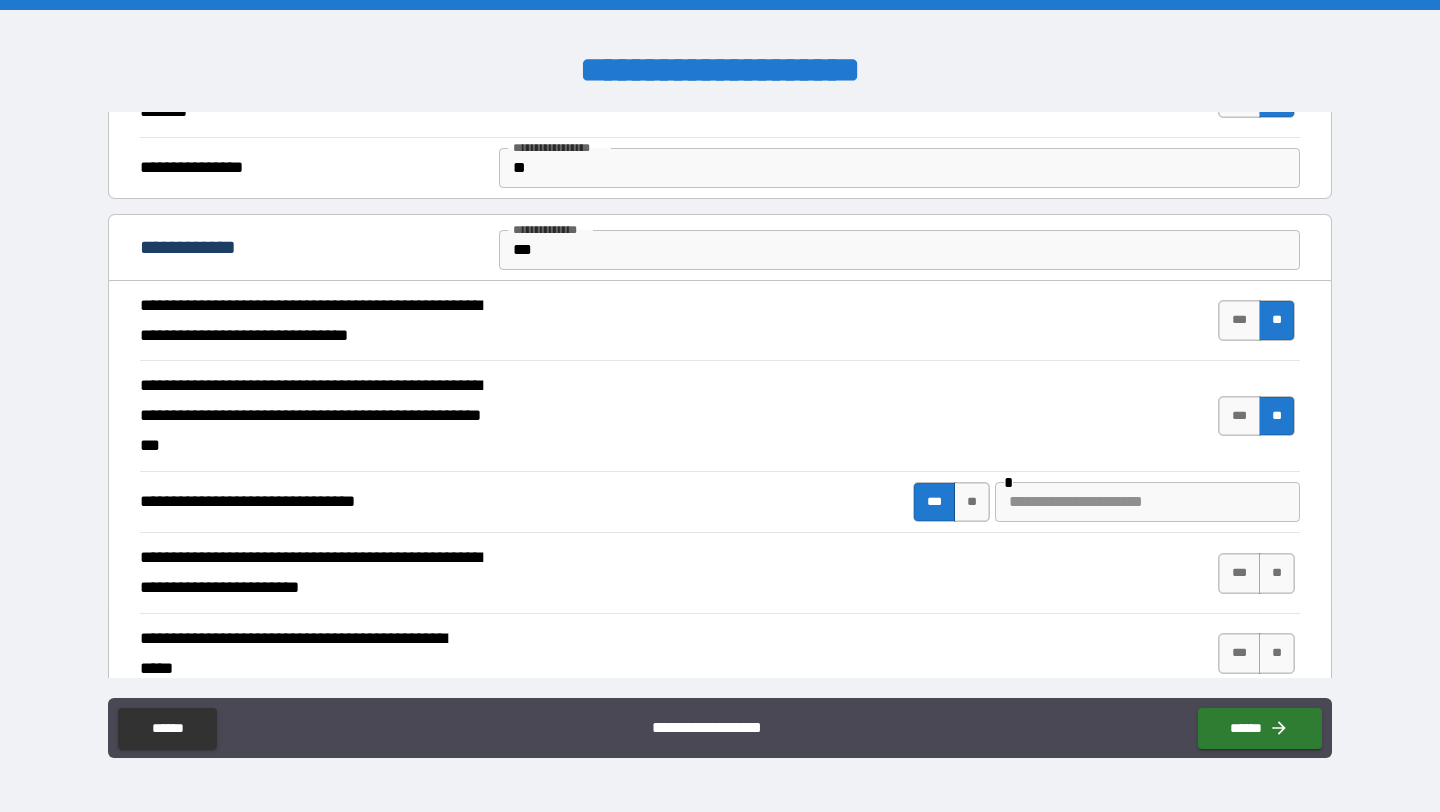click at bounding box center (1147, 502) 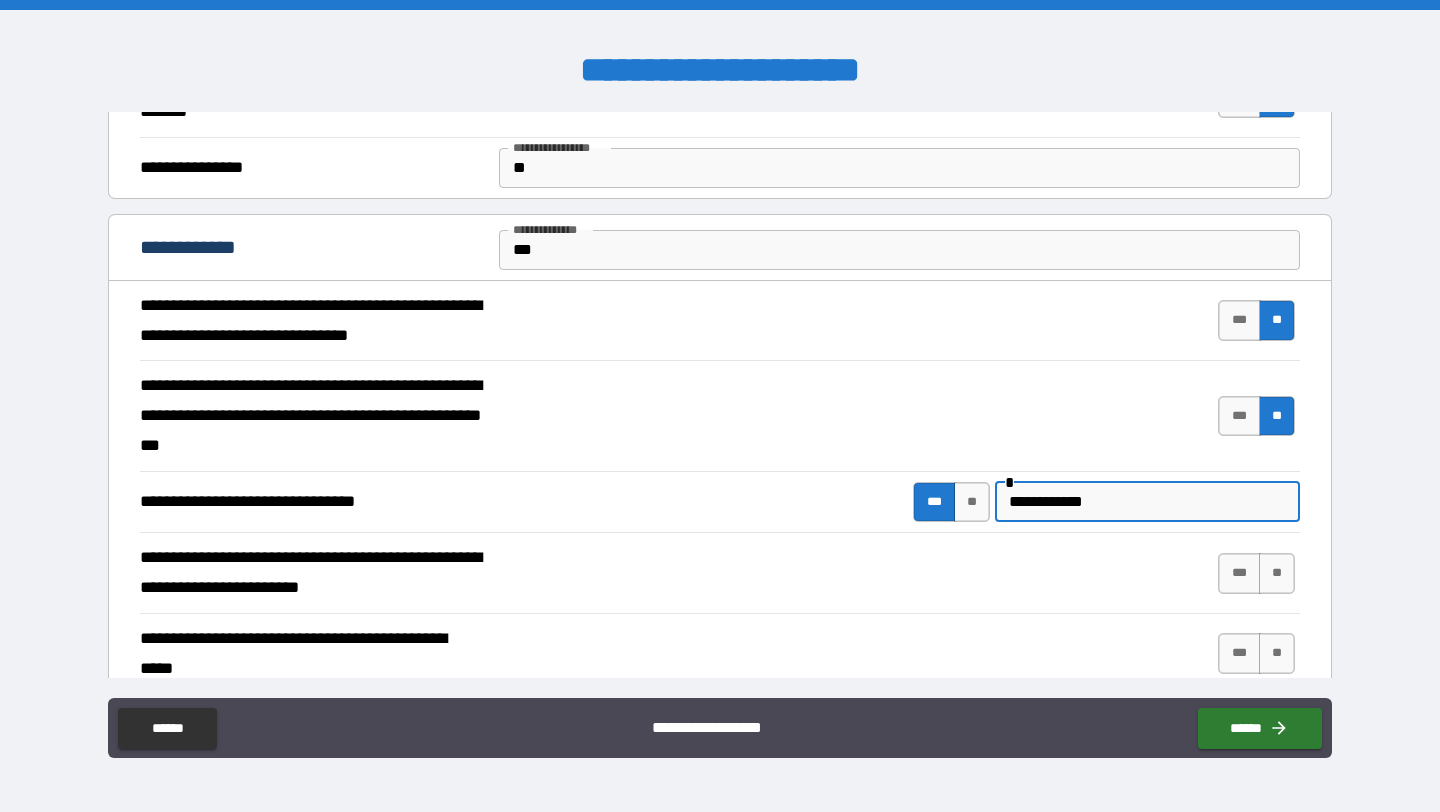 click on "**********" at bounding box center (1147, 502) 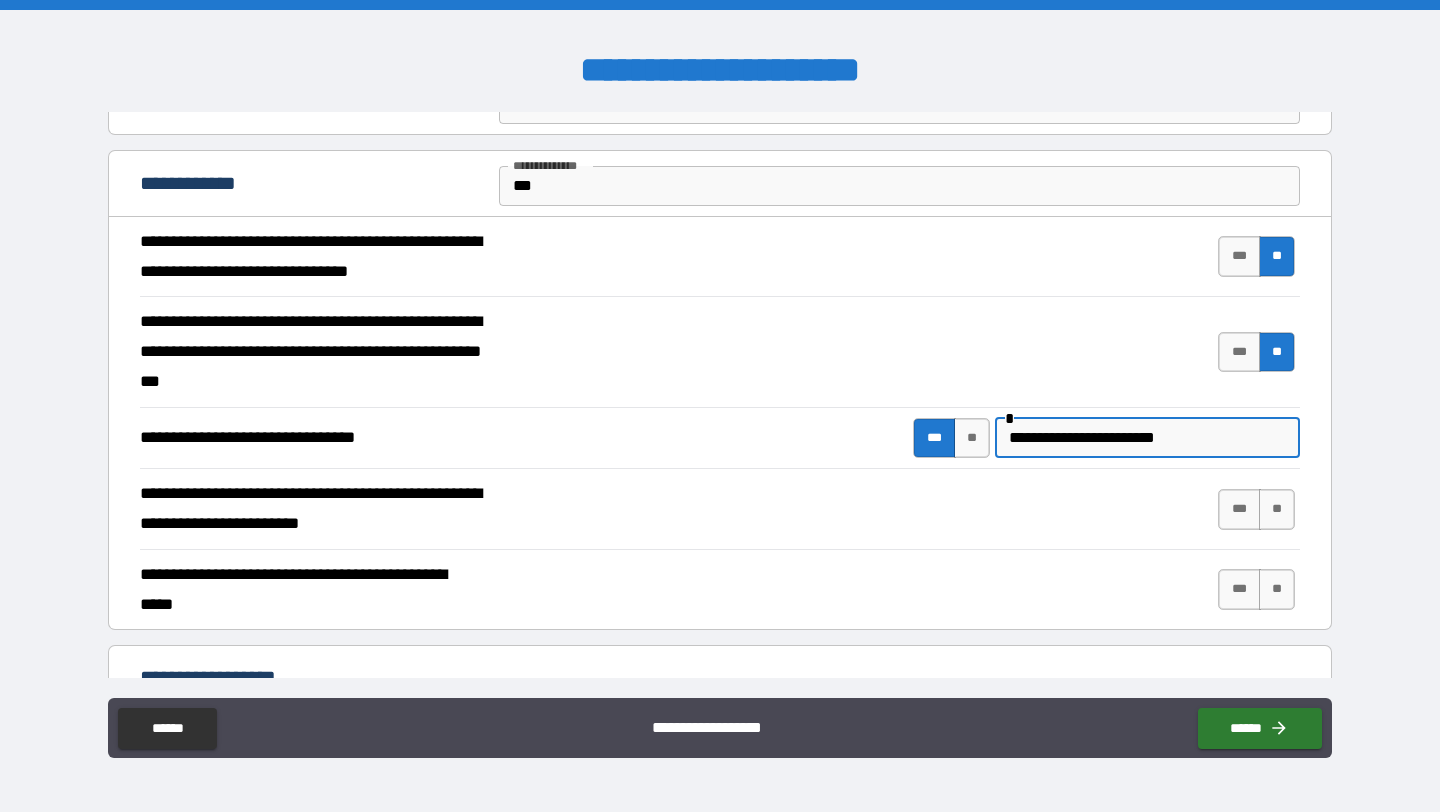 scroll, scrollTop: 480, scrollLeft: 0, axis: vertical 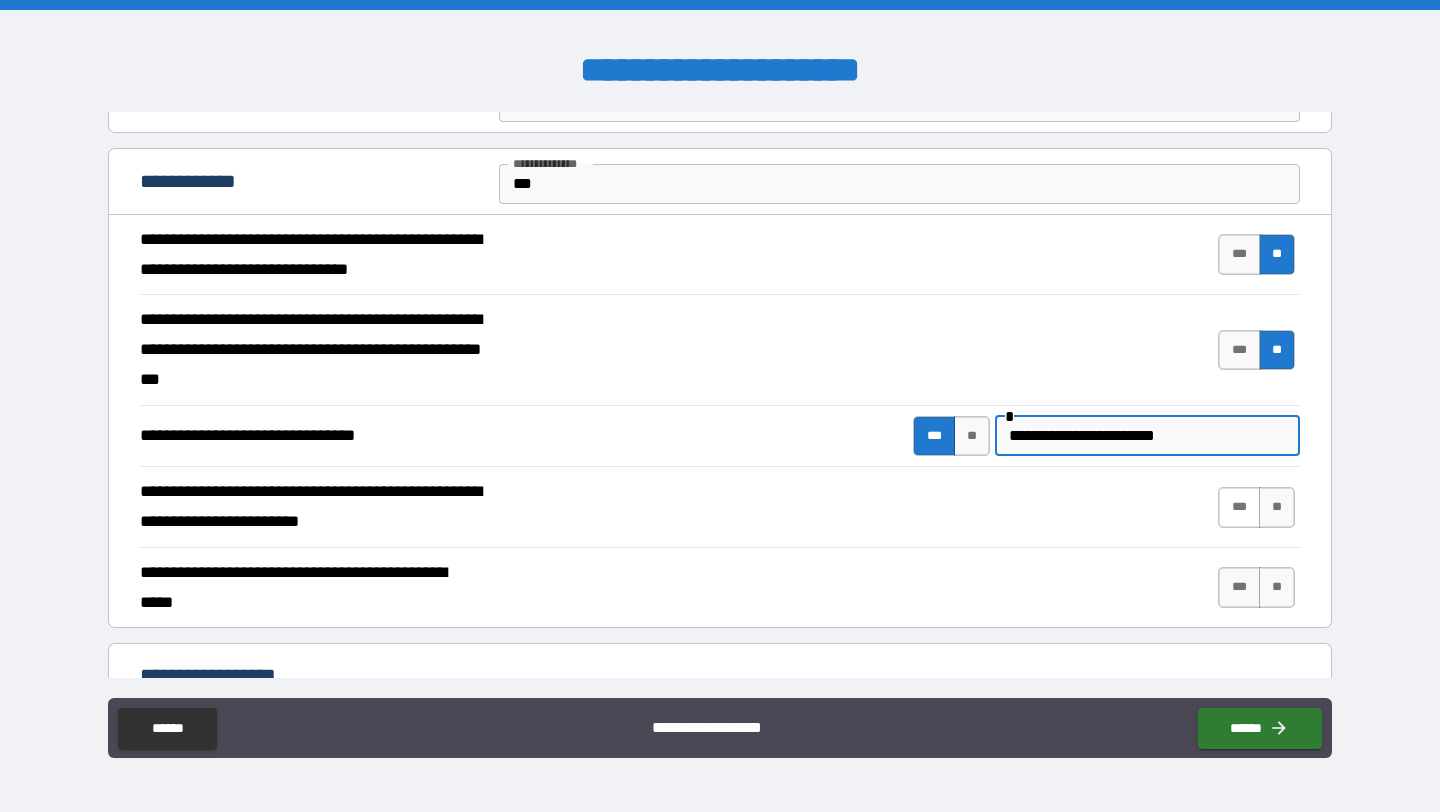 type on "**********" 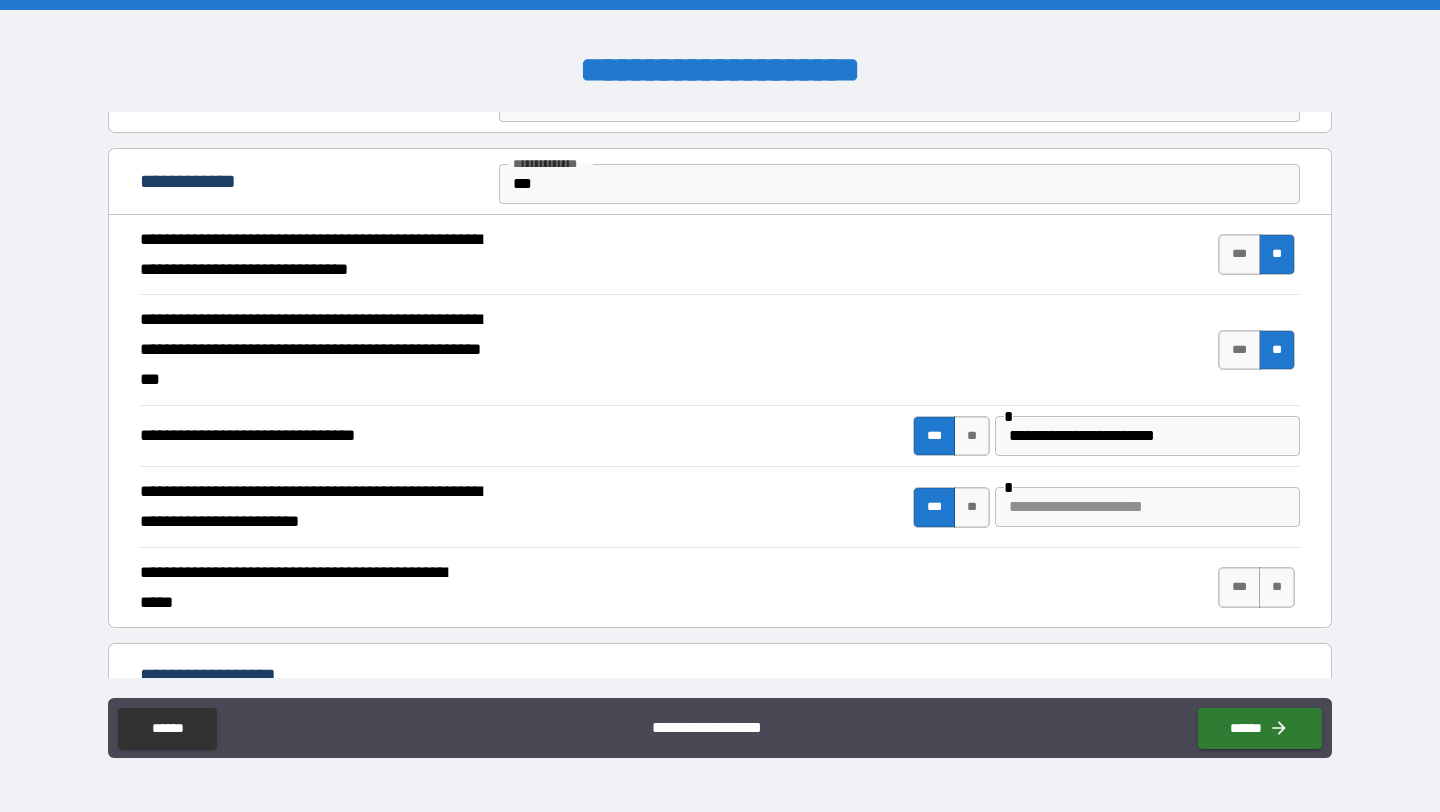 click at bounding box center [1147, 507] 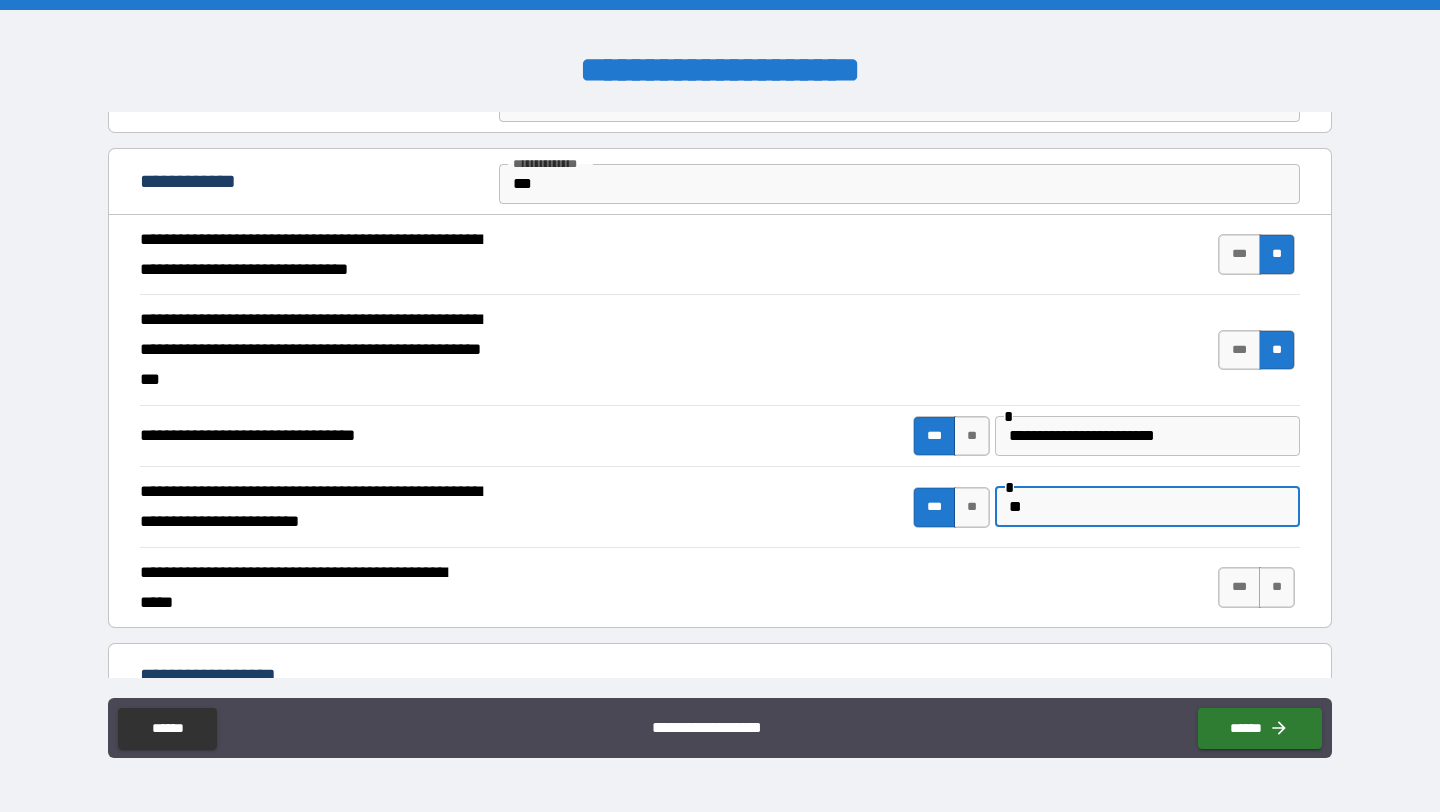 type on "*" 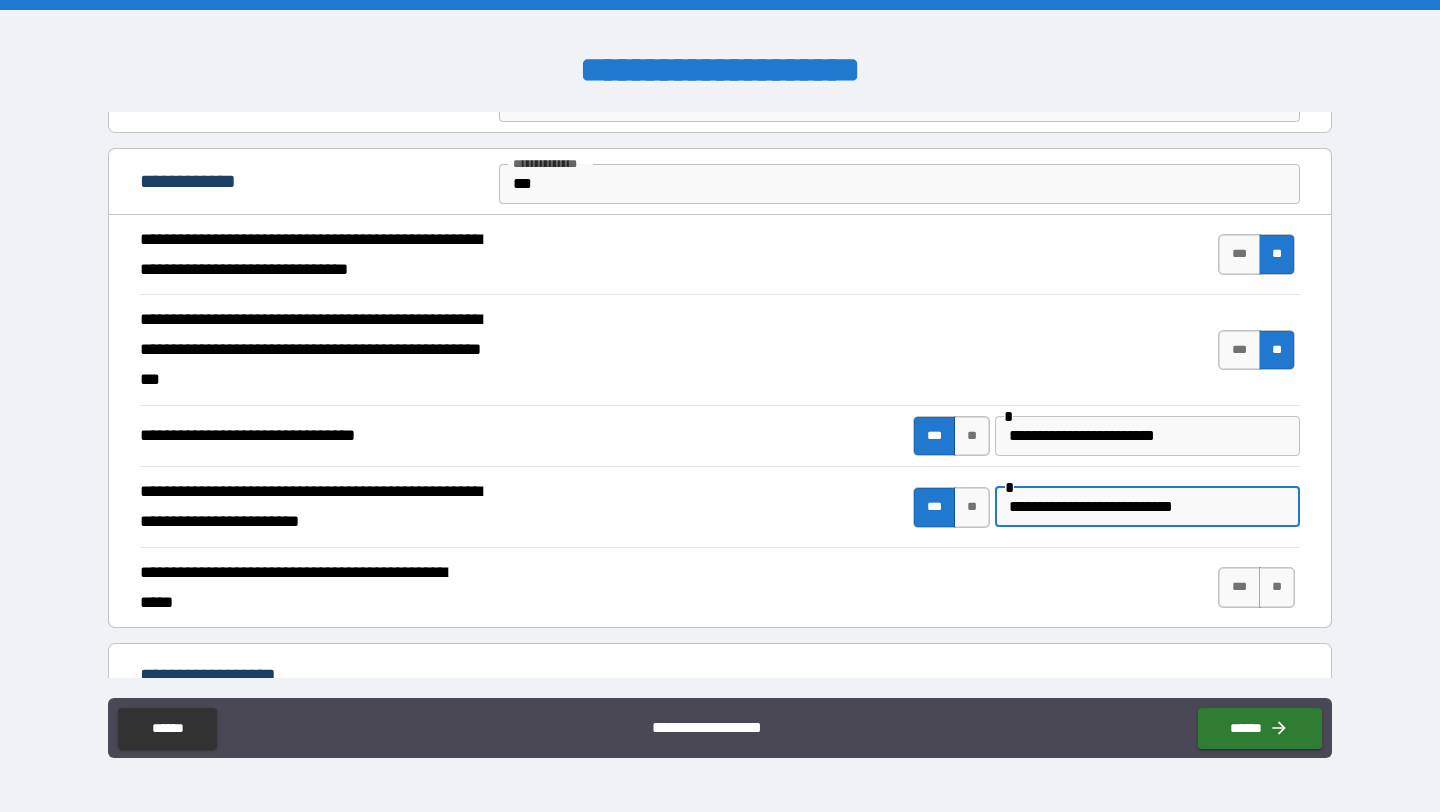type on "**********" 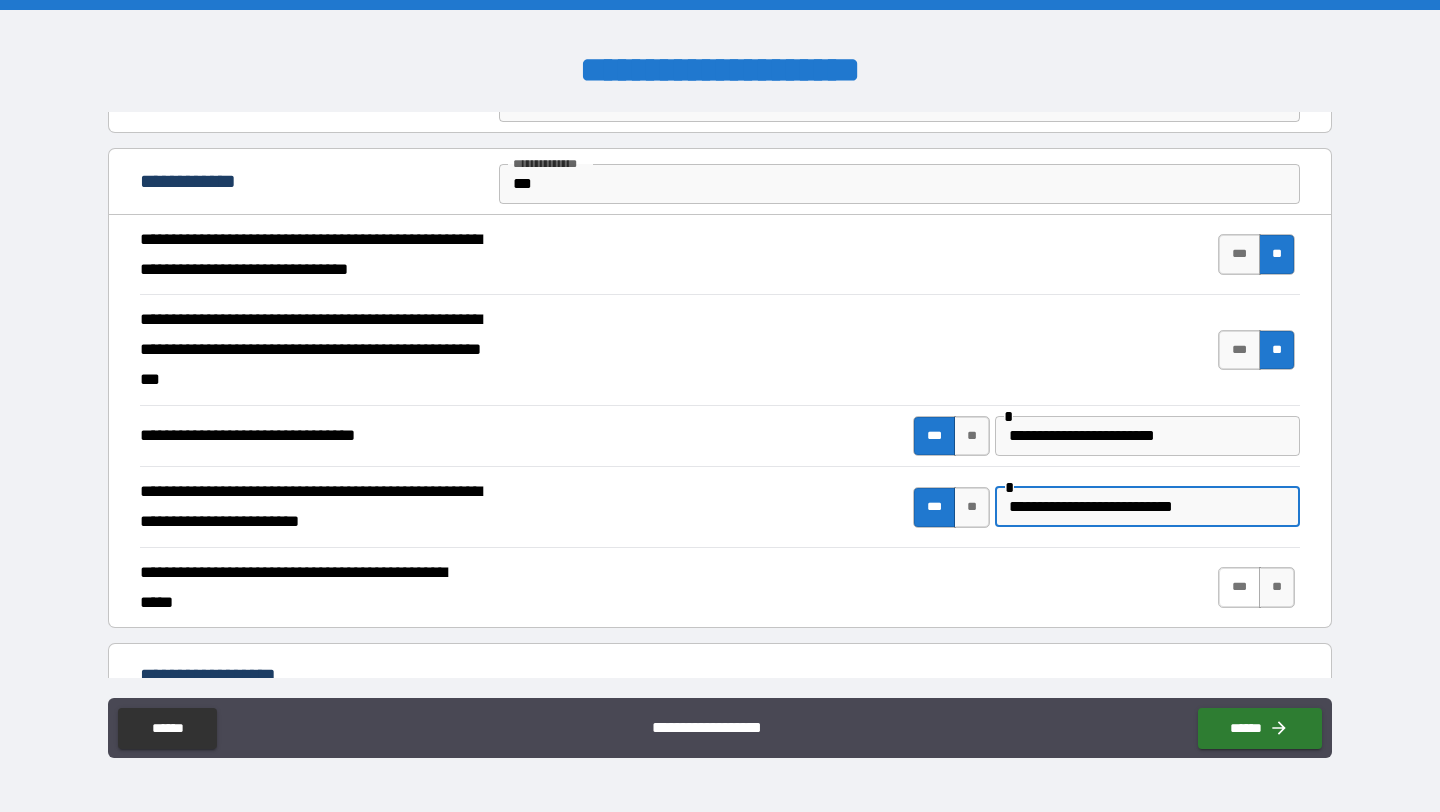 click on "***" at bounding box center (1239, 587) 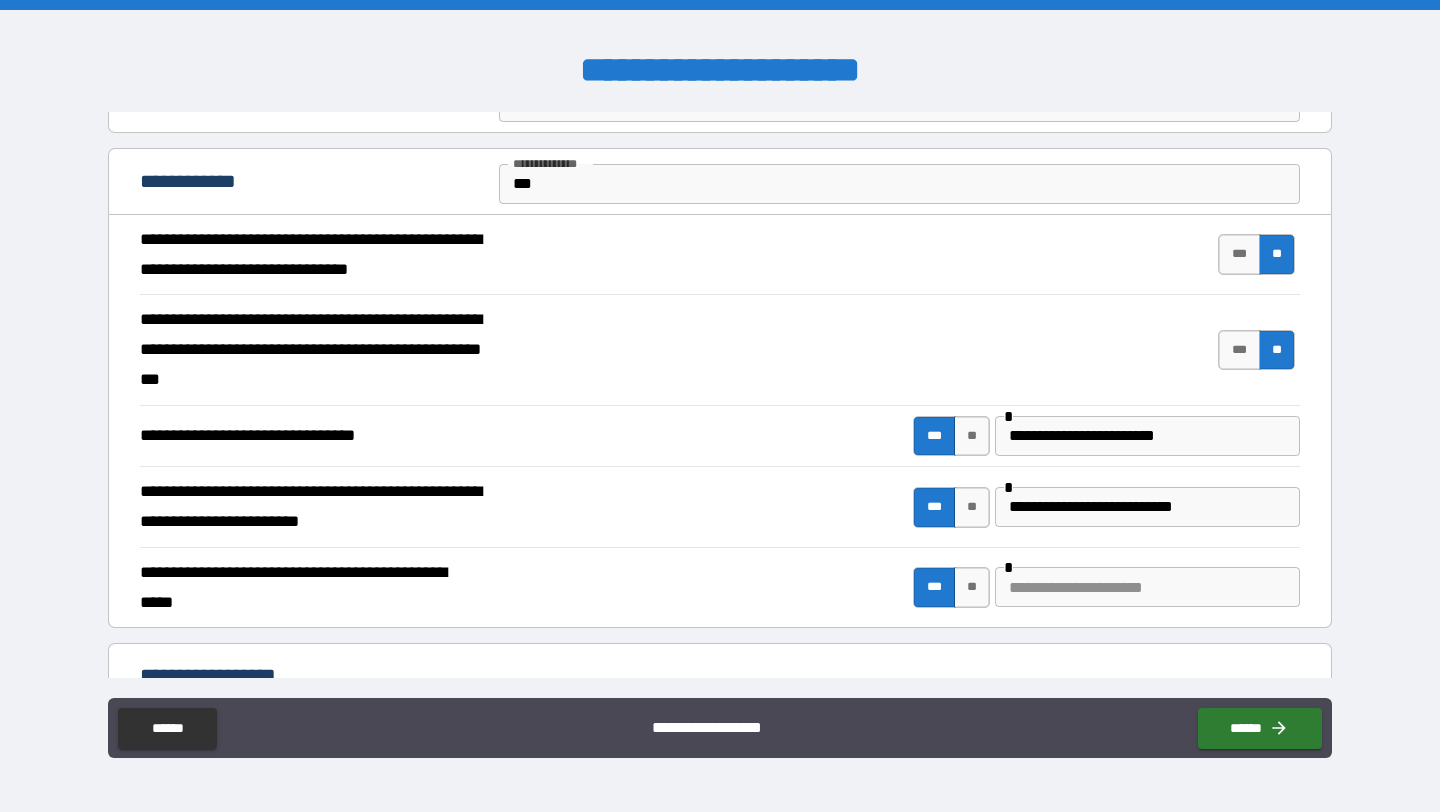 click at bounding box center [1147, 587] 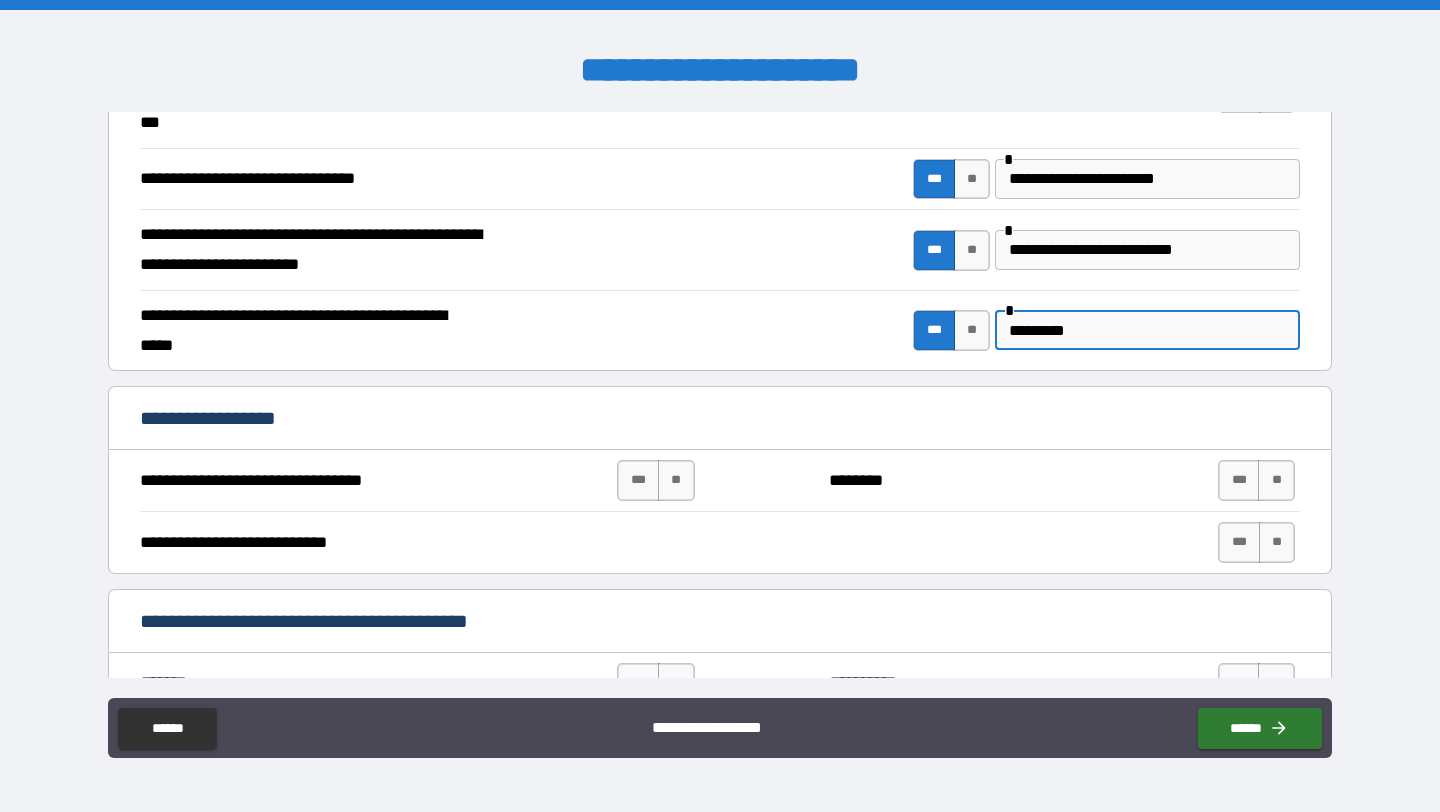 scroll, scrollTop: 736, scrollLeft: 0, axis: vertical 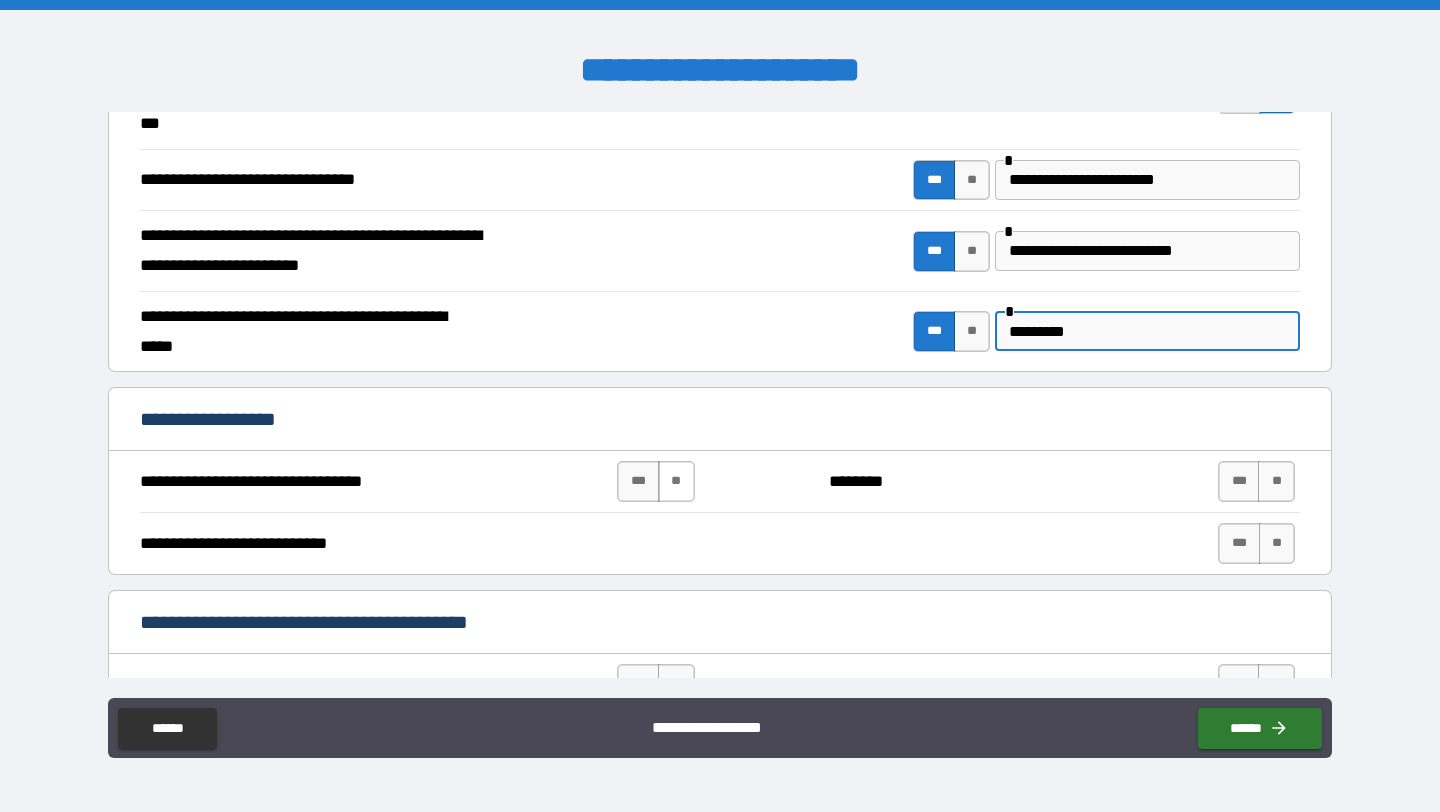 type on "*********" 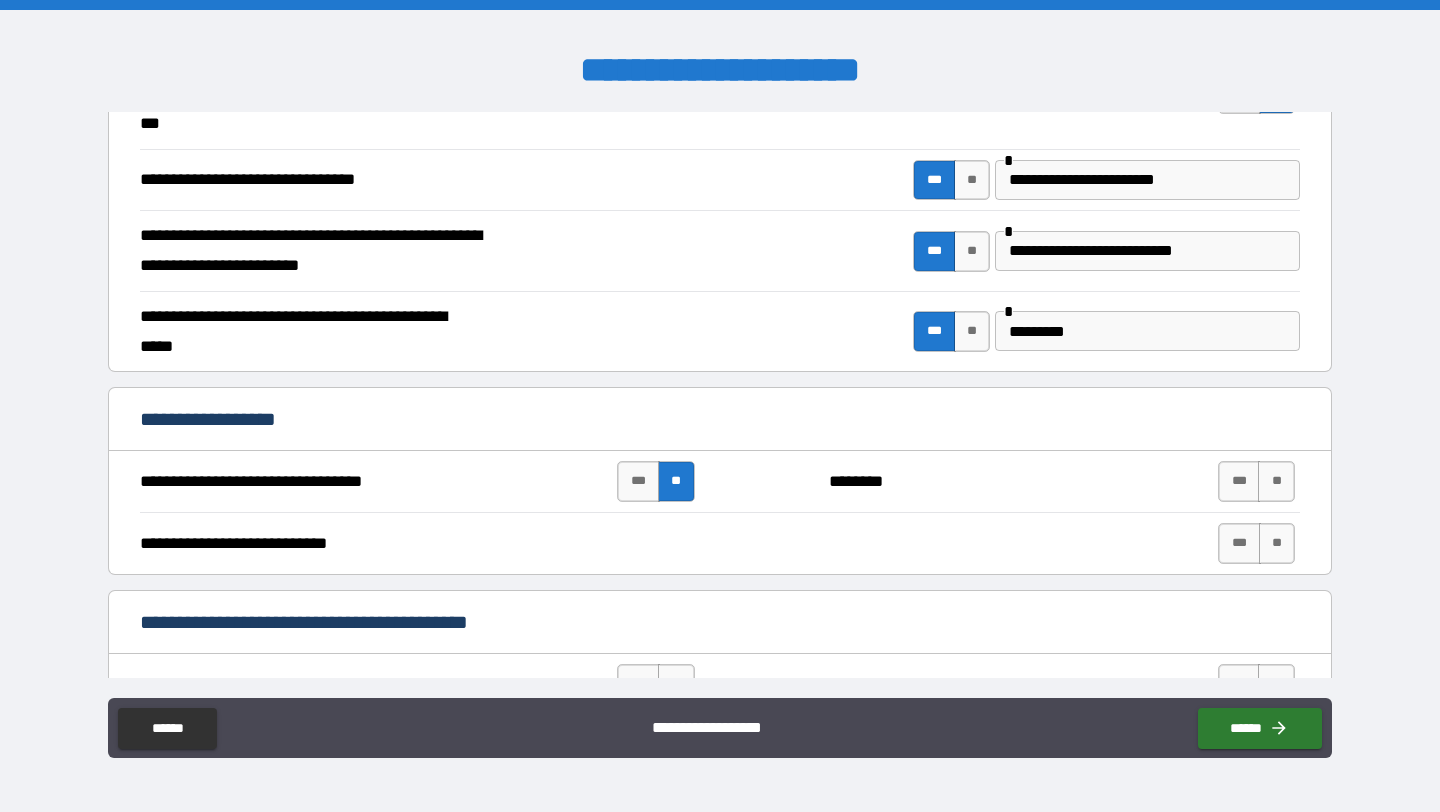 click on "**" at bounding box center [676, 481] 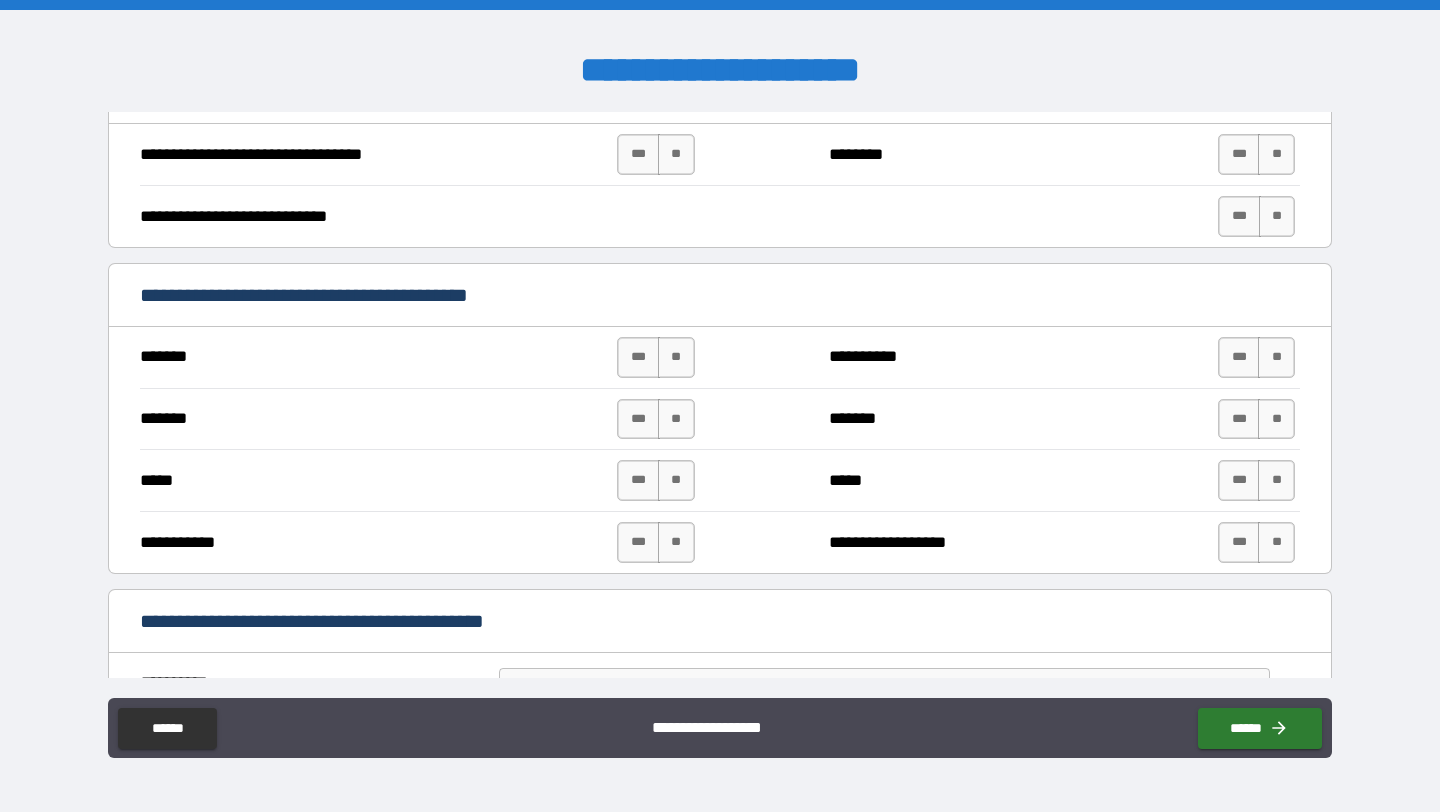 scroll, scrollTop: 1062, scrollLeft: 0, axis: vertical 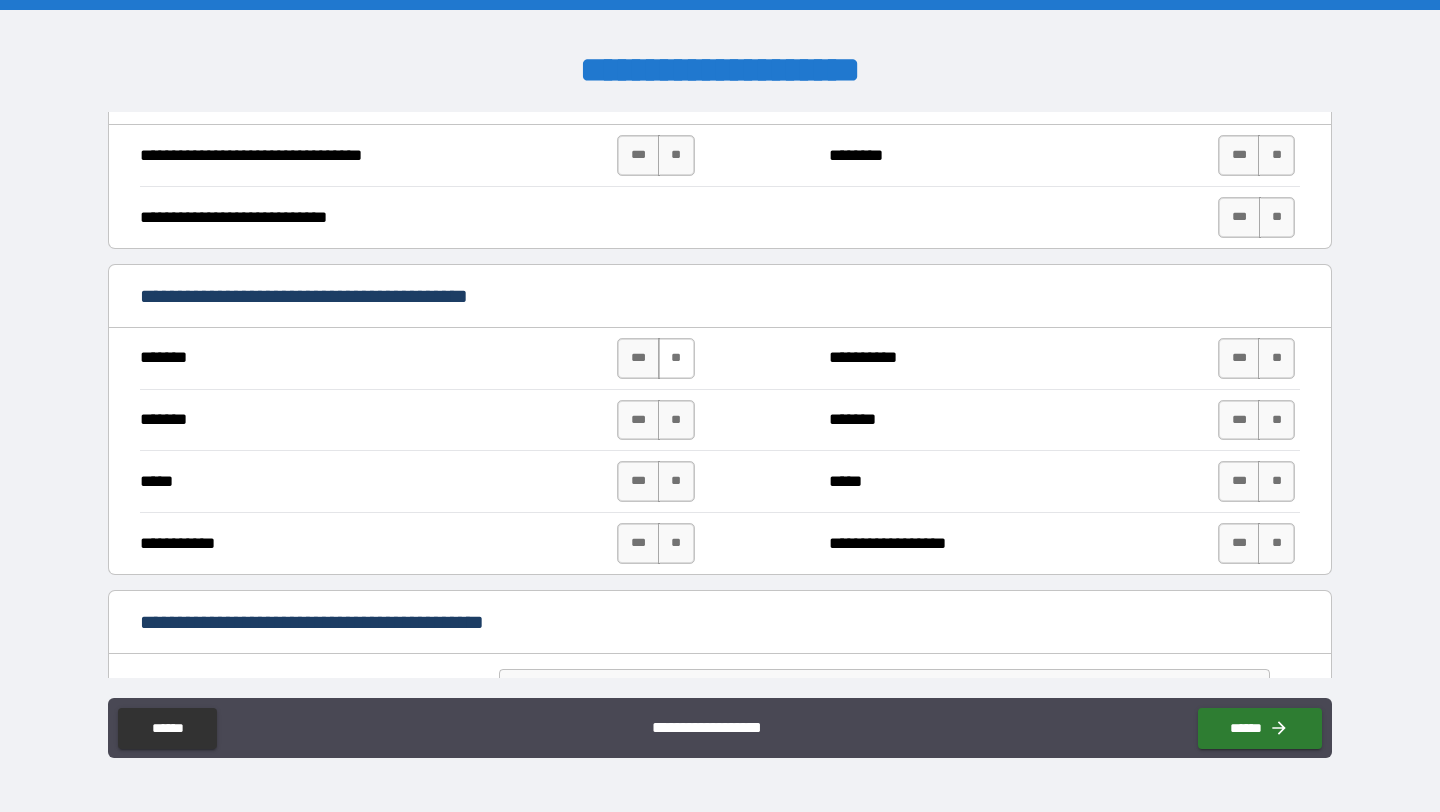click on "**" at bounding box center [676, 358] 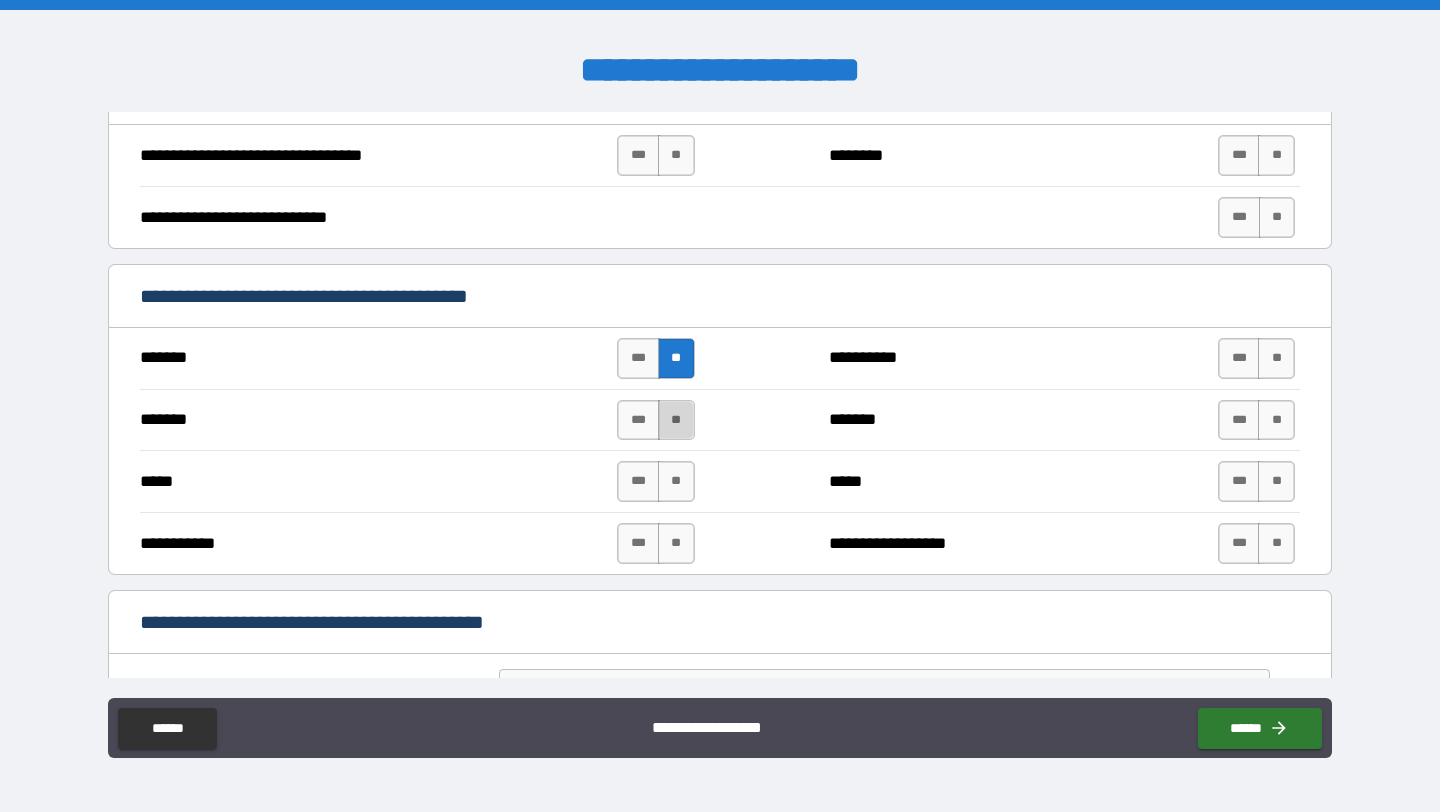 click on "**" at bounding box center [676, 420] 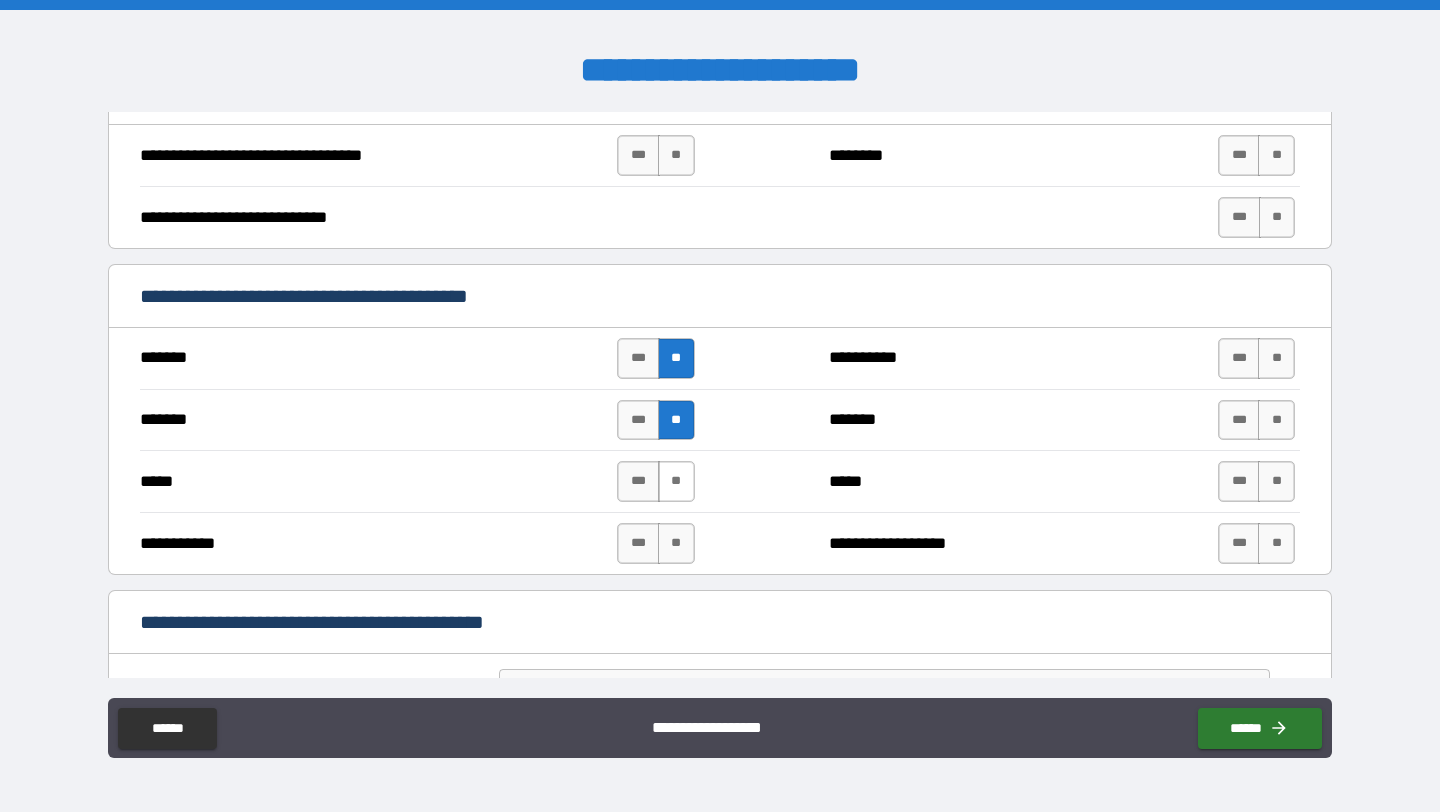 click on "**" at bounding box center [676, 481] 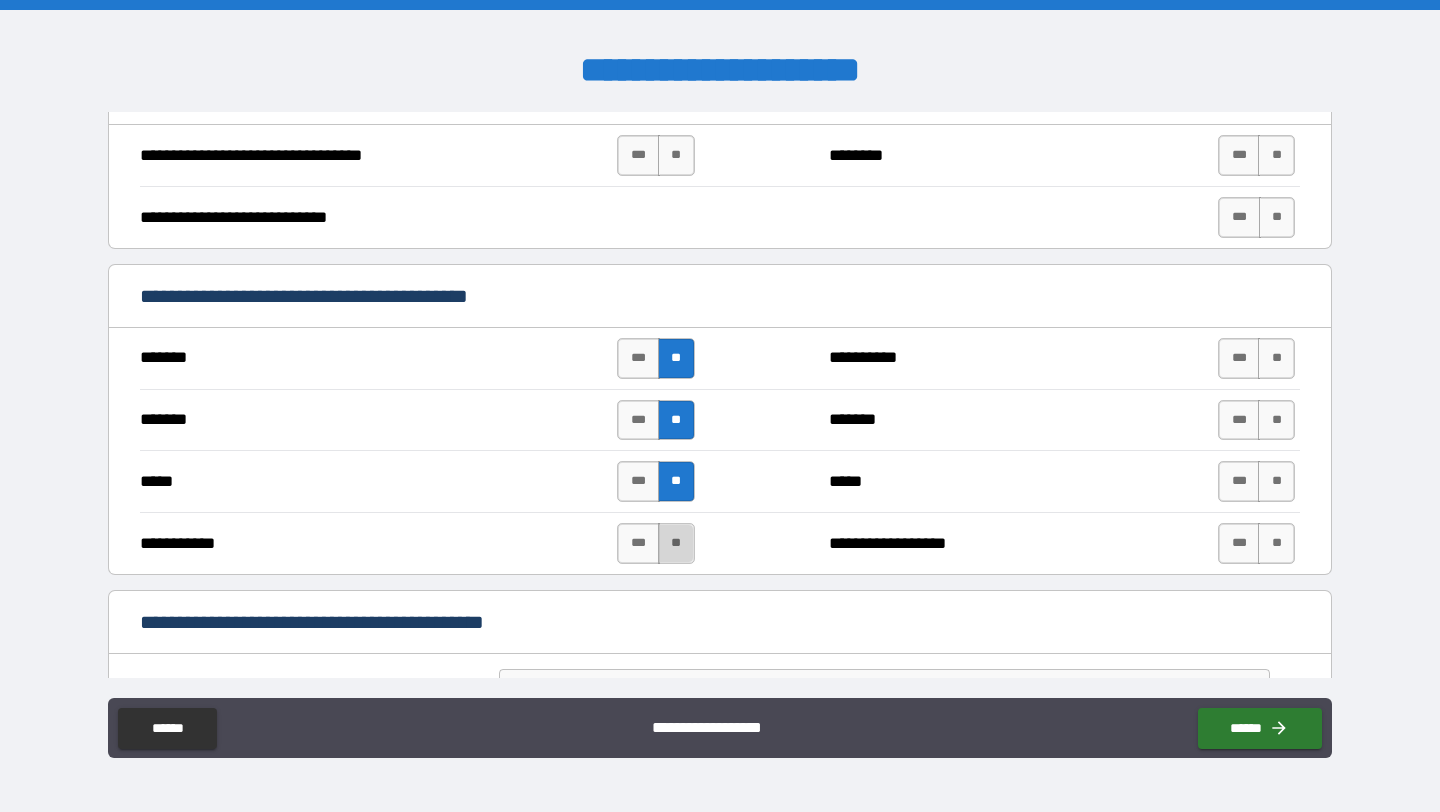 click on "**" at bounding box center [676, 543] 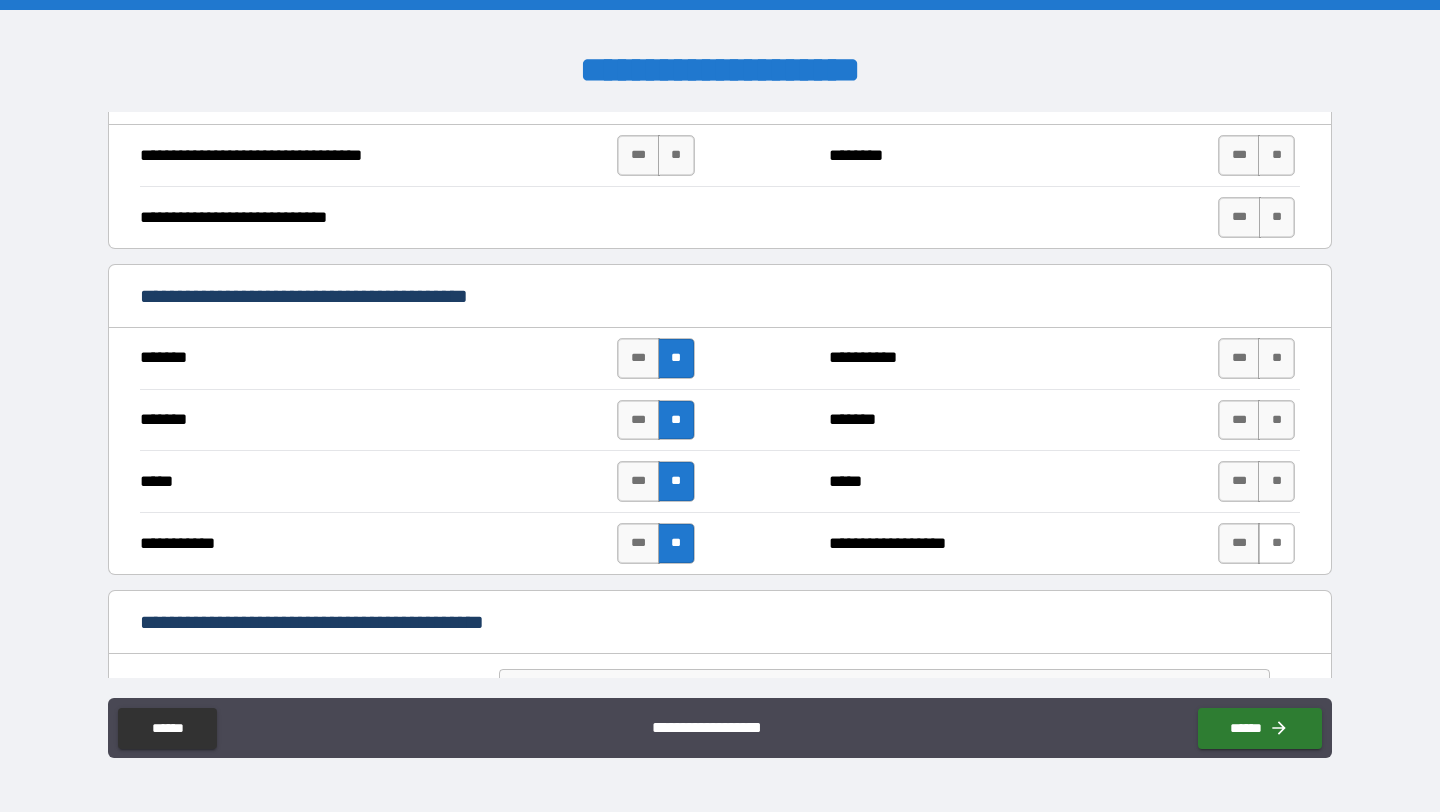 click on "**" at bounding box center [1276, 543] 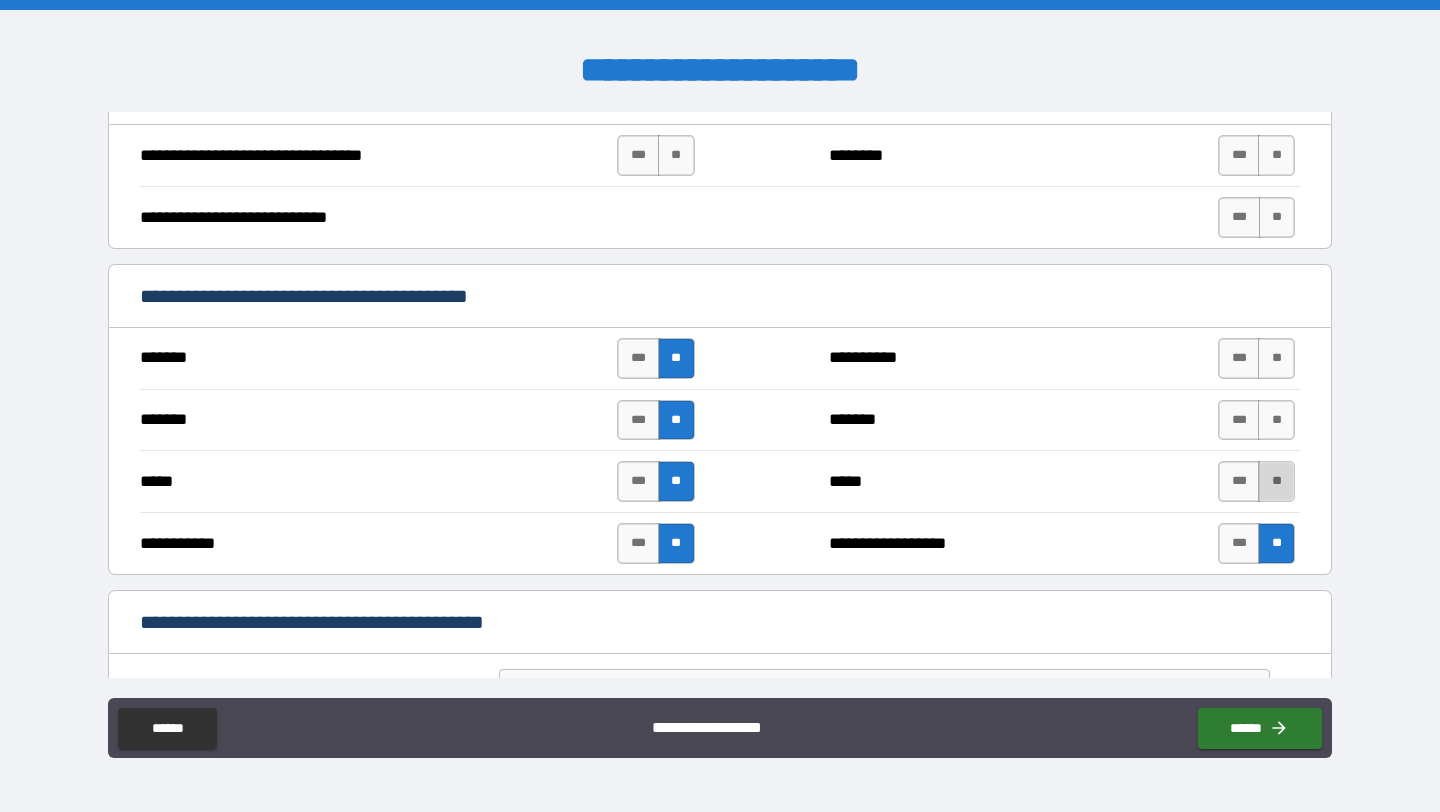 click on "**" at bounding box center (1276, 481) 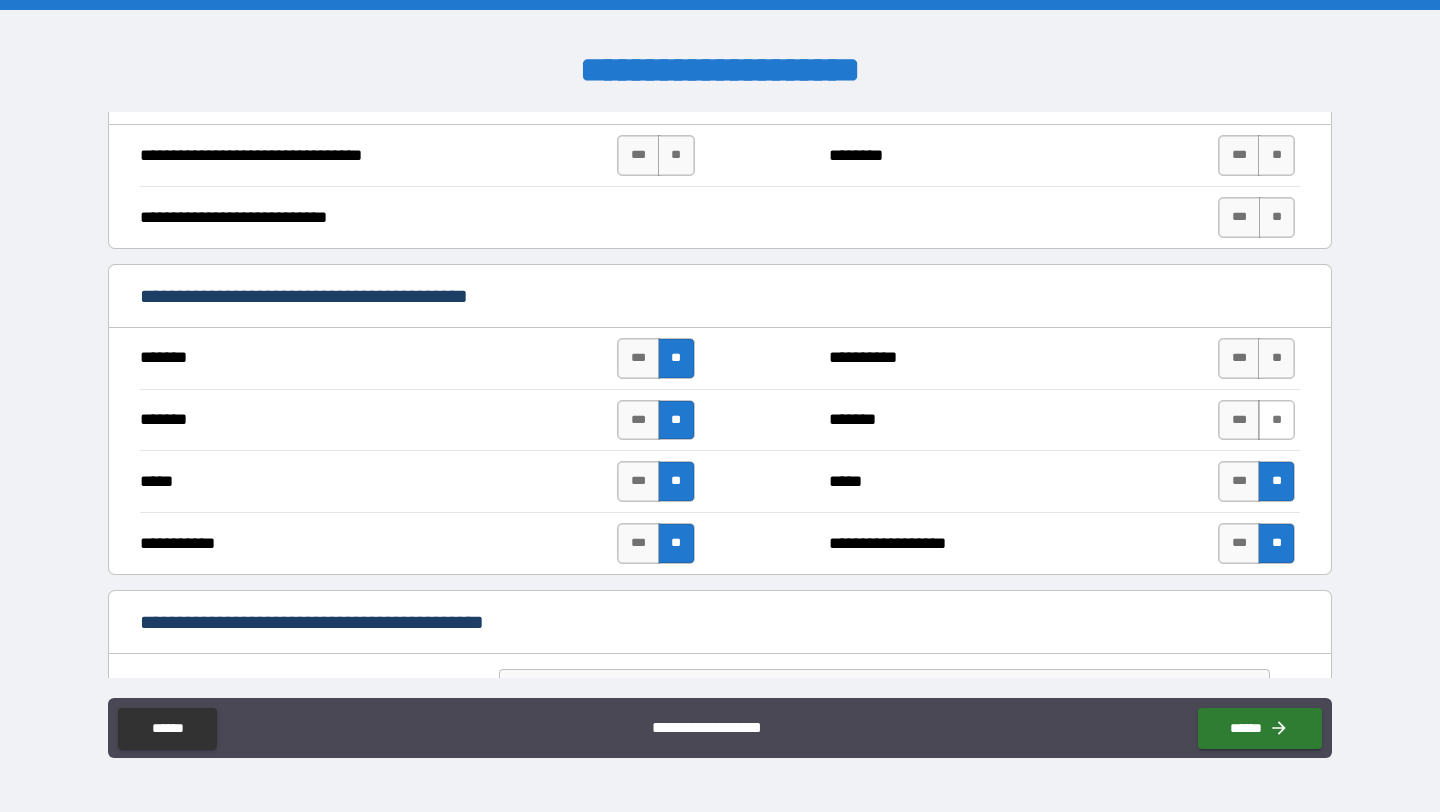 click on "**" at bounding box center [1276, 420] 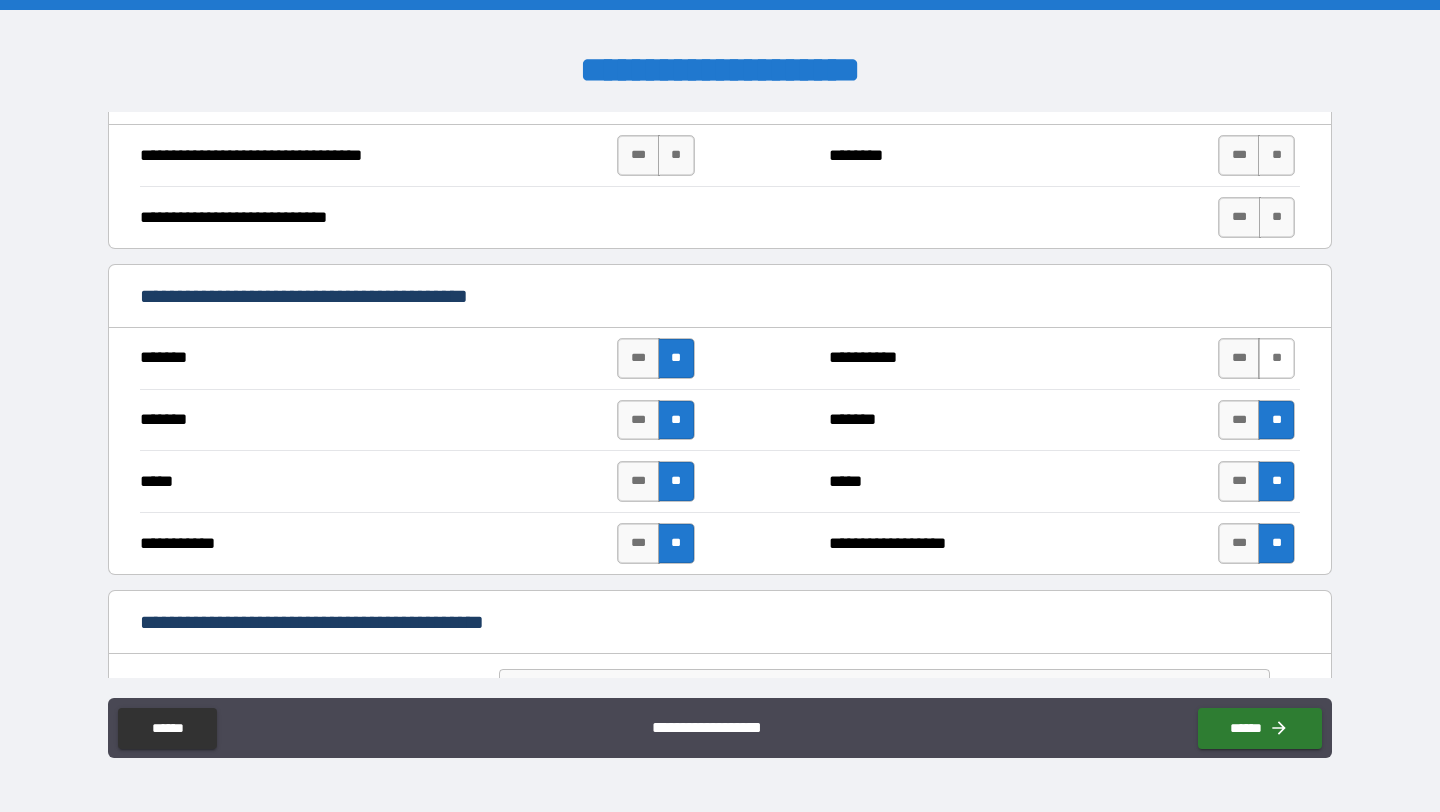 click on "**" at bounding box center (1276, 358) 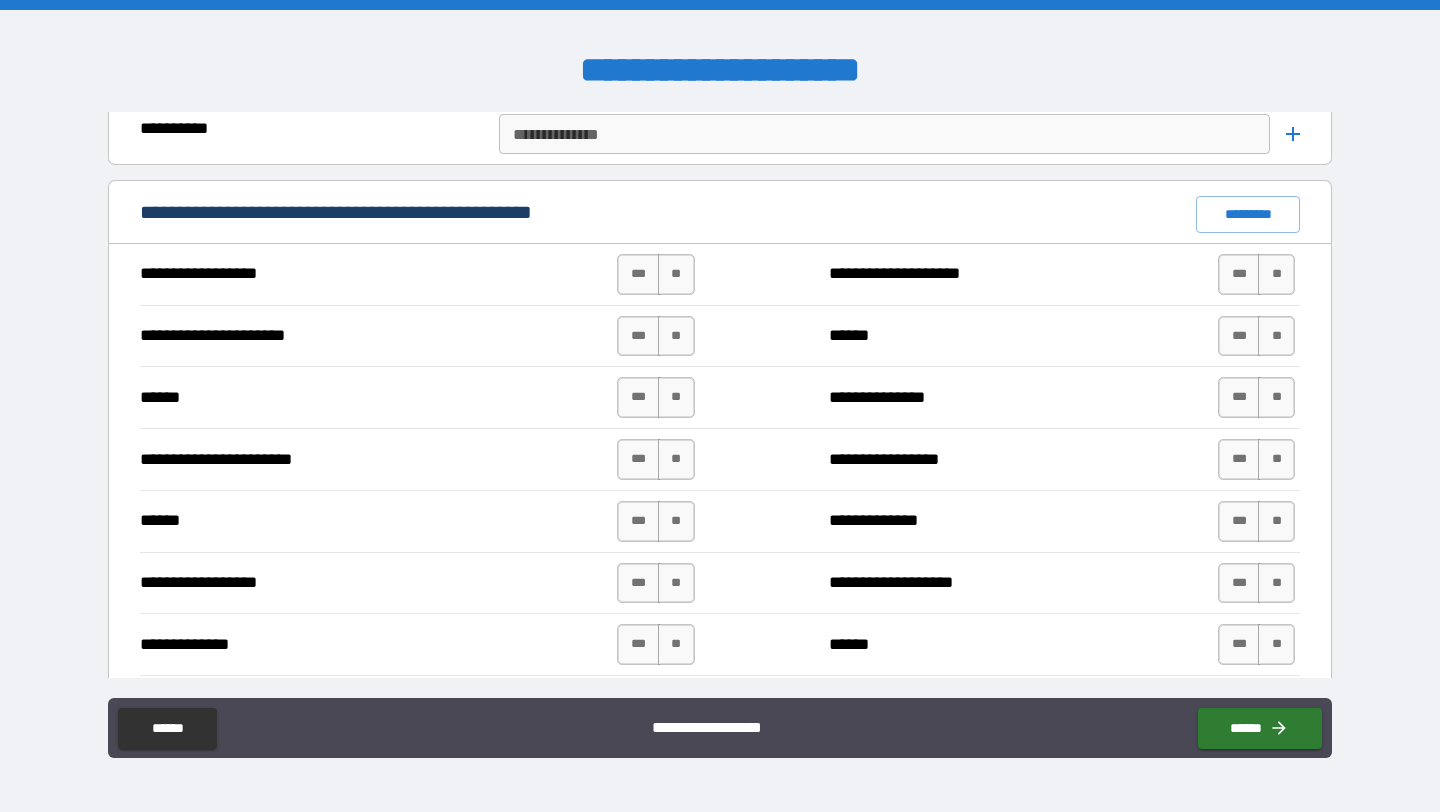 scroll, scrollTop: 1356, scrollLeft: 0, axis: vertical 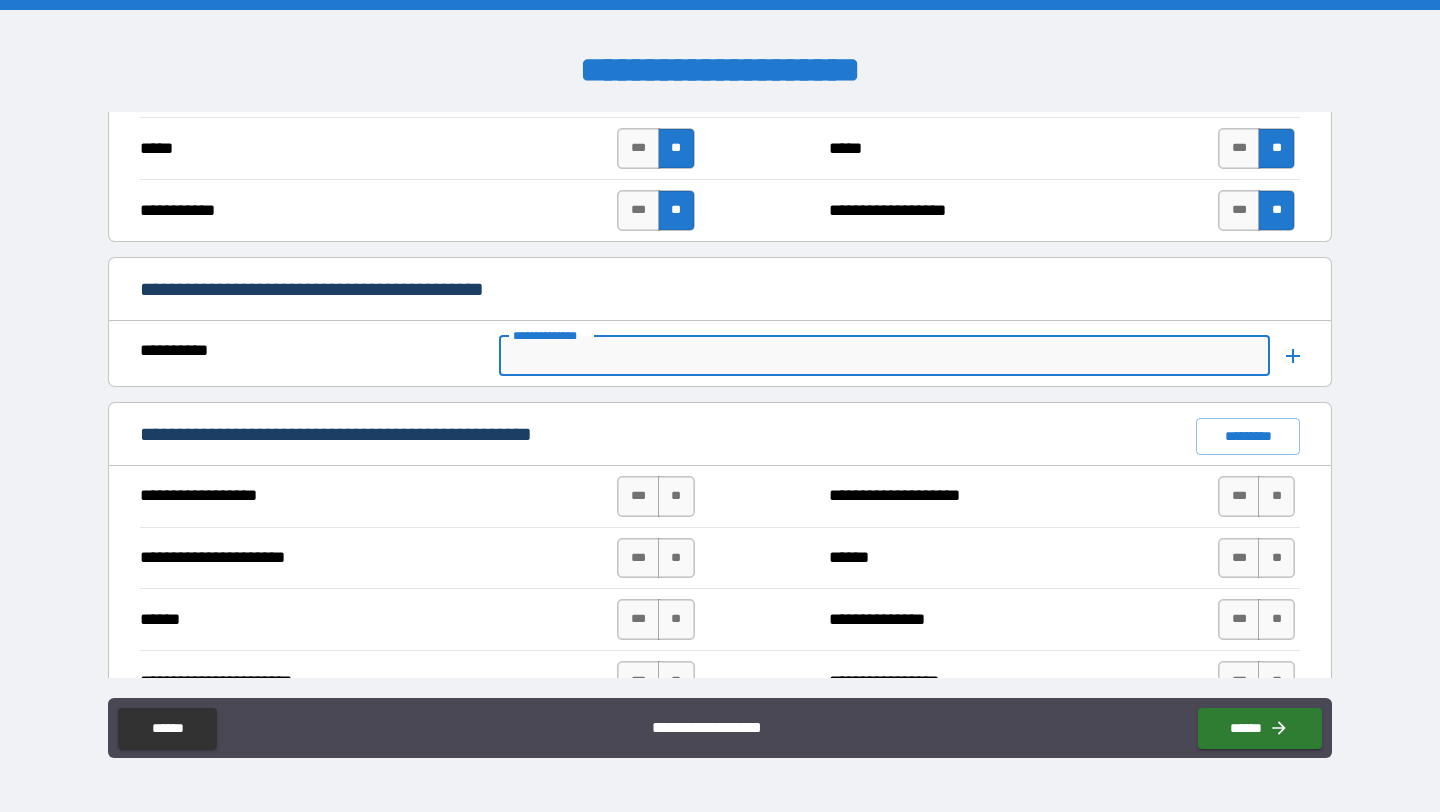 click on "**********" at bounding box center [883, 356] 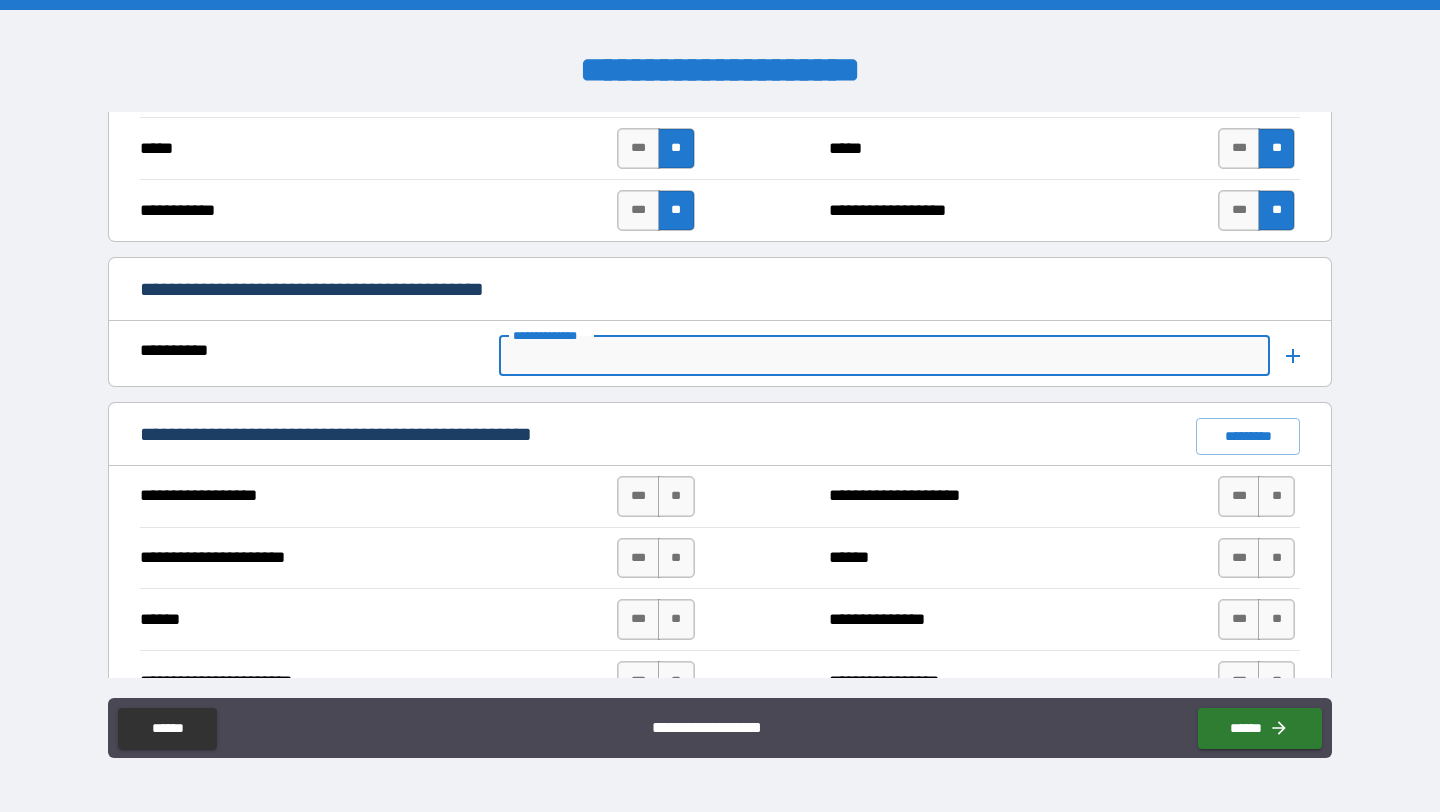 paste on "**********" 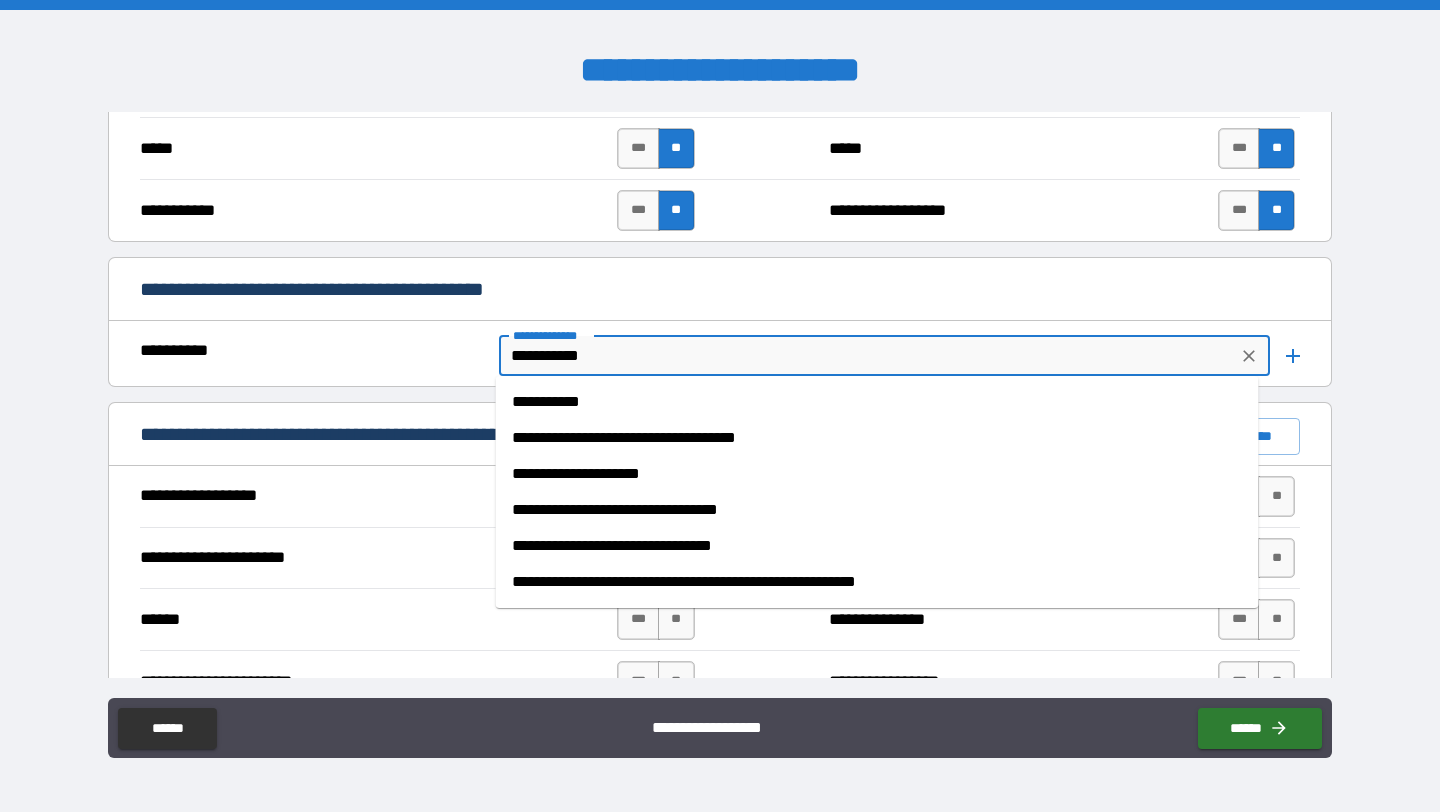 click on "**********" at bounding box center [877, 402] 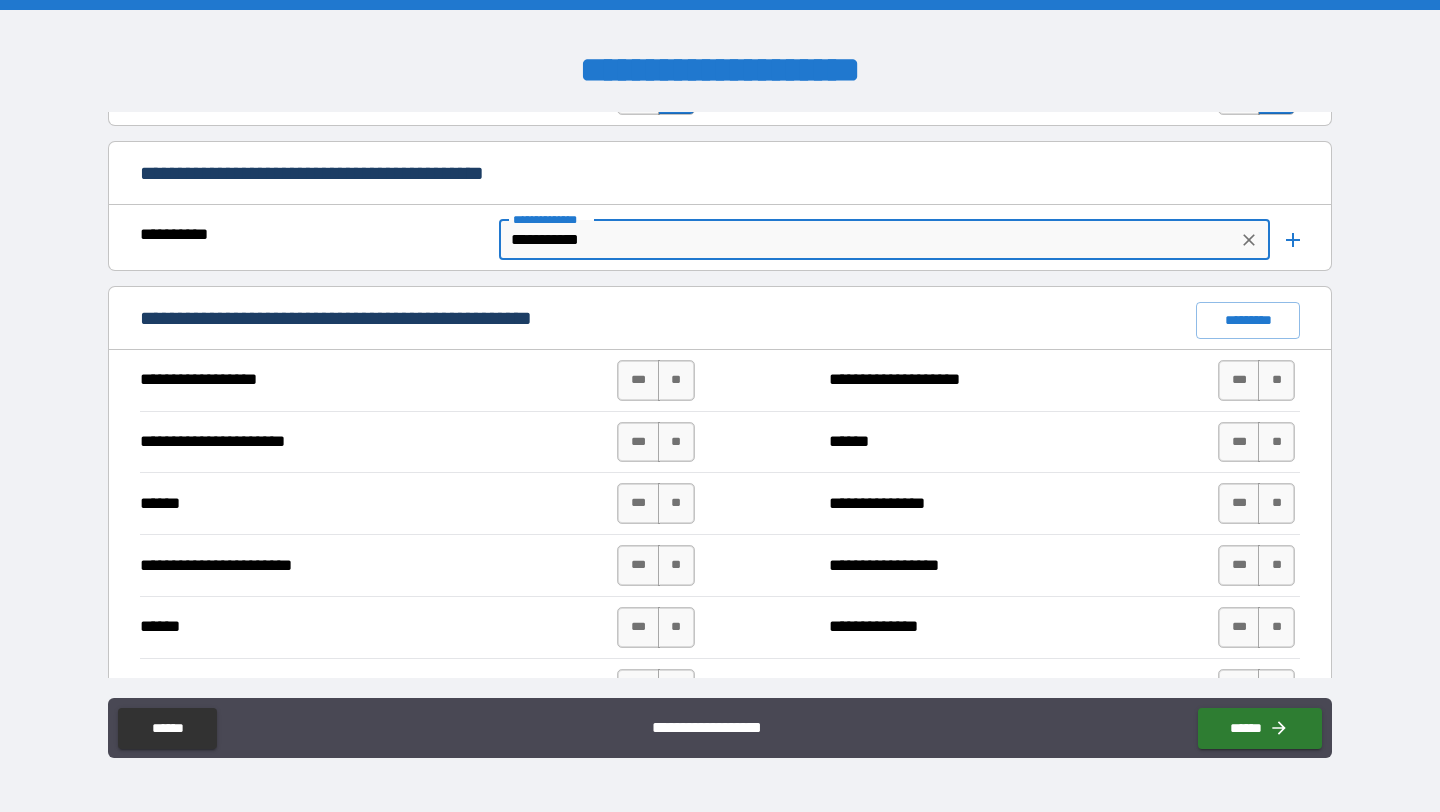 scroll, scrollTop: 1513, scrollLeft: 0, axis: vertical 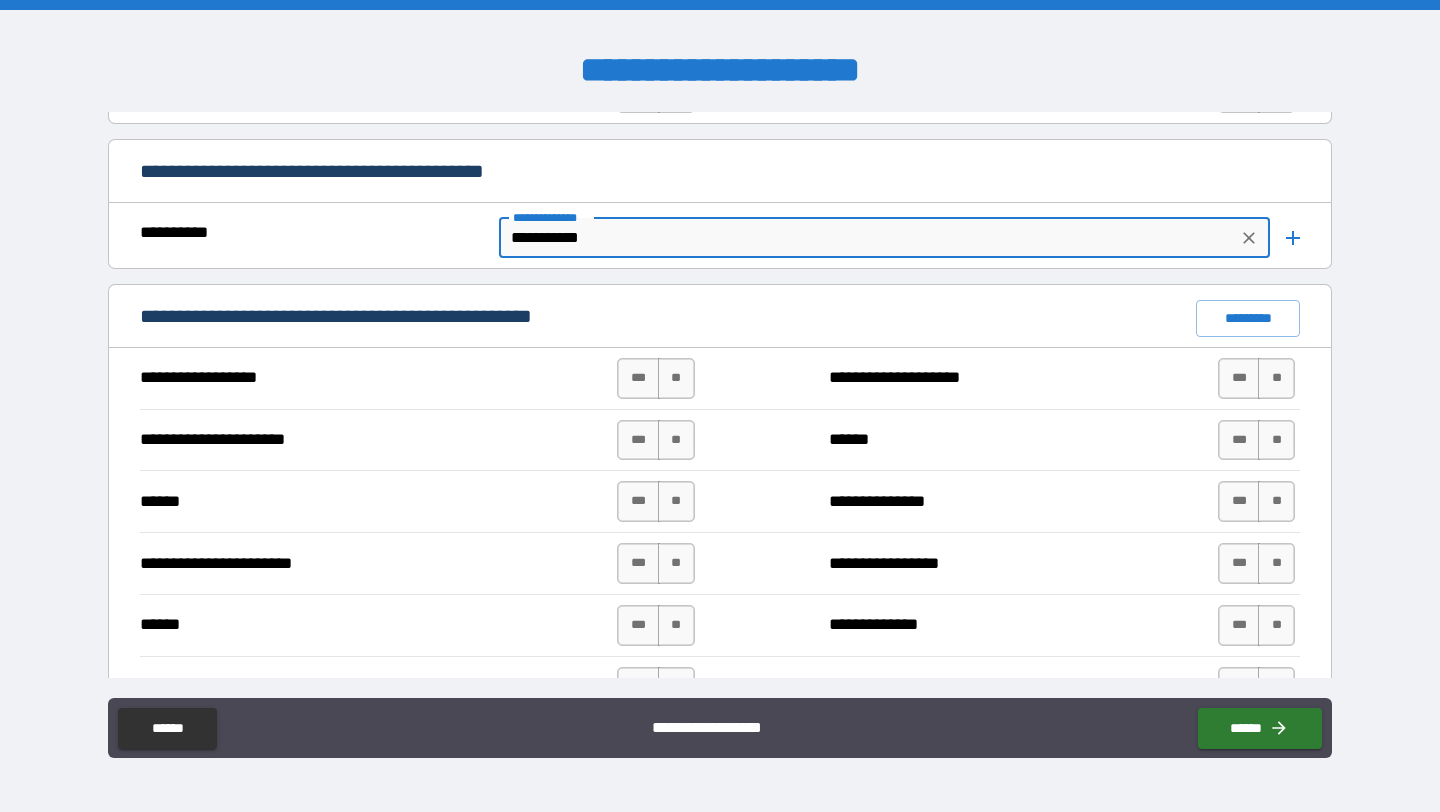 type on "**********" 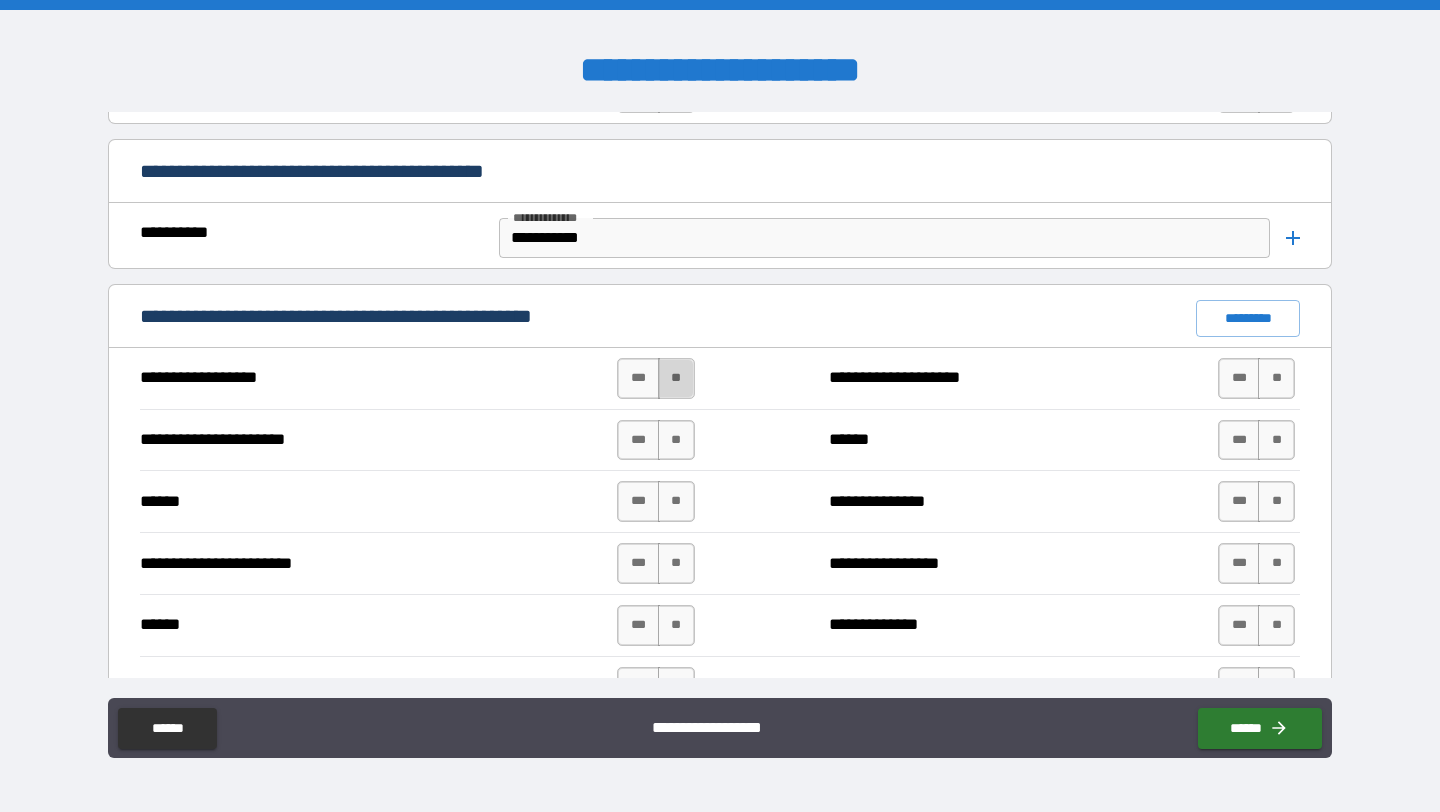 click on "**" at bounding box center [676, 378] 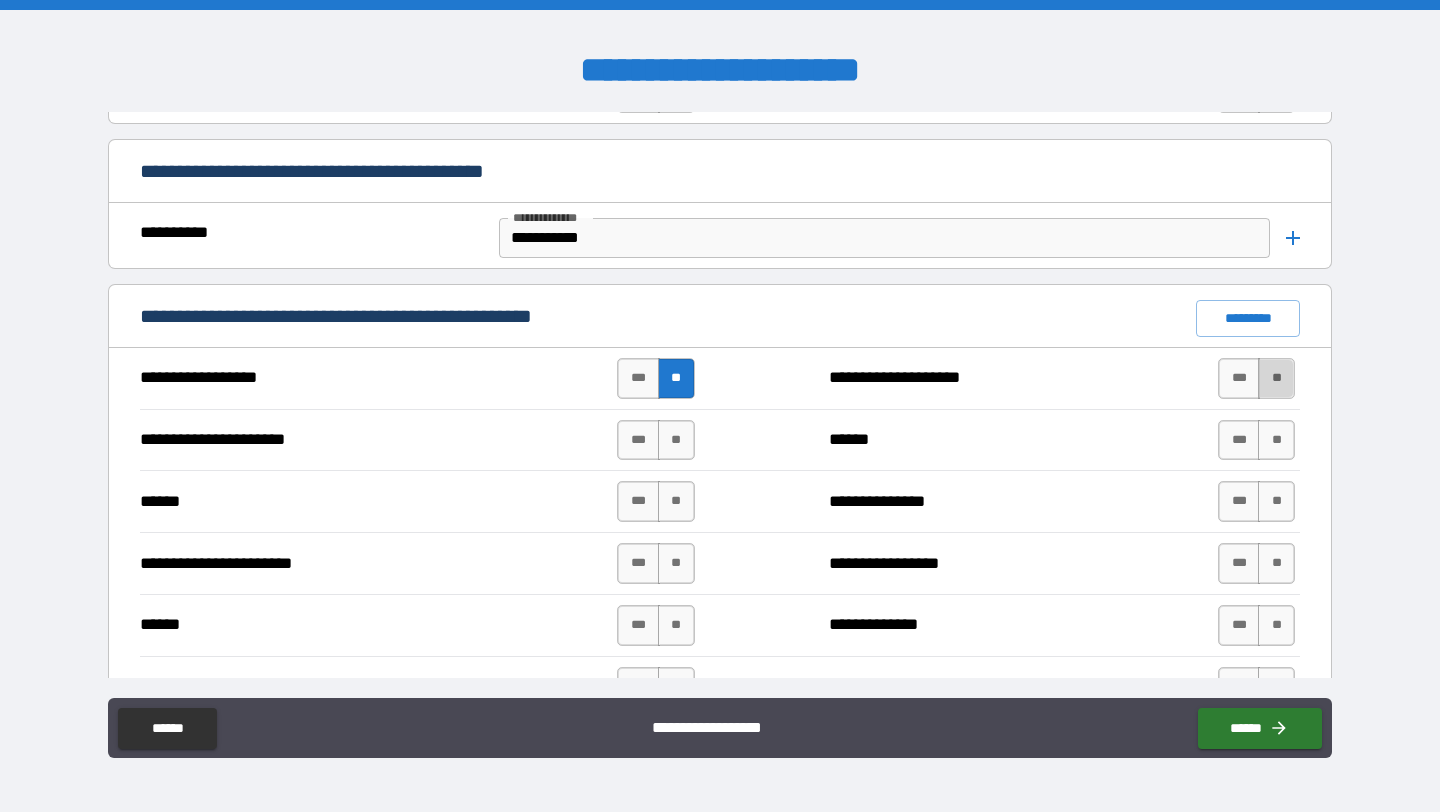 click on "**" at bounding box center (1276, 378) 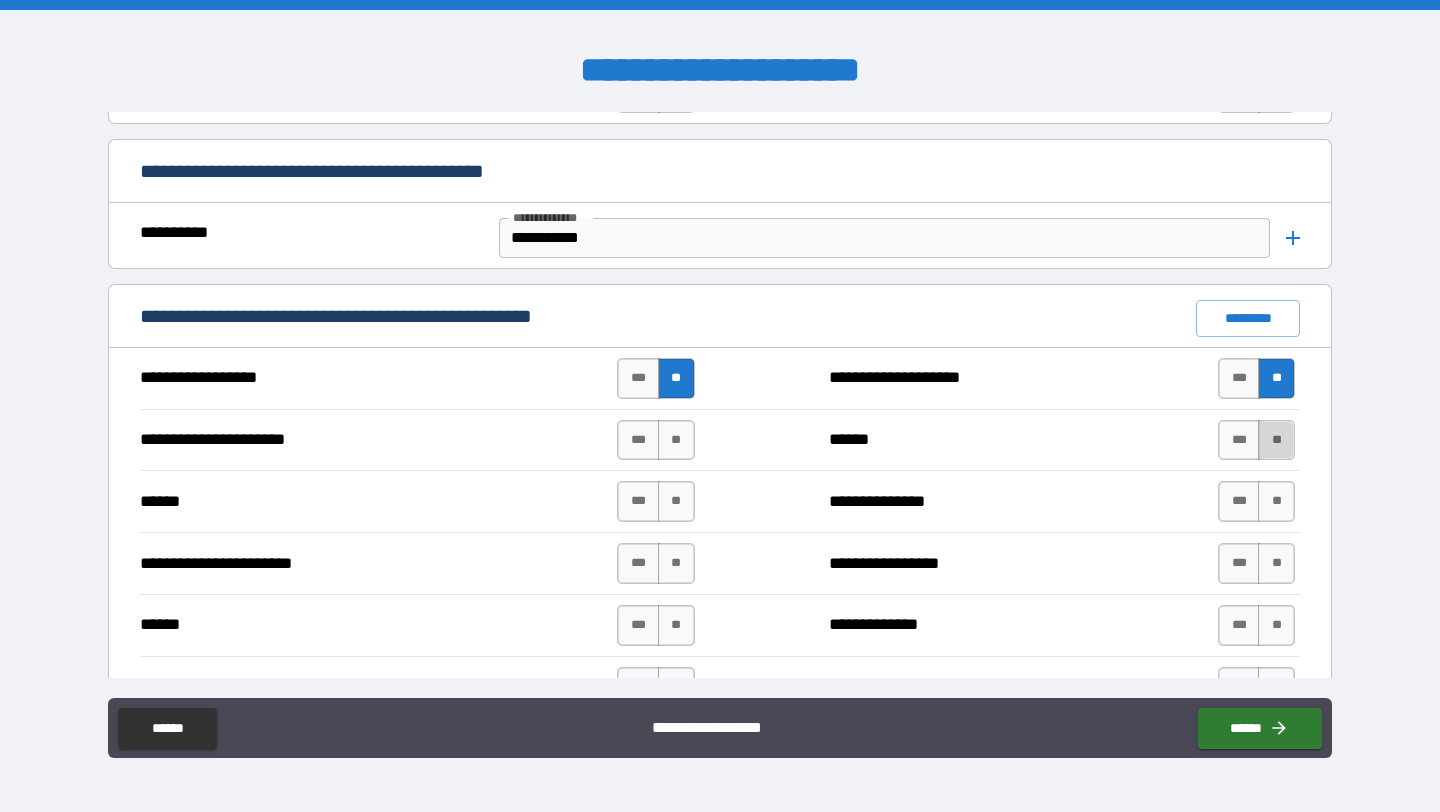 click on "**" at bounding box center (1276, 440) 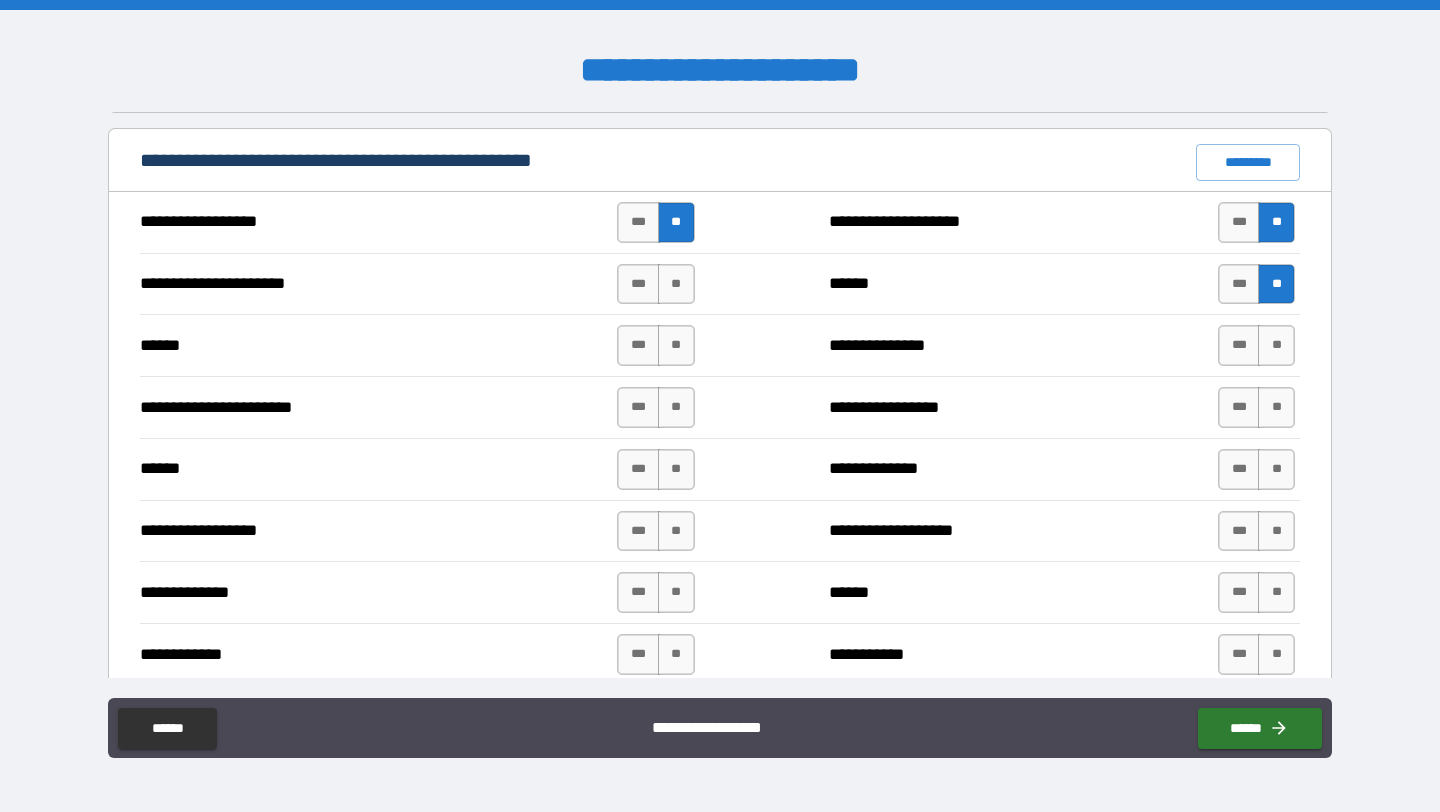 scroll, scrollTop: 1666, scrollLeft: 0, axis: vertical 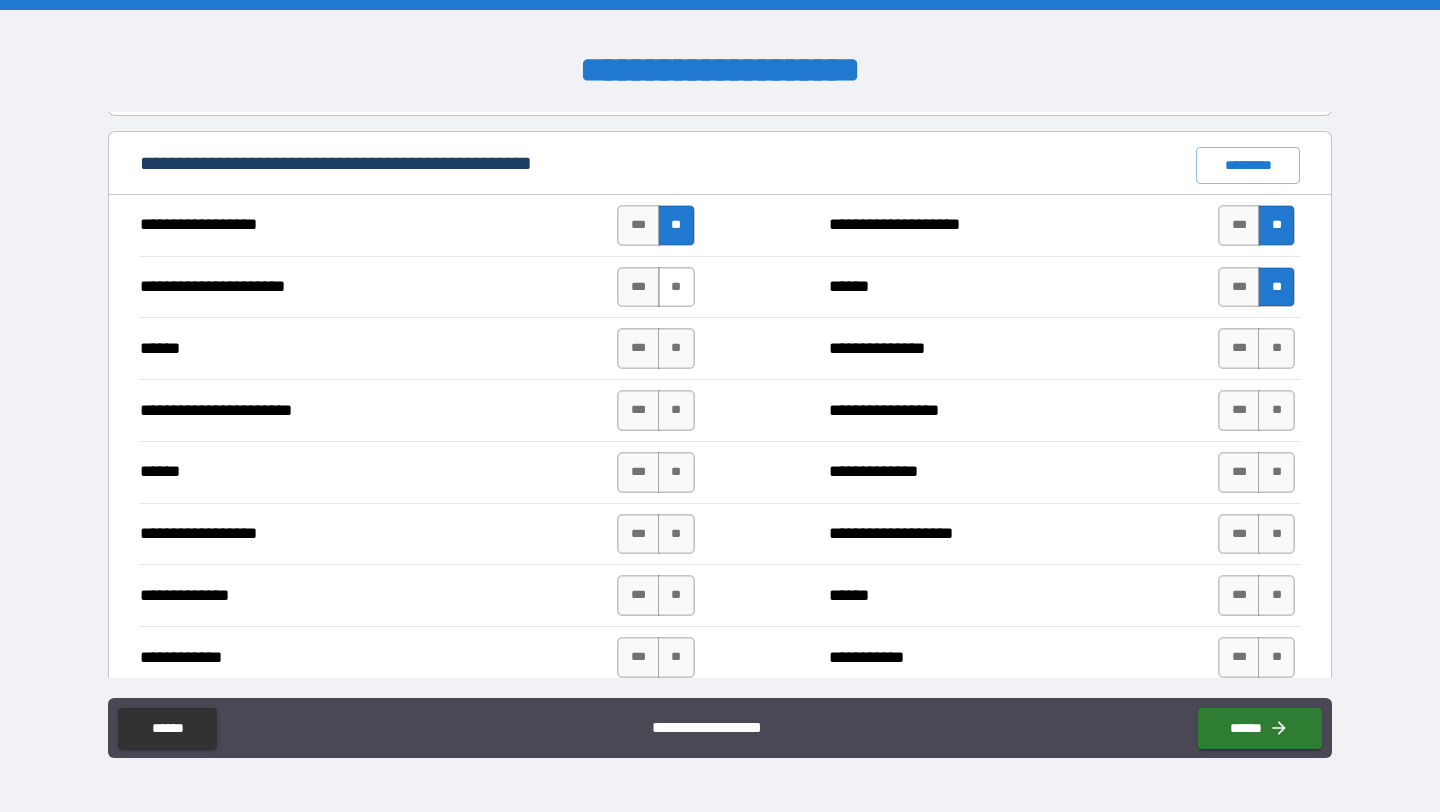 click on "**" at bounding box center (676, 287) 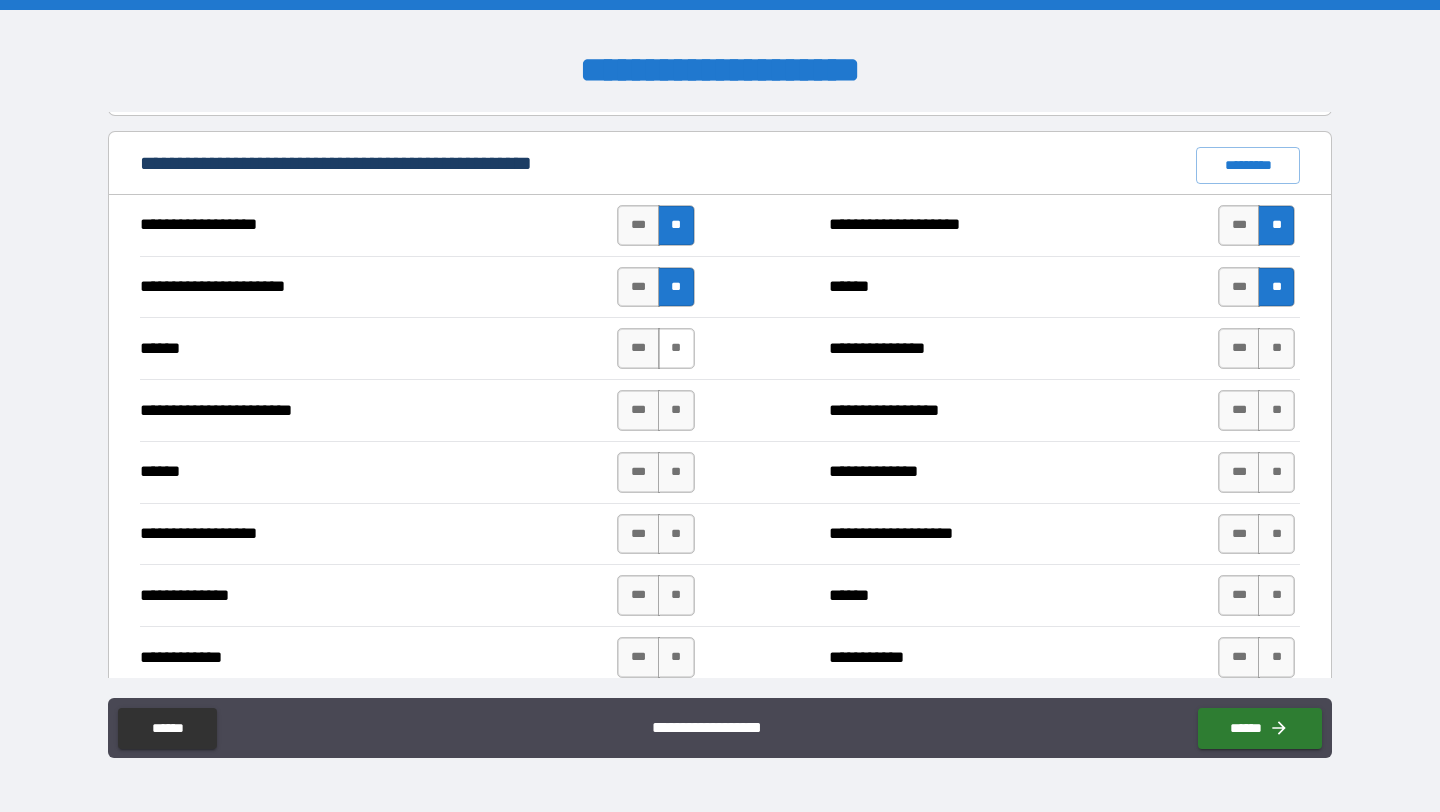 click on "**" at bounding box center [676, 348] 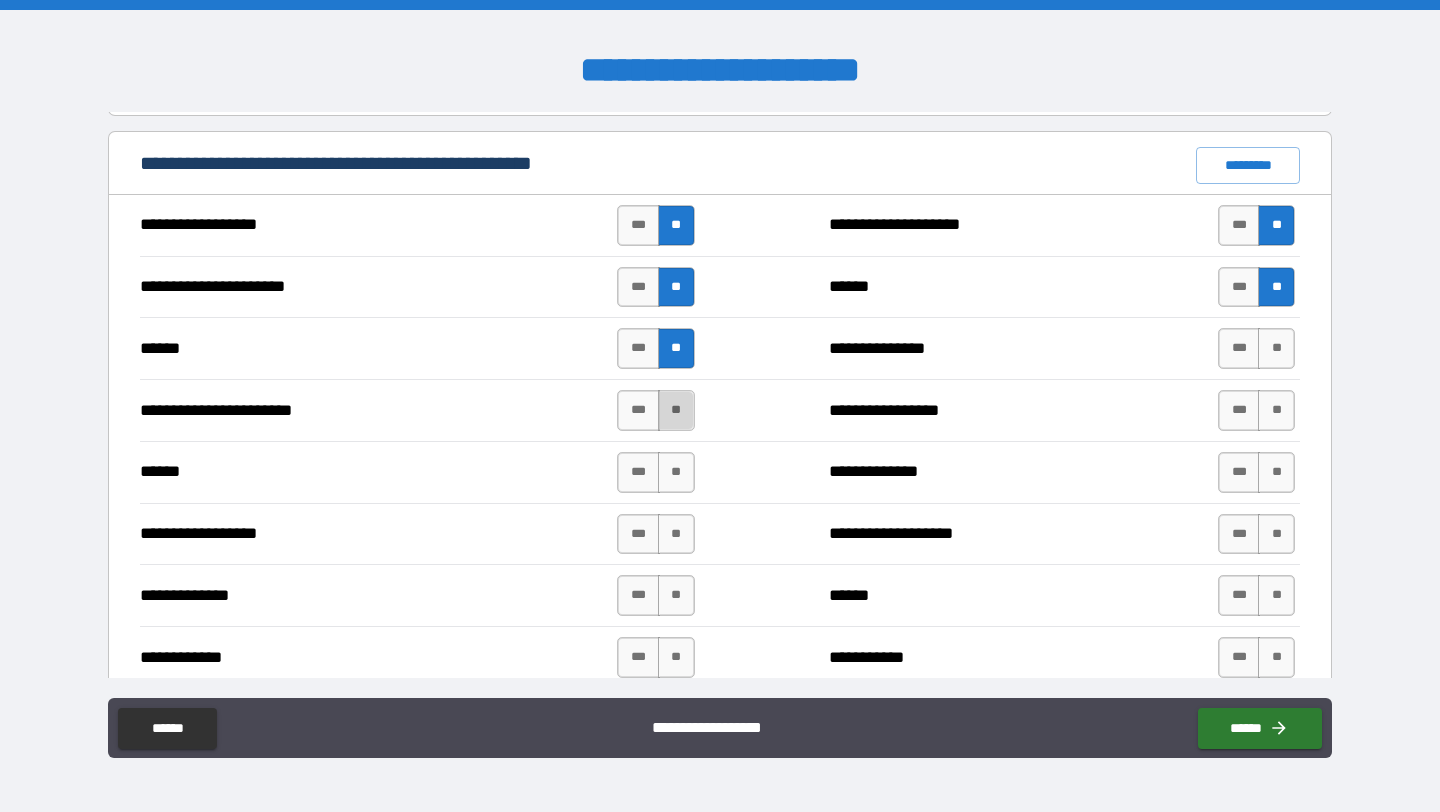 click on "**" at bounding box center [676, 410] 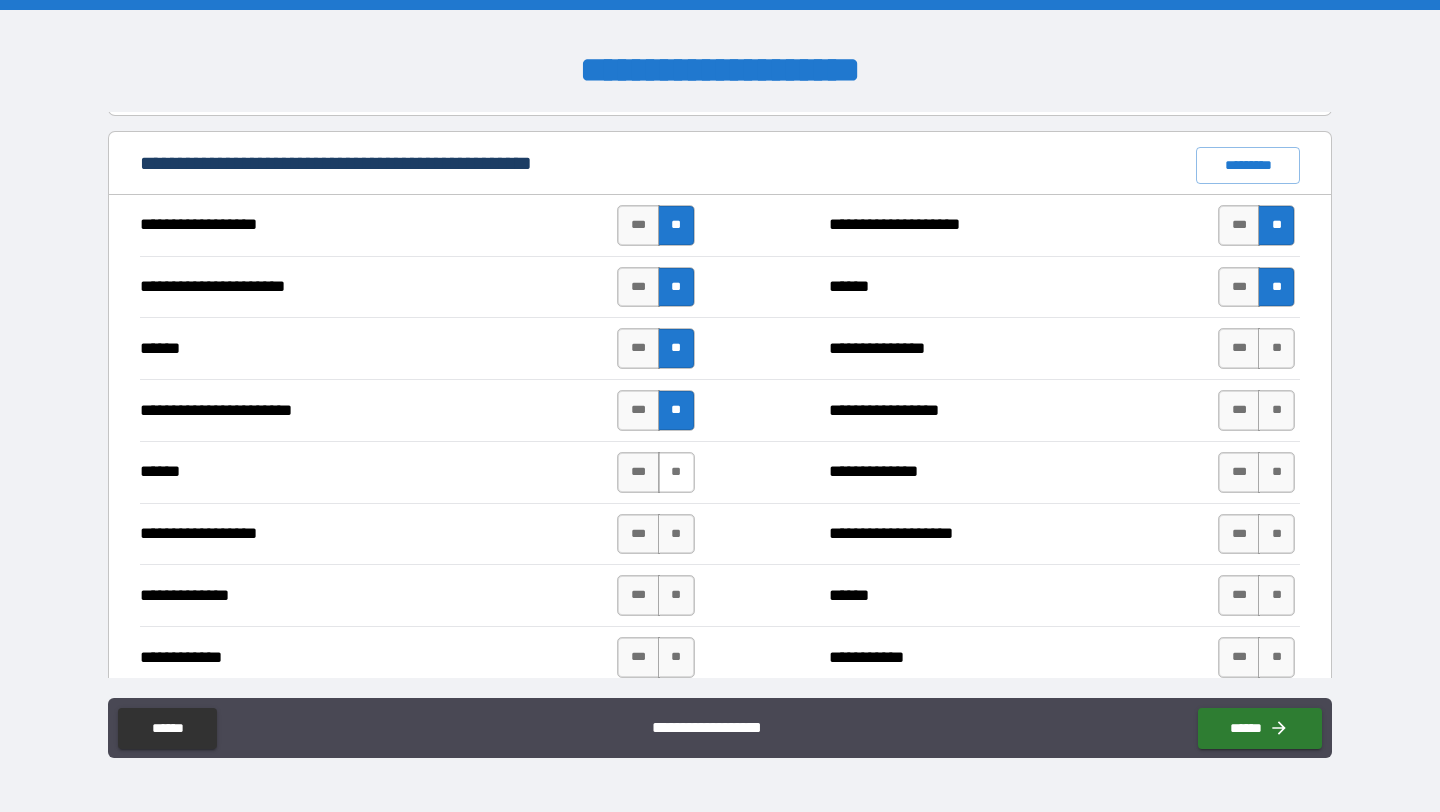 click on "**" at bounding box center (676, 472) 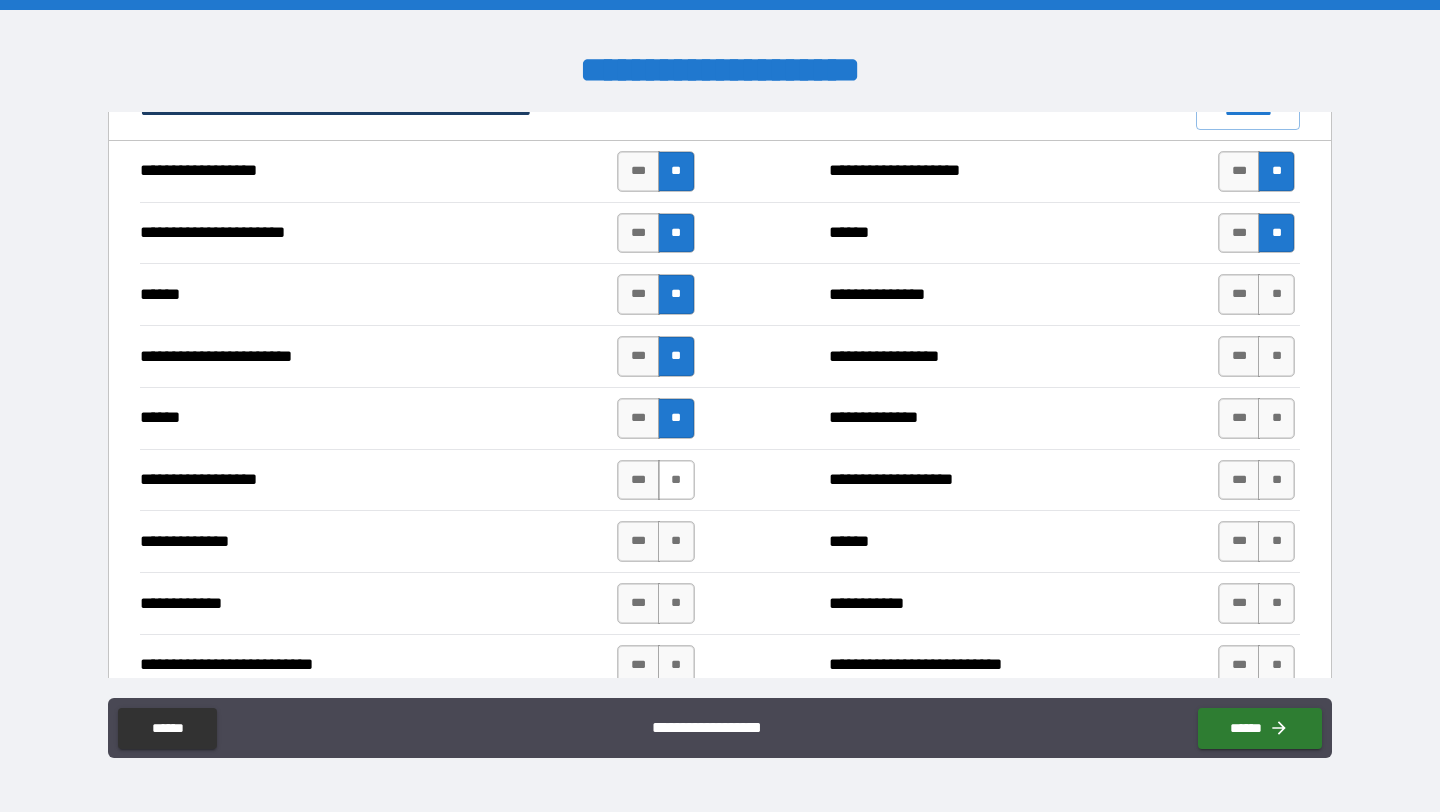click on "**" at bounding box center (676, 480) 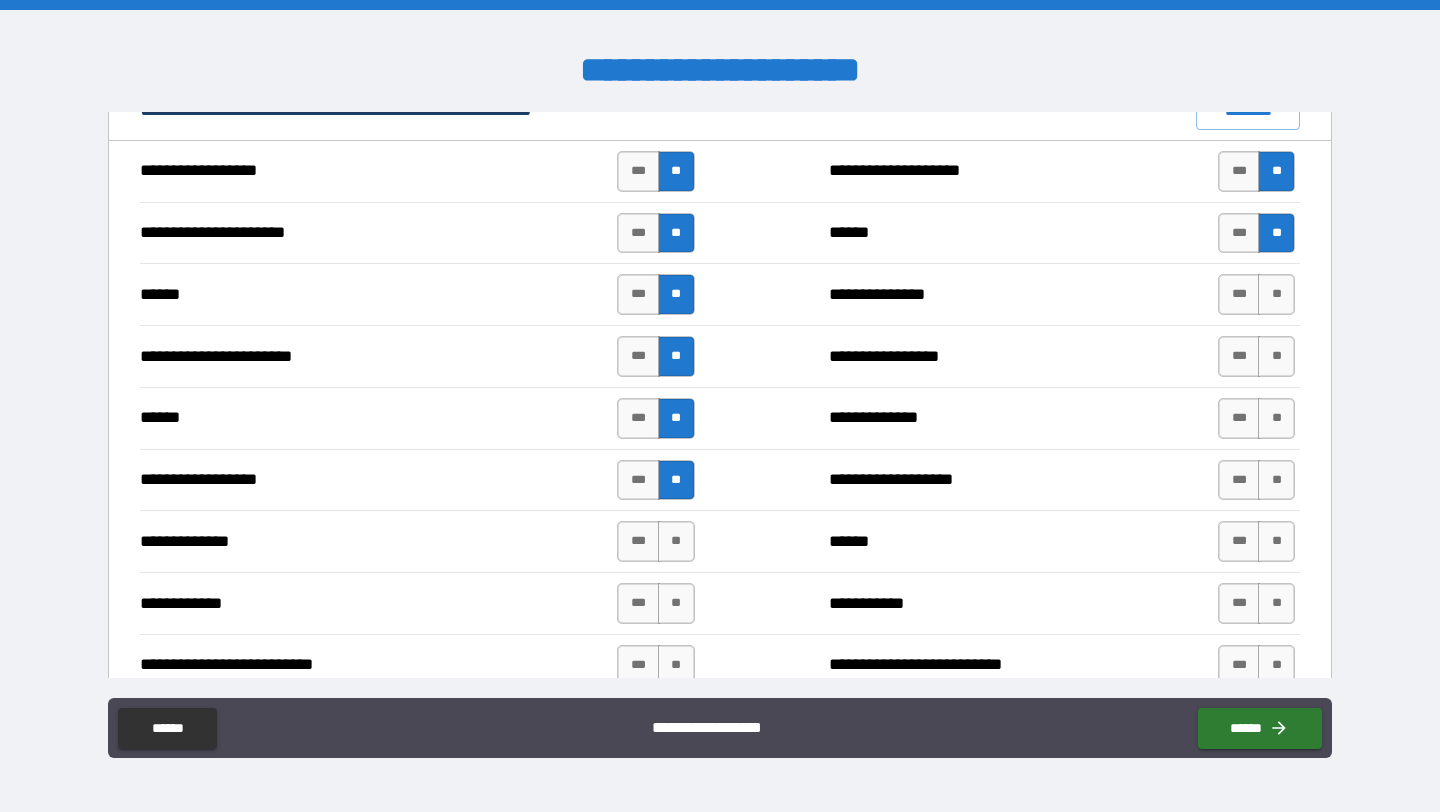 scroll, scrollTop: 1788, scrollLeft: 0, axis: vertical 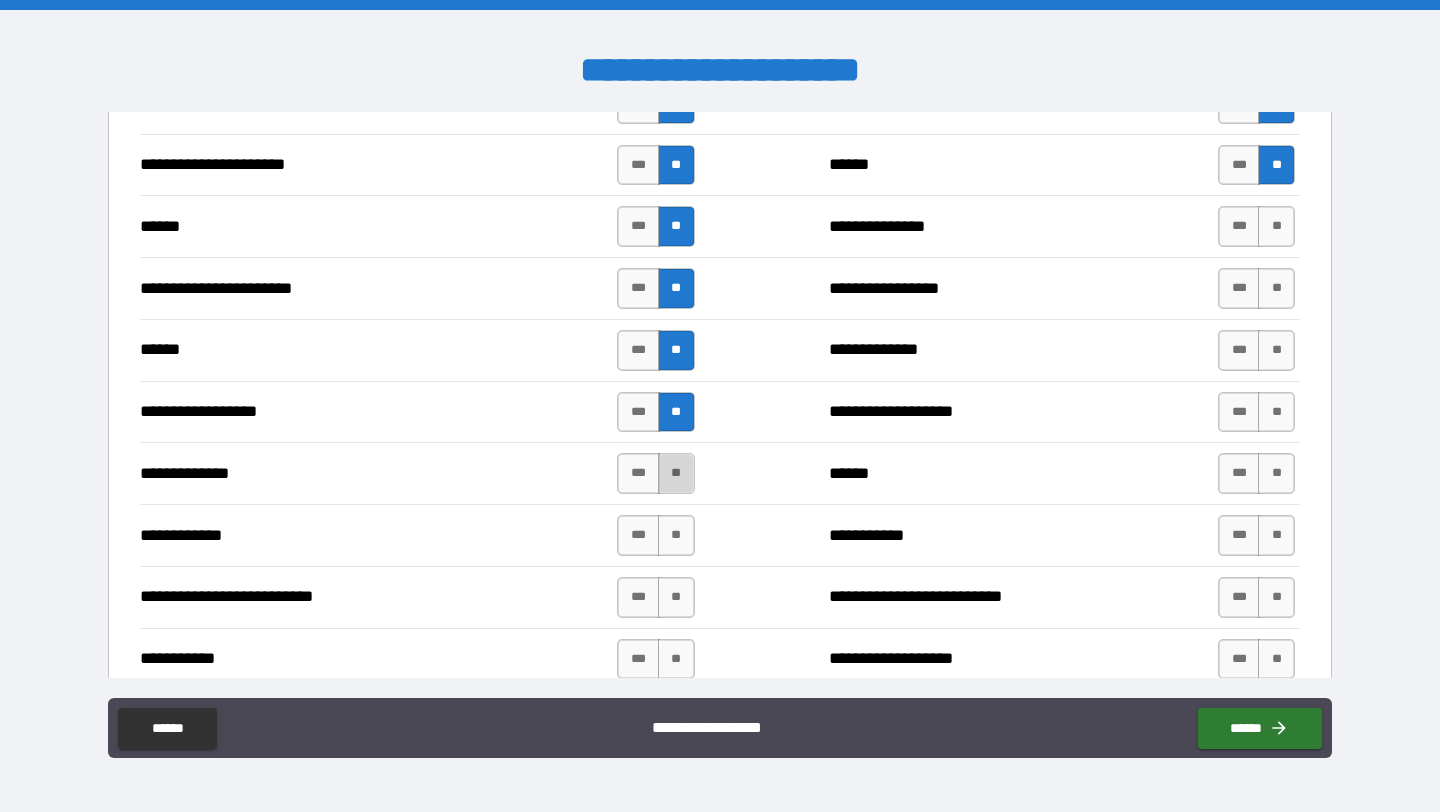 click on "**" at bounding box center [676, 473] 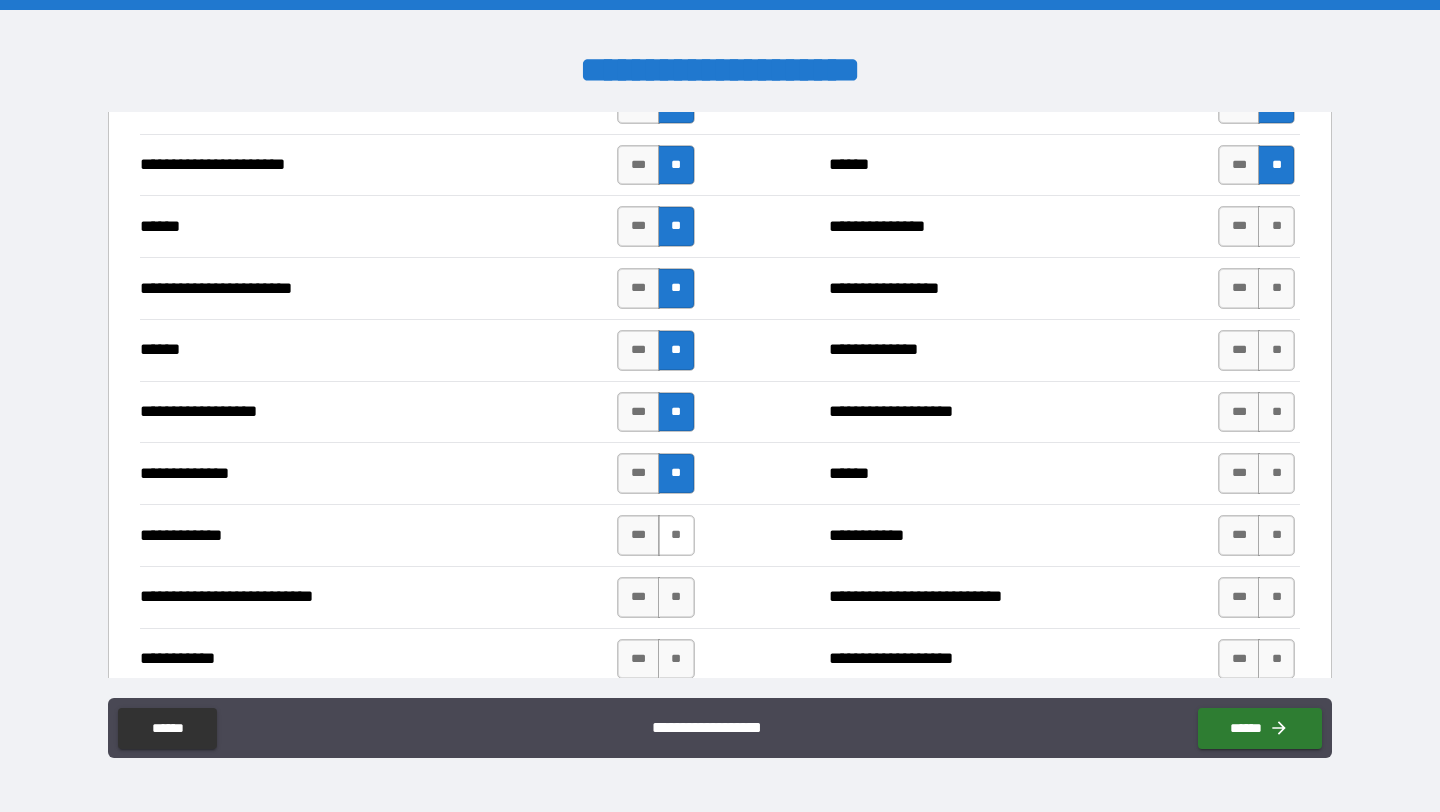 click on "**" at bounding box center [676, 535] 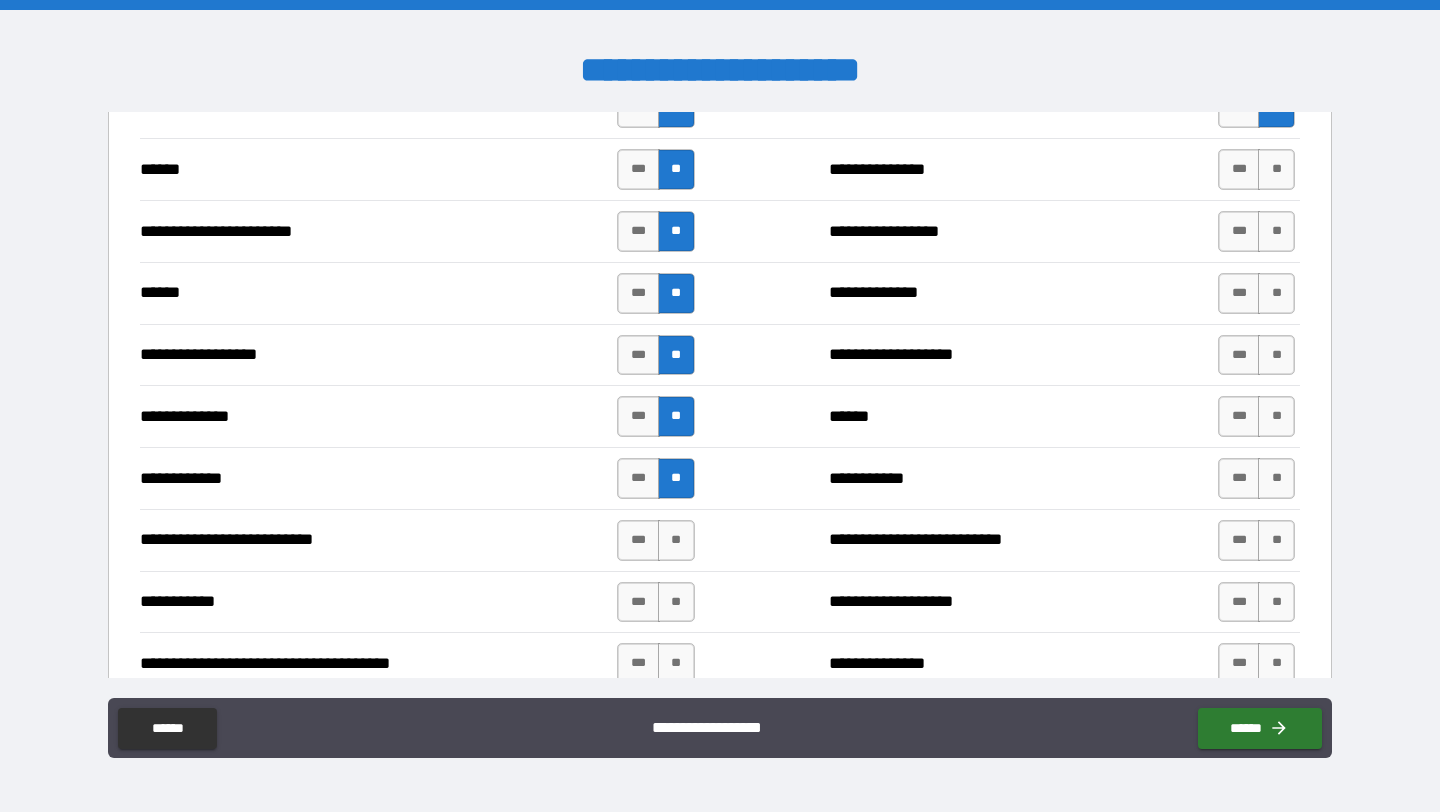 scroll, scrollTop: 1855, scrollLeft: 0, axis: vertical 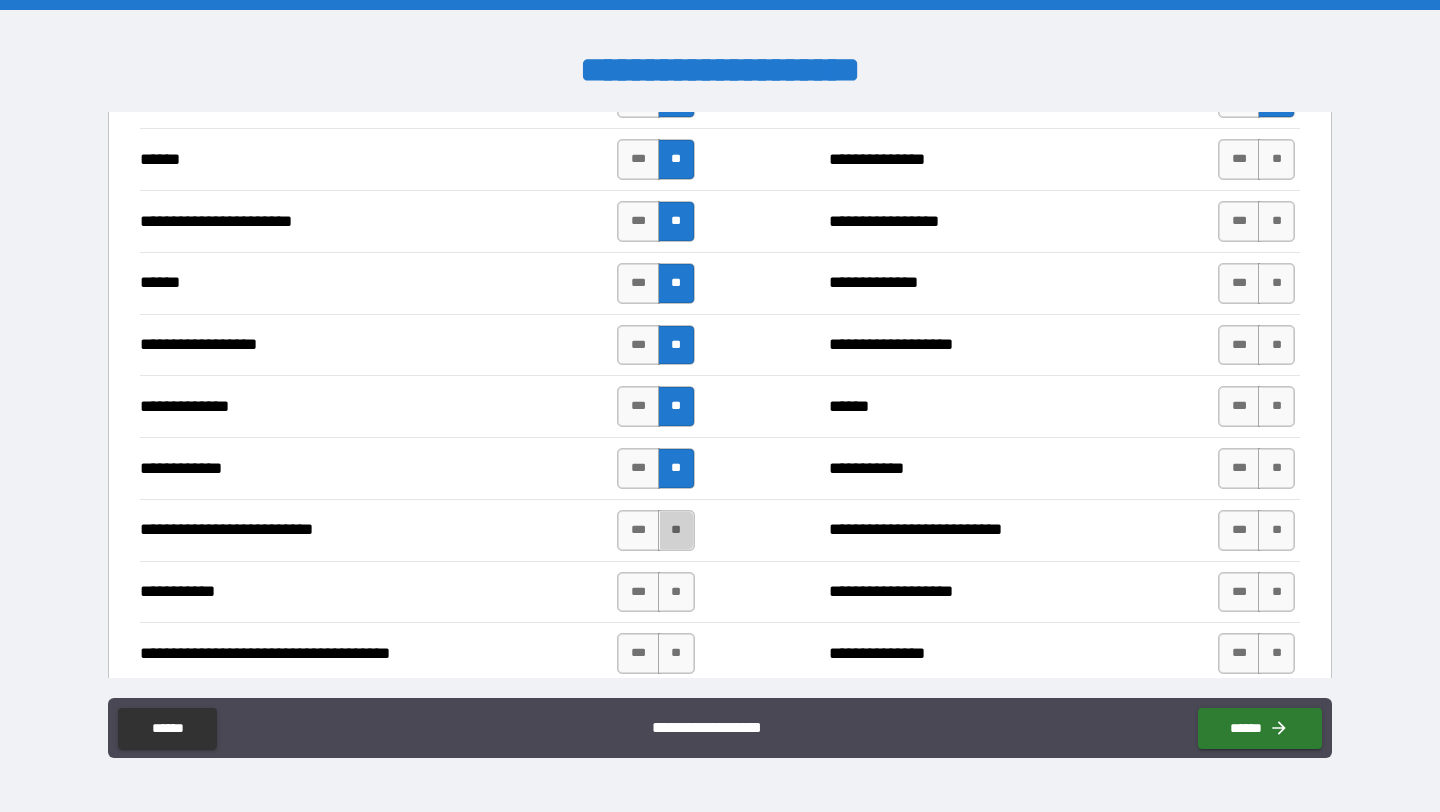 click on "**" at bounding box center (676, 530) 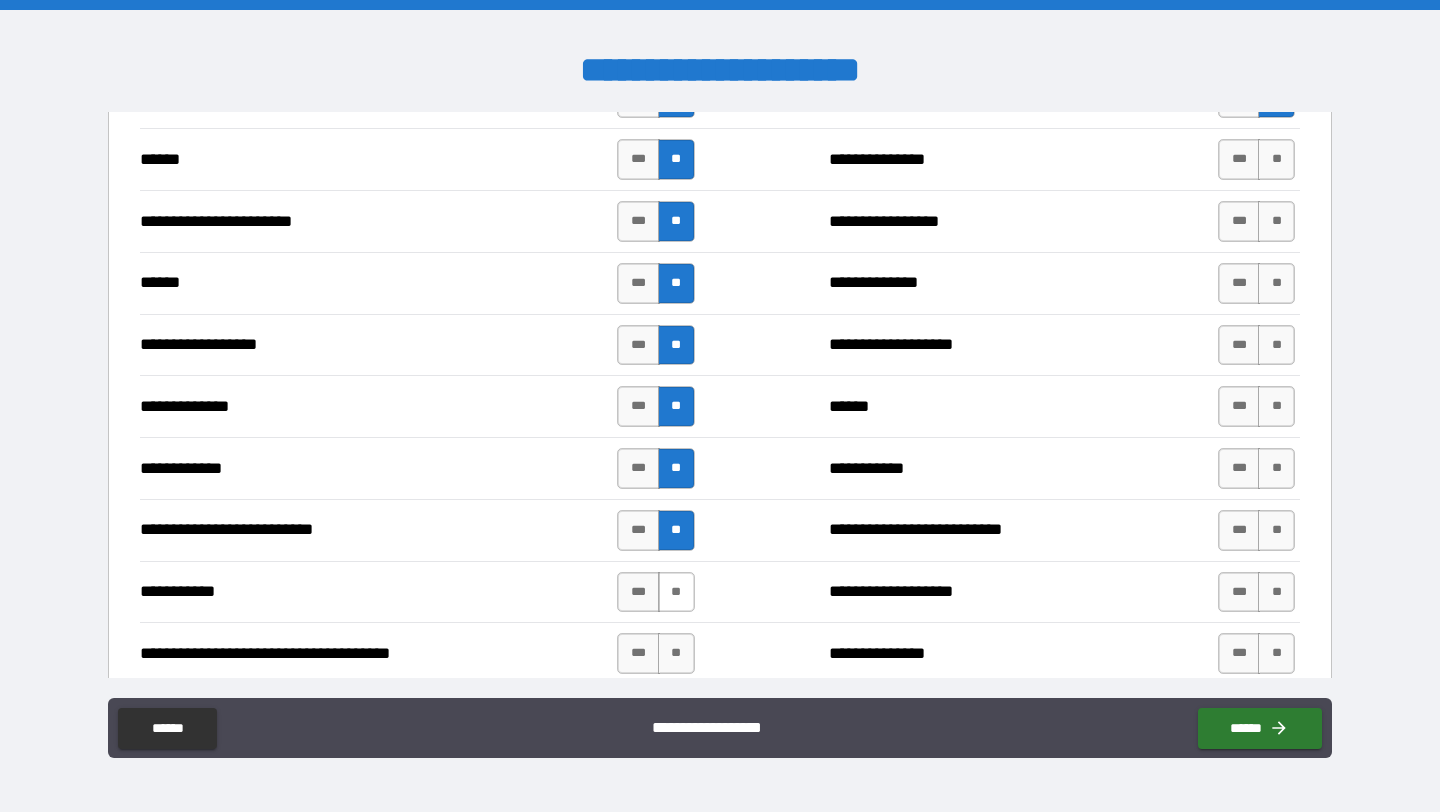 click on "**" at bounding box center [676, 592] 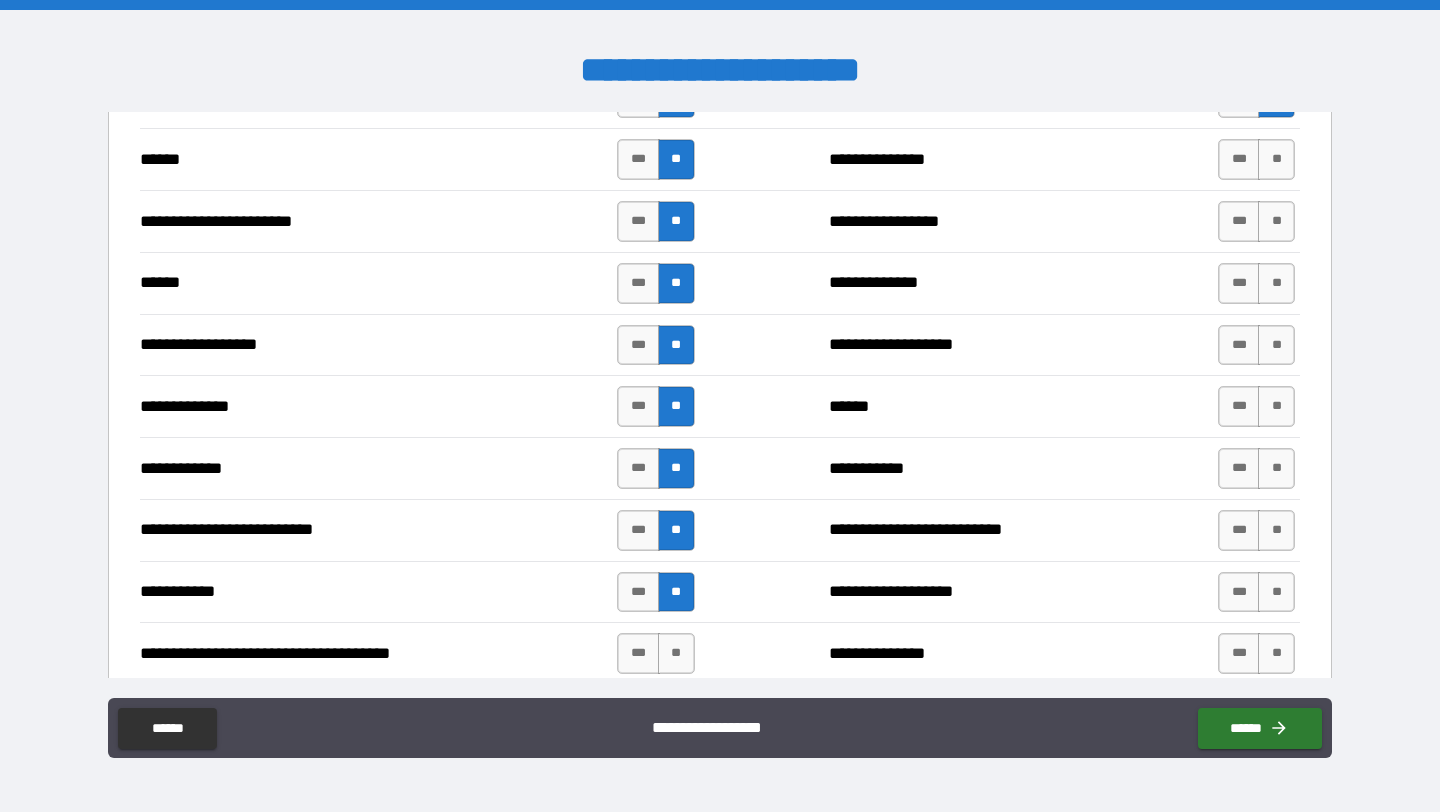 scroll, scrollTop: 1951, scrollLeft: 0, axis: vertical 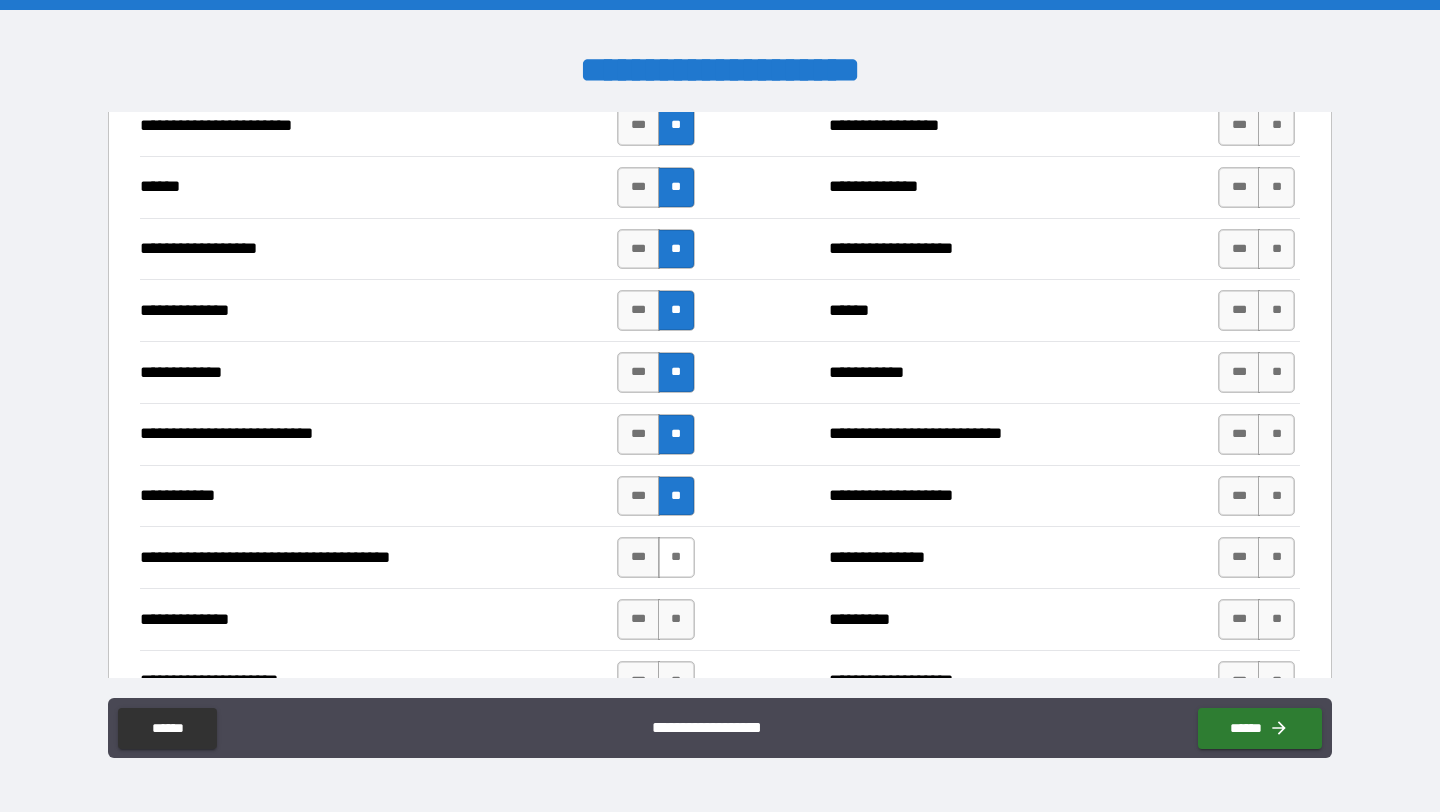 click on "**" at bounding box center (676, 557) 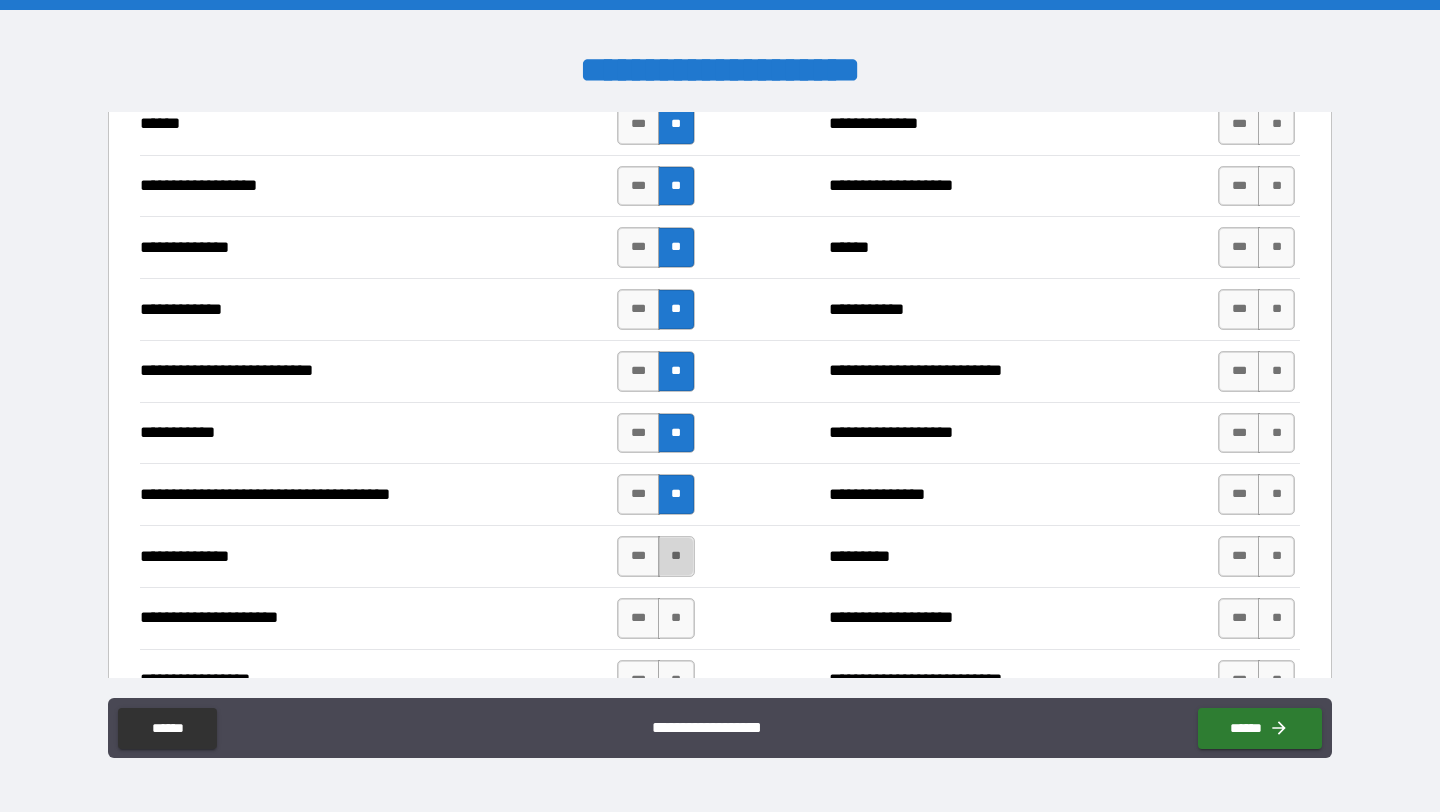 click on "**" at bounding box center [676, 556] 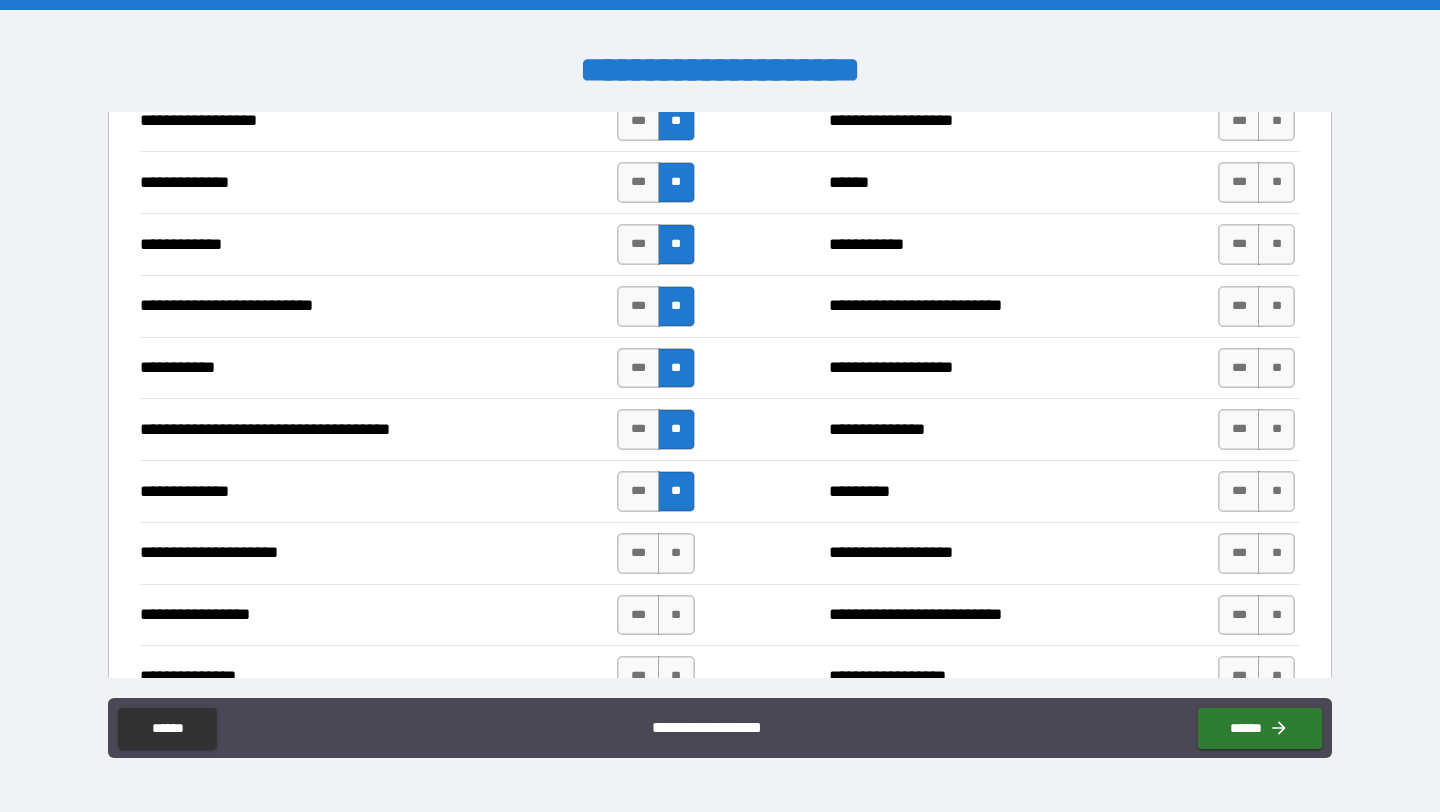 scroll, scrollTop: 2096, scrollLeft: 0, axis: vertical 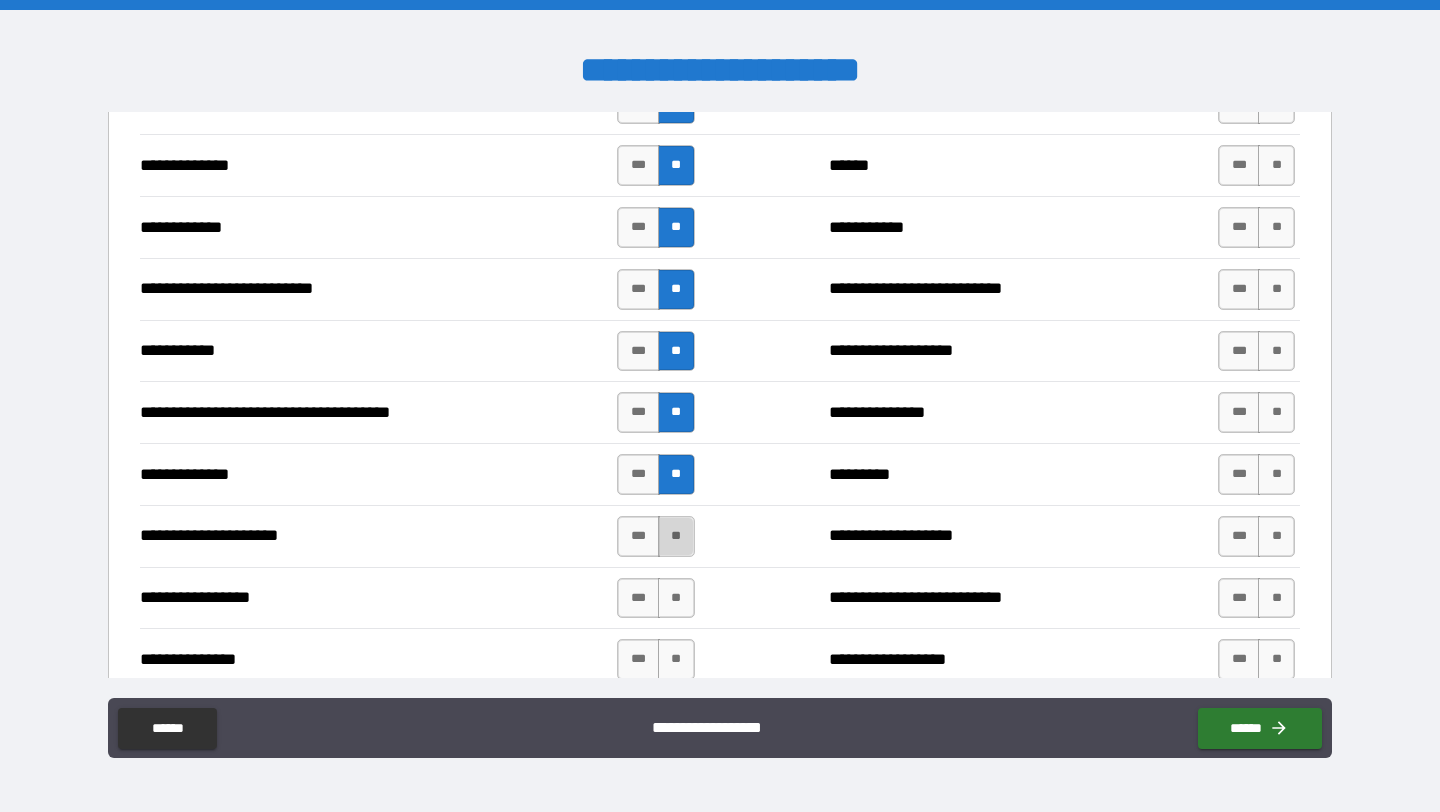 click on "**" at bounding box center (676, 536) 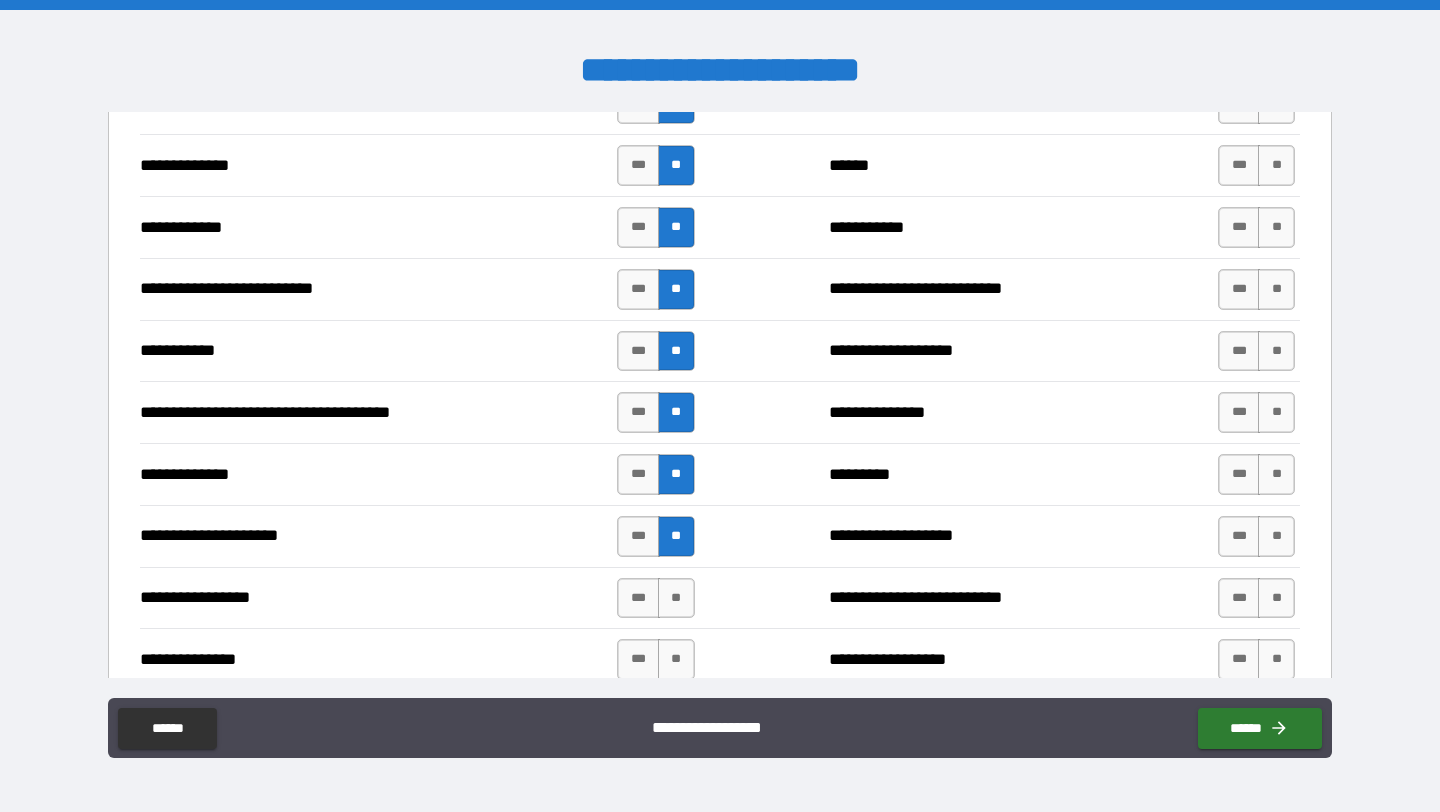 scroll, scrollTop: 2175, scrollLeft: 0, axis: vertical 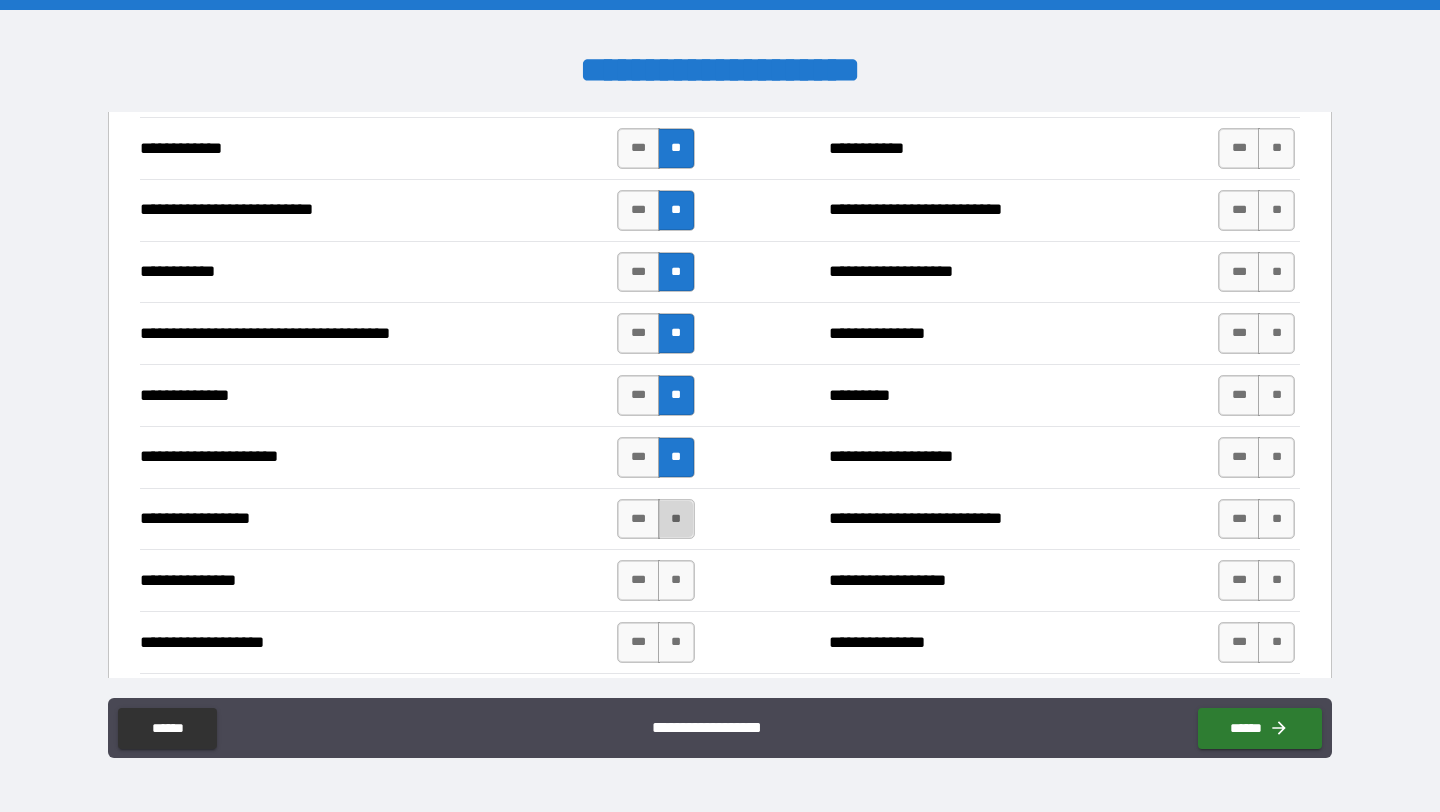 click on "**" at bounding box center (676, 519) 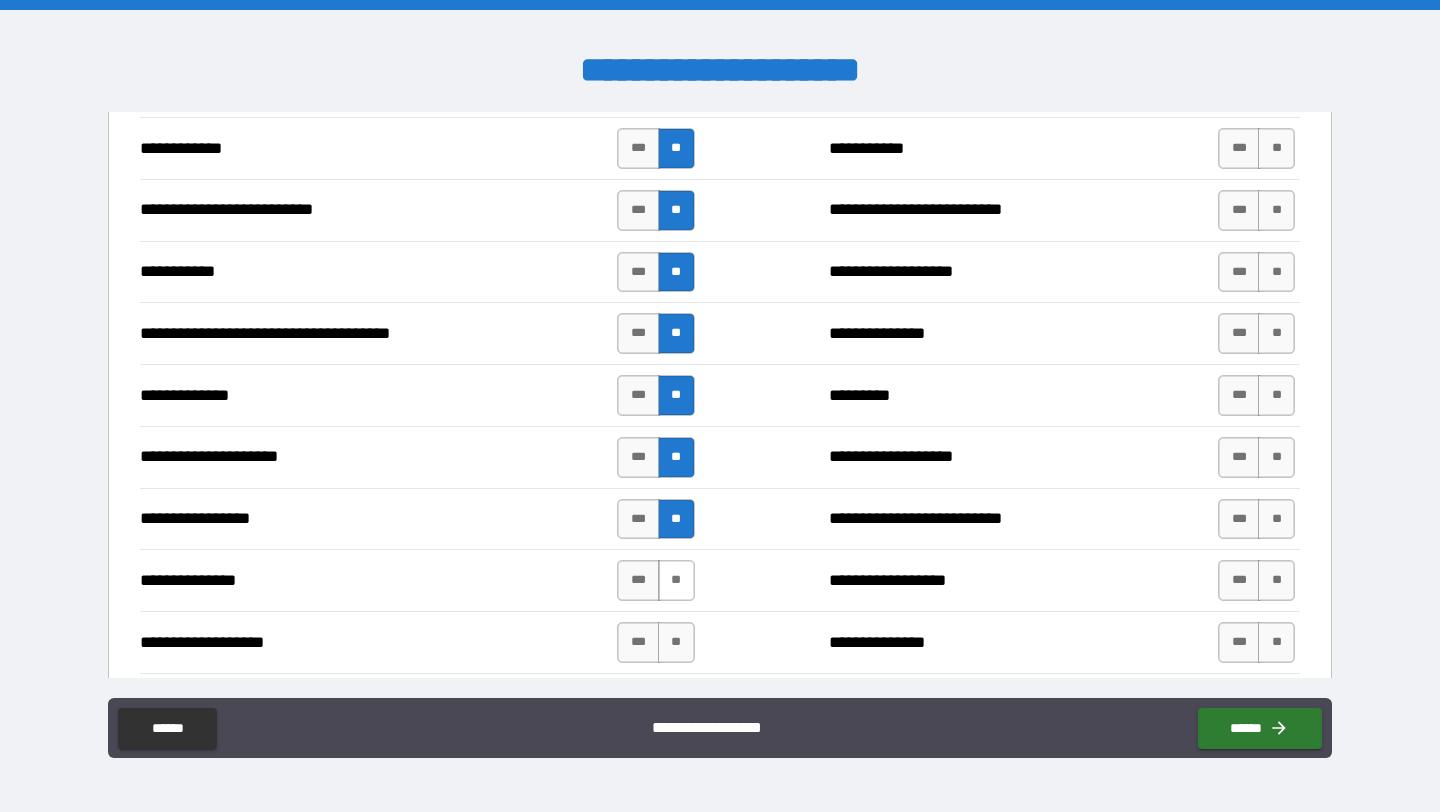 click on "**" at bounding box center [676, 580] 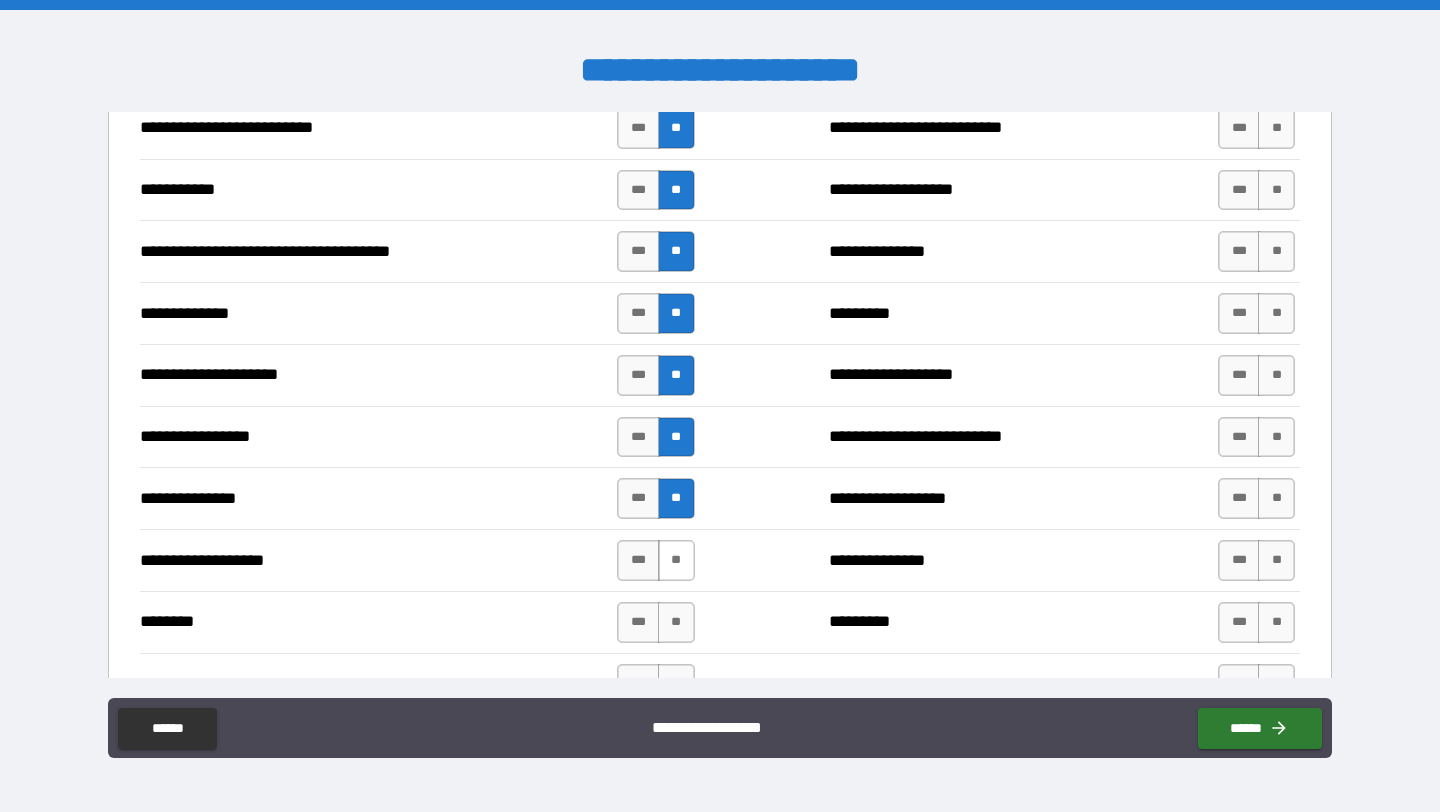 click on "**" at bounding box center [676, 560] 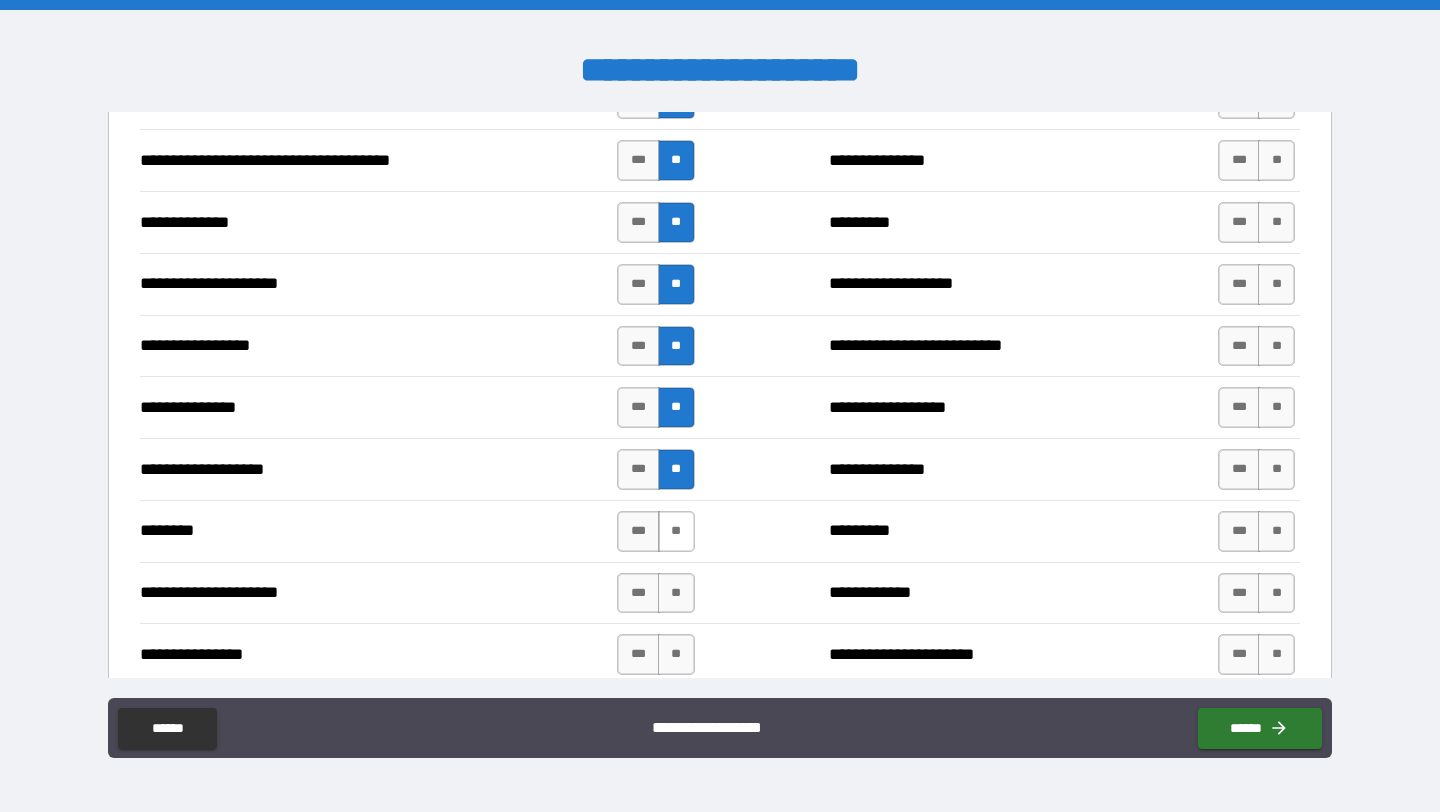 click on "**" at bounding box center [676, 531] 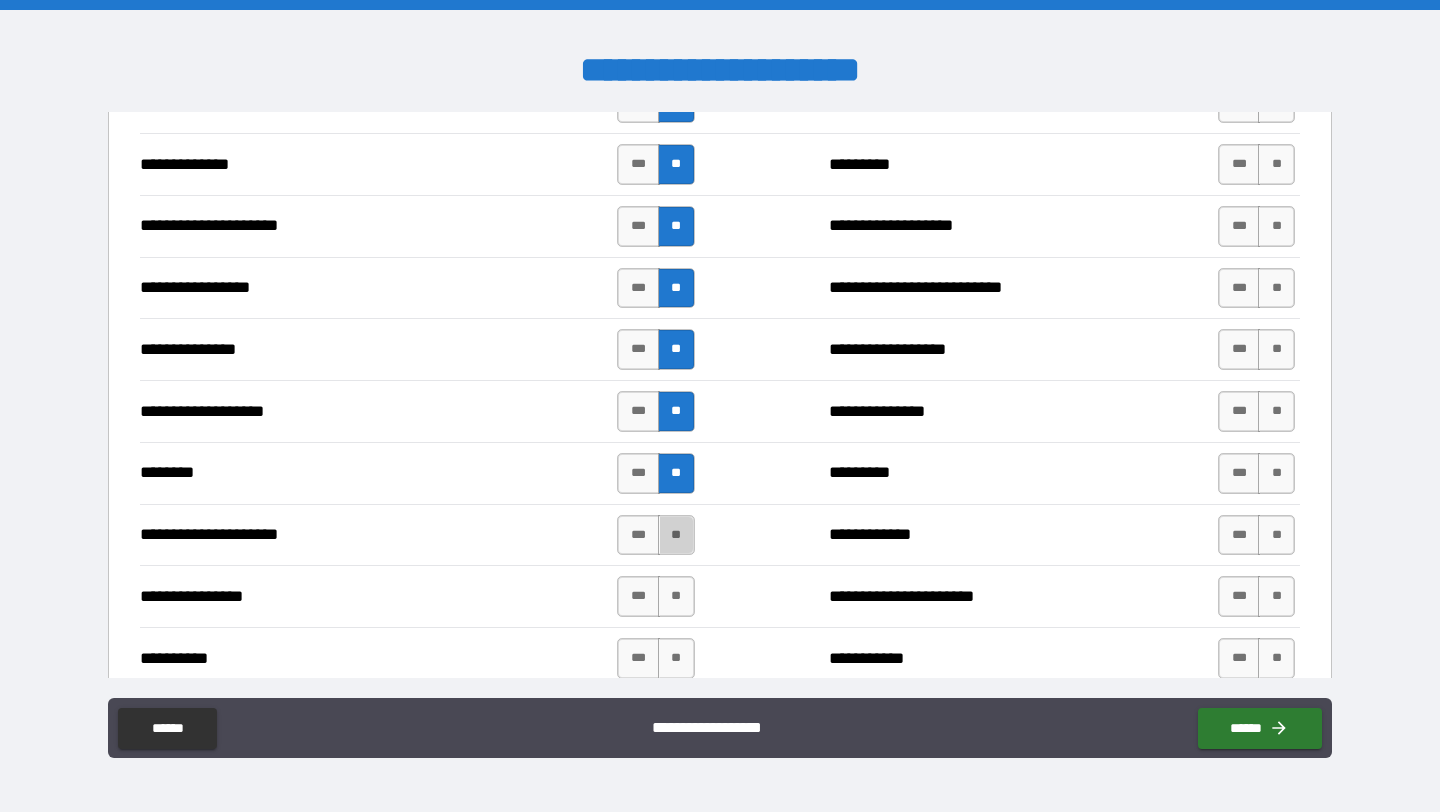 click on "**" at bounding box center (676, 535) 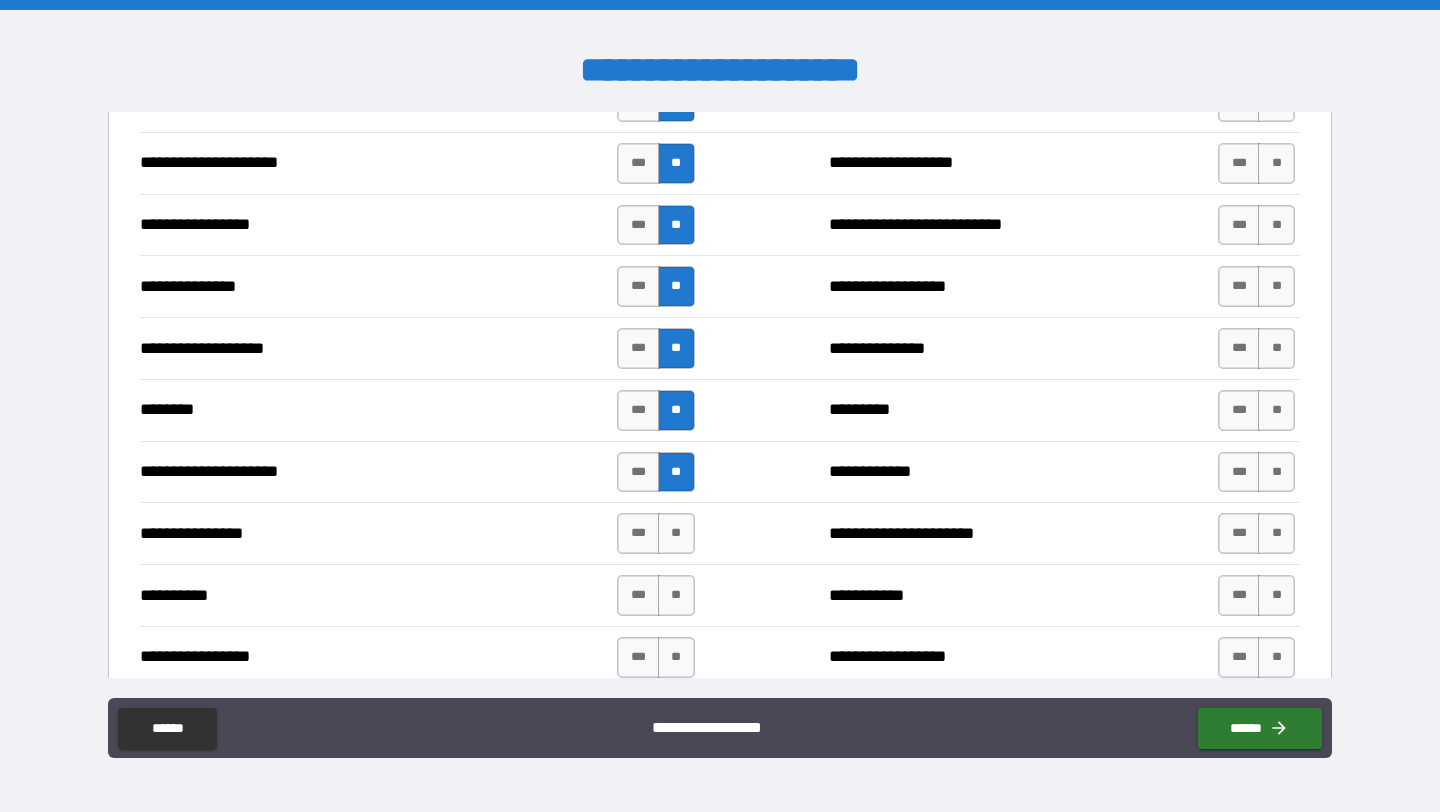 scroll, scrollTop: 2493, scrollLeft: 0, axis: vertical 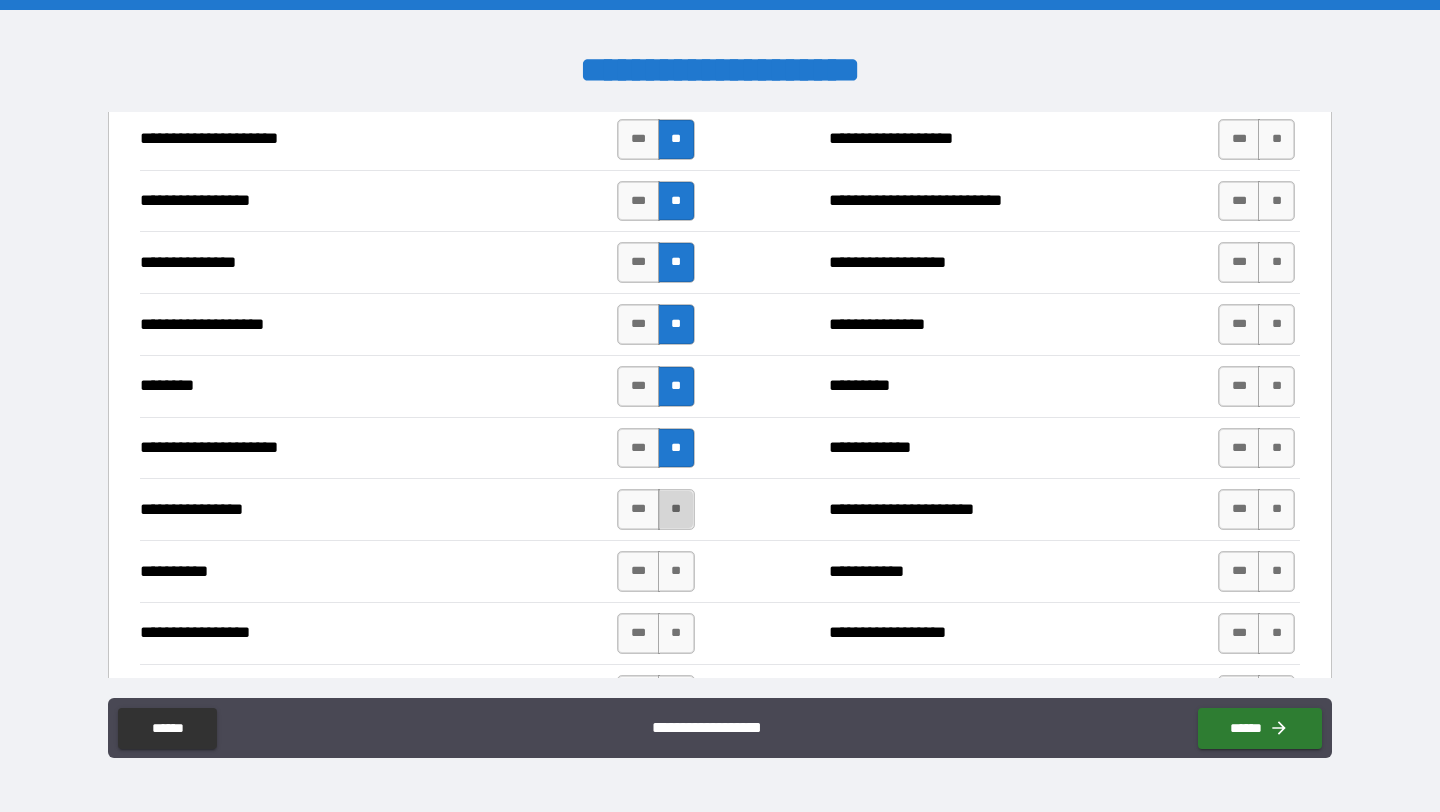 click on "**" at bounding box center [676, 509] 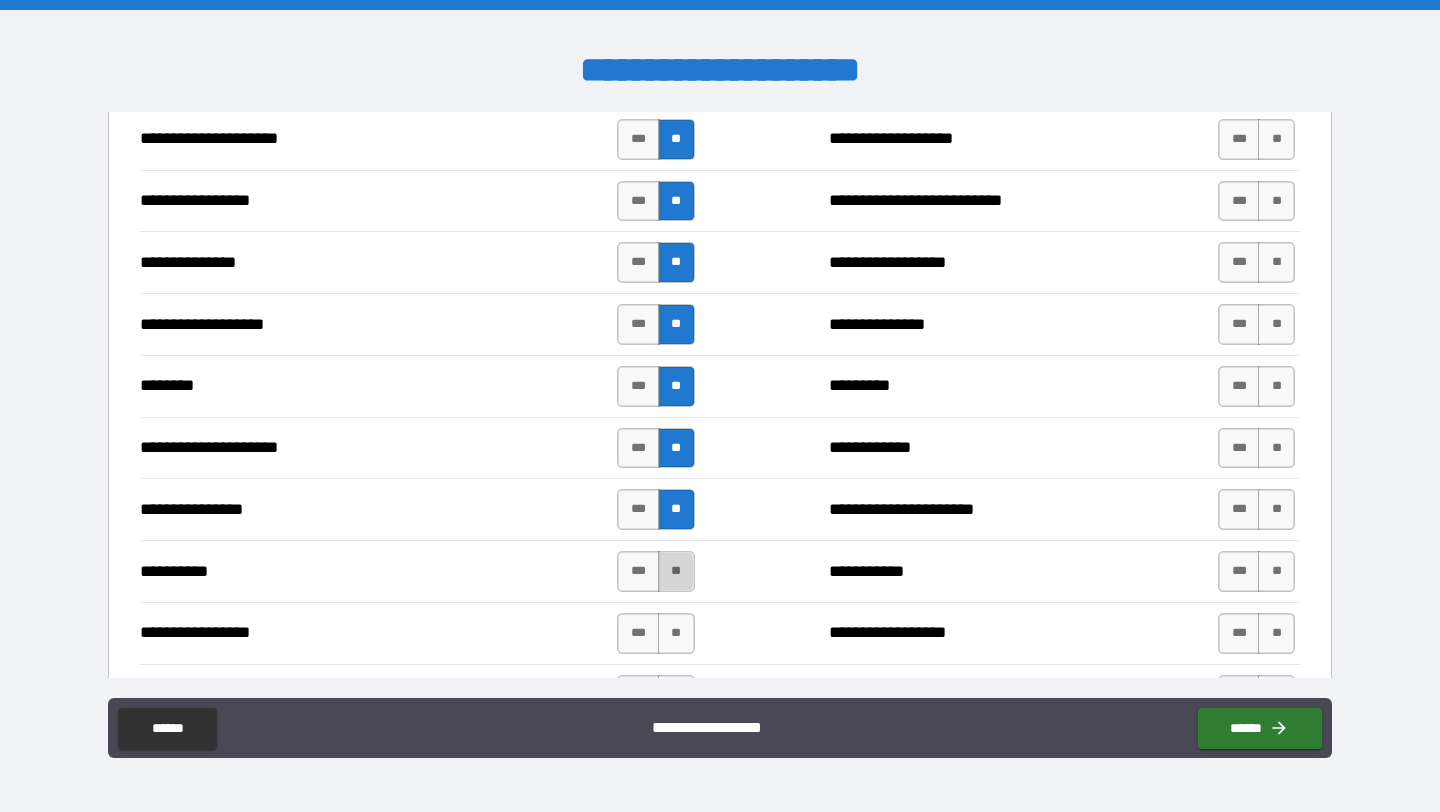 click on "**" at bounding box center [676, 571] 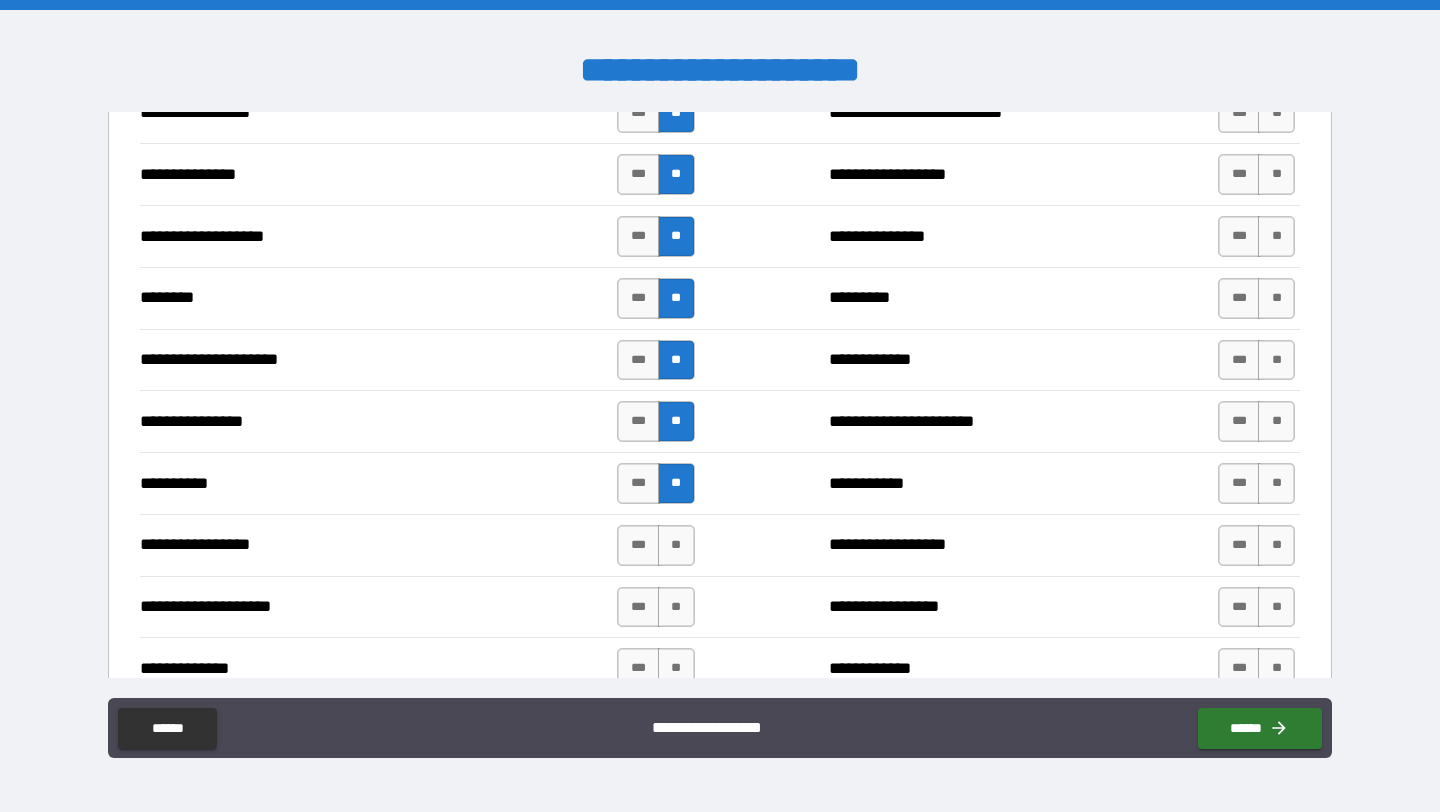 scroll, scrollTop: 2604, scrollLeft: 0, axis: vertical 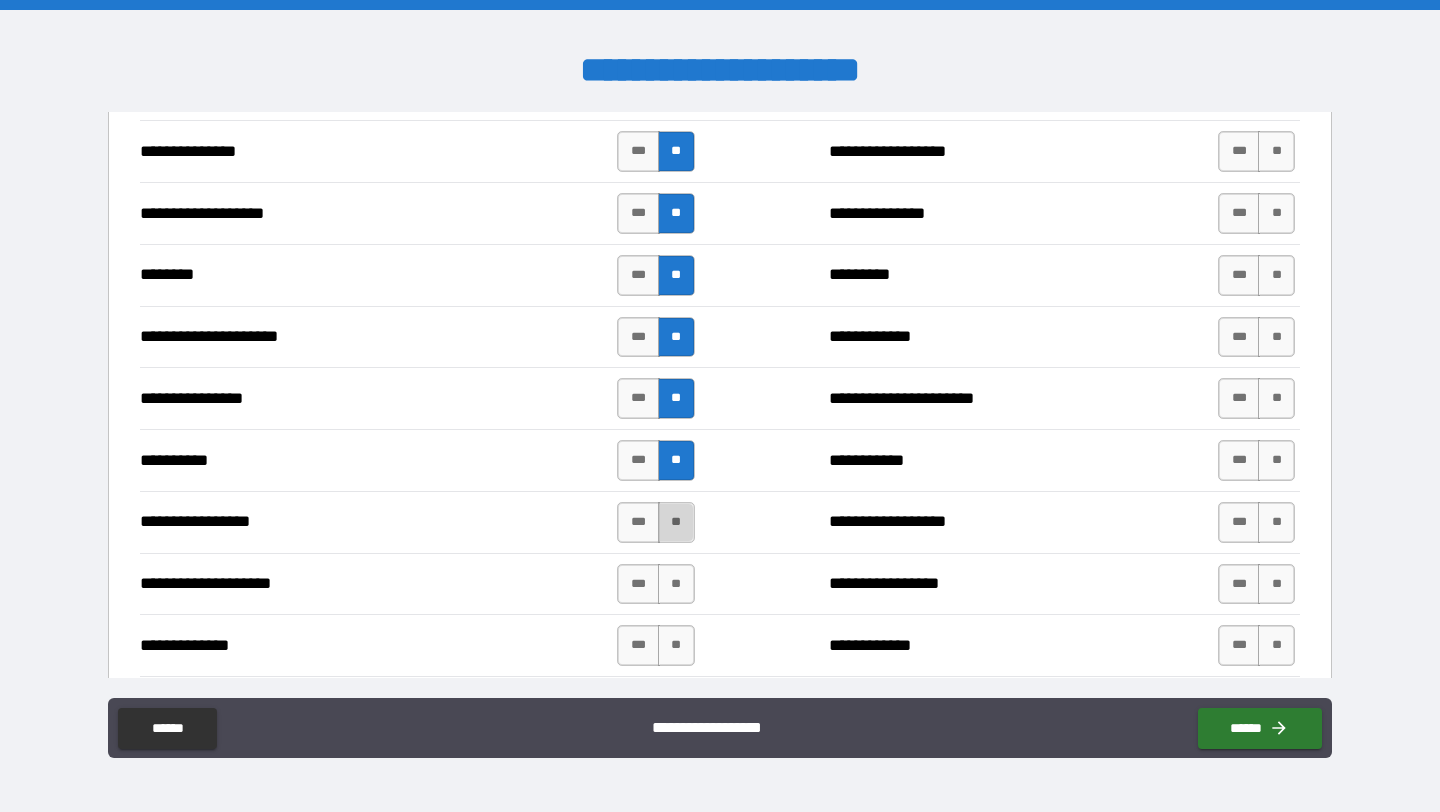click on "**" at bounding box center (676, 522) 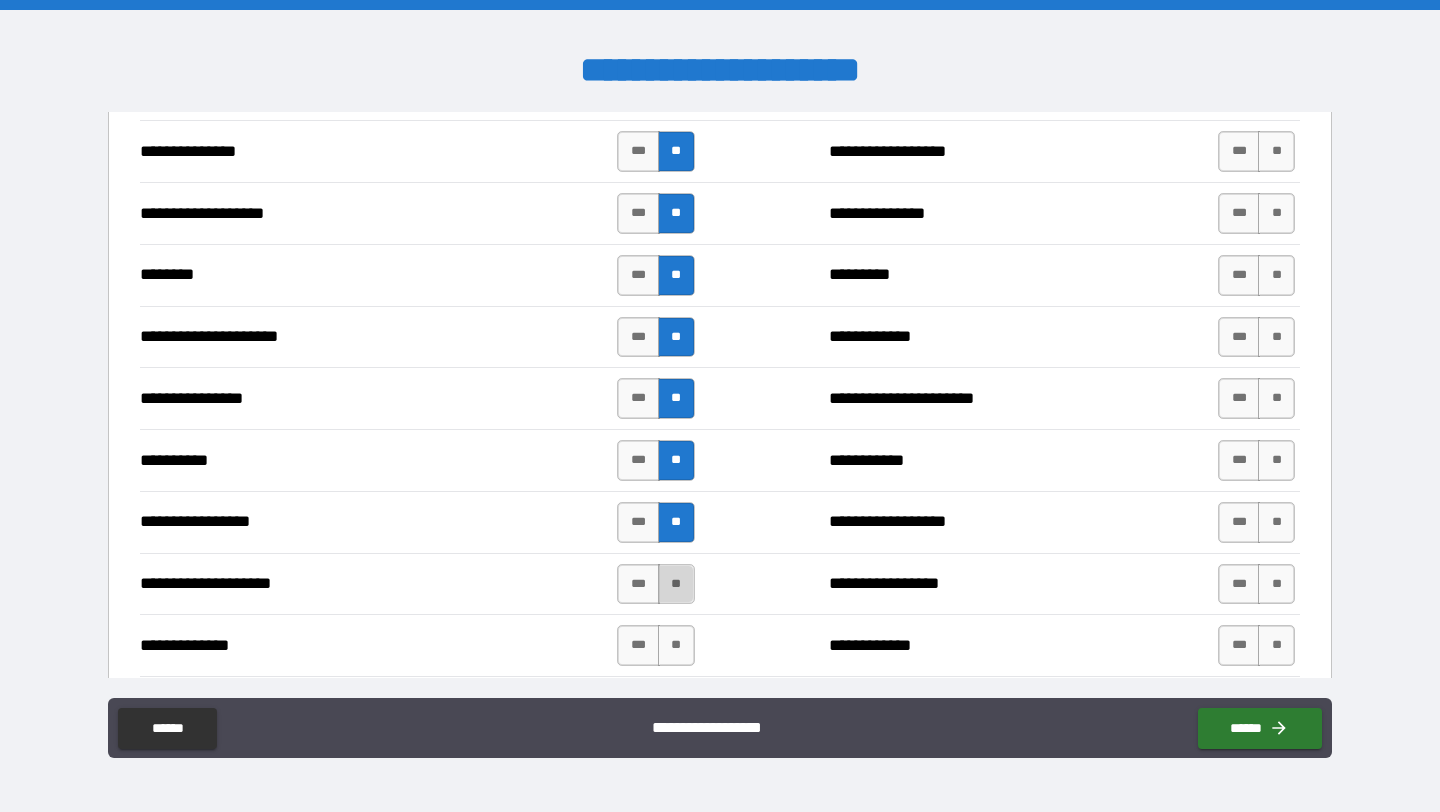 click on "**" at bounding box center (676, 584) 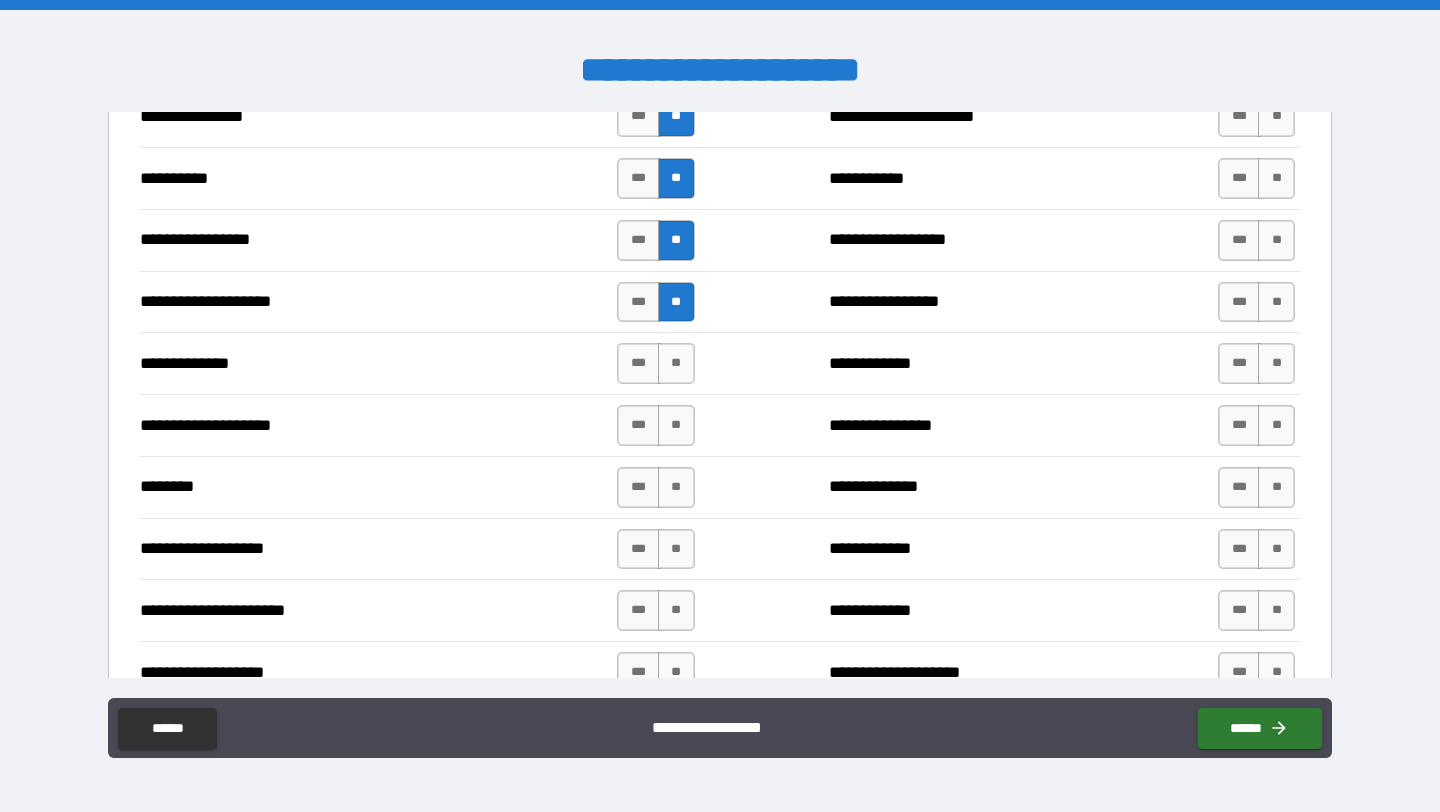 scroll, scrollTop: 2895, scrollLeft: 0, axis: vertical 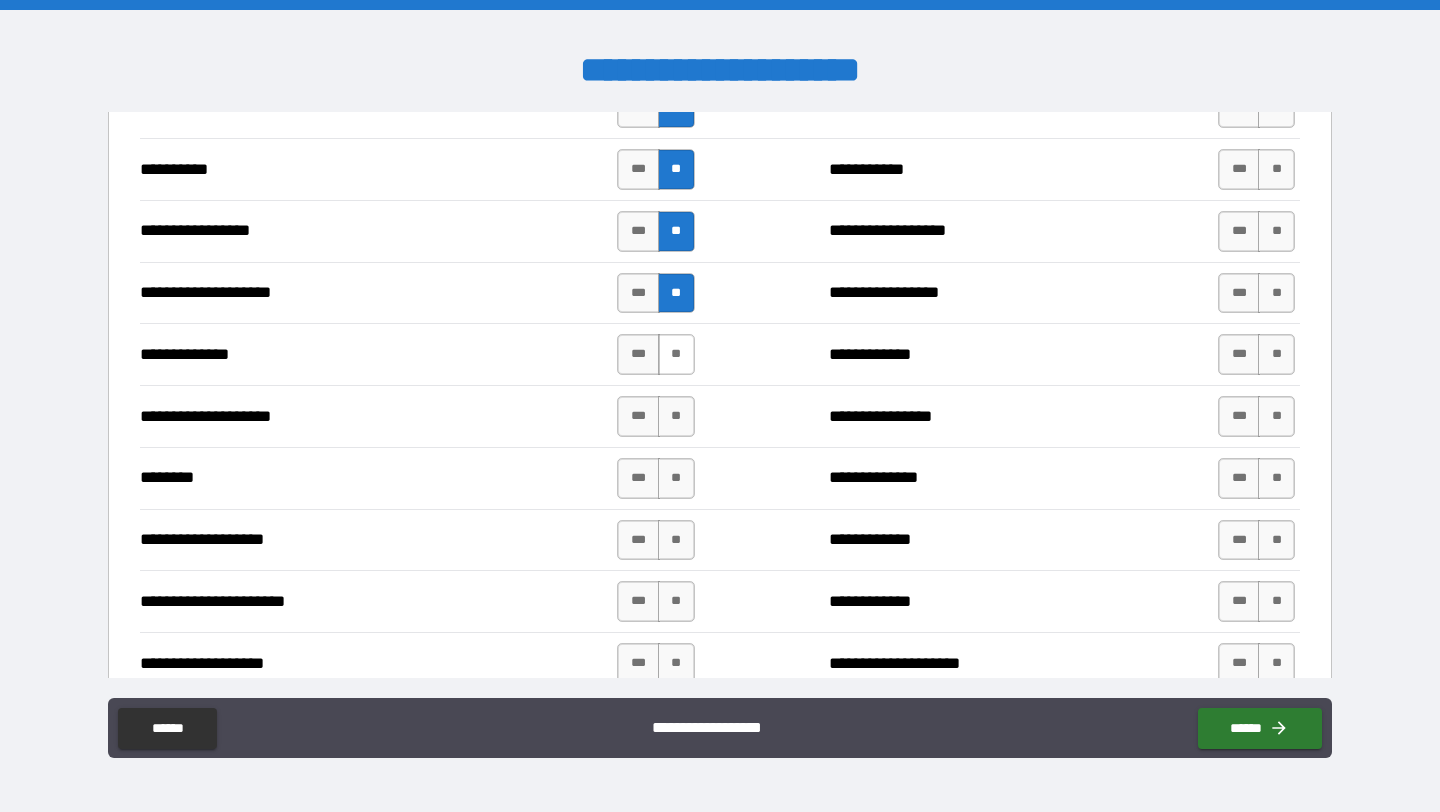 click on "**" at bounding box center (676, 354) 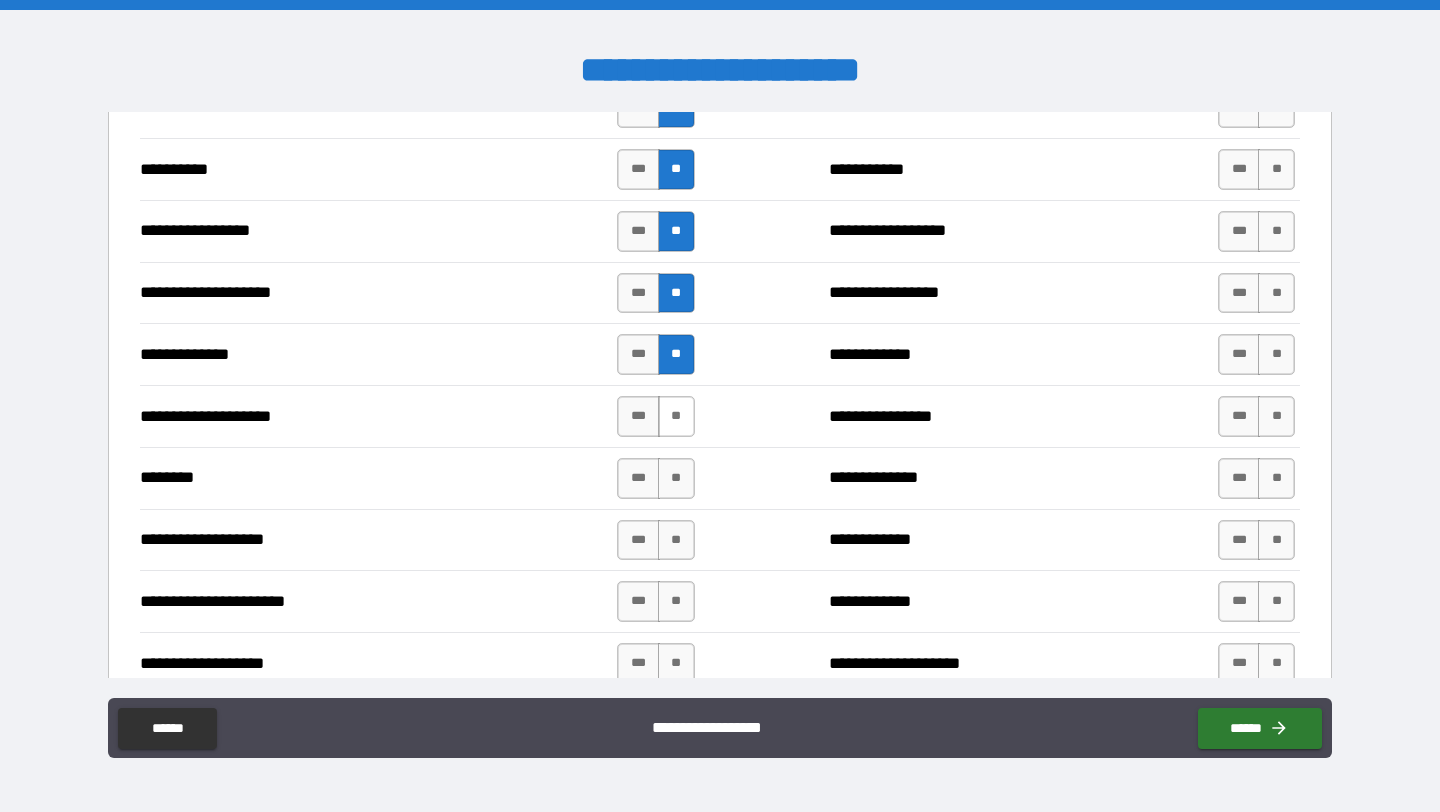 click on "**" at bounding box center (676, 416) 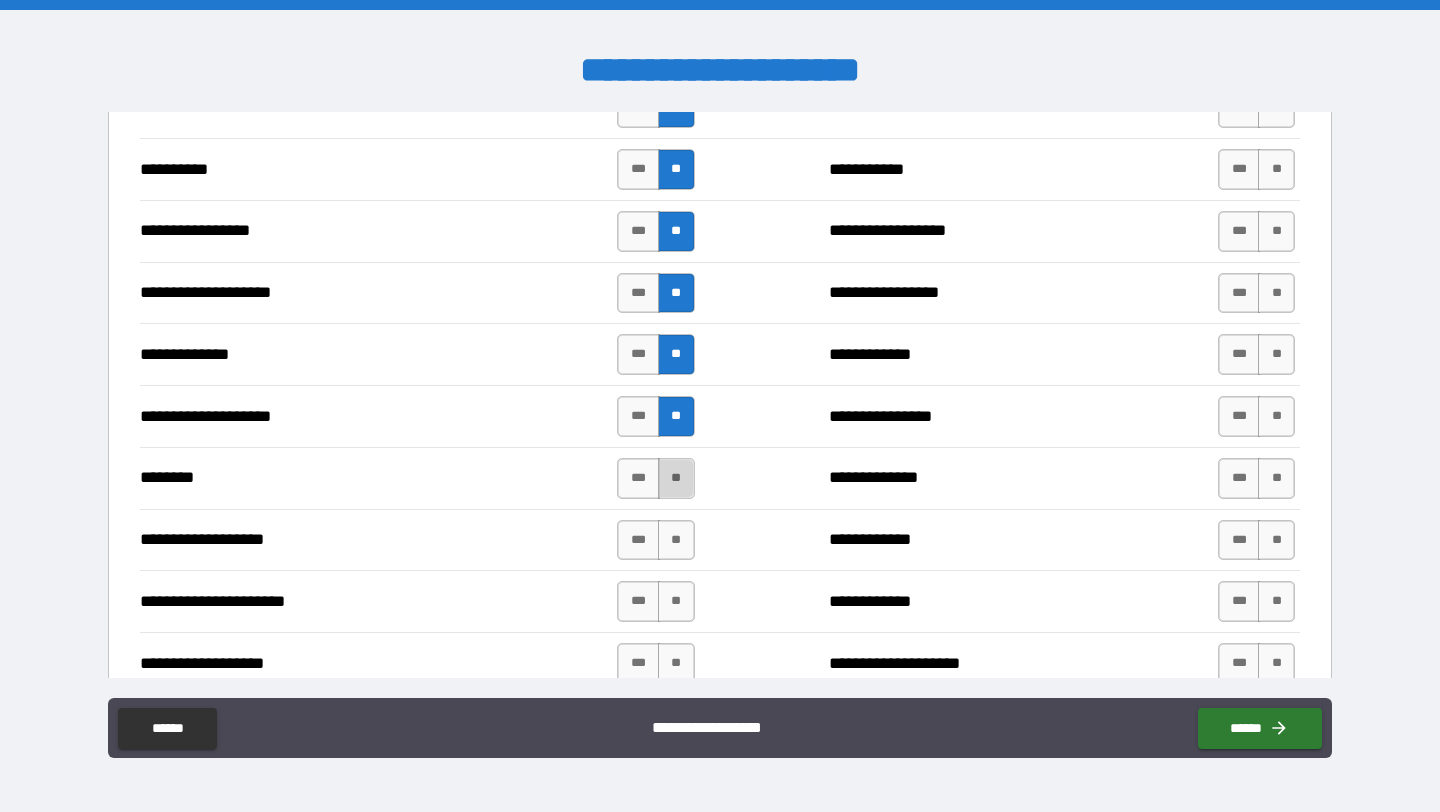 click on "**" at bounding box center (676, 478) 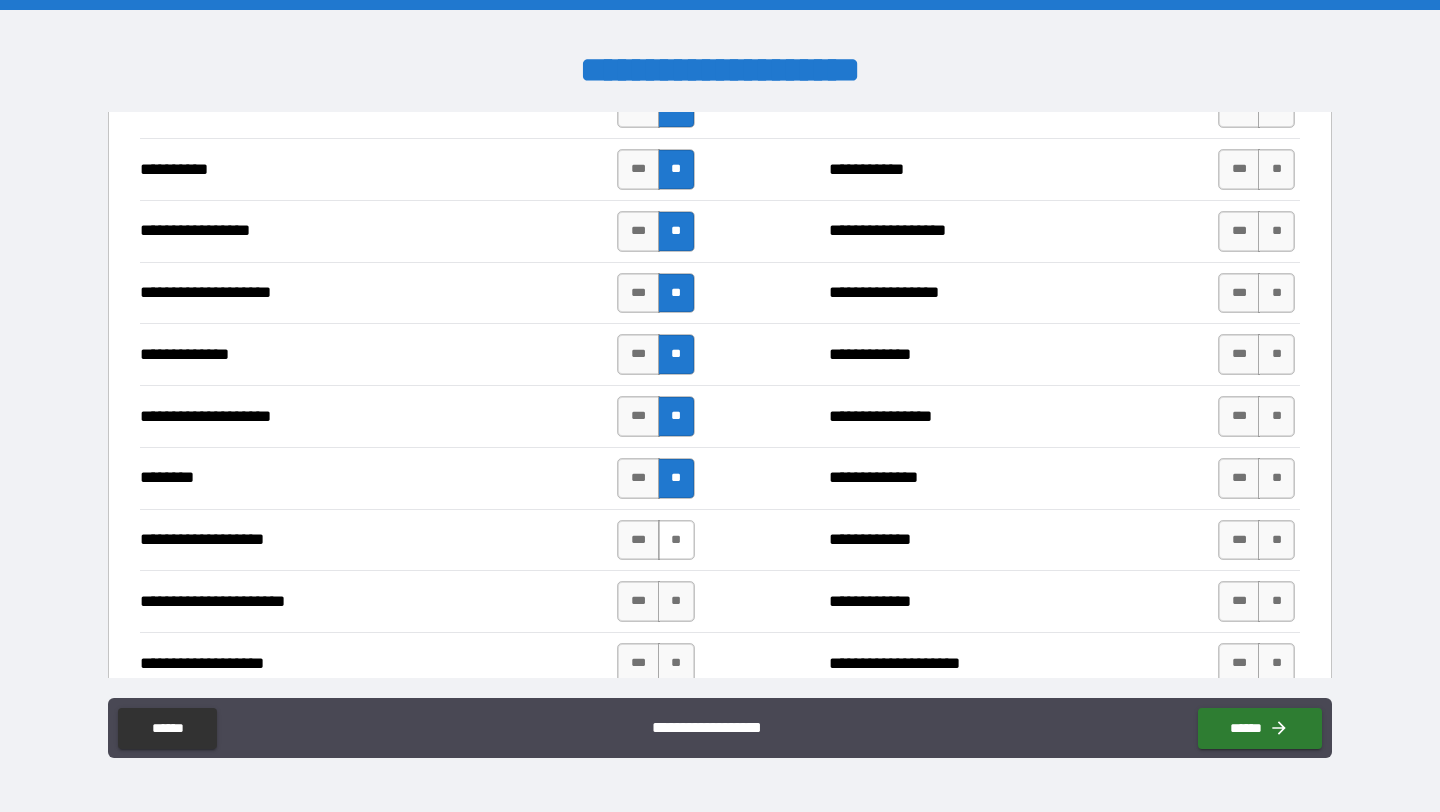 click on "**" at bounding box center [676, 540] 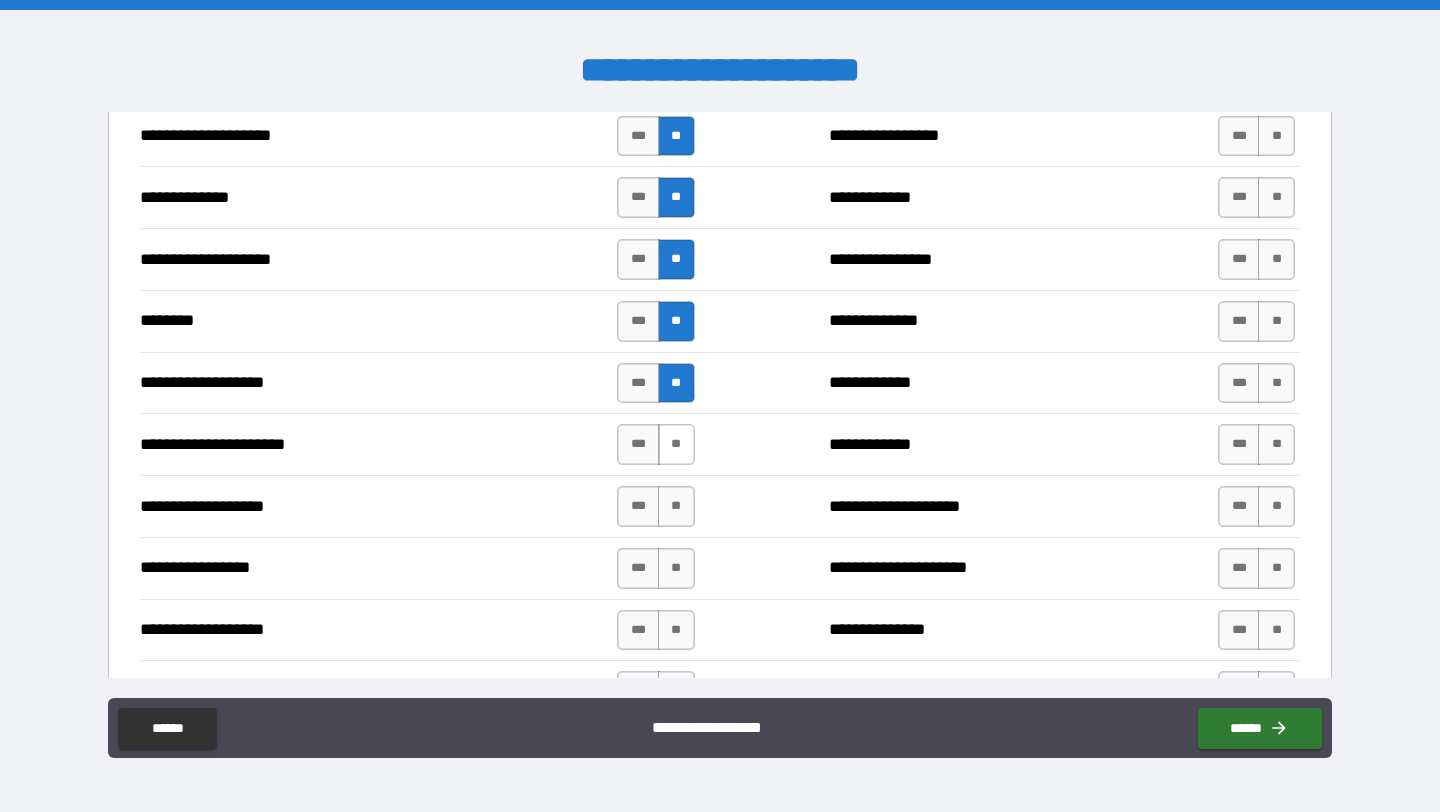scroll, scrollTop: 3066, scrollLeft: 0, axis: vertical 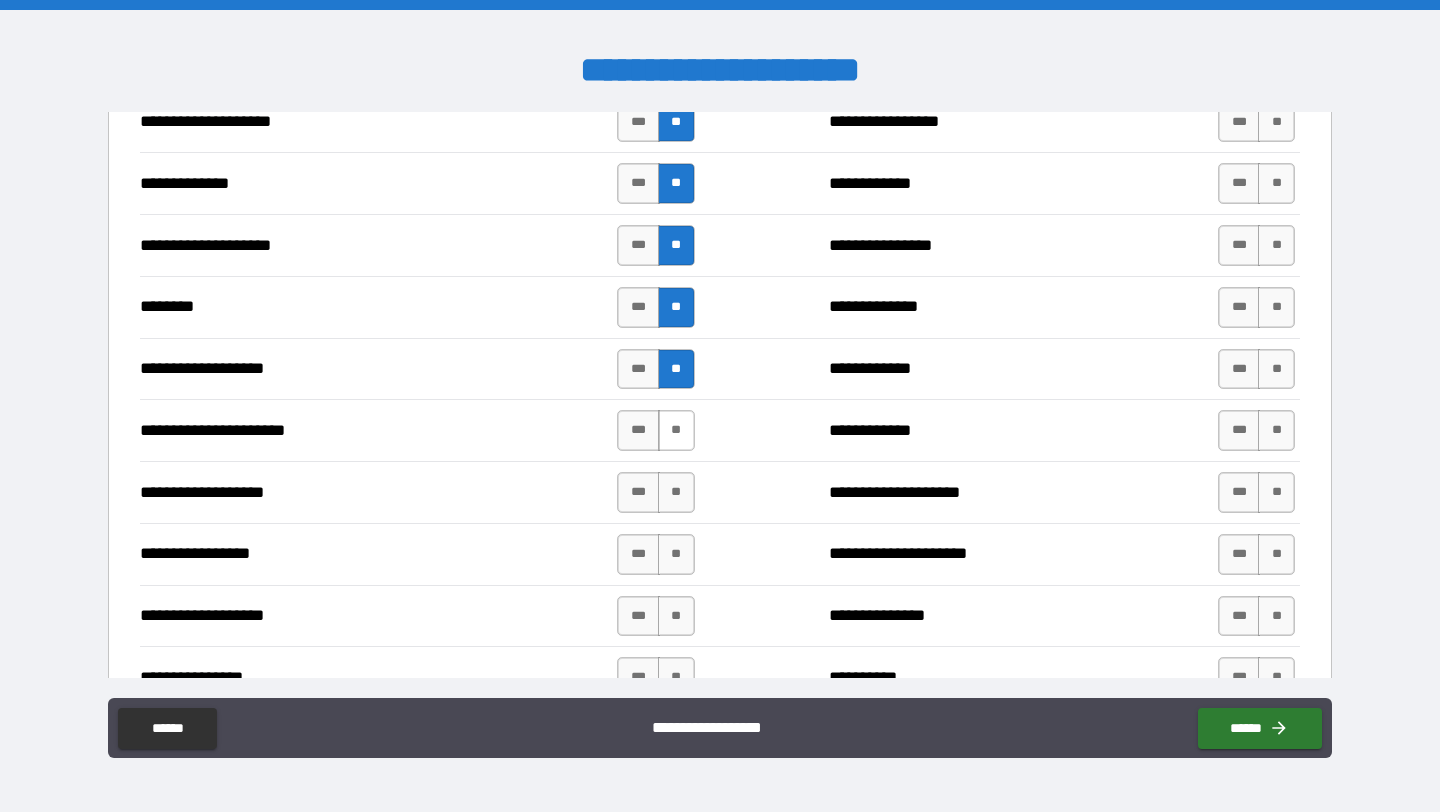 click on "**" at bounding box center [676, 430] 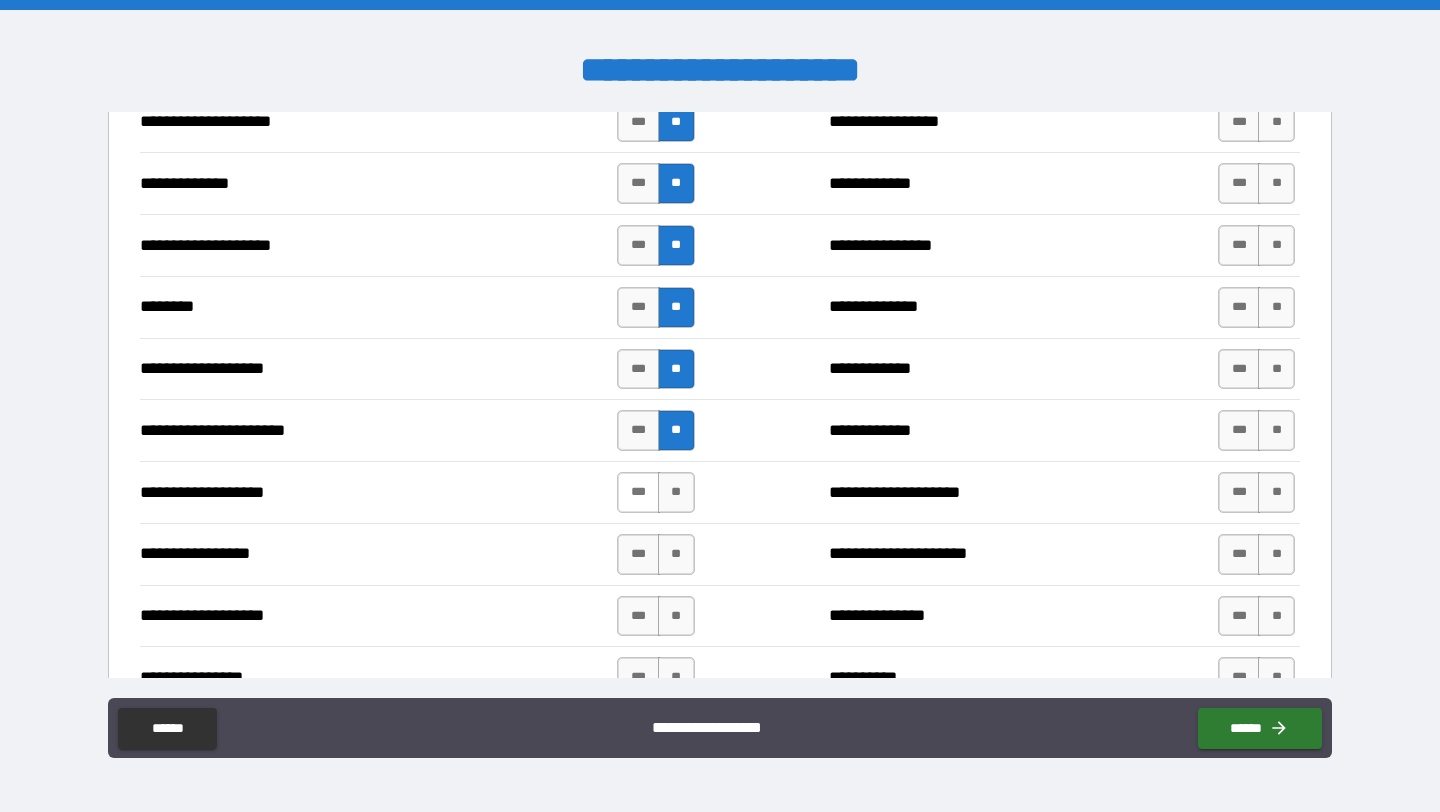 click on "***" at bounding box center (638, 492) 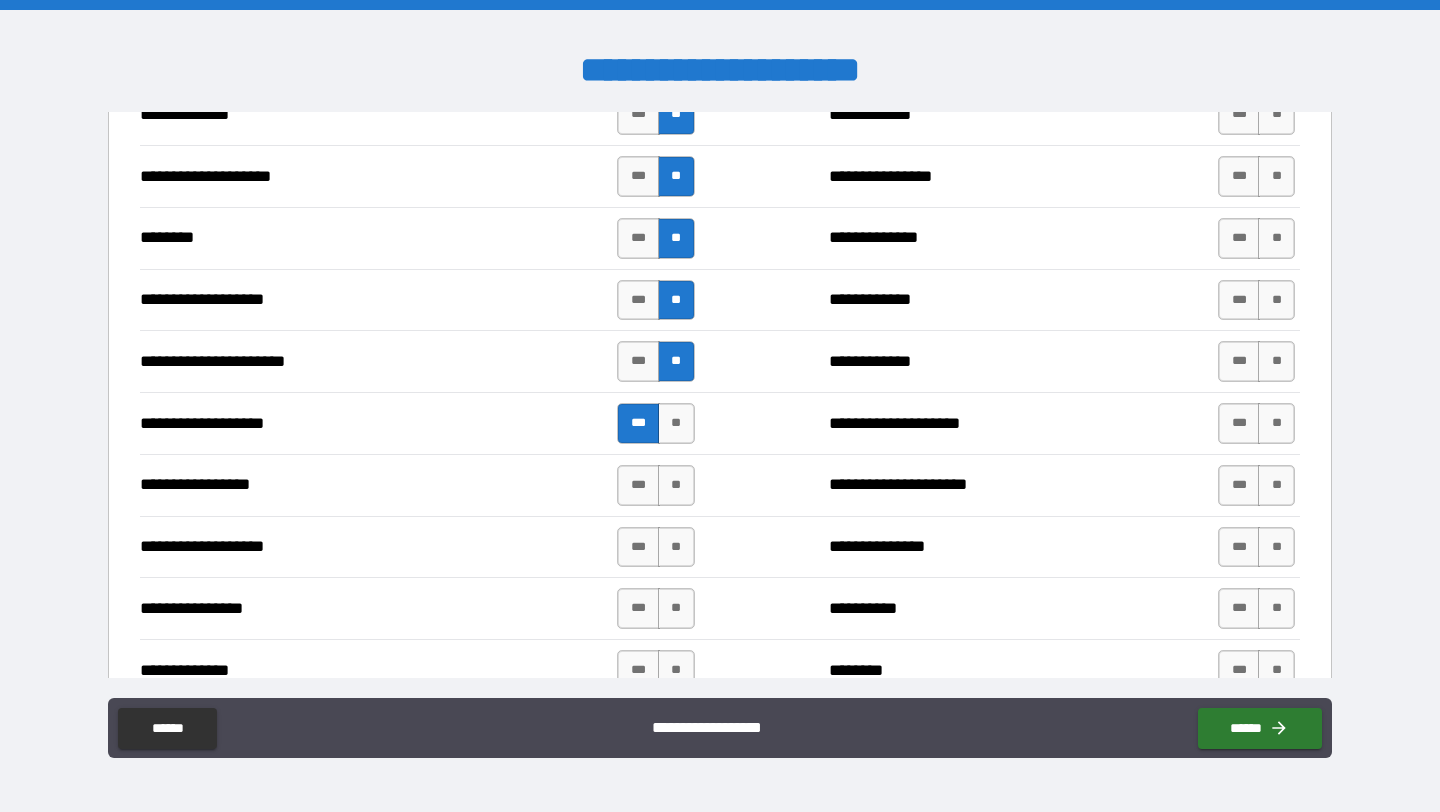 scroll, scrollTop: 3153, scrollLeft: 0, axis: vertical 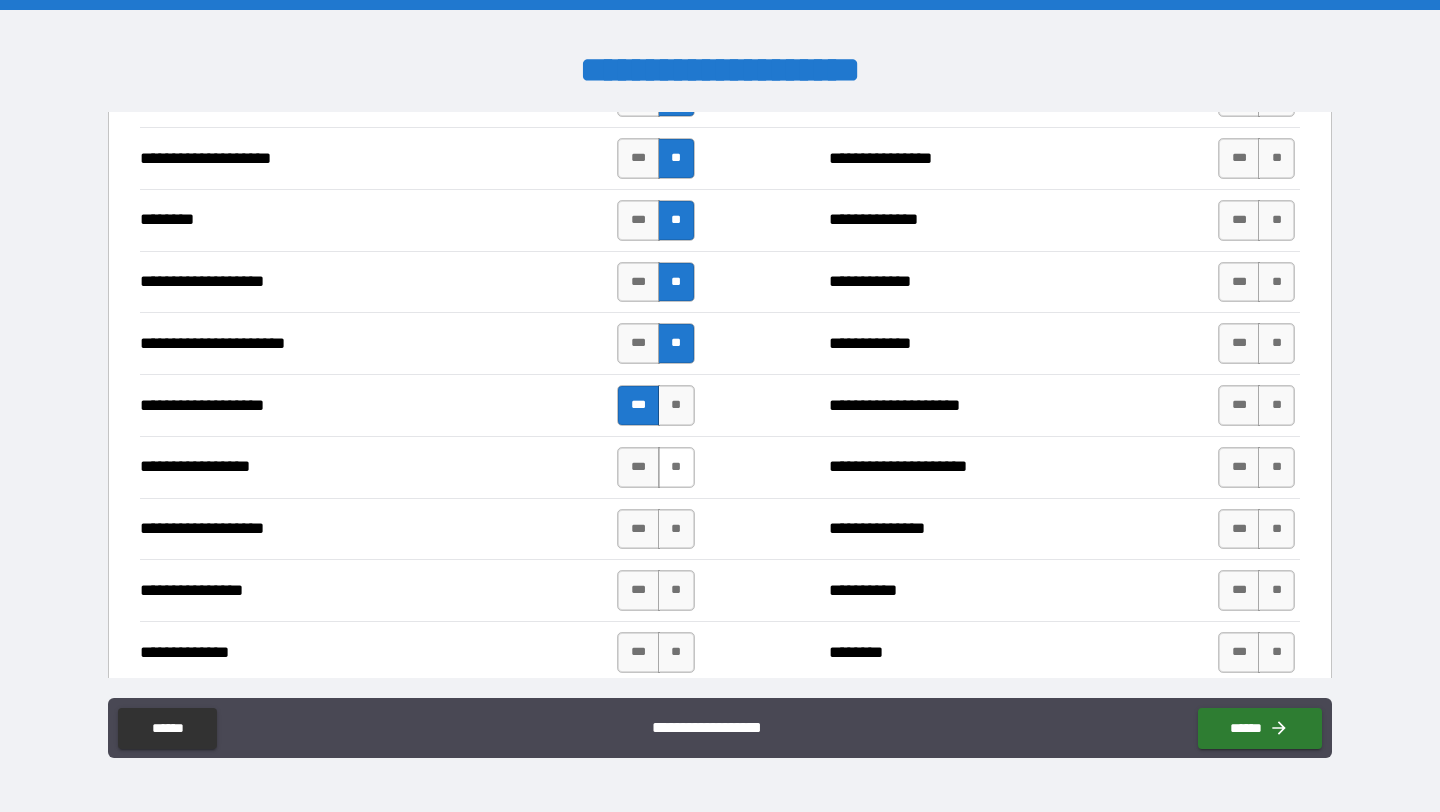 click on "**" at bounding box center [676, 467] 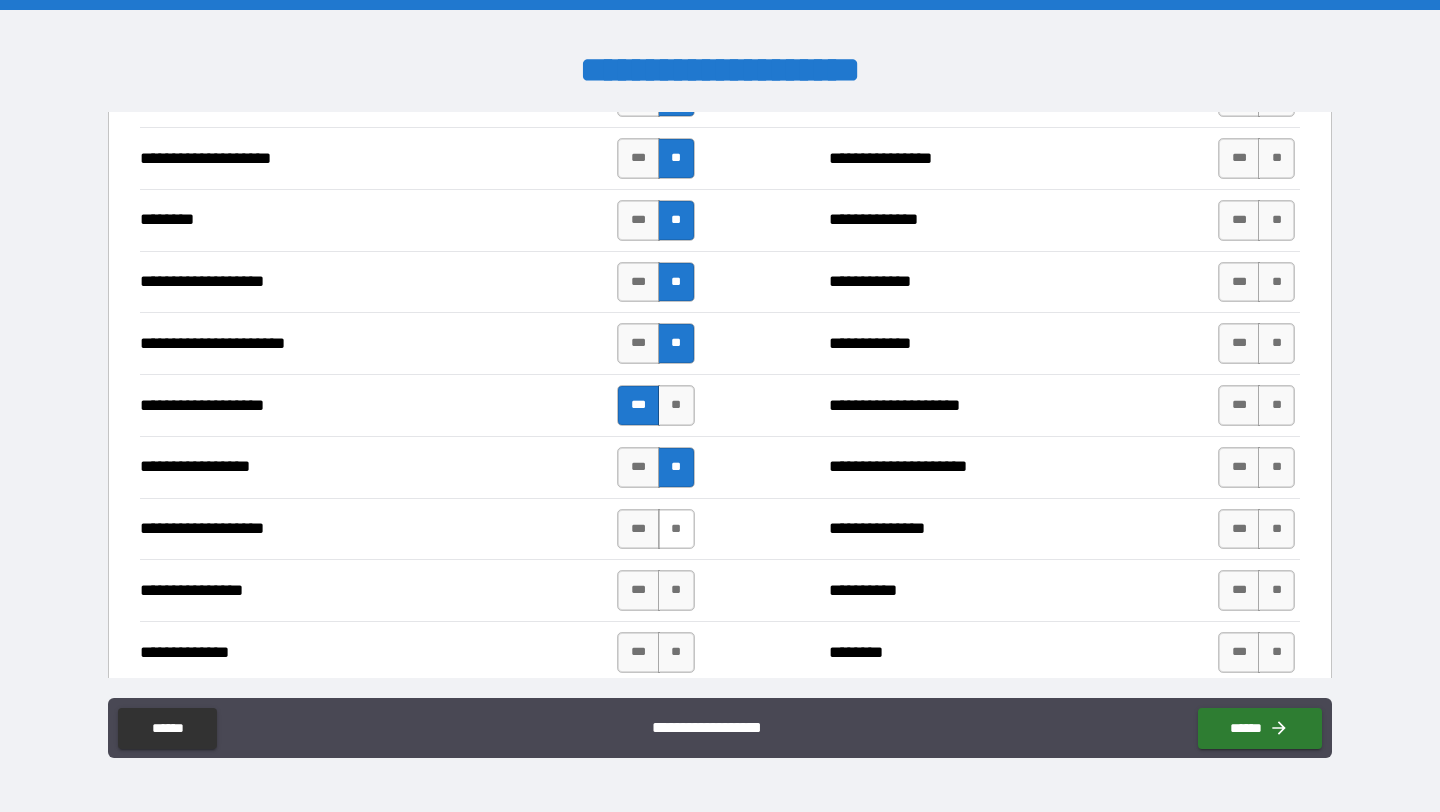 click on "**" at bounding box center [676, 529] 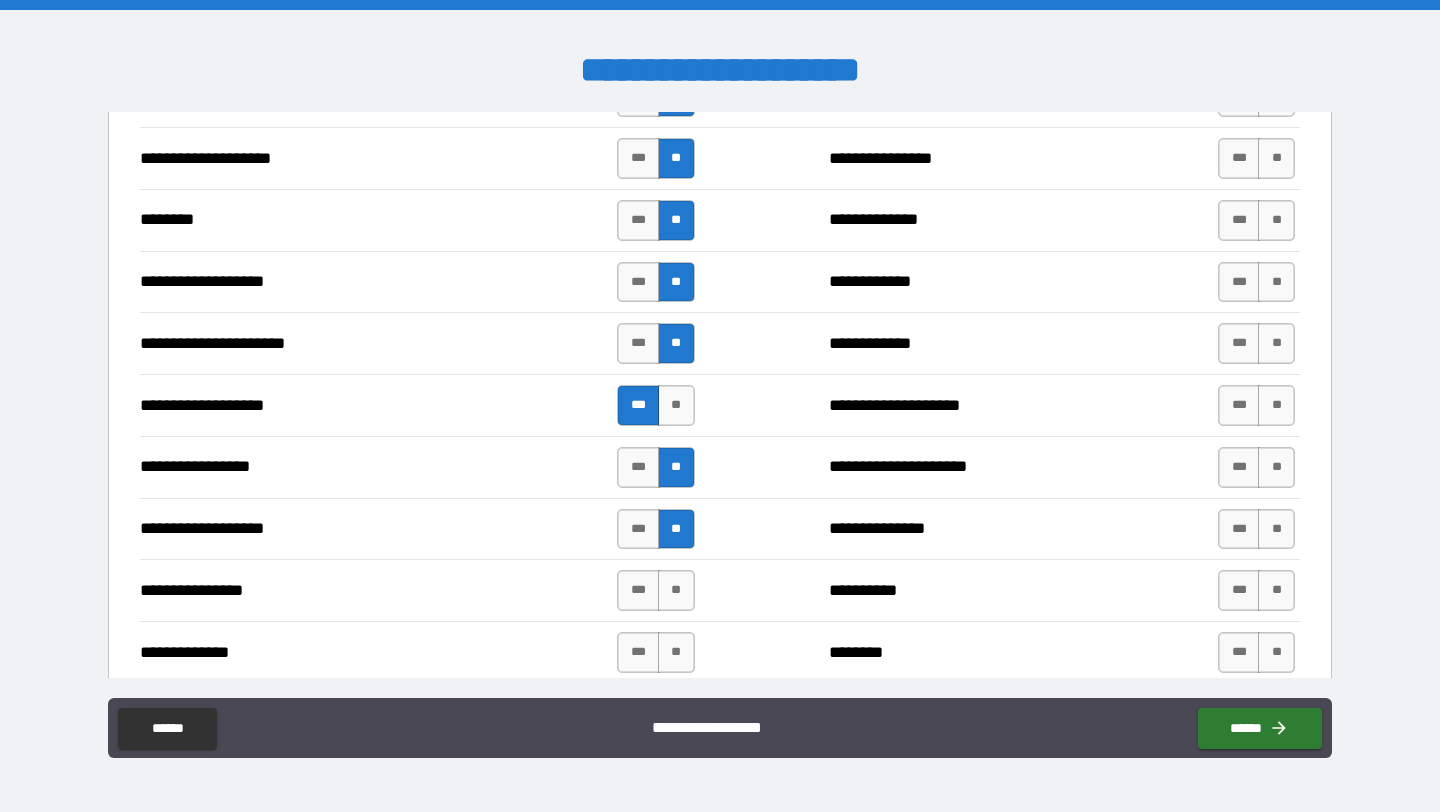 scroll, scrollTop: 3213, scrollLeft: 0, axis: vertical 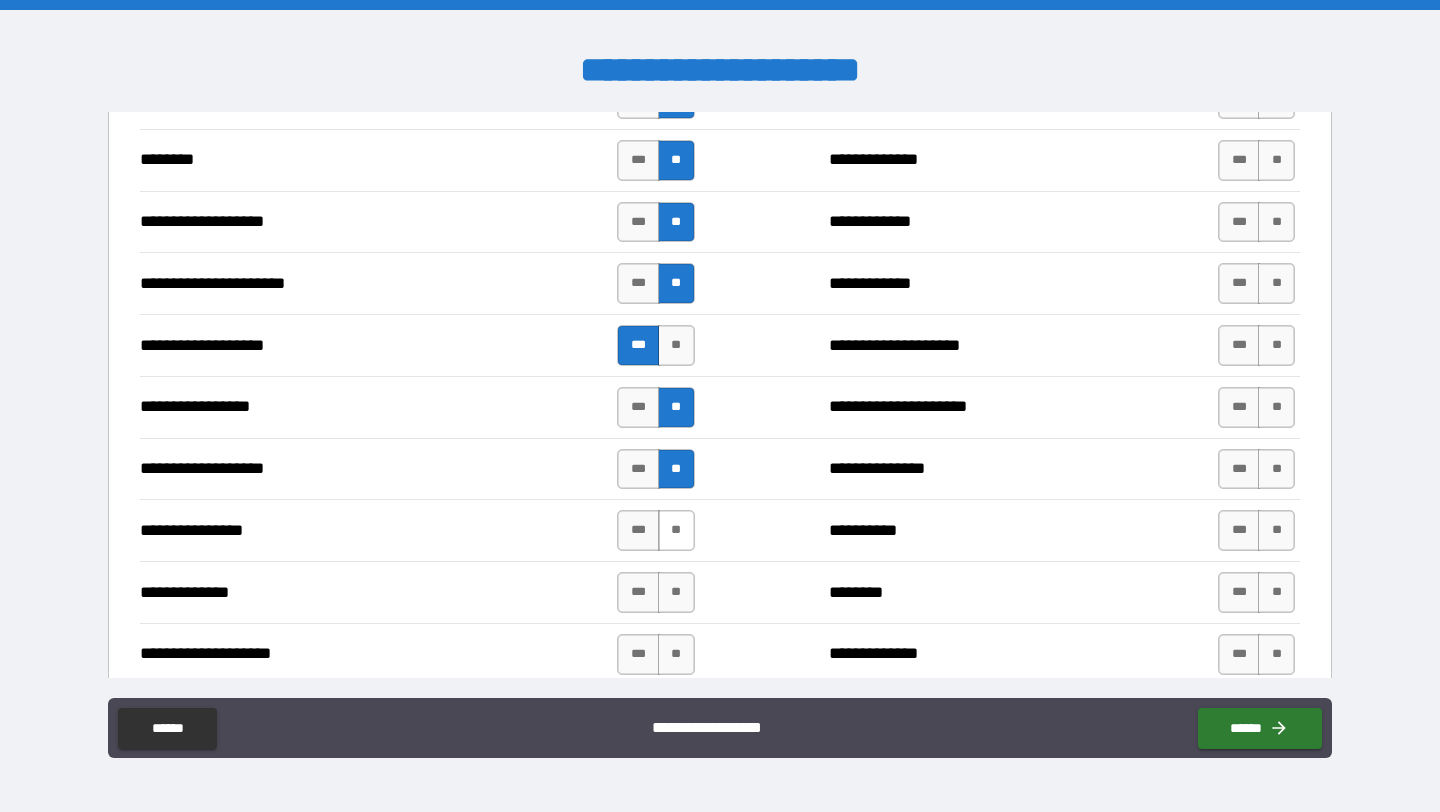 click on "**" at bounding box center [676, 530] 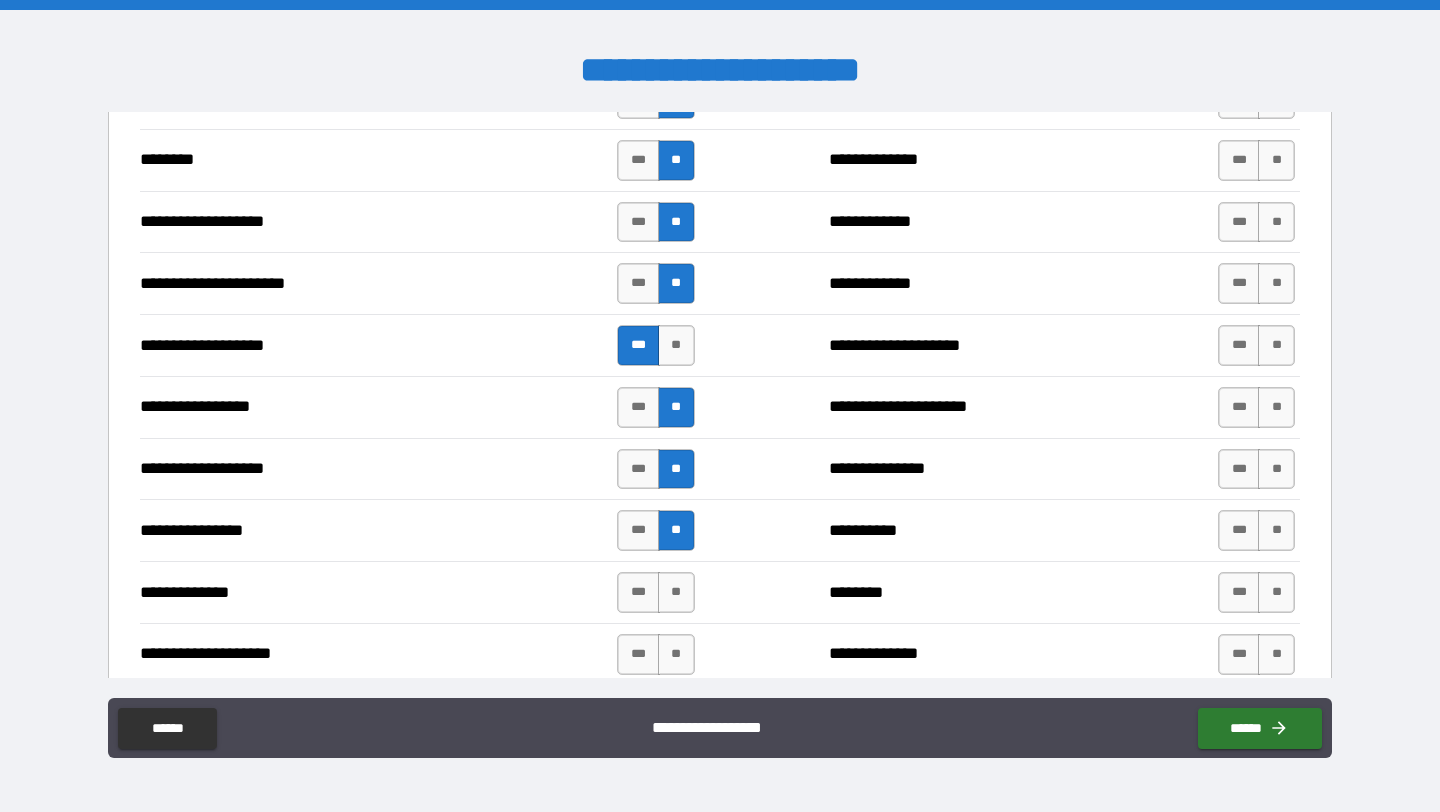 scroll, scrollTop: 3283, scrollLeft: 0, axis: vertical 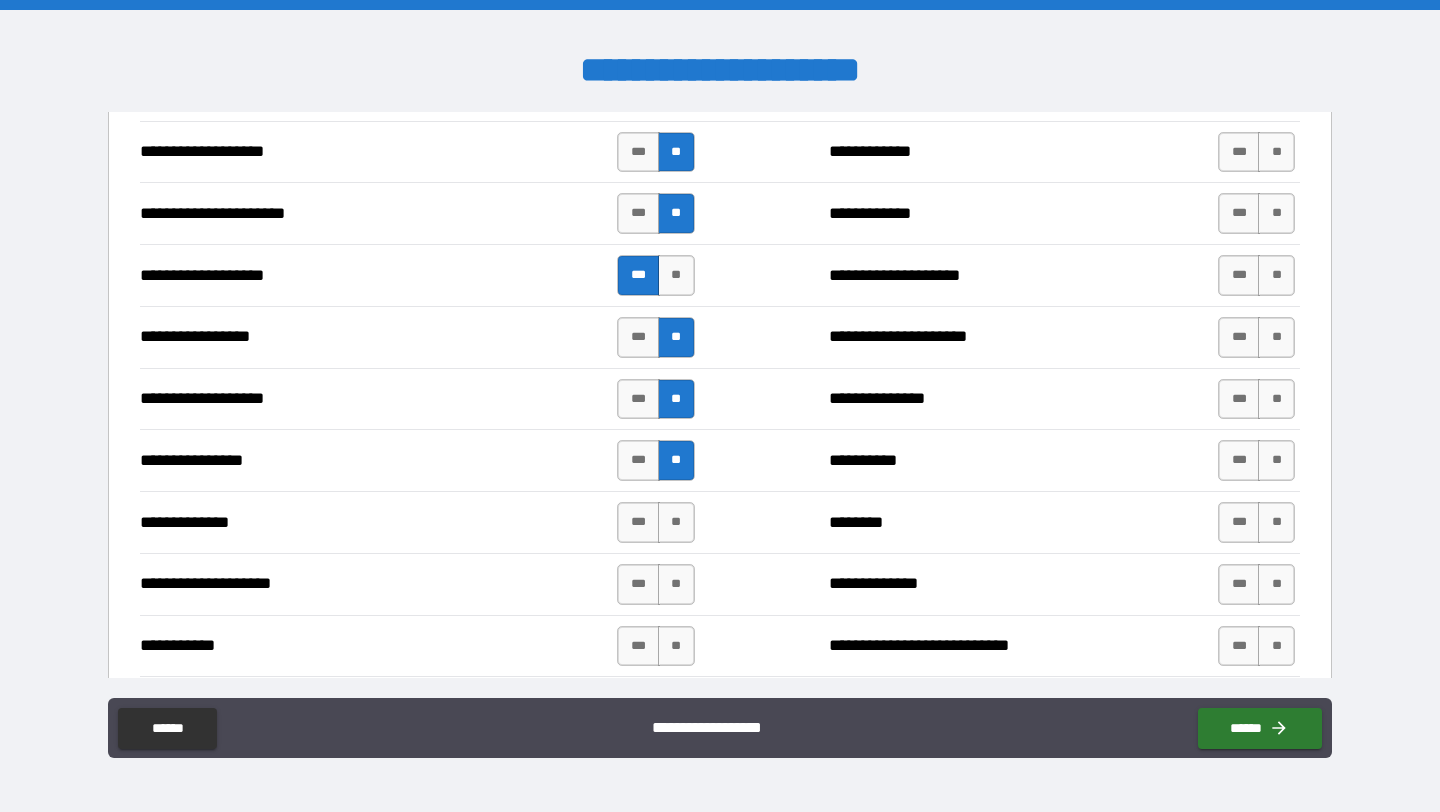 click on "**********" at bounding box center [720, 522] 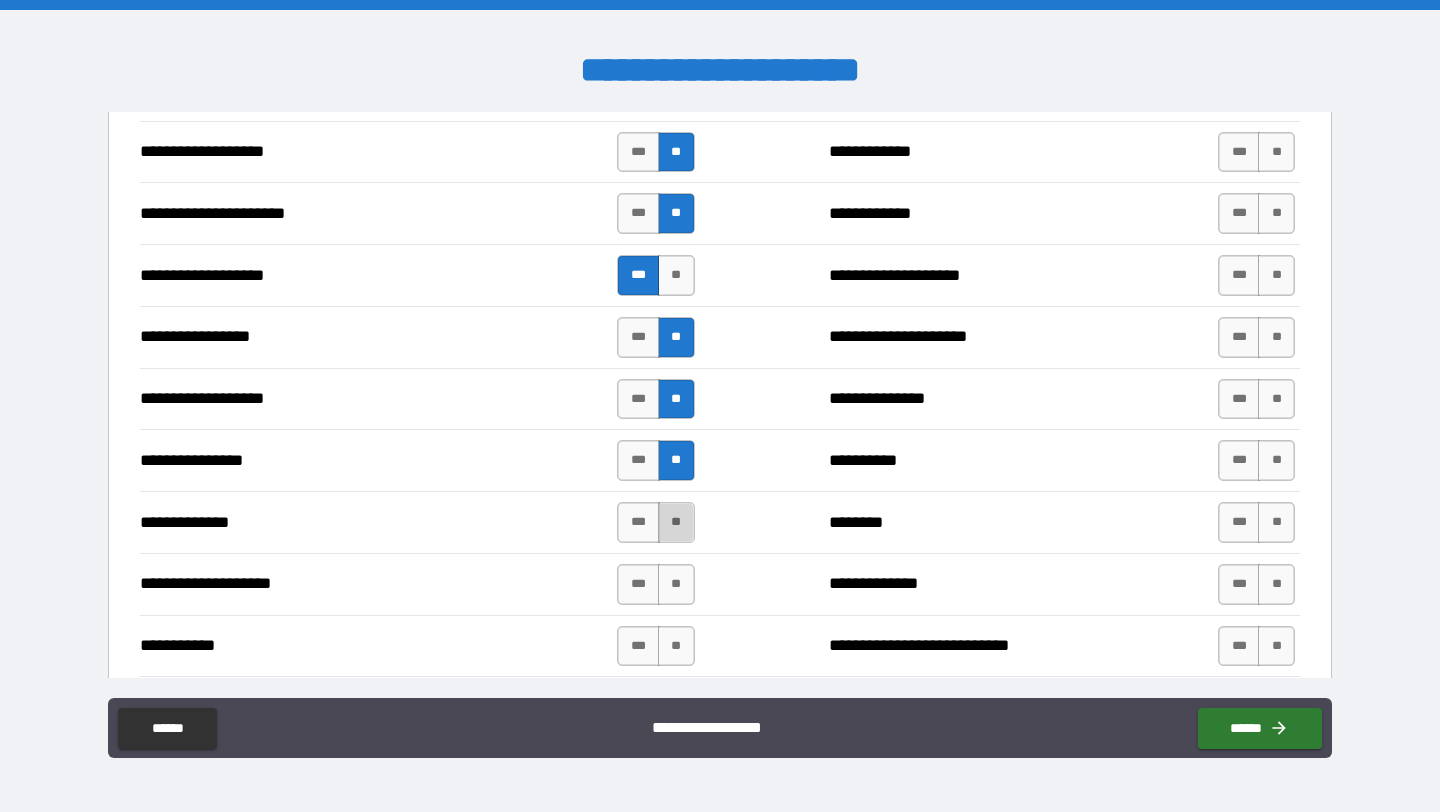click on "**" at bounding box center [676, 522] 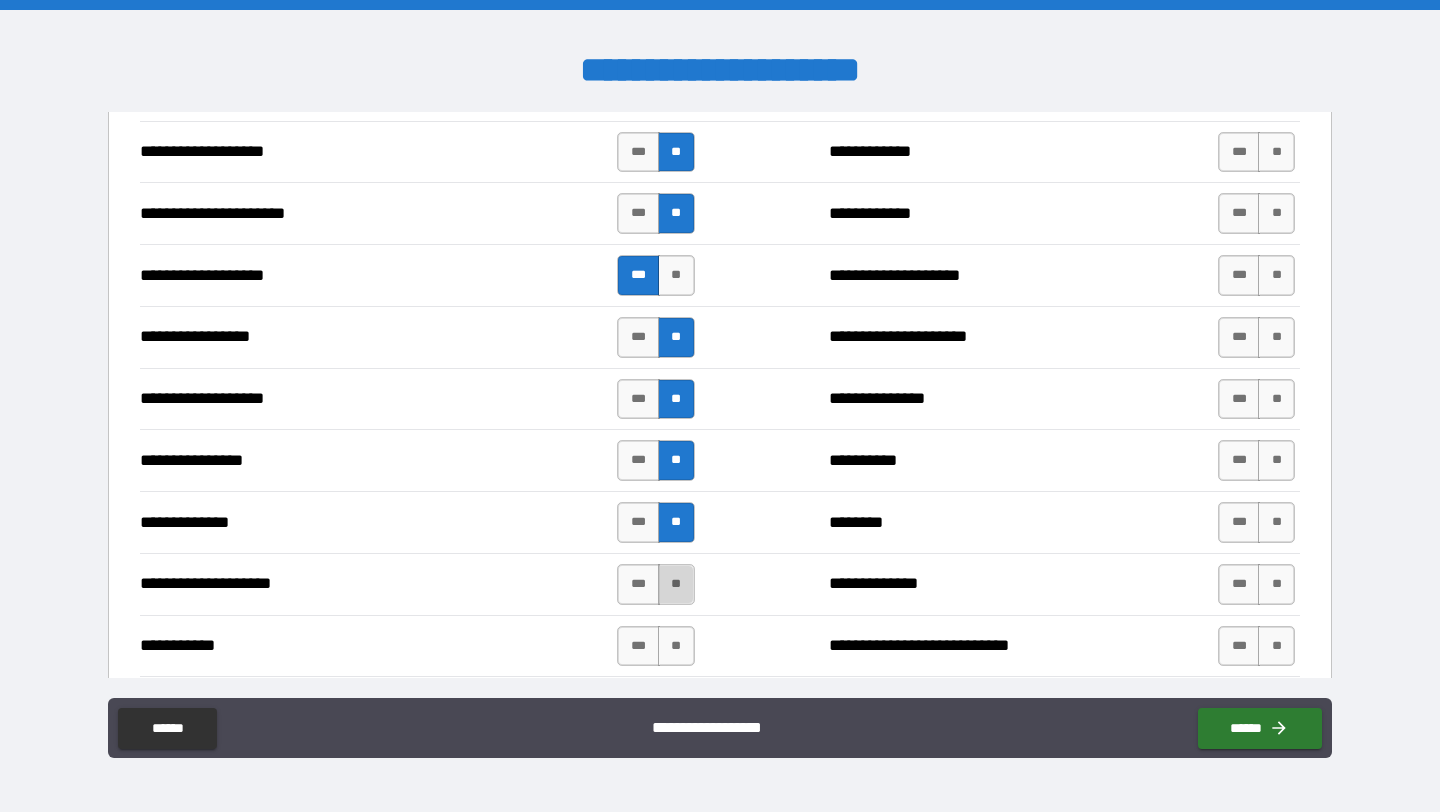 click on "**" at bounding box center (676, 584) 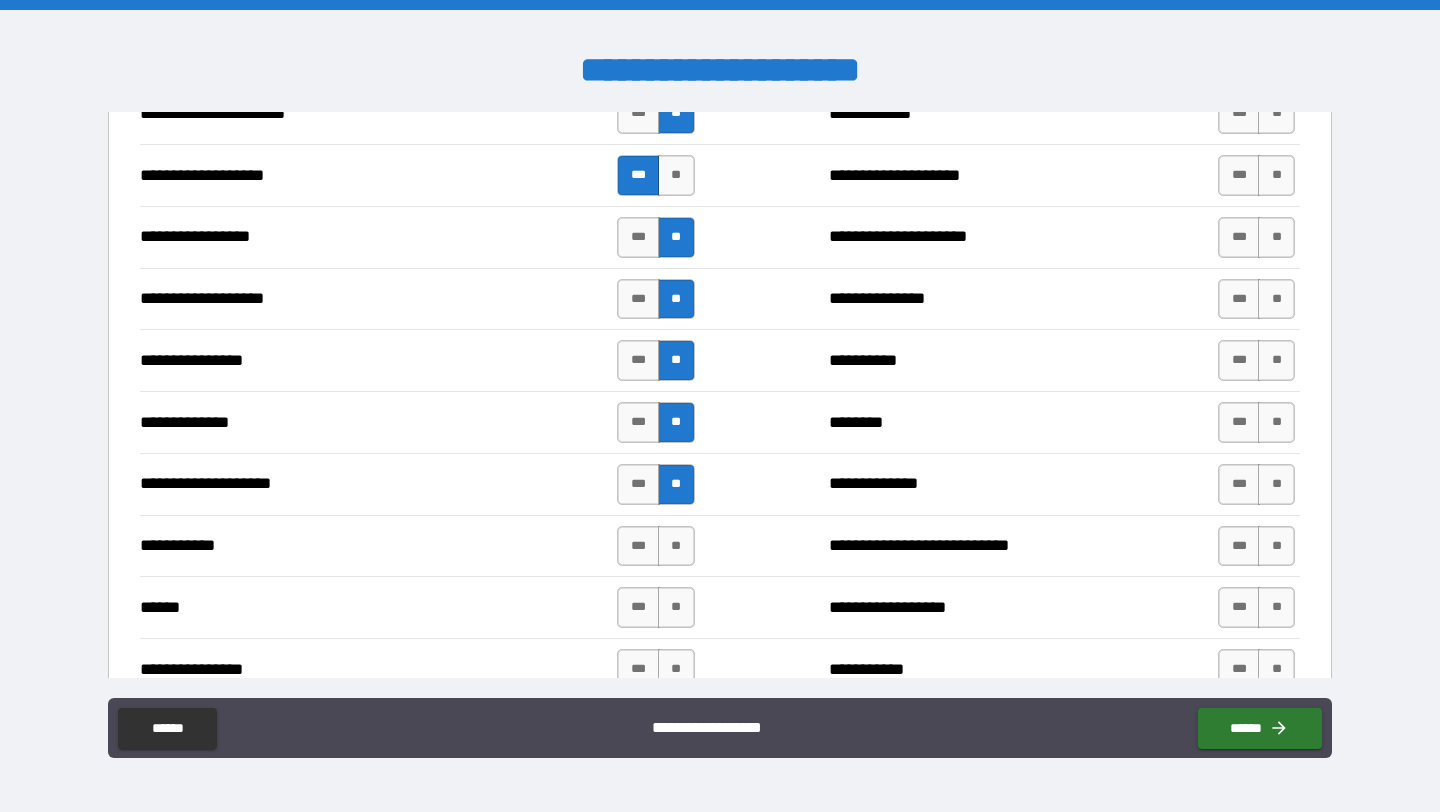 scroll, scrollTop: 3407, scrollLeft: 0, axis: vertical 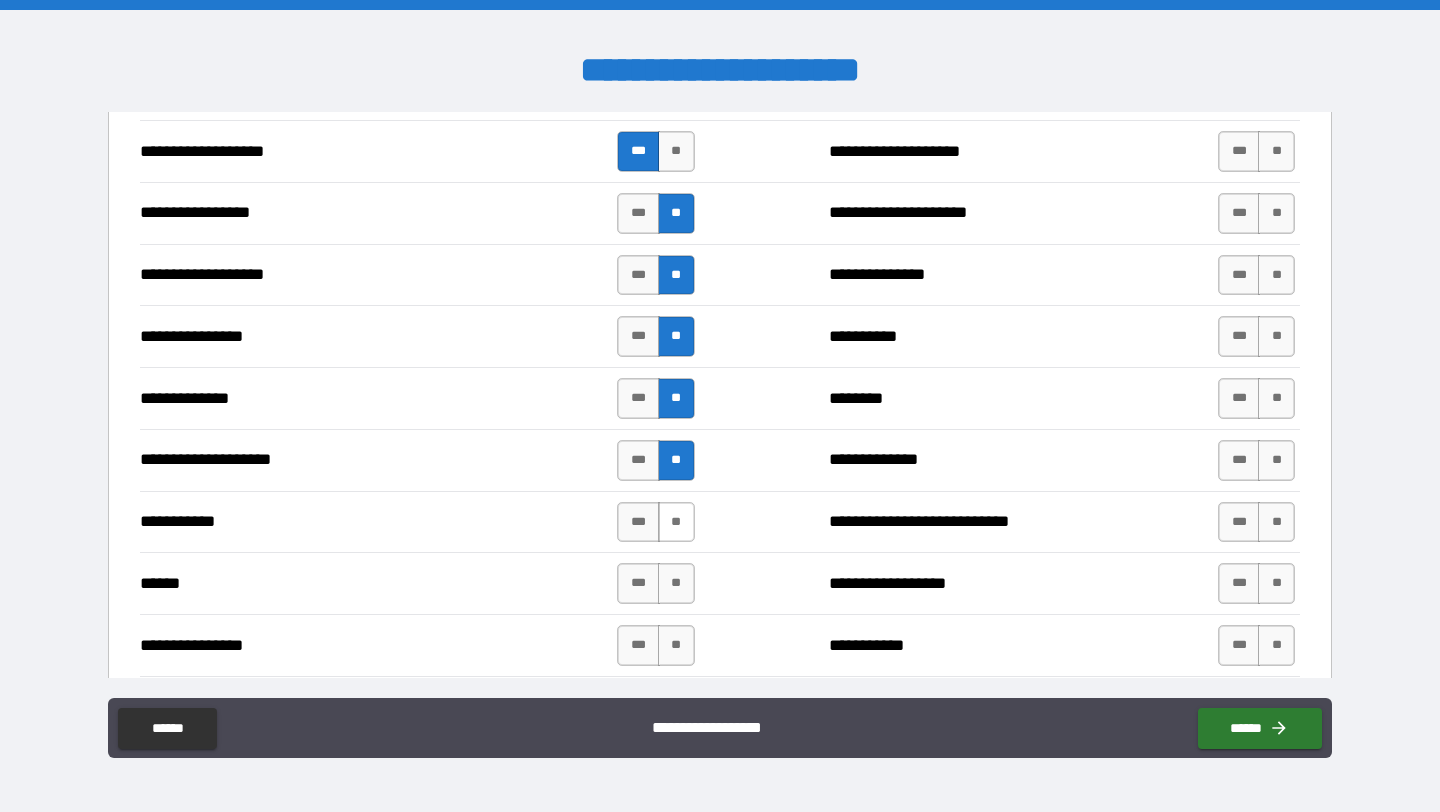 click on "**" at bounding box center [676, 522] 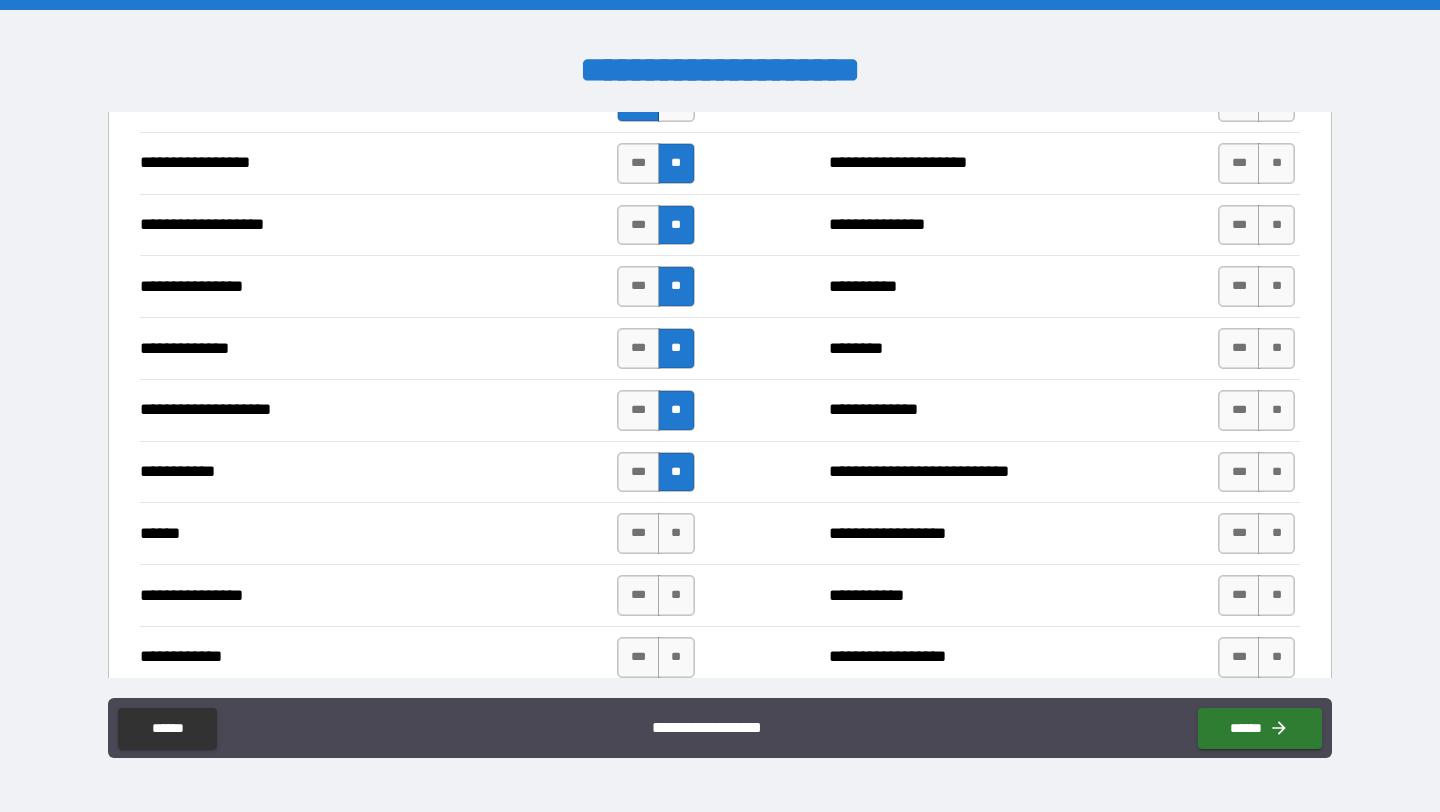 scroll, scrollTop: 3466, scrollLeft: 0, axis: vertical 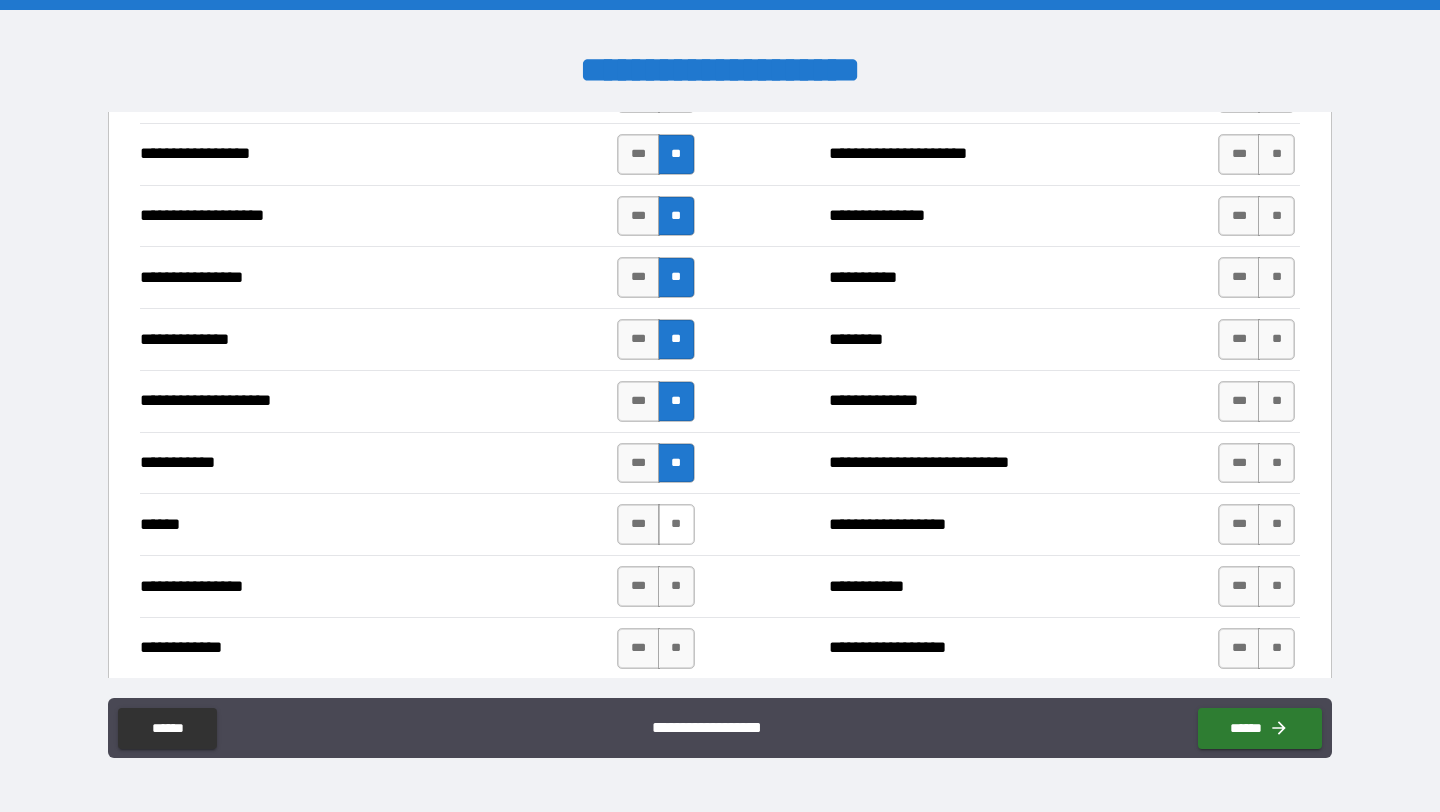 click on "**" at bounding box center (676, 524) 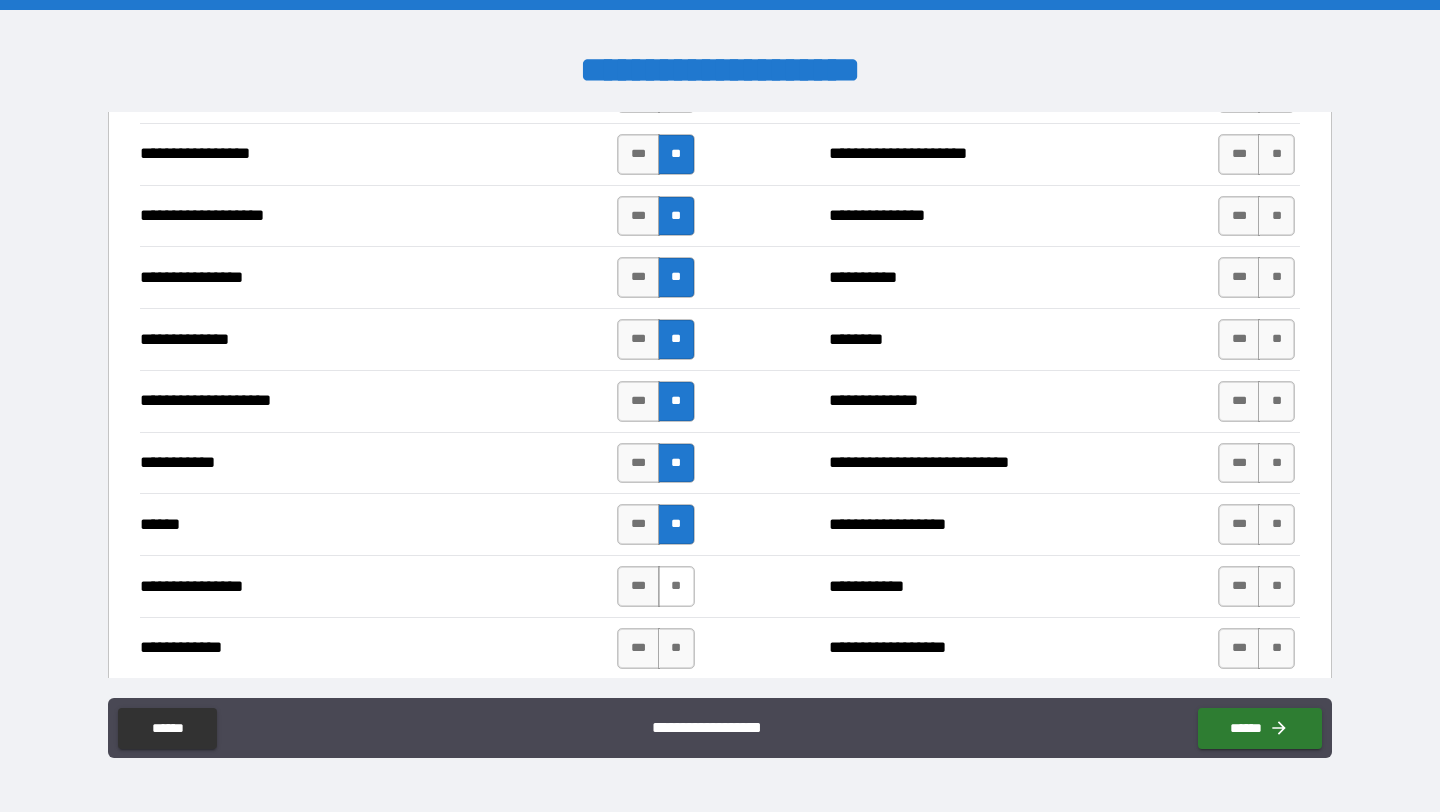 click on "**" at bounding box center [676, 586] 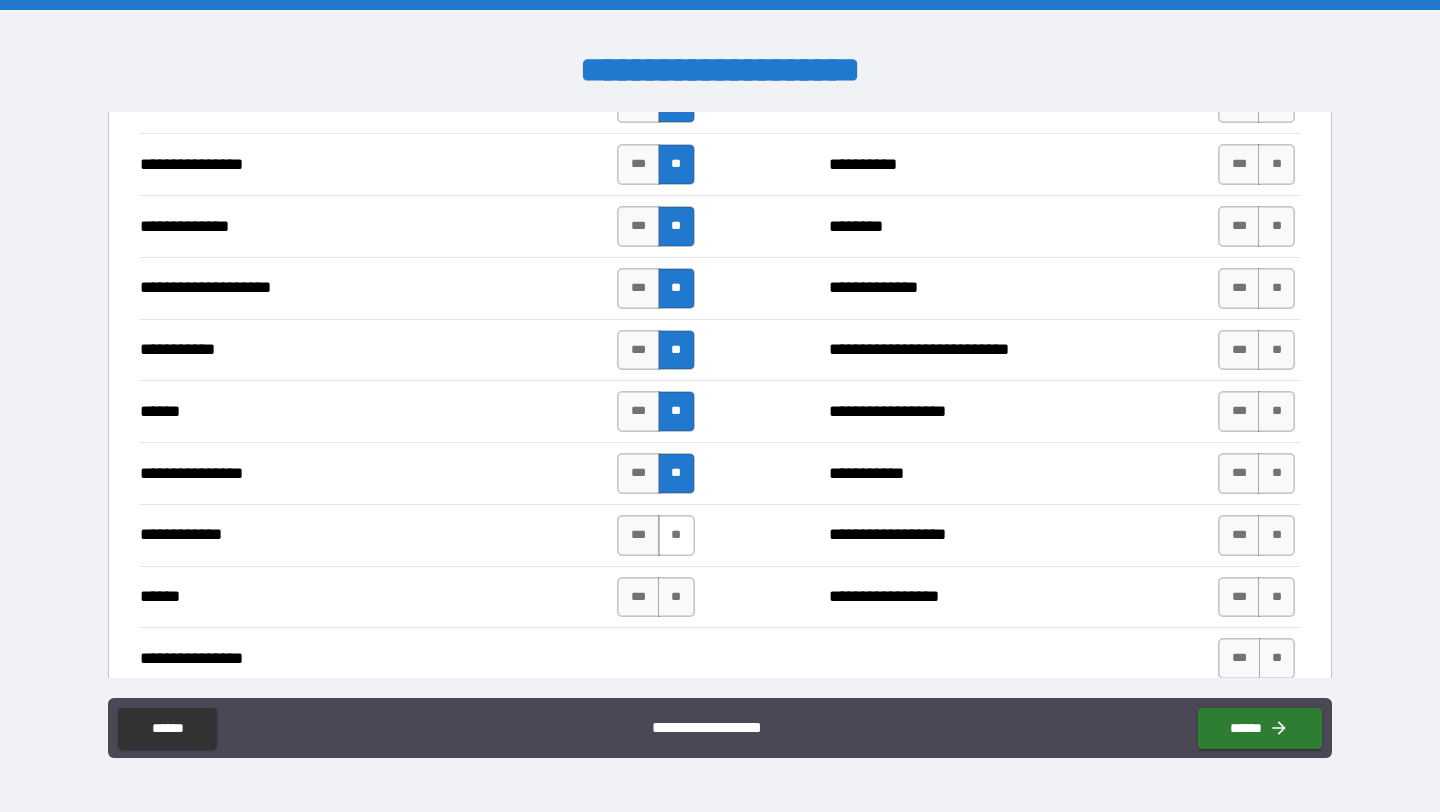 click on "**" at bounding box center (676, 535) 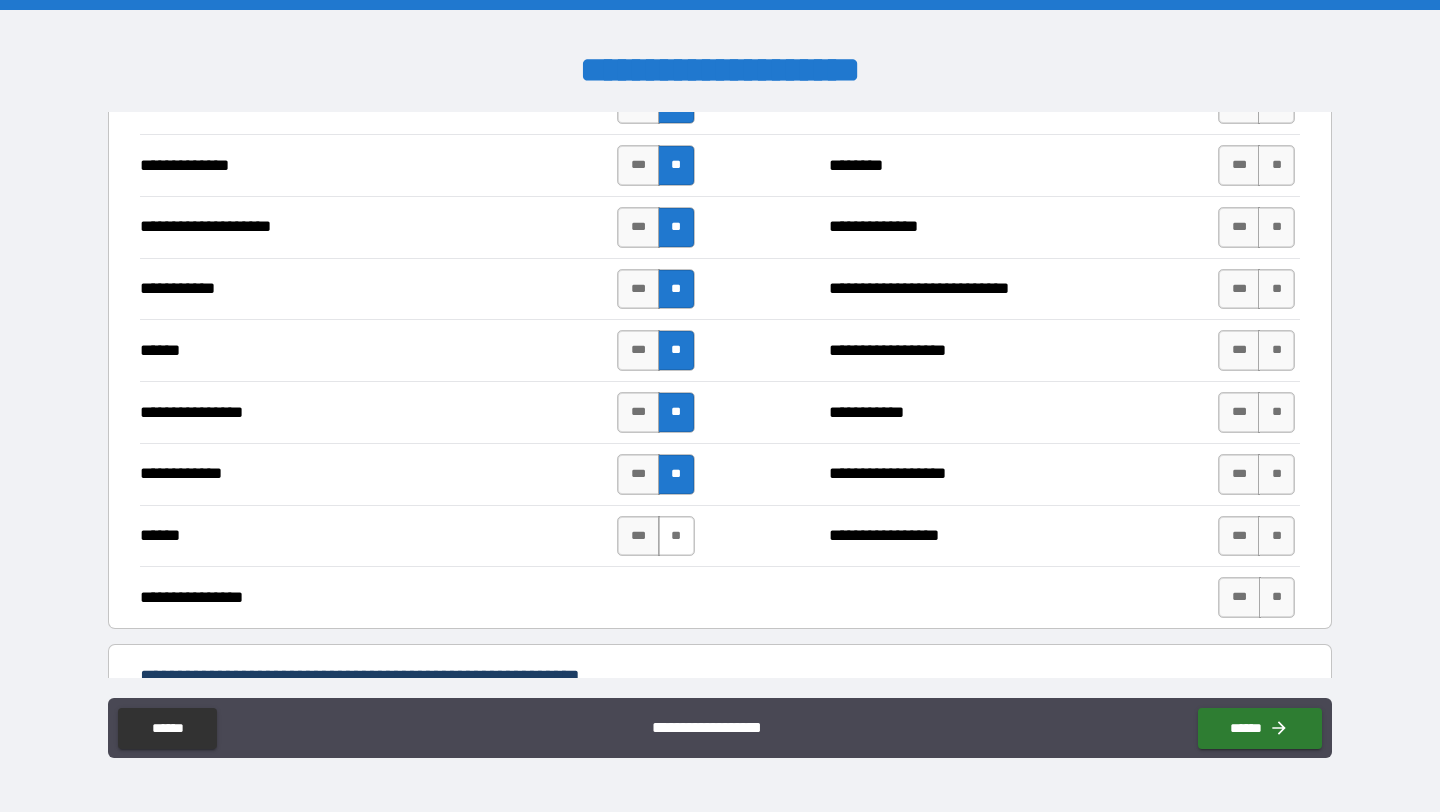 click on "**" at bounding box center (676, 536) 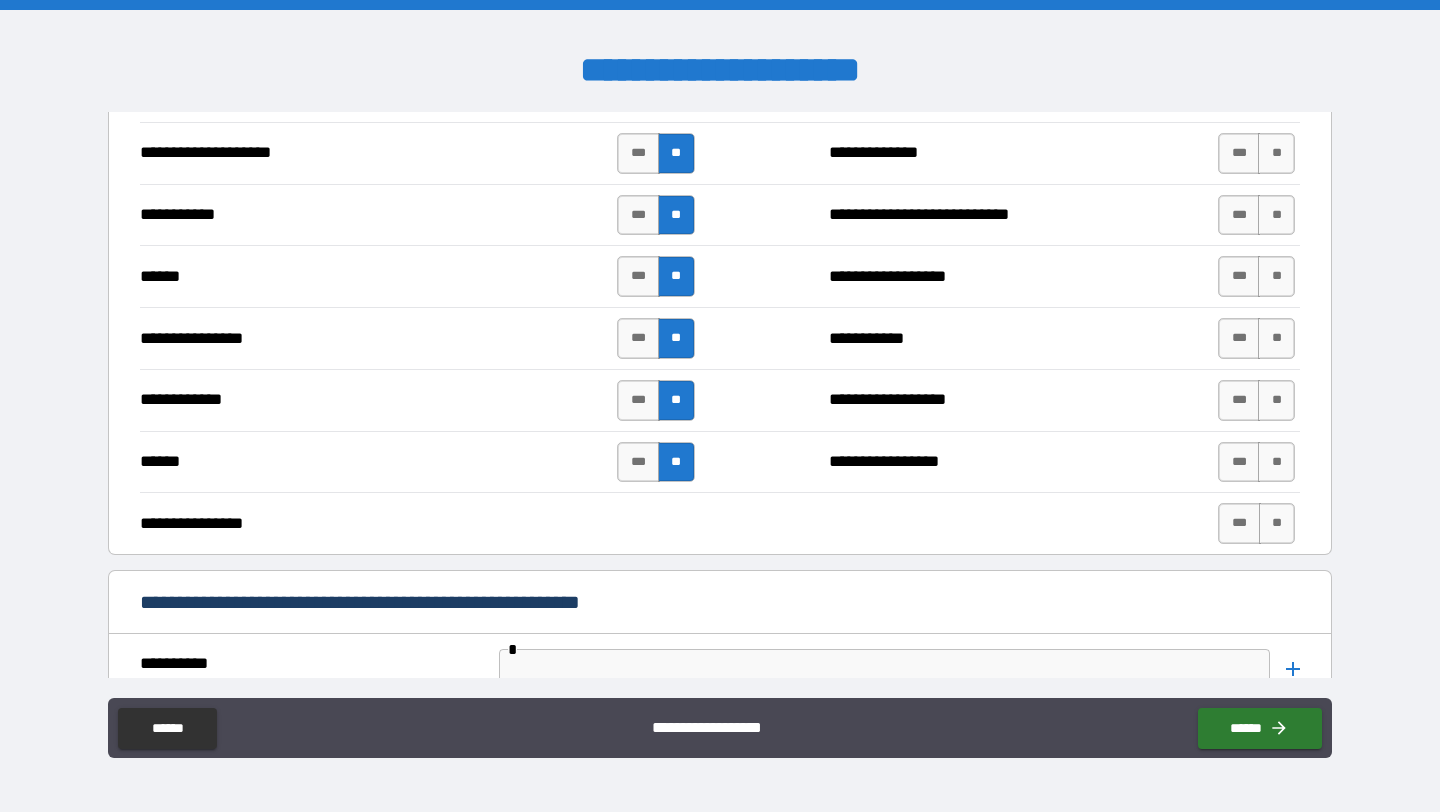 scroll, scrollTop: 3713, scrollLeft: 0, axis: vertical 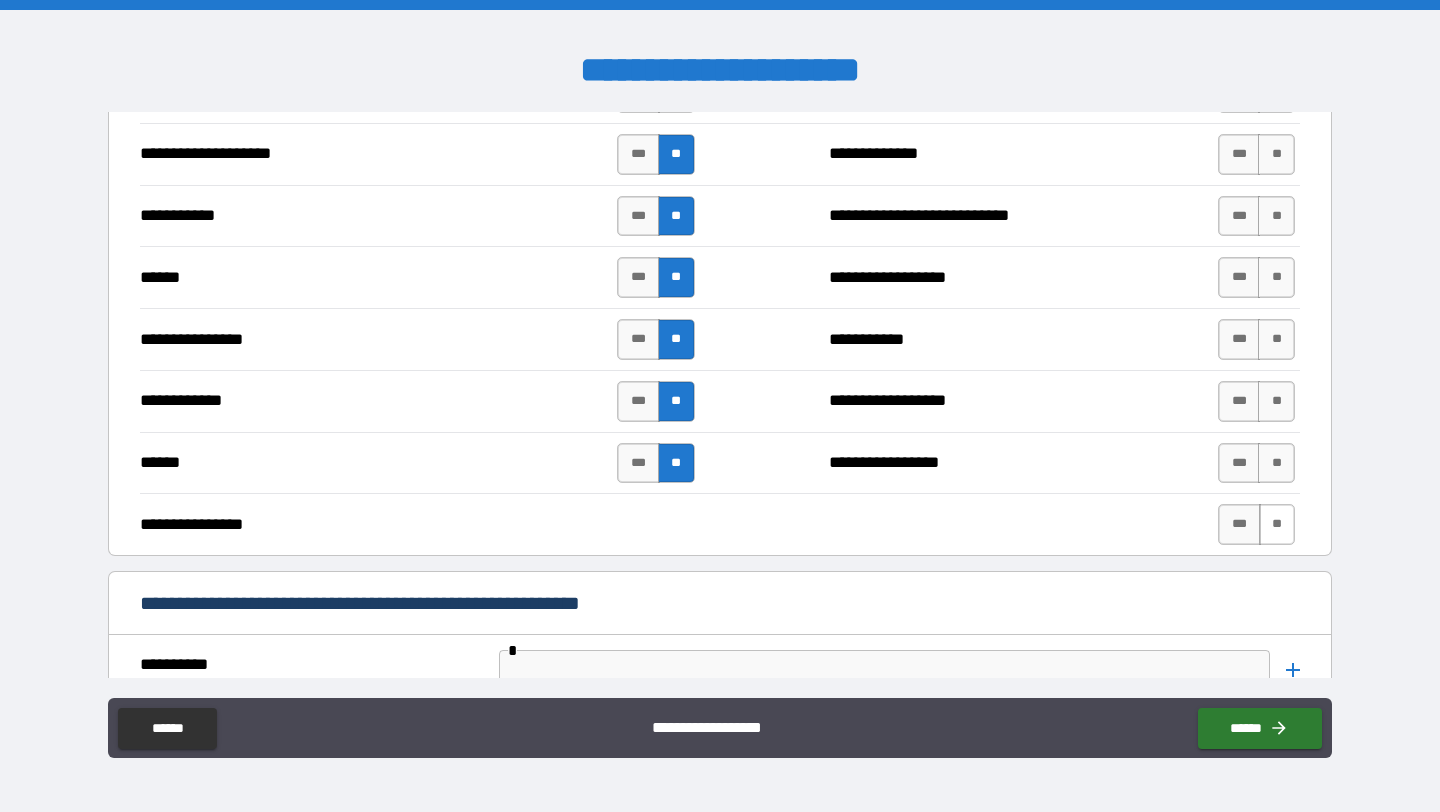click on "**" at bounding box center [1277, 524] 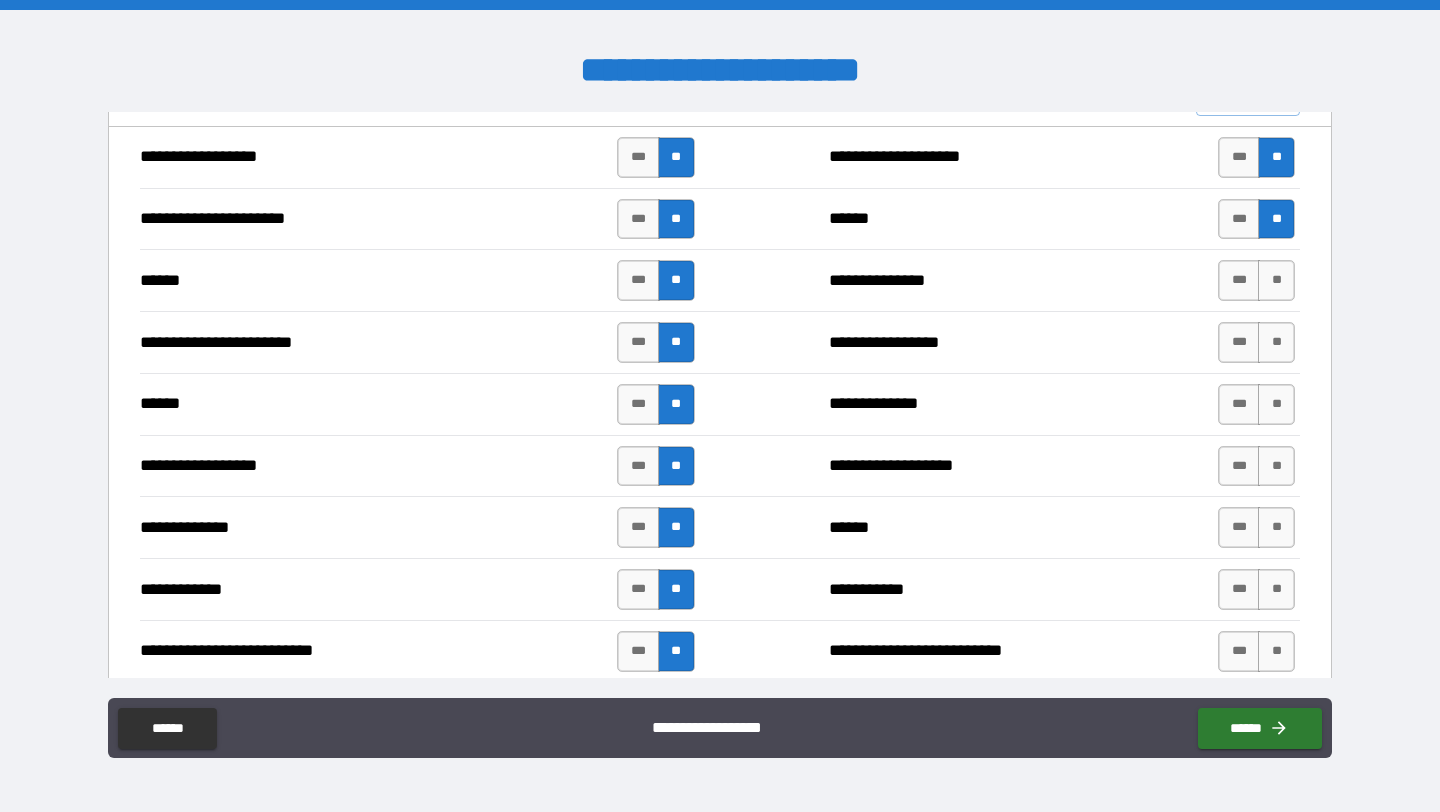 scroll, scrollTop: 1751, scrollLeft: 0, axis: vertical 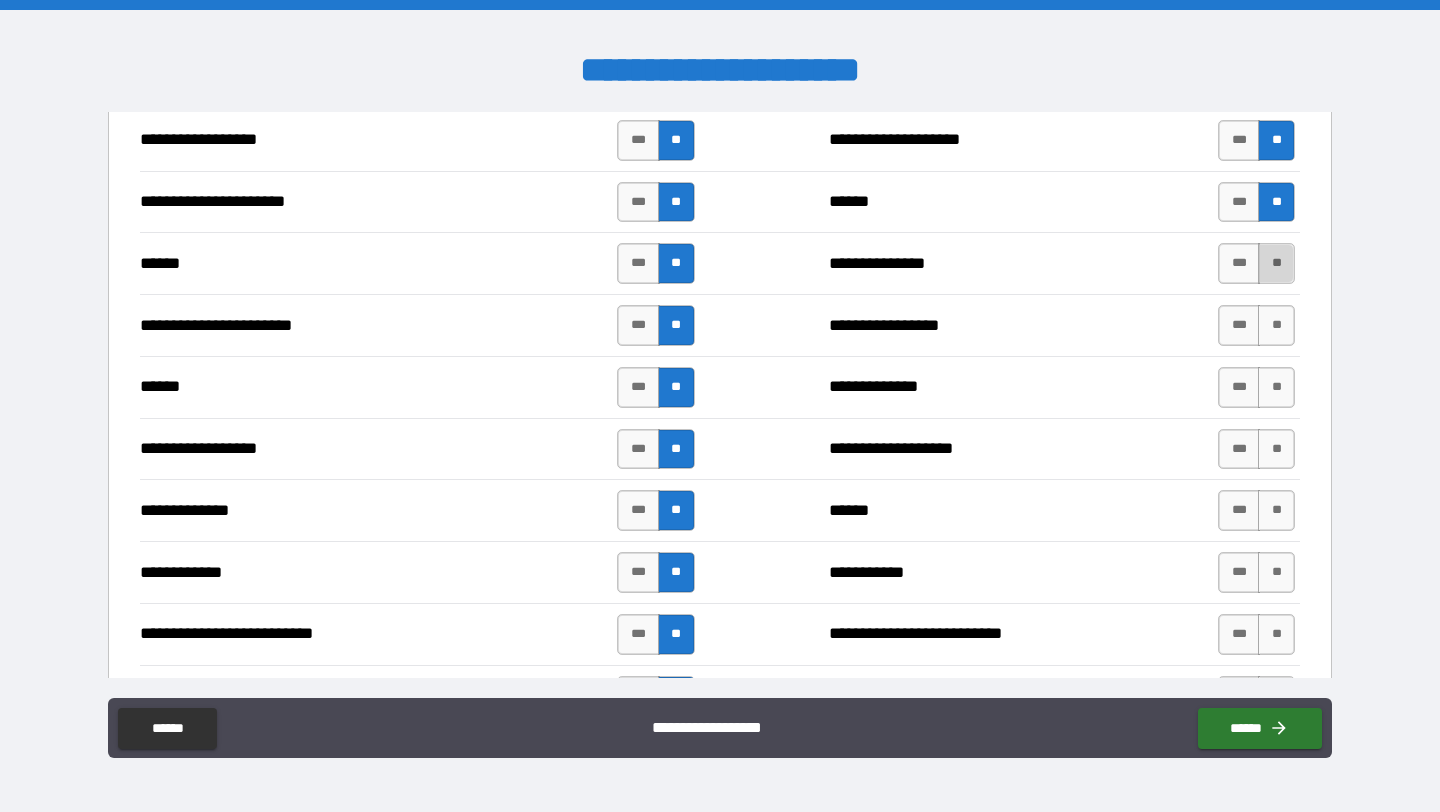 click on "**" at bounding box center [1276, 263] 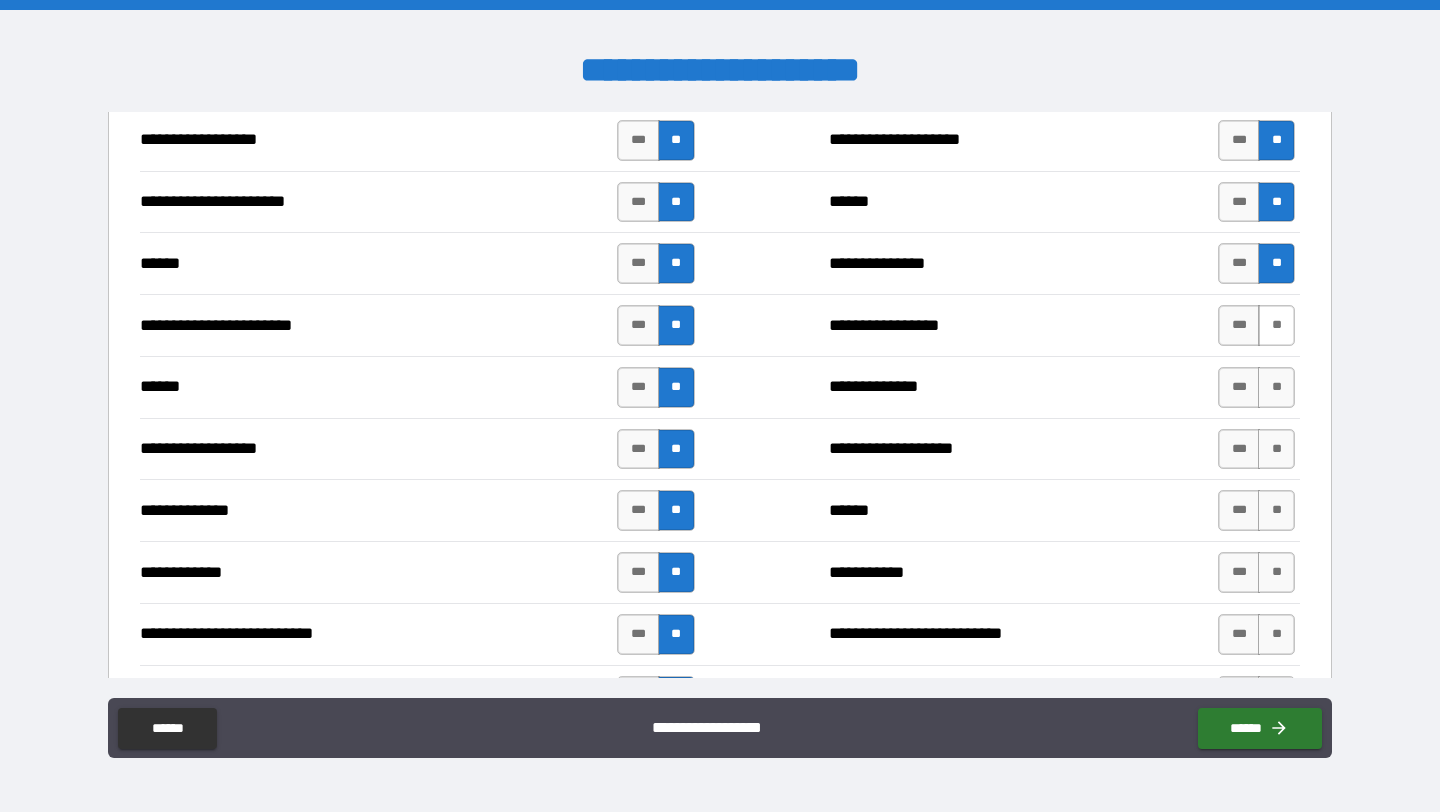 click on "**" at bounding box center (1276, 325) 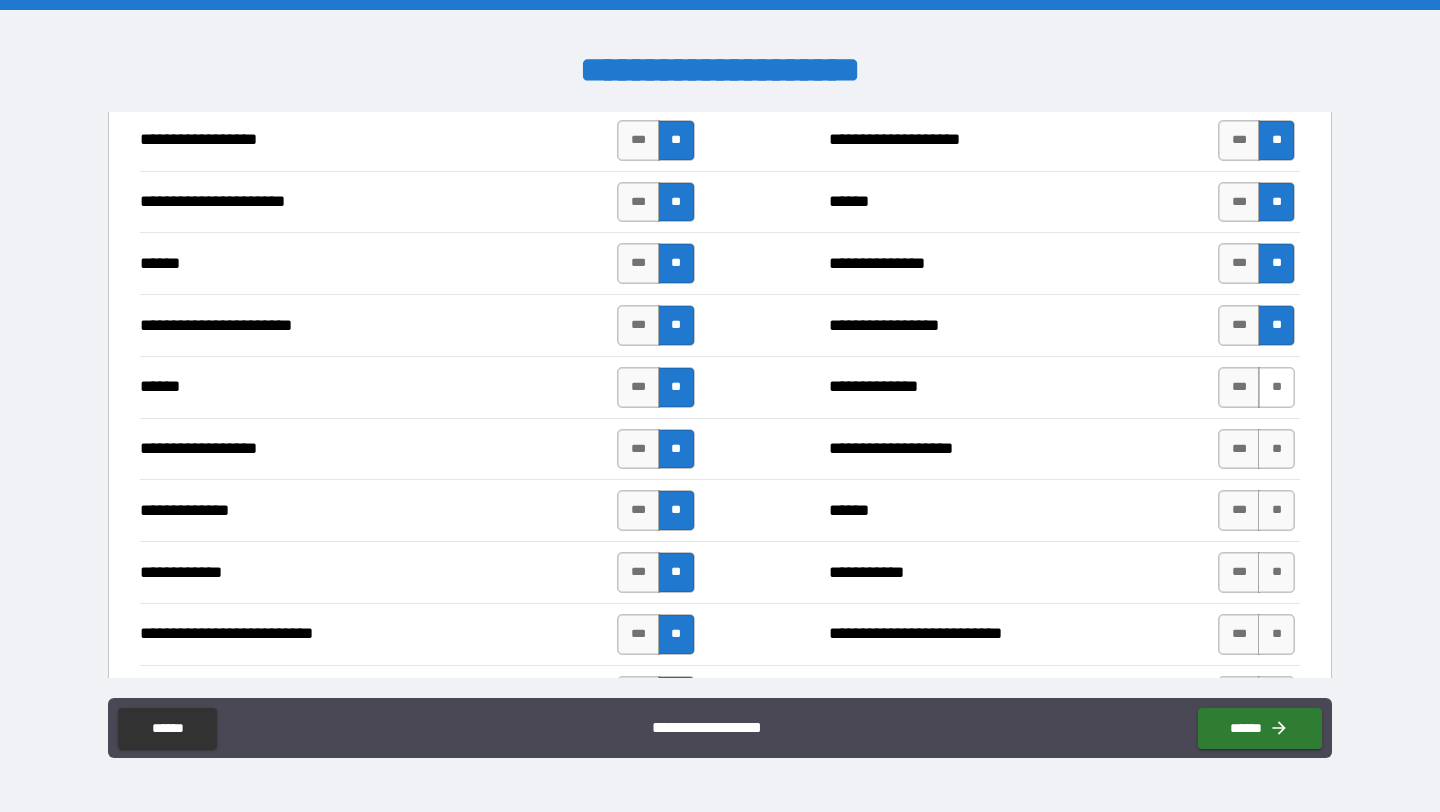 click on "**" at bounding box center [1276, 387] 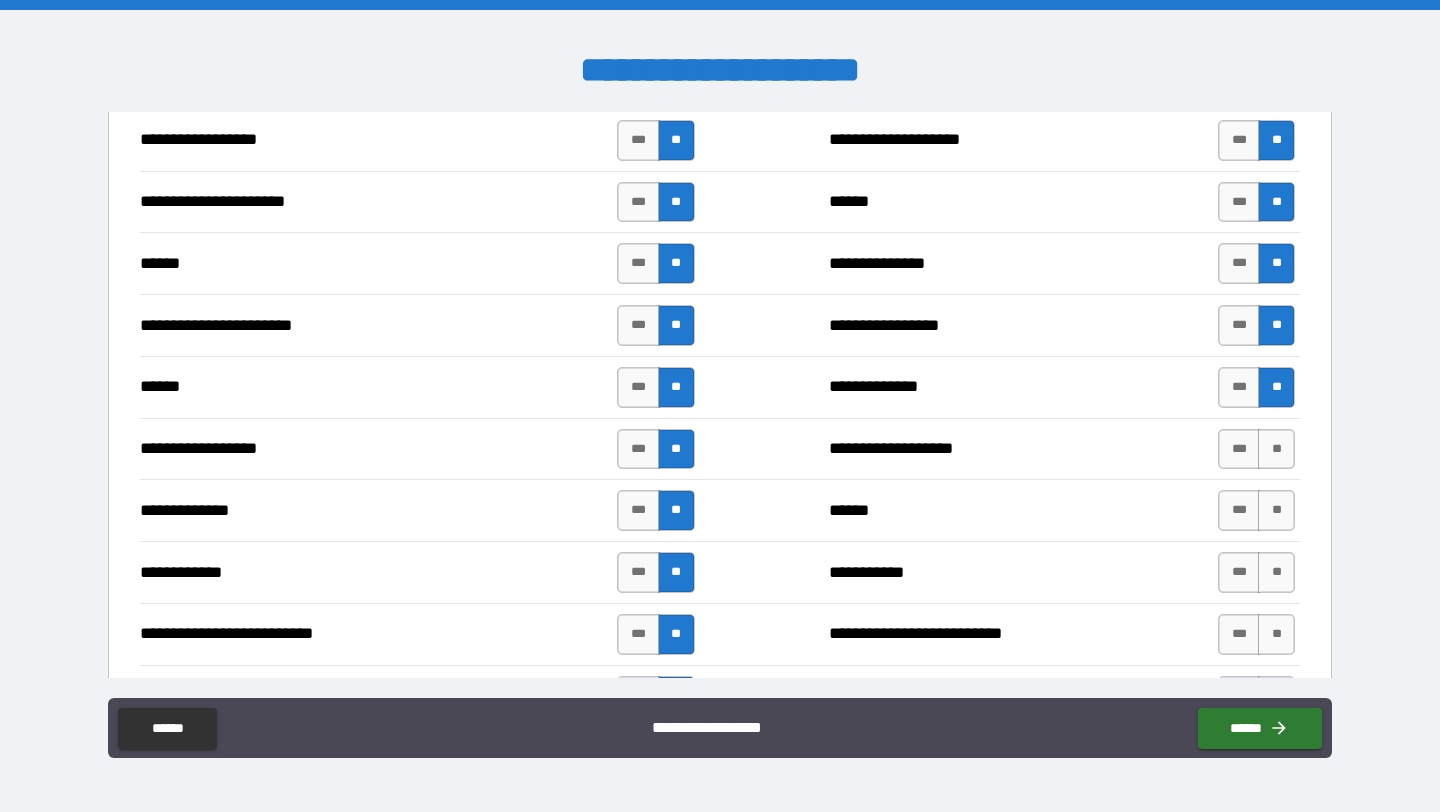 scroll, scrollTop: 1840, scrollLeft: 0, axis: vertical 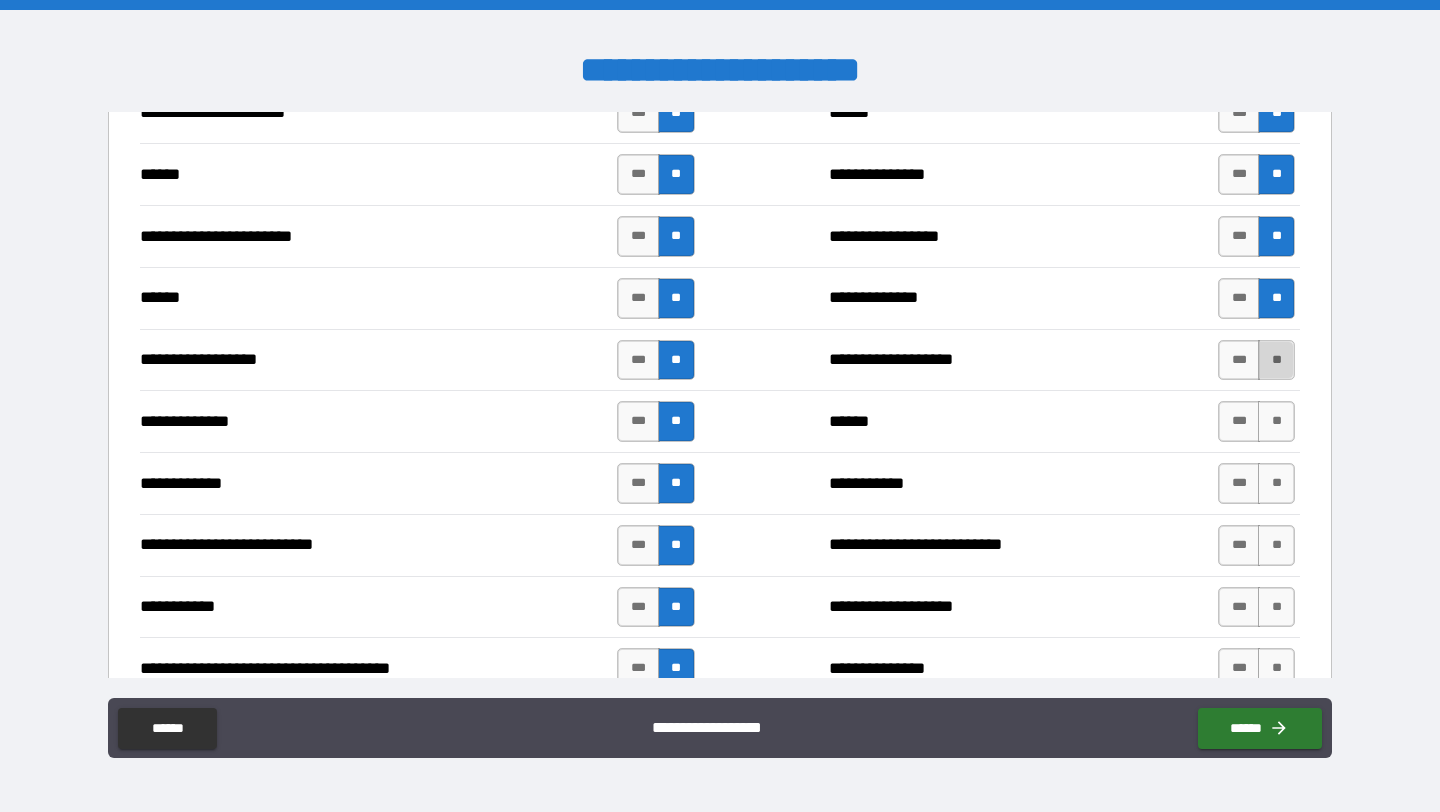 click on "**" at bounding box center [1276, 360] 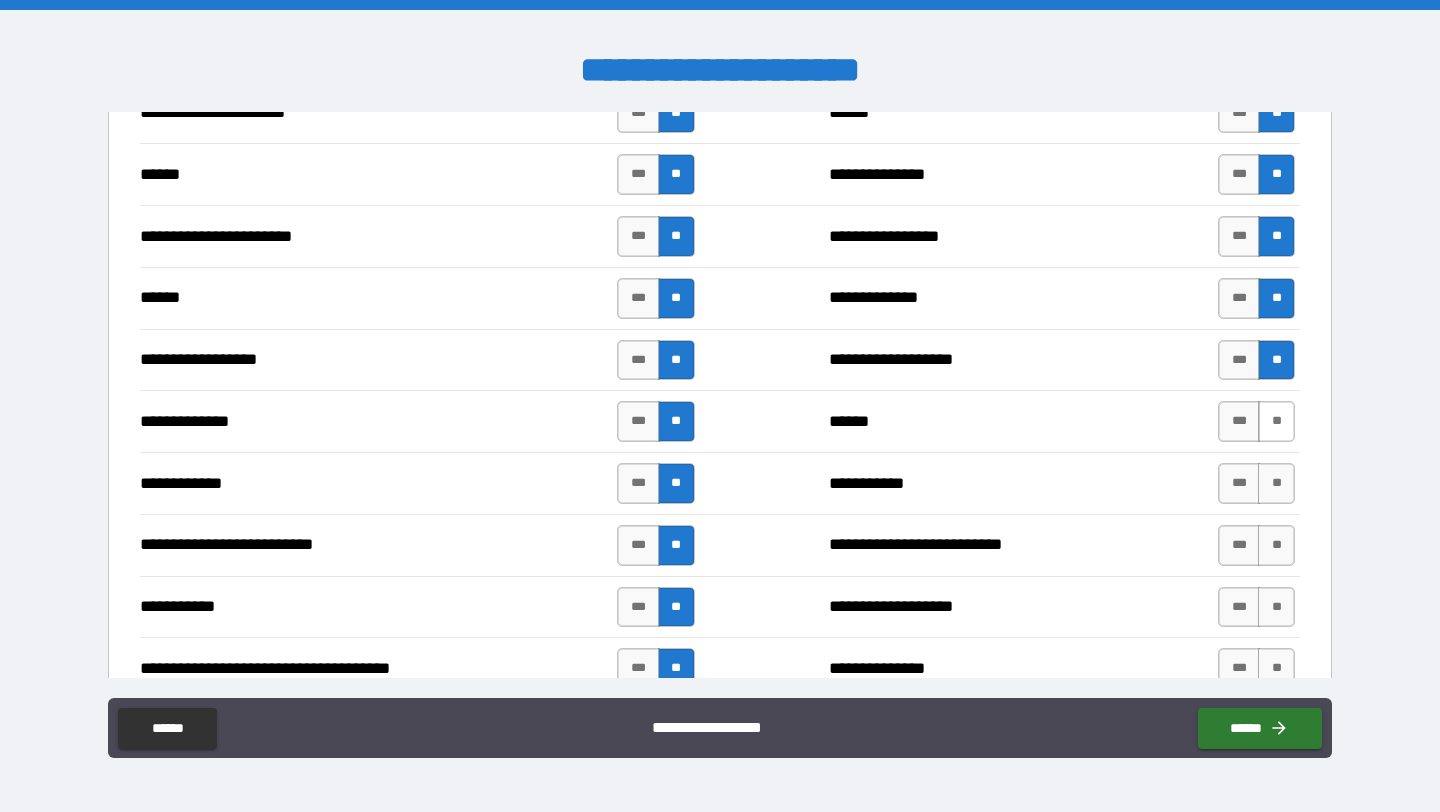 click on "**" at bounding box center [1276, 421] 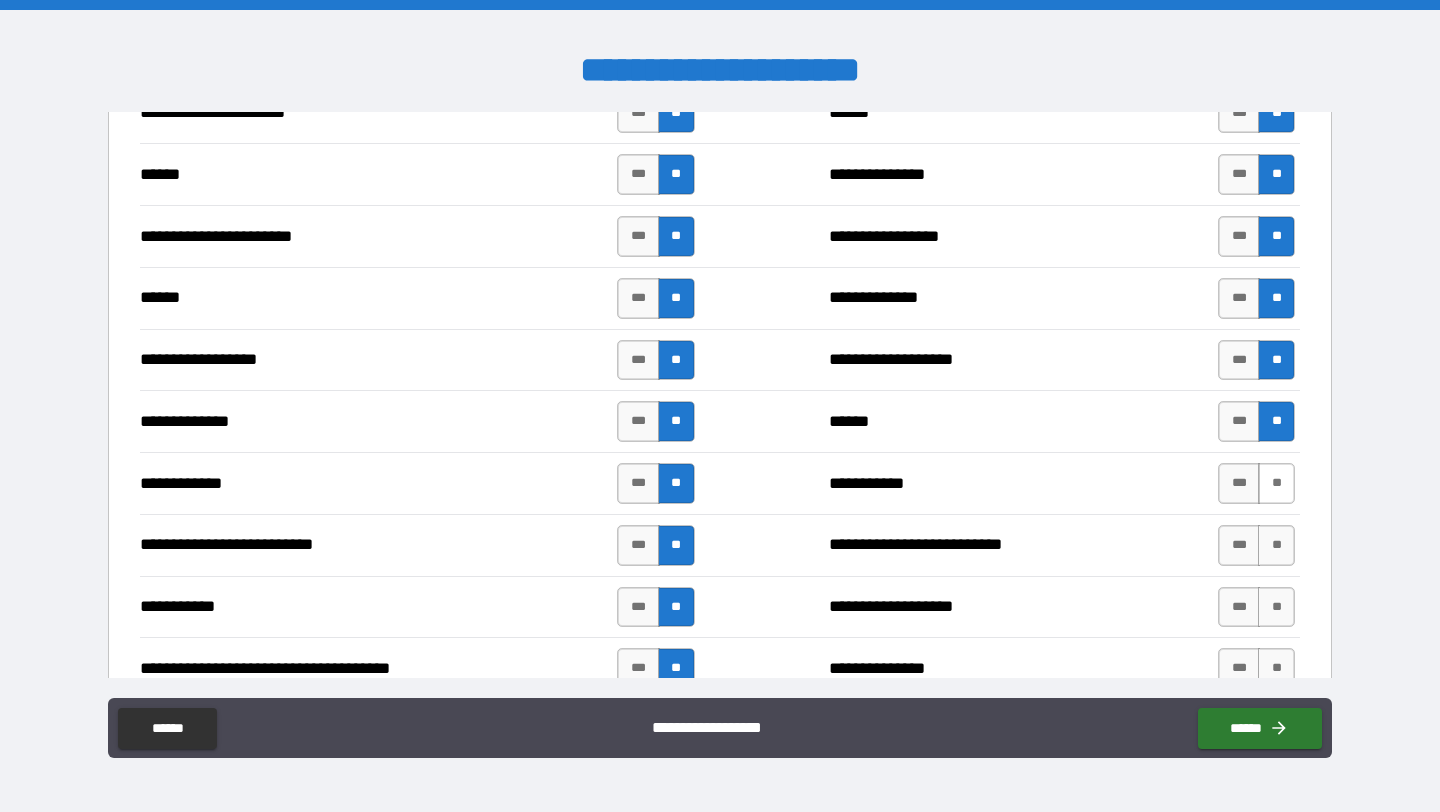 click on "**" at bounding box center (1276, 483) 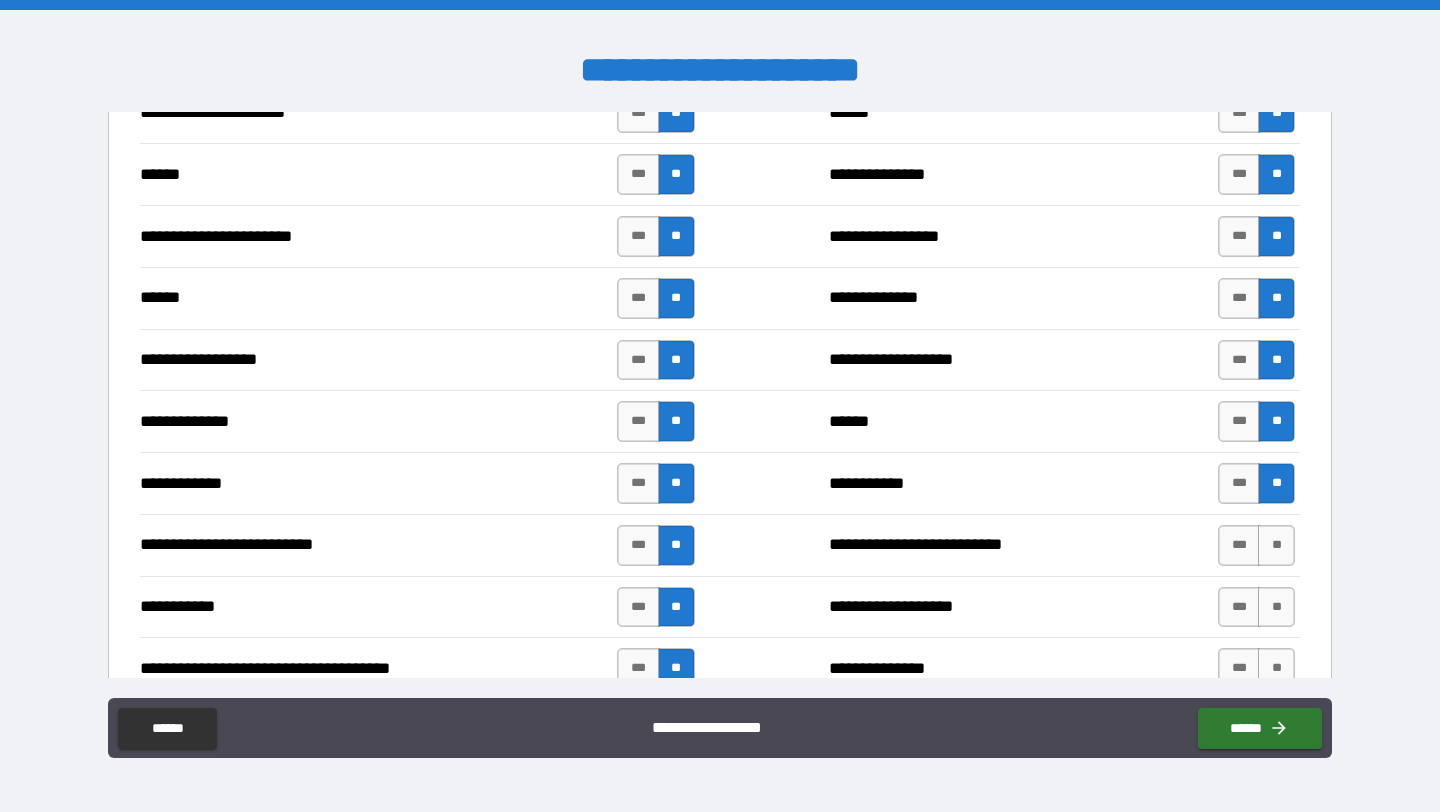 scroll, scrollTop: 1945, scrollLeft: 0, axis: vertical 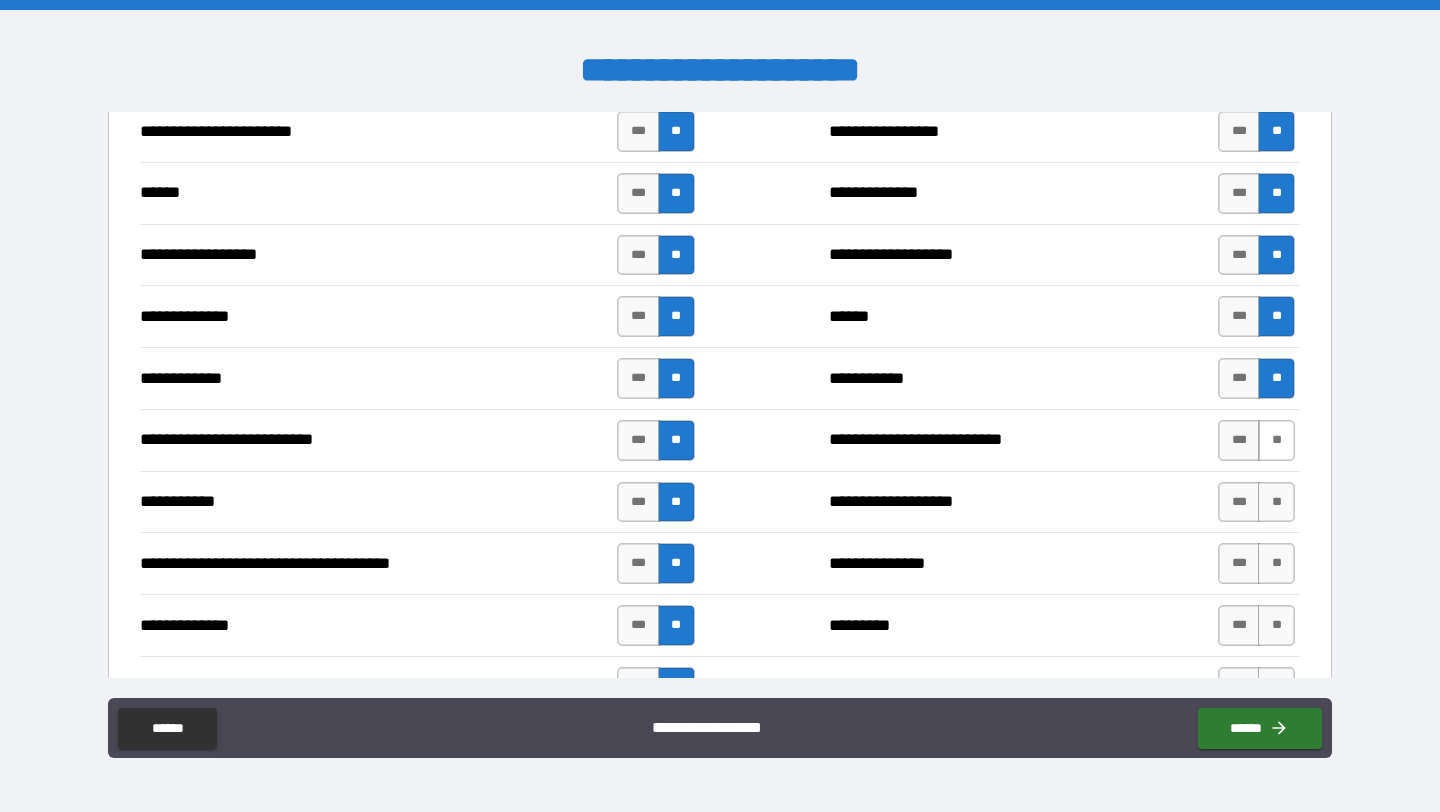click on "**" at bounding box center [1276, 440] 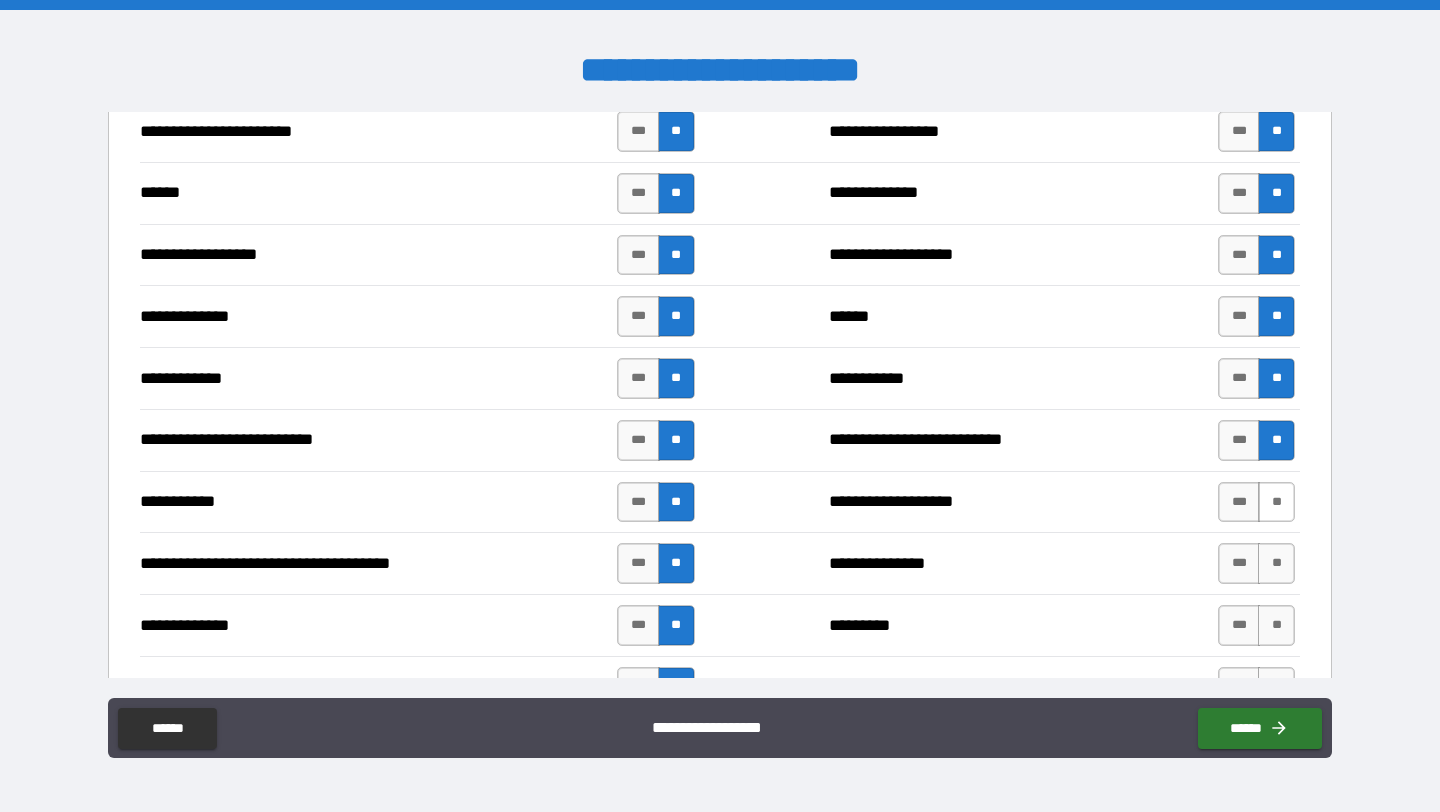 click on "**" at bounding box center [1276, 502] 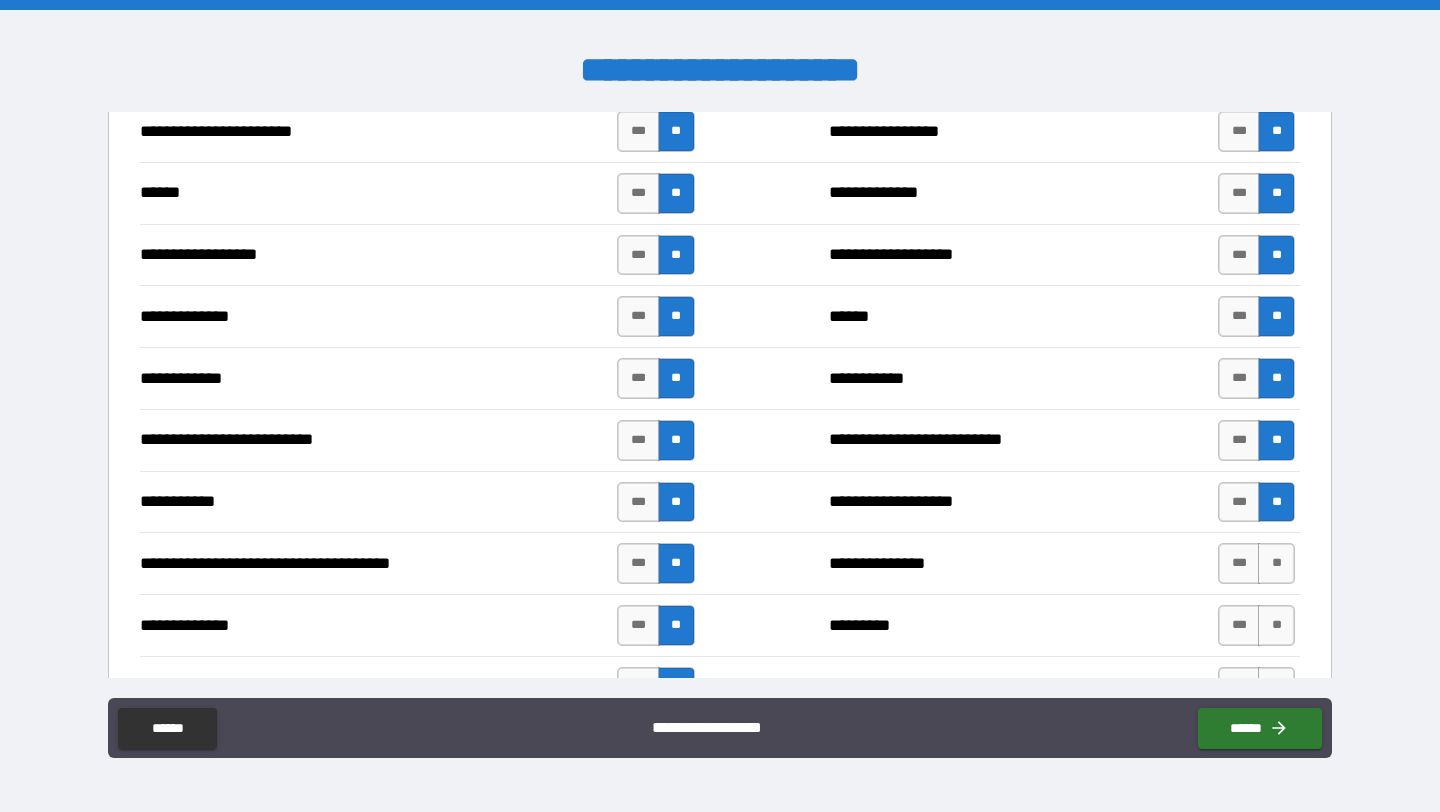 scroll, scrollTop: 1987, scrollLeft: 0, axis: vertical 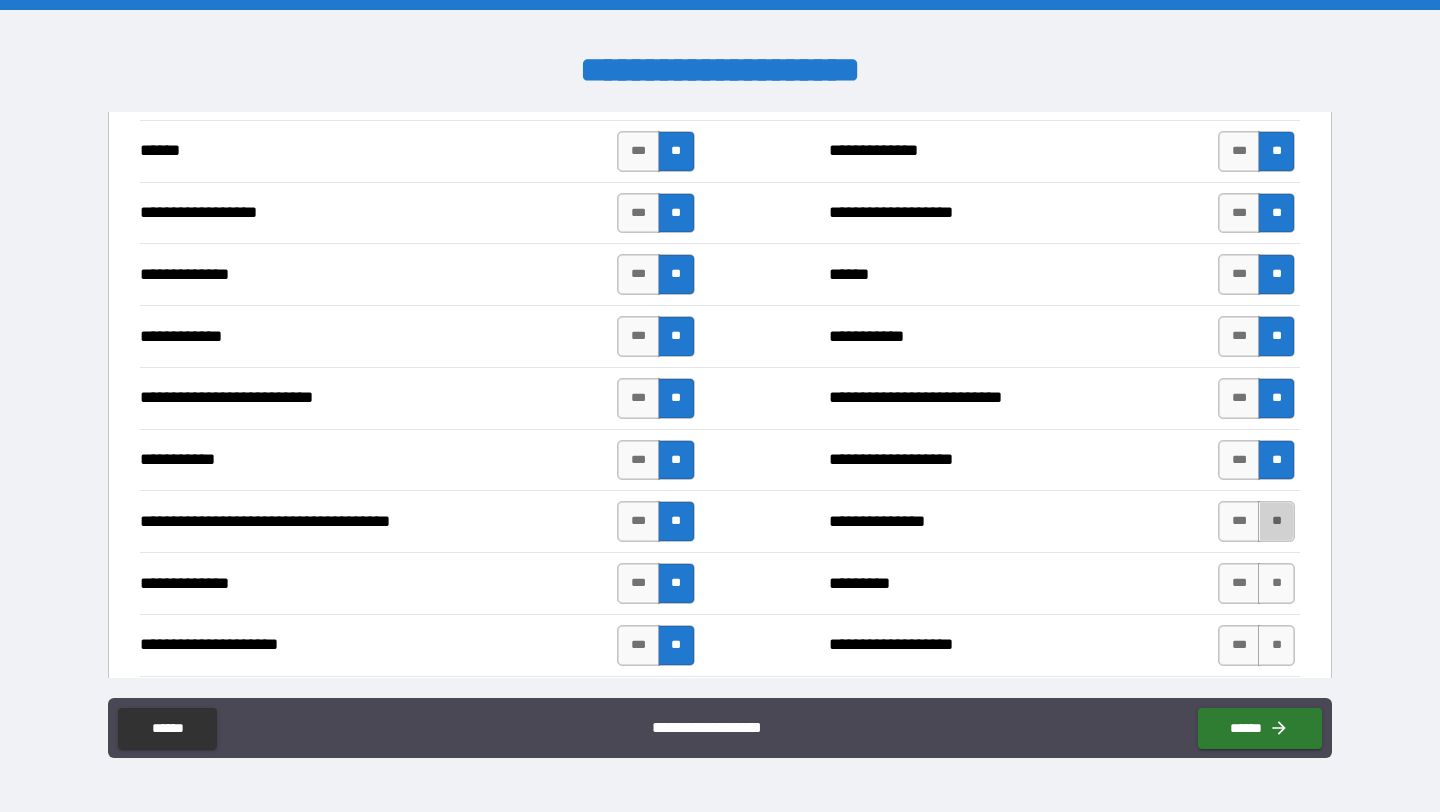 click on "**" at bounding box center [1276, 521] 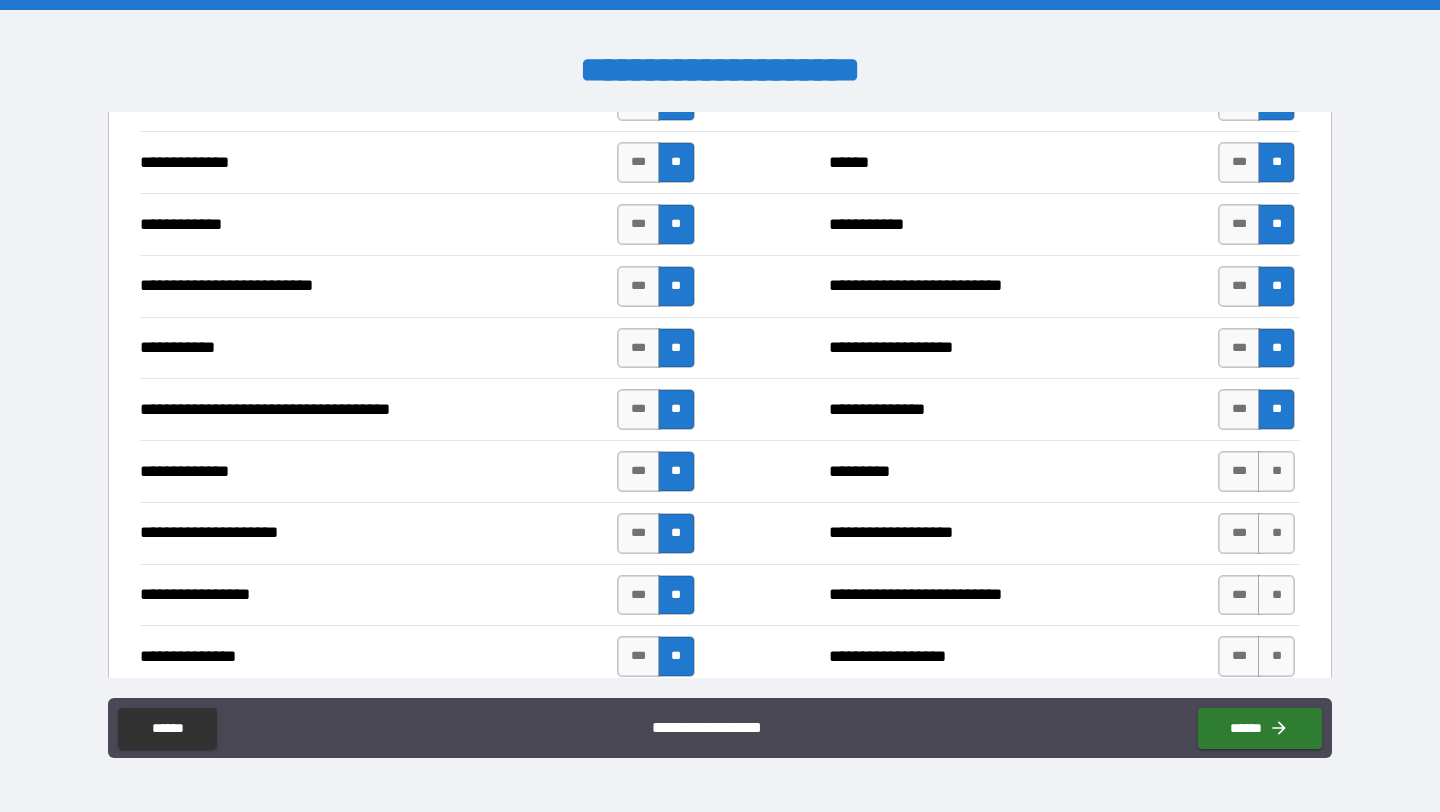 scroll, scrollTop: 2102, scrollLeft: 0, axis: vertical 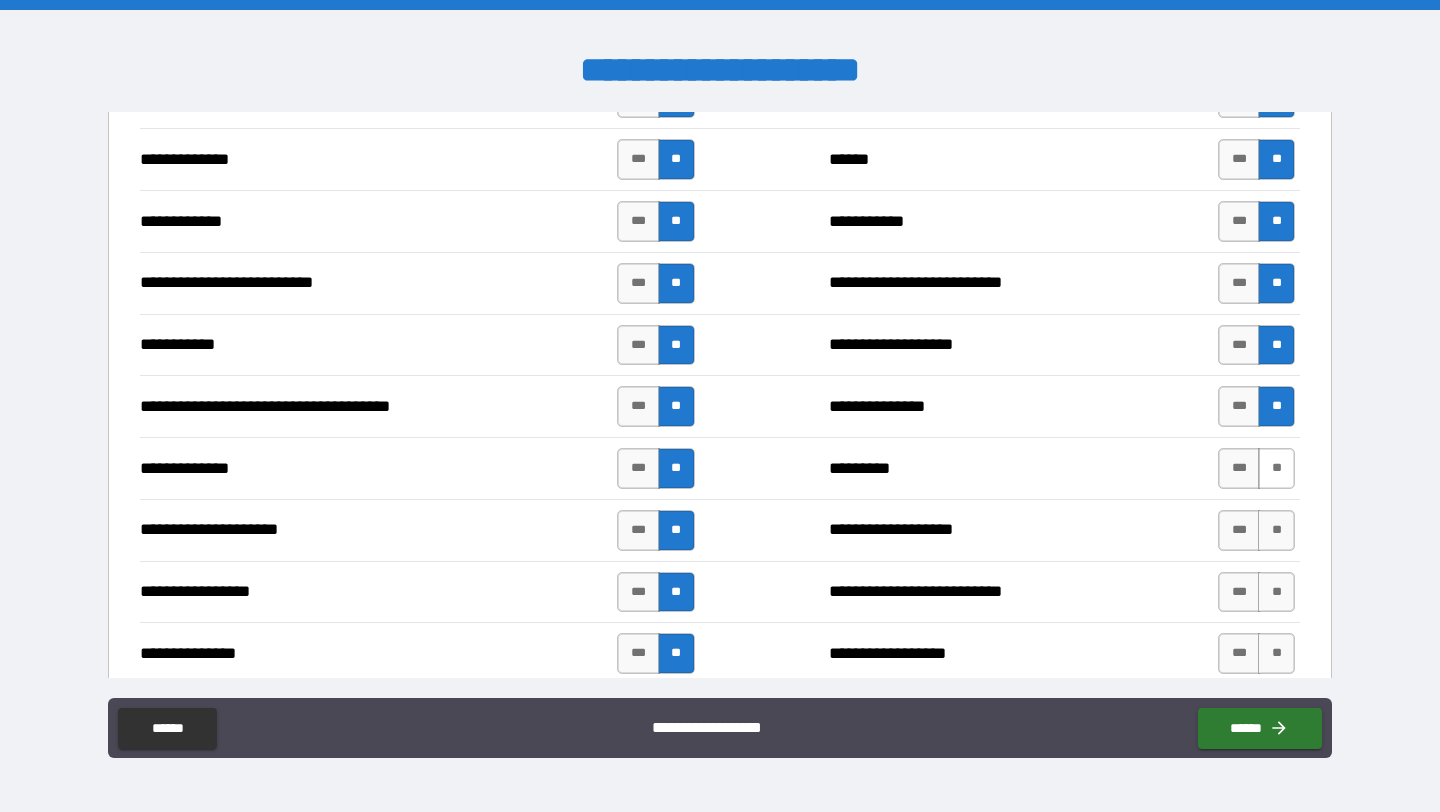 click on "**" at bounding box center [1276, 468] 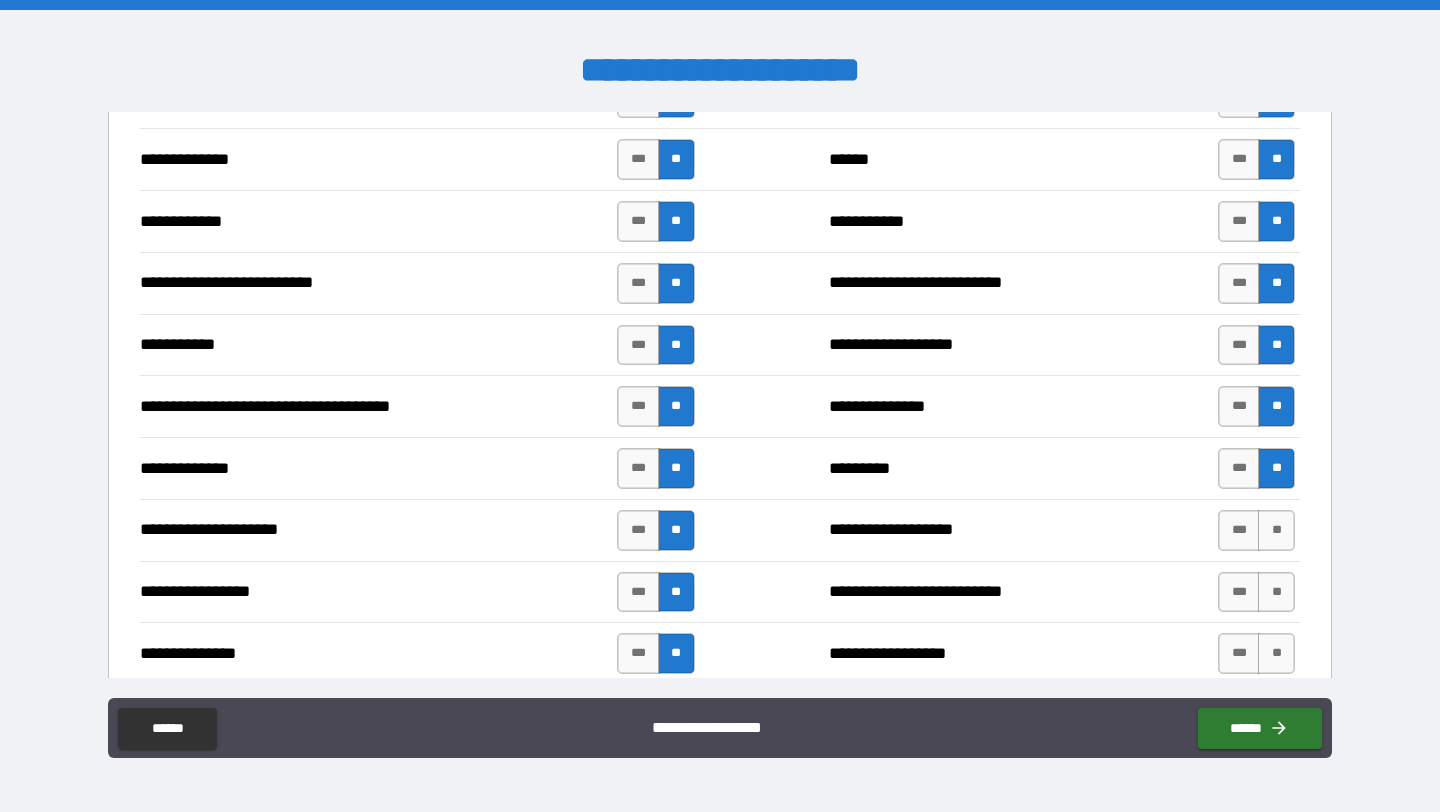 scroll, scrollTop: 2180, scrollLeft: 0, axis: vertical 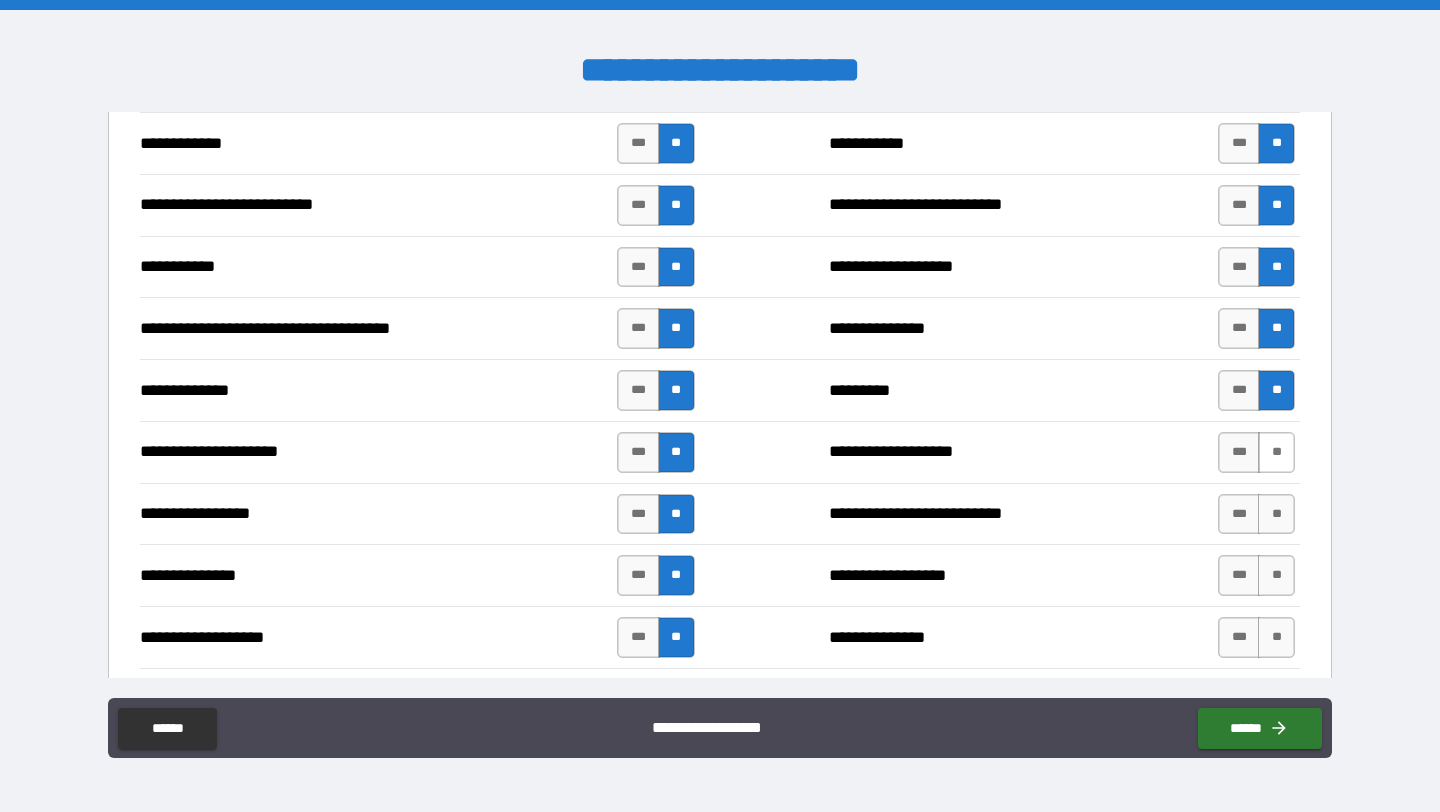 click on "**" at bounding box center (1276, 452) 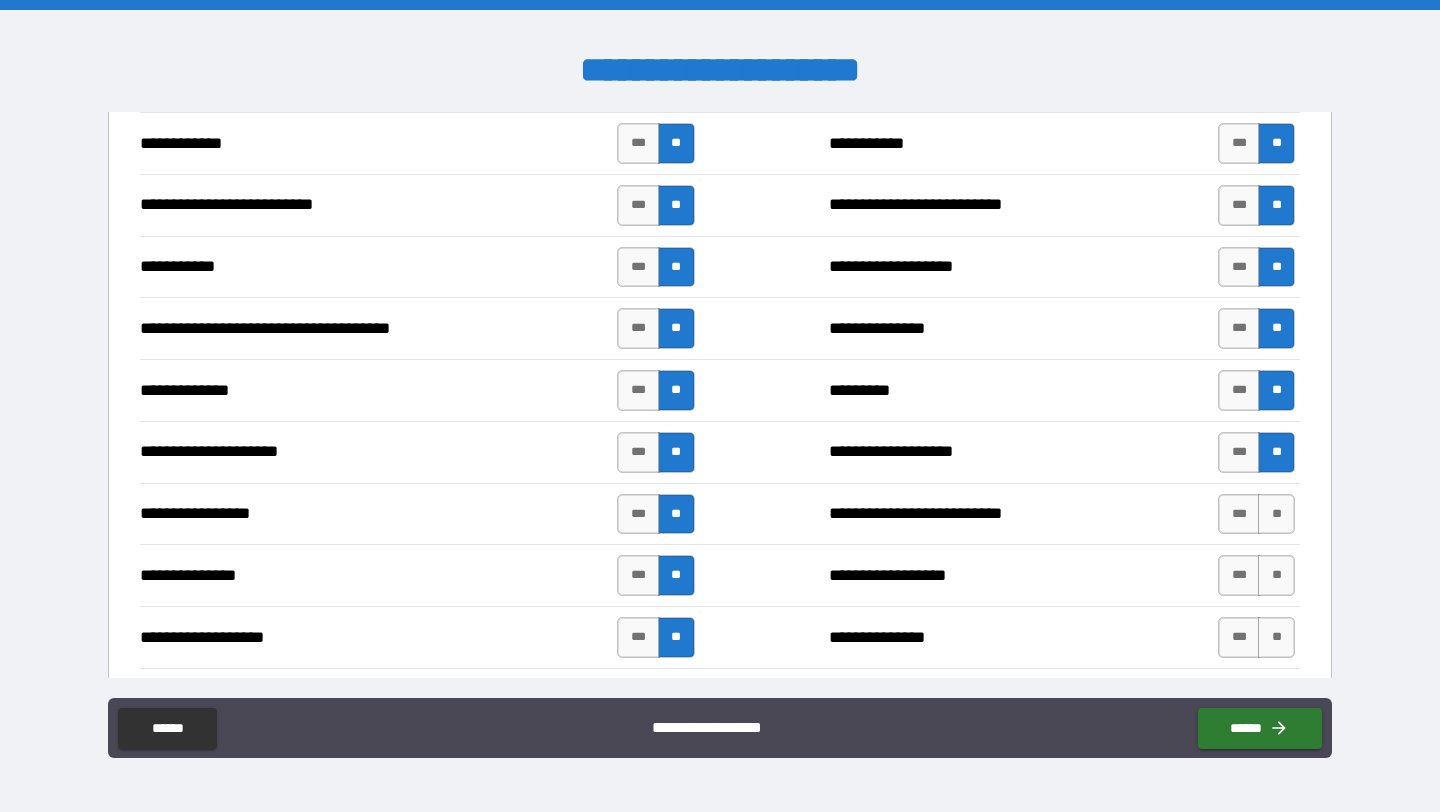 click on "**********" at bounding box center (720, 514) 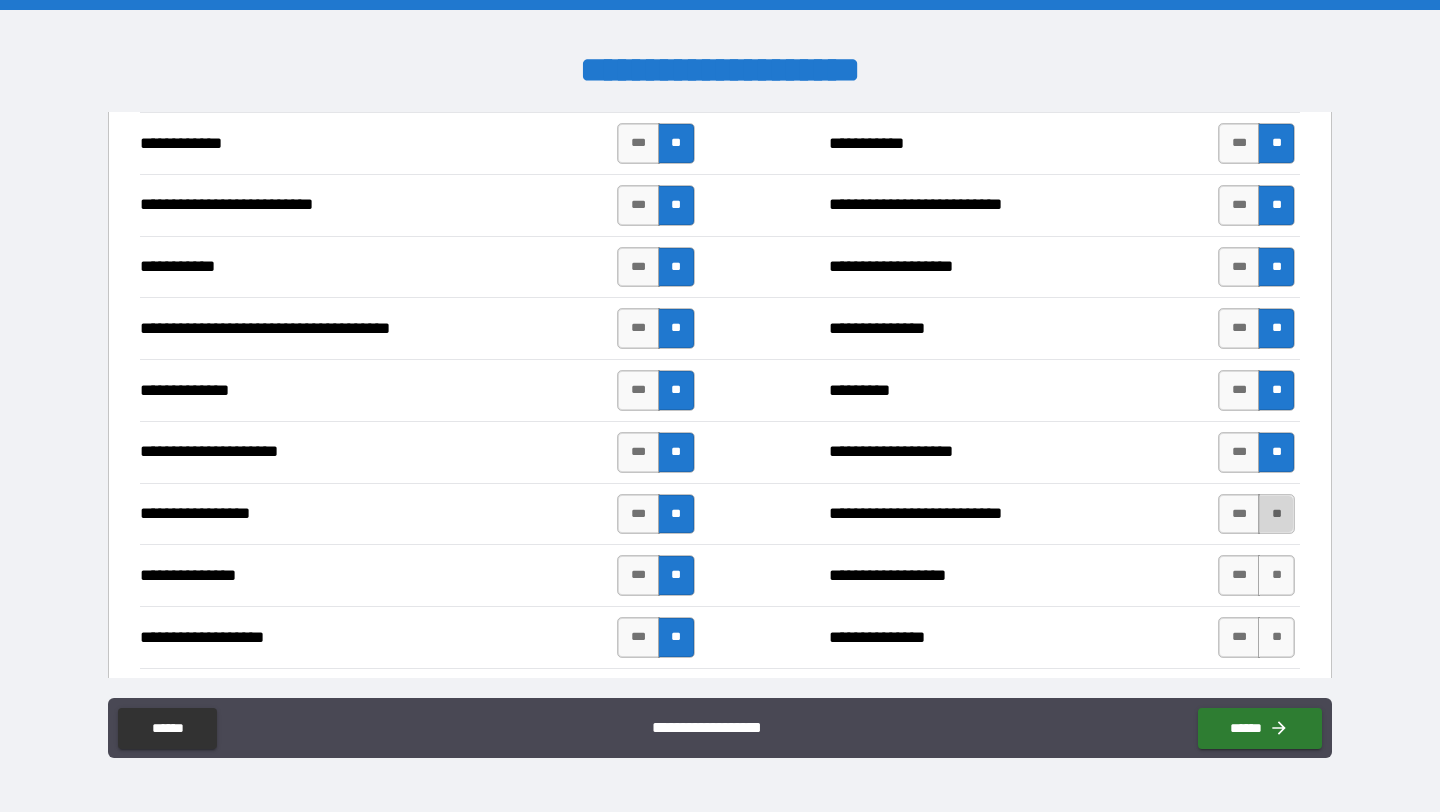 click on "**" at bounding box center (1276, 514) 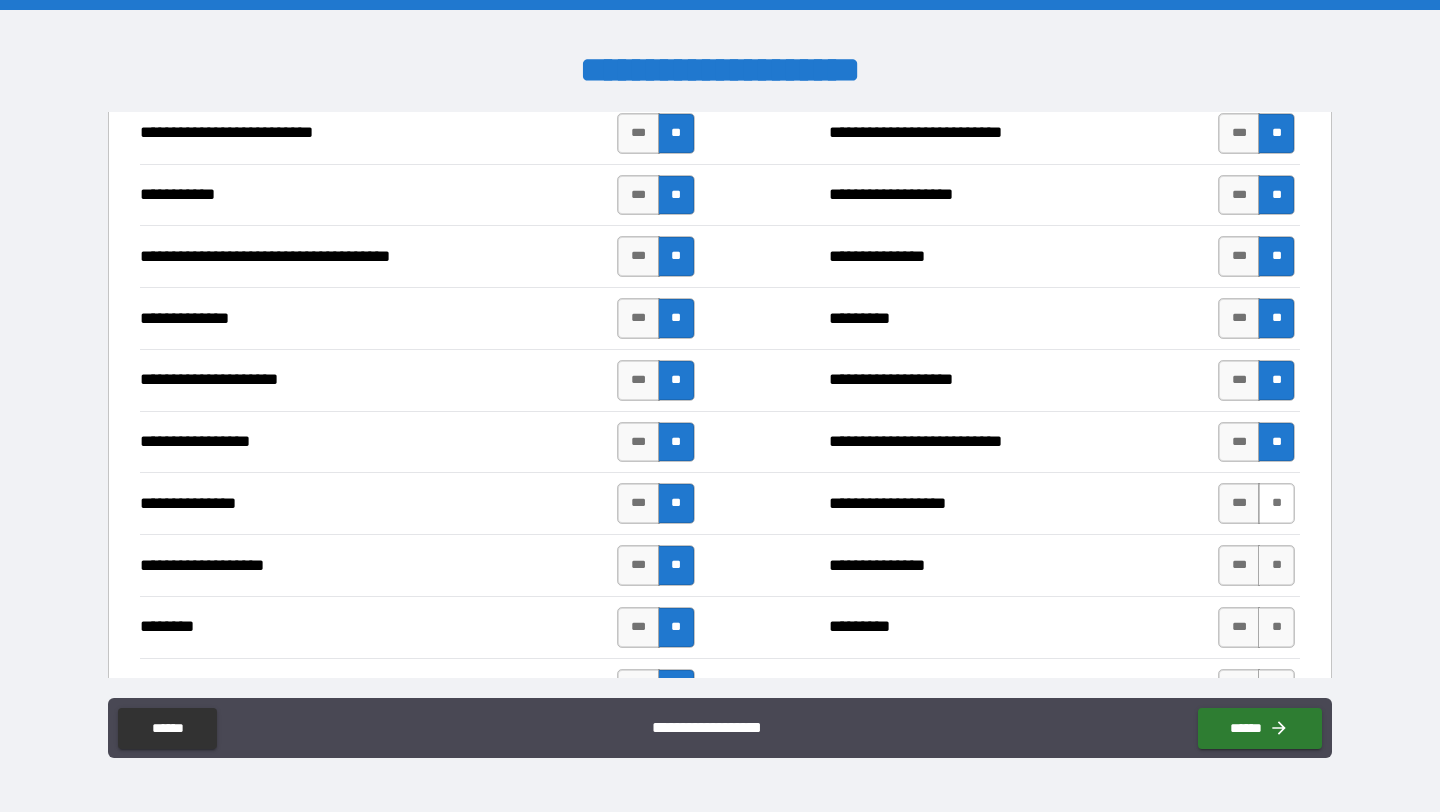 click on "**" at bounding box center [1276, 503] 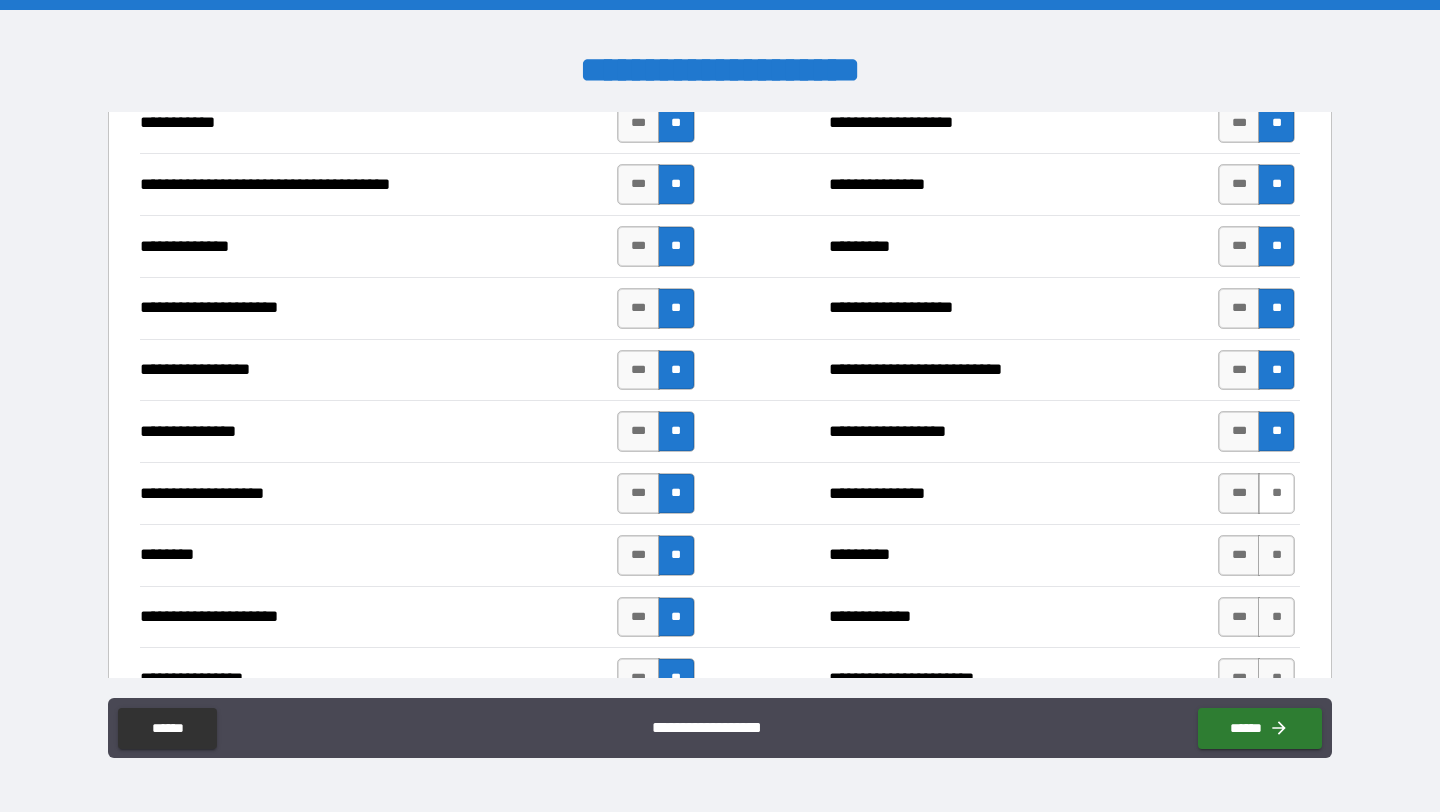 click on "**" at bounding box center (1276, 493) 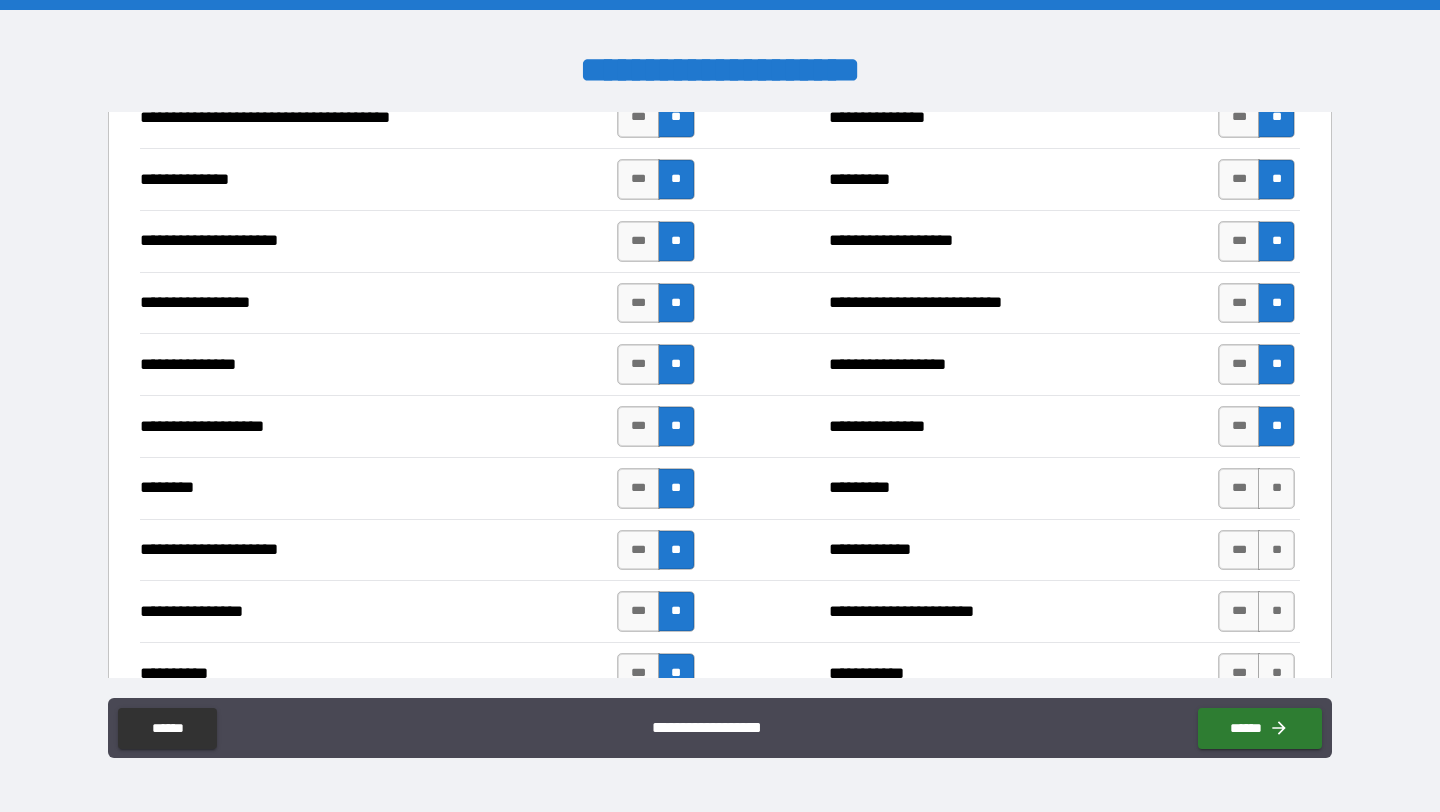 scroll, scrollTop: 2399, scrollLeft: 0, axis: vertical 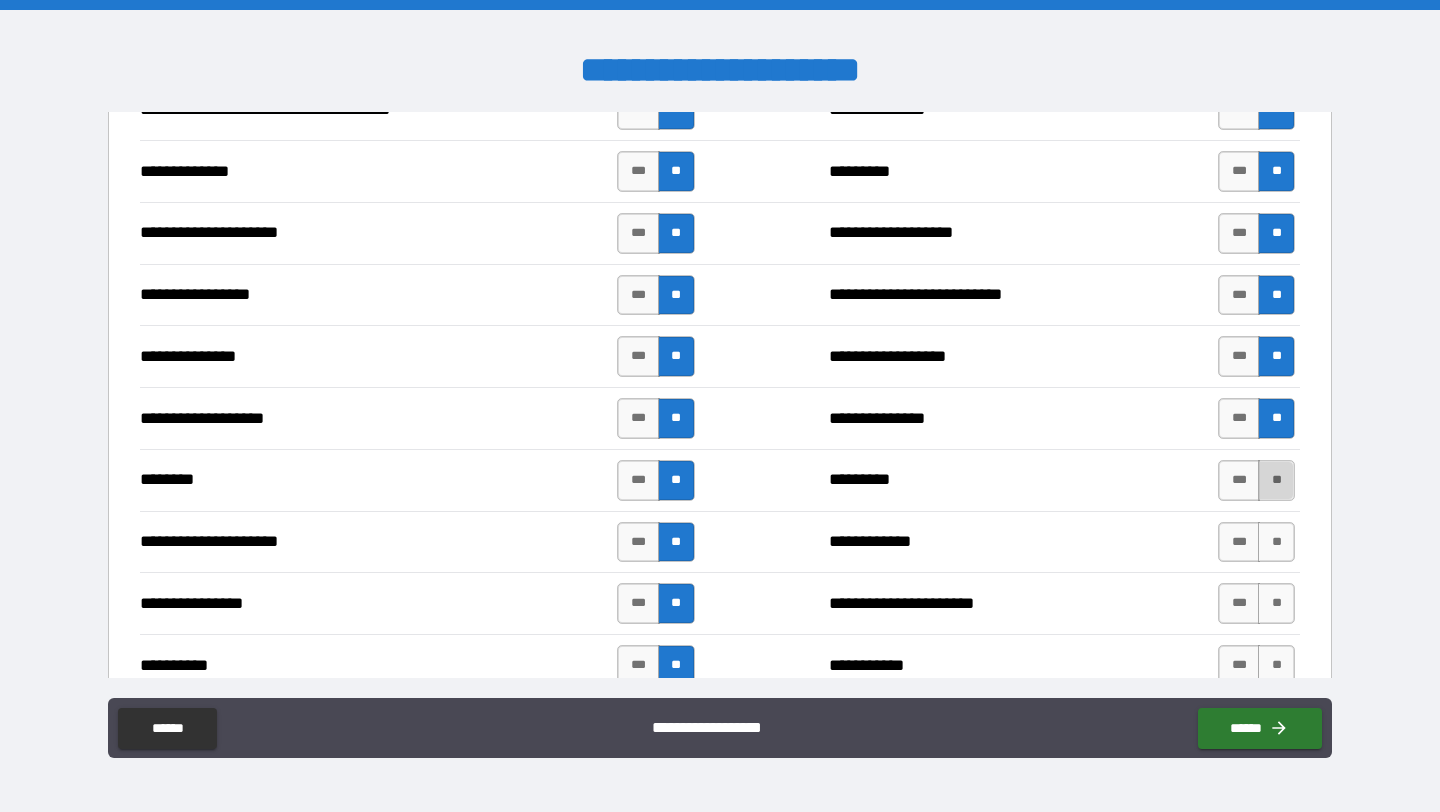 click on "**" at bounding box center [1276, 480] 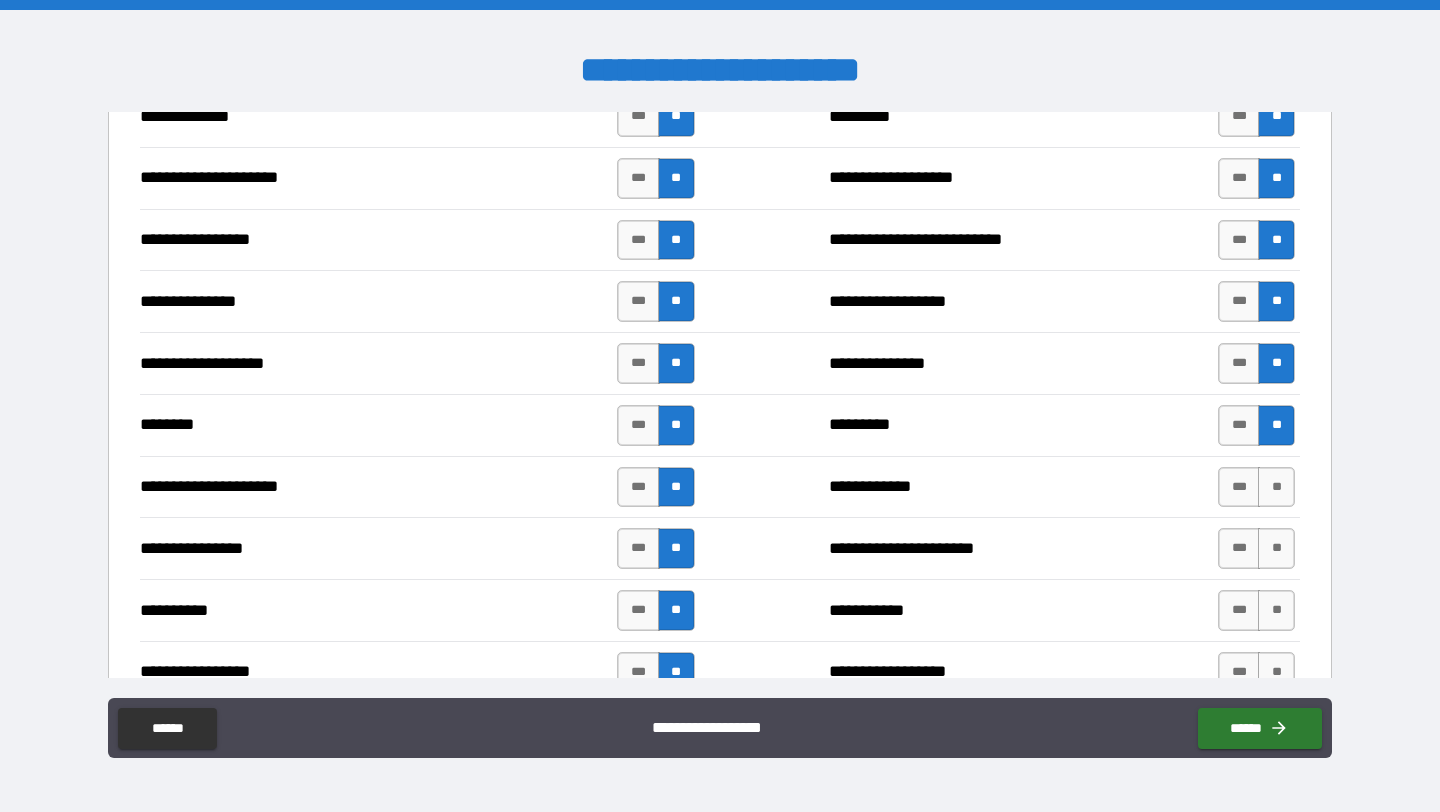scroll, scrollTop: 2457, scrollLeft: 0, axis: vertical 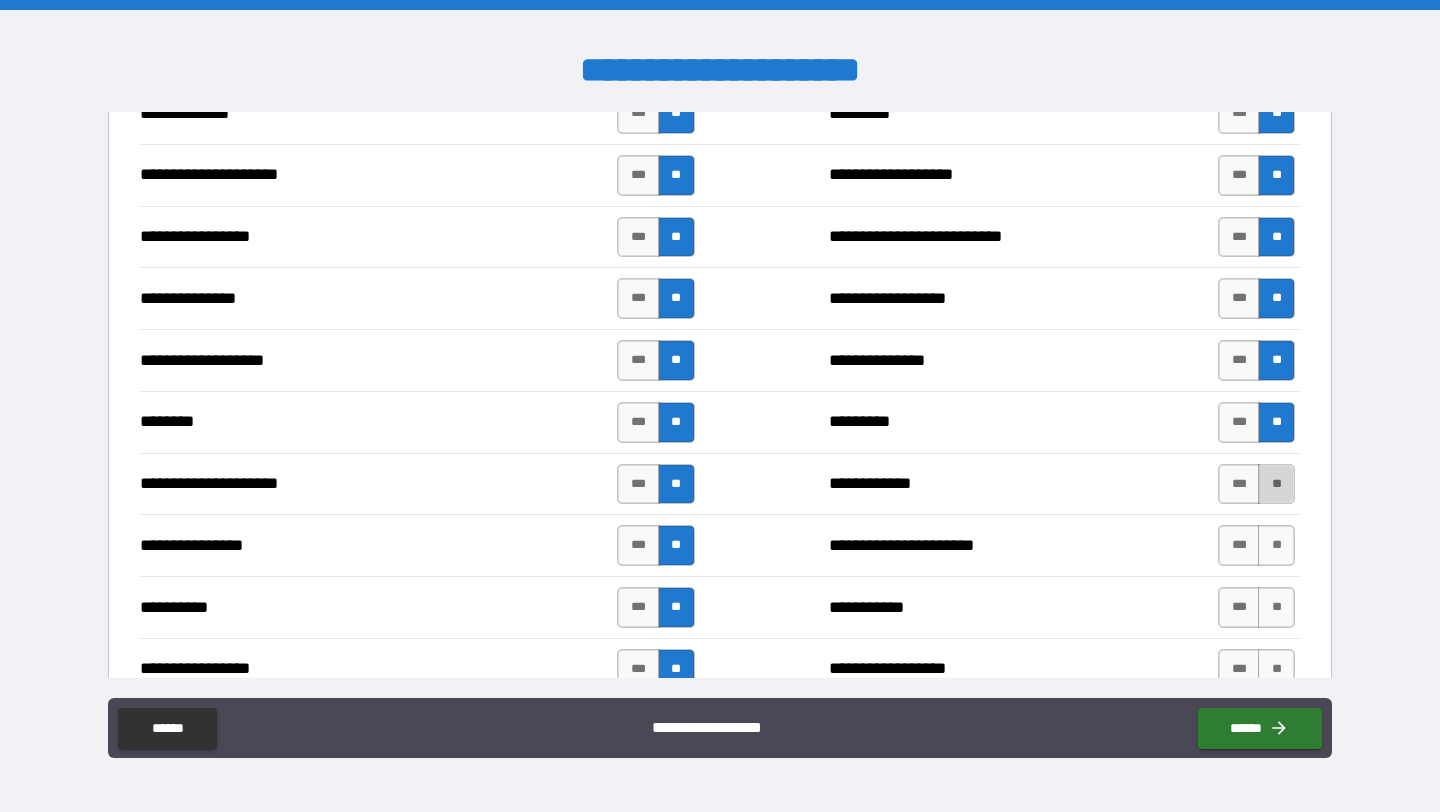 click on "**" at bounding box center [1276, 484] 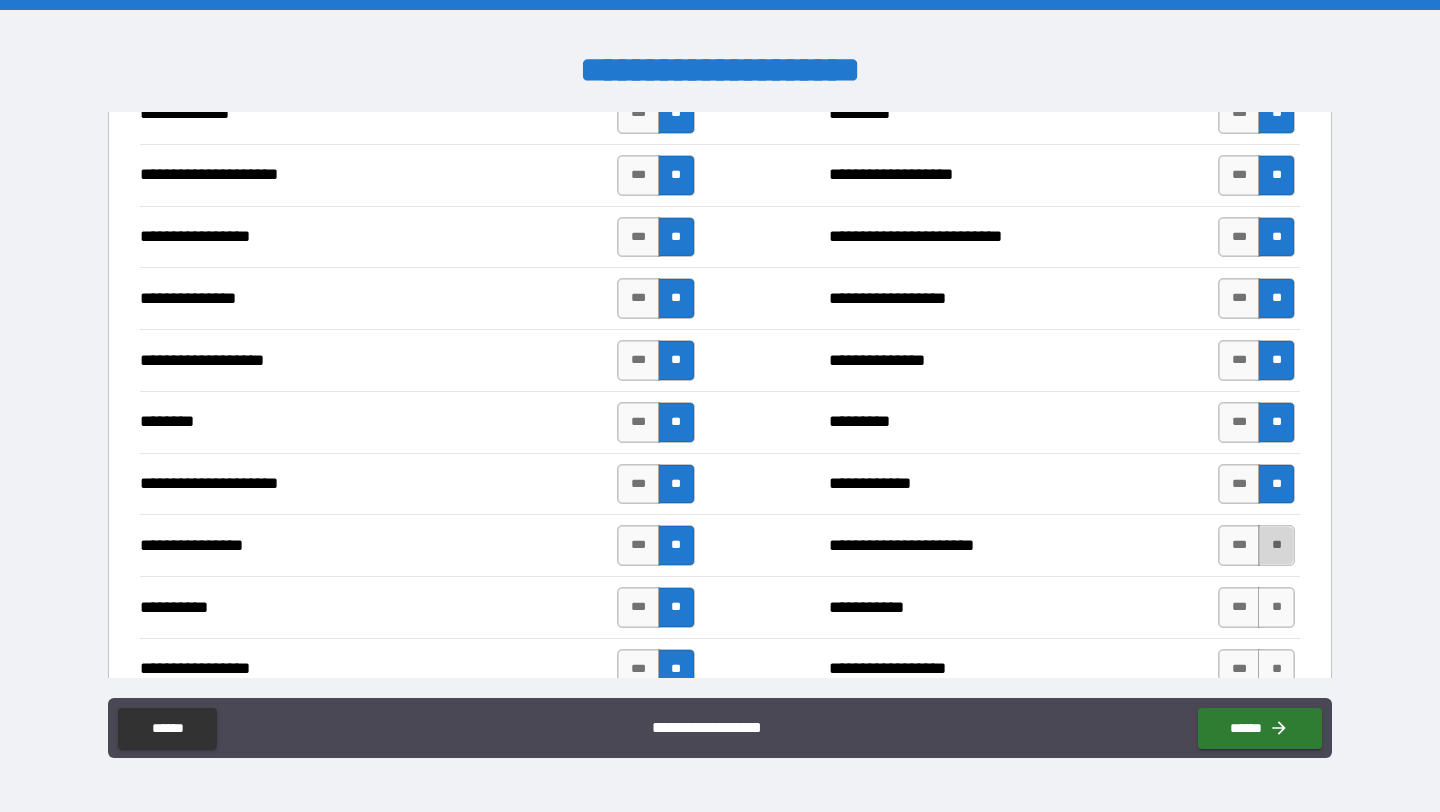 click on "**" at bounding box center [1276, 545] 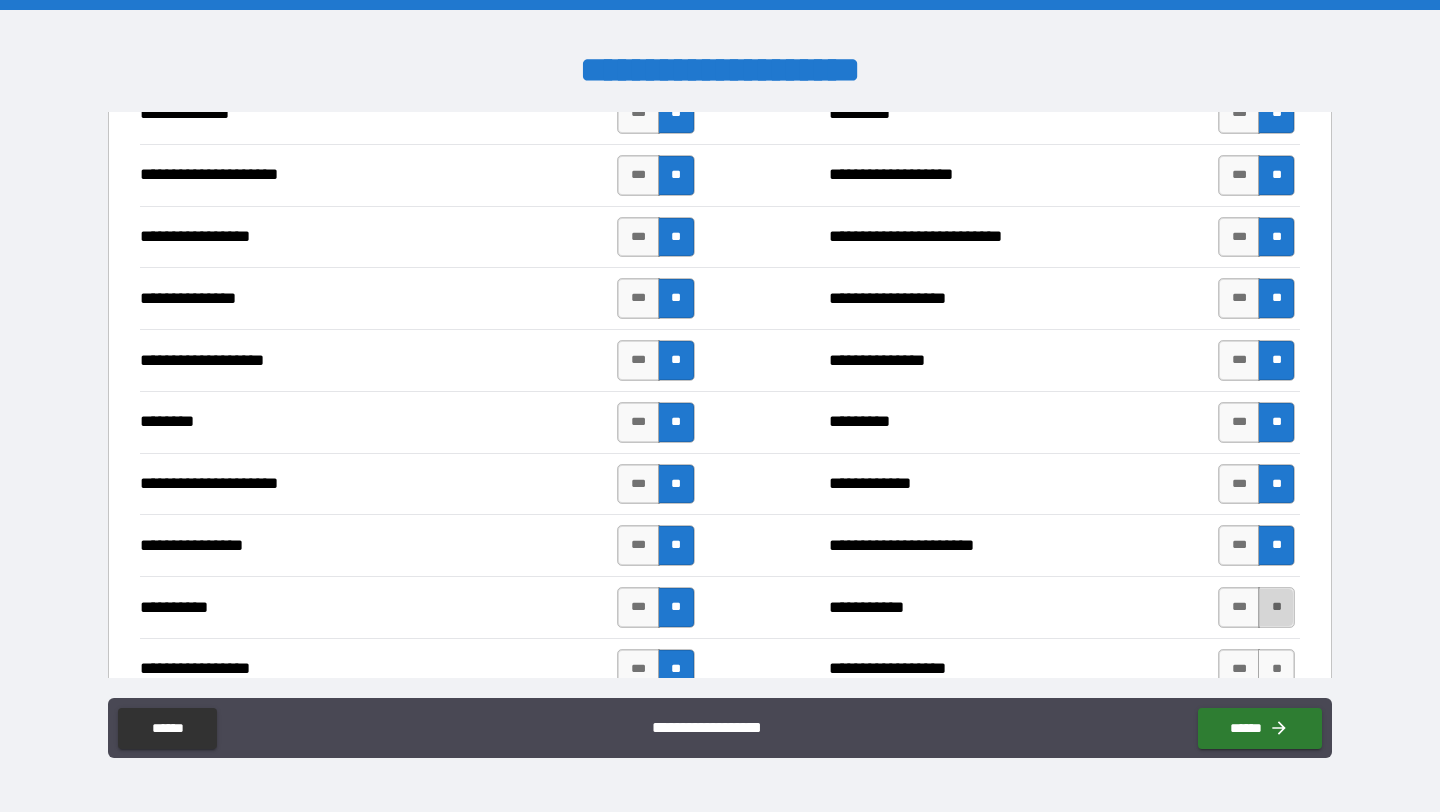 click on "**" at bounding box center [1276, 607] 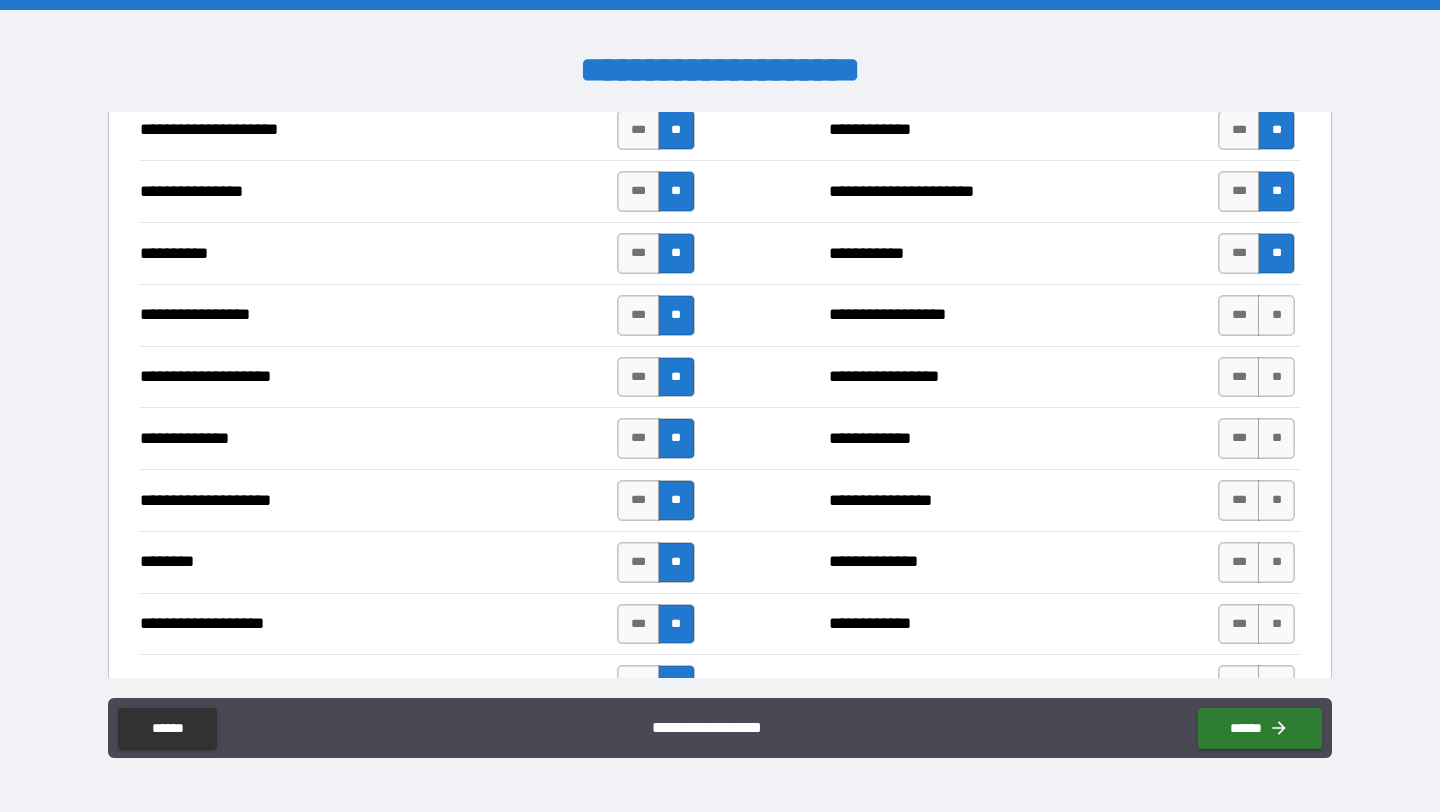 scroll, scrollTop: 2815, scrollLeft: 0, axis: vertical 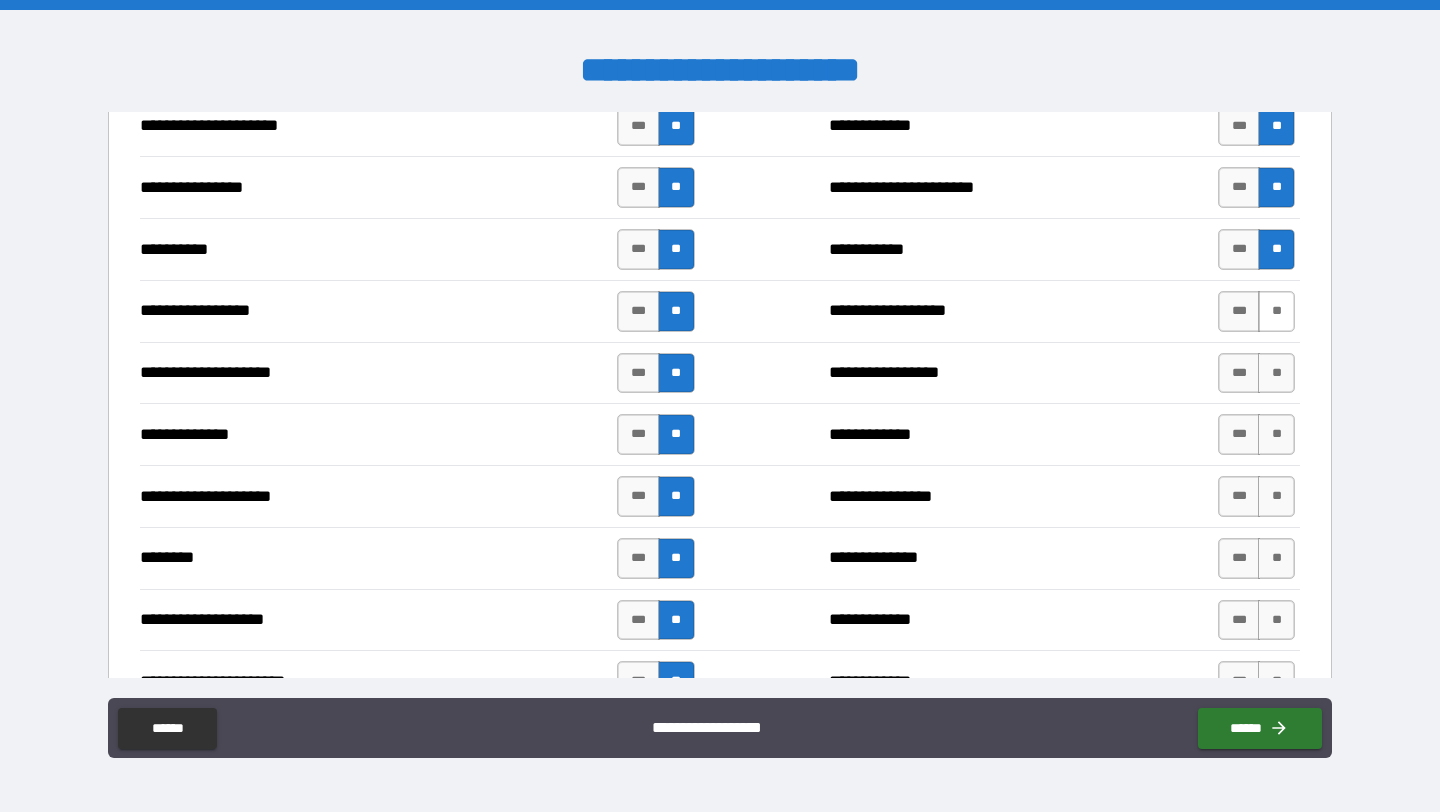 click on "**" at bounding box center (1276, 311) 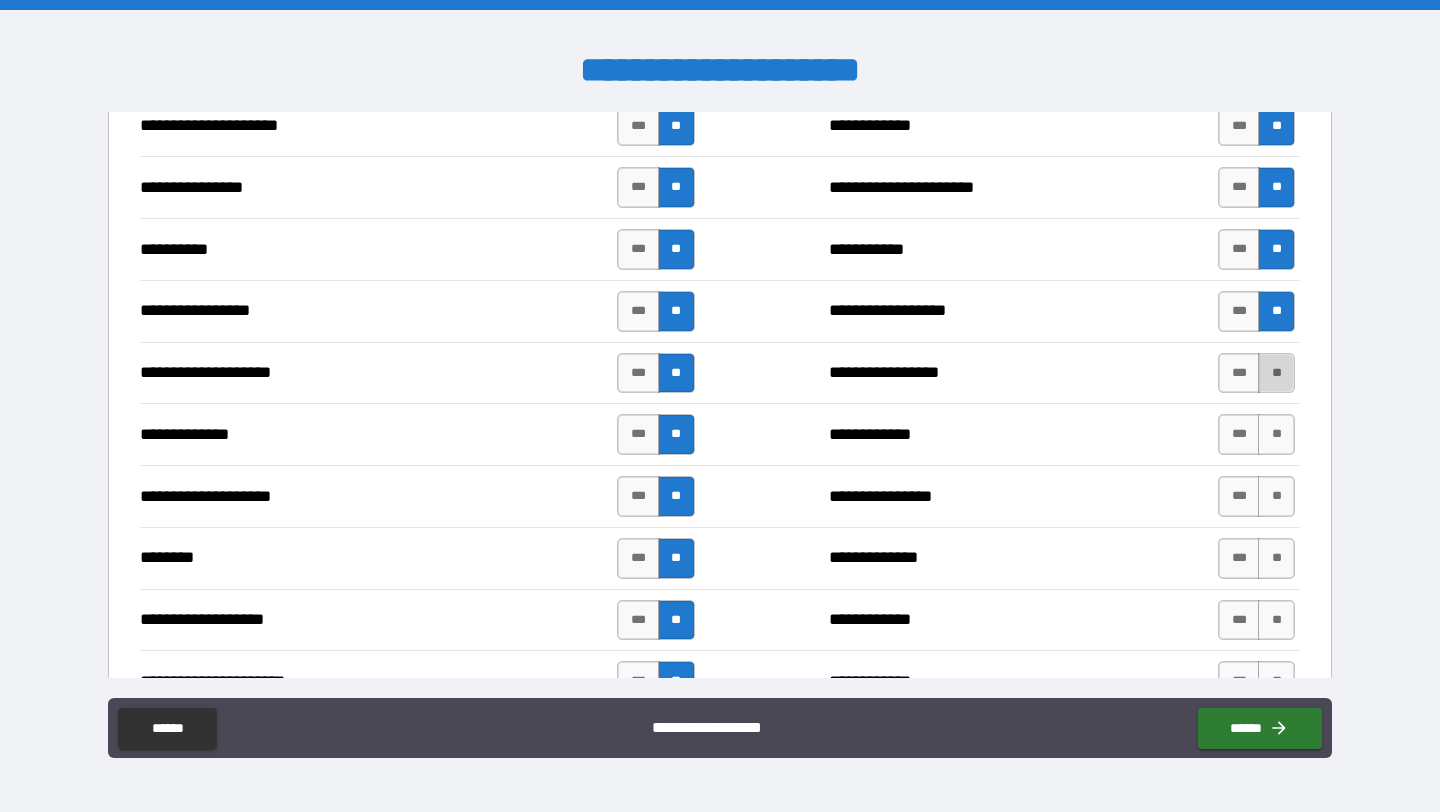click on "**" at bounding box center (1276, 373) 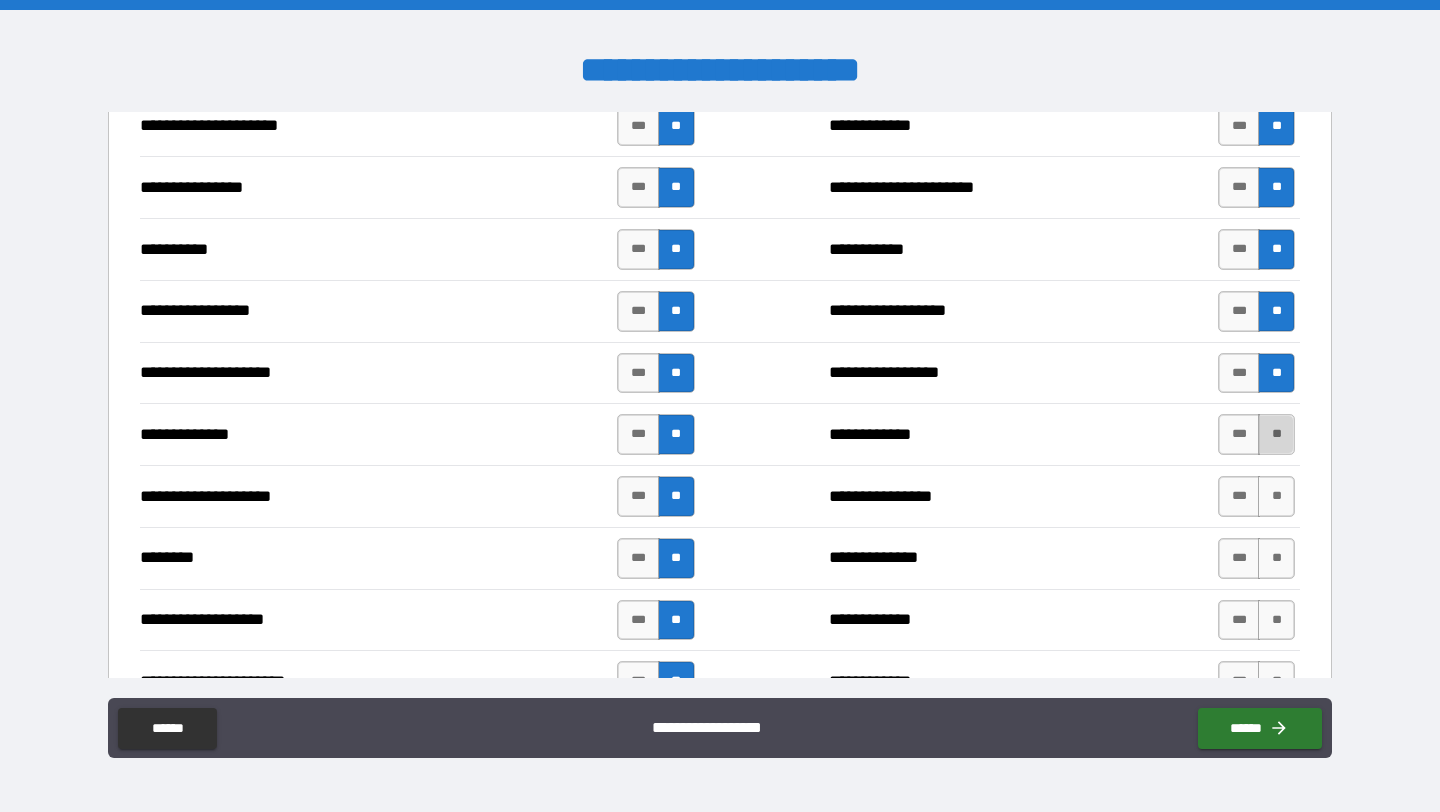 click on "**" at bounding box center [1276, 434] 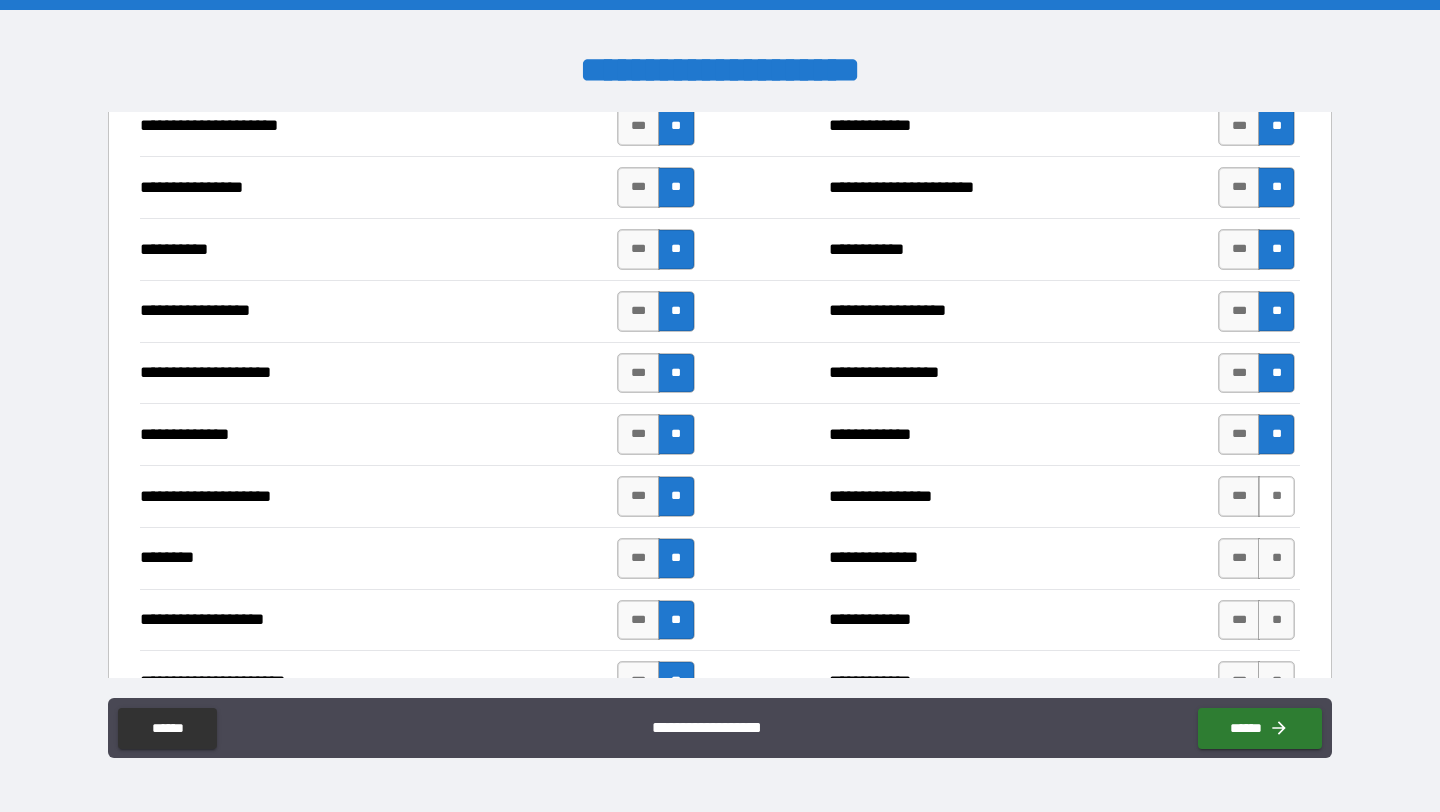 click on "**" at bounding box center (1276, 496) 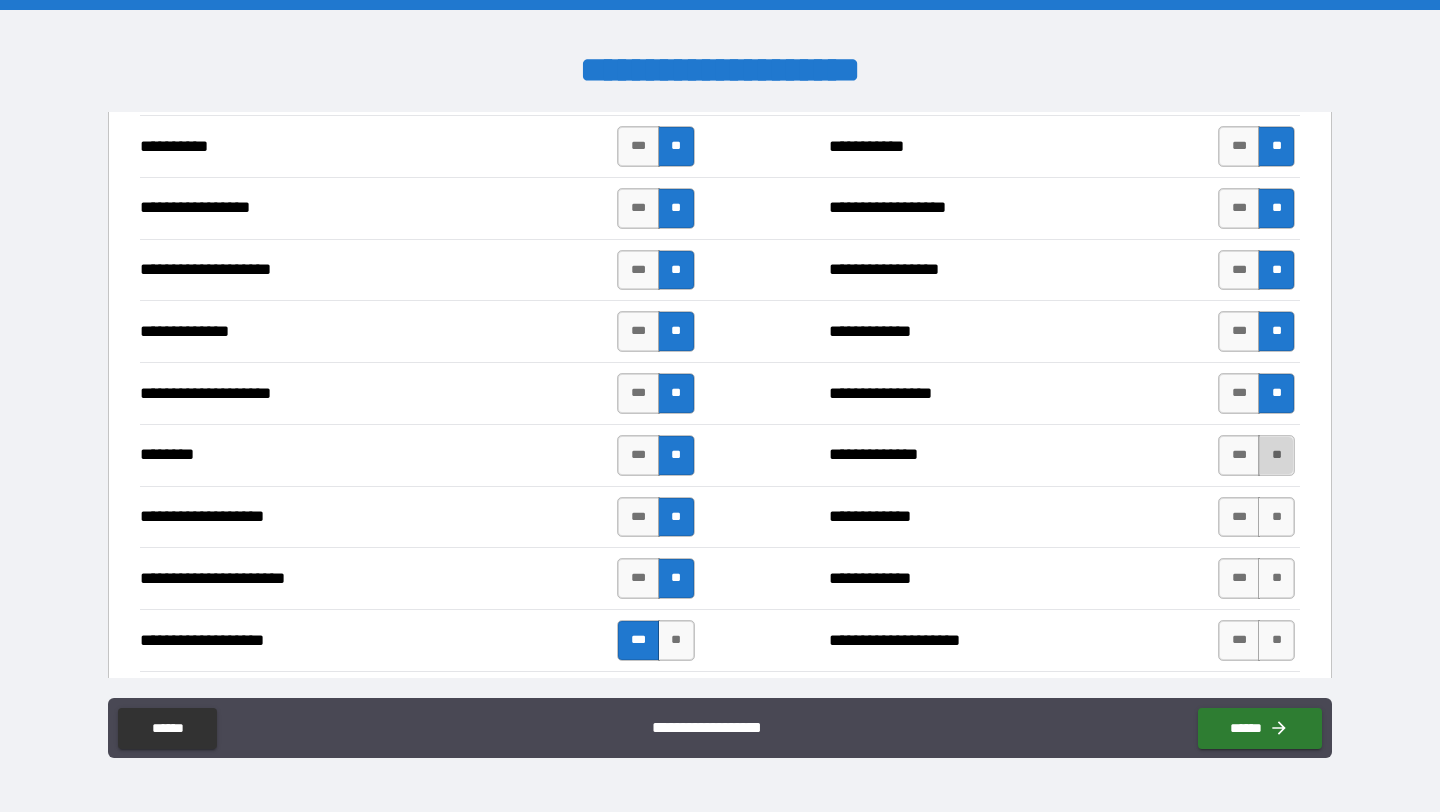 click on "**" at bounding box center (1276, 455) 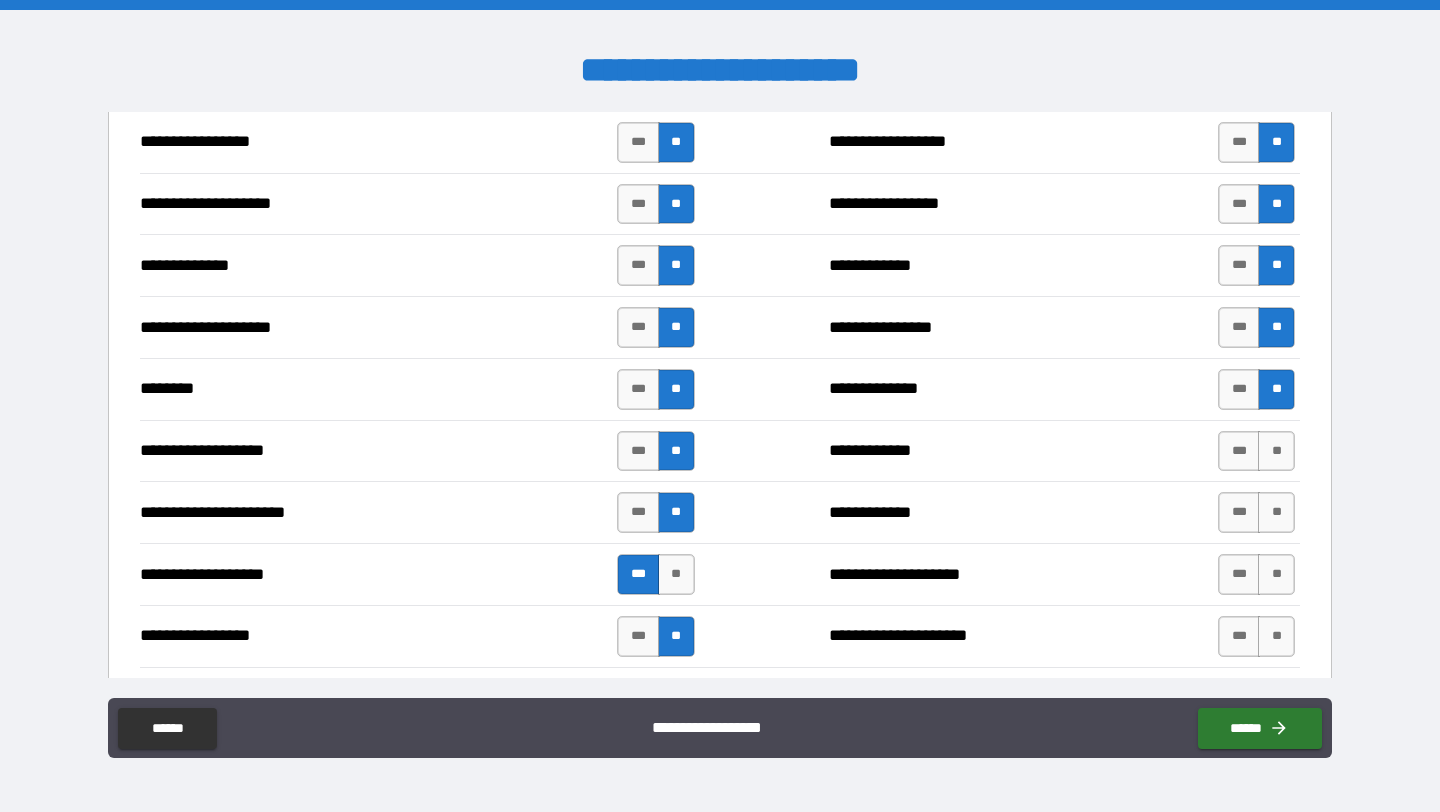 scroll, scrollTop: 2990, scrollLeft: 0, axis: vertical 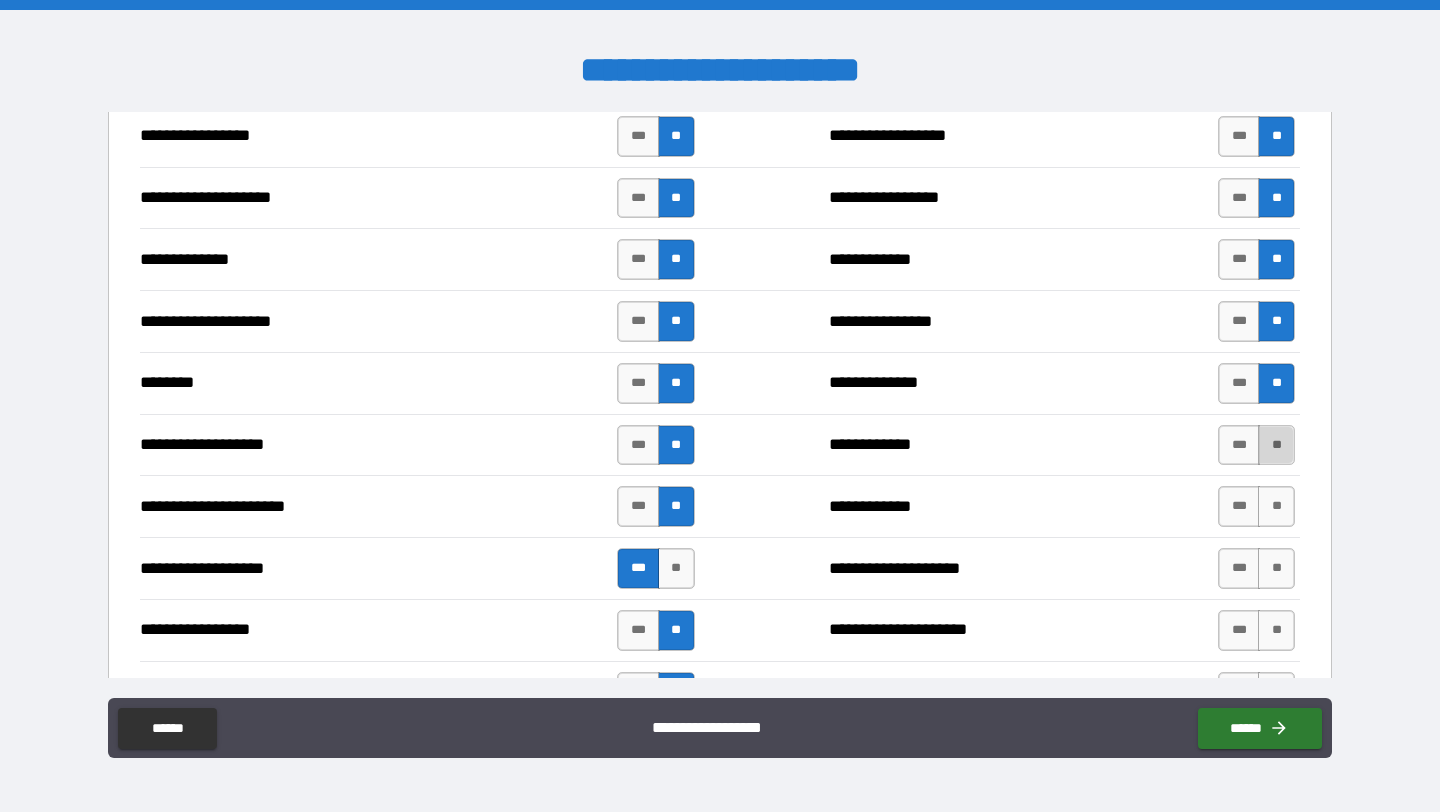 click on "**" at bounding box center [1276, 445] 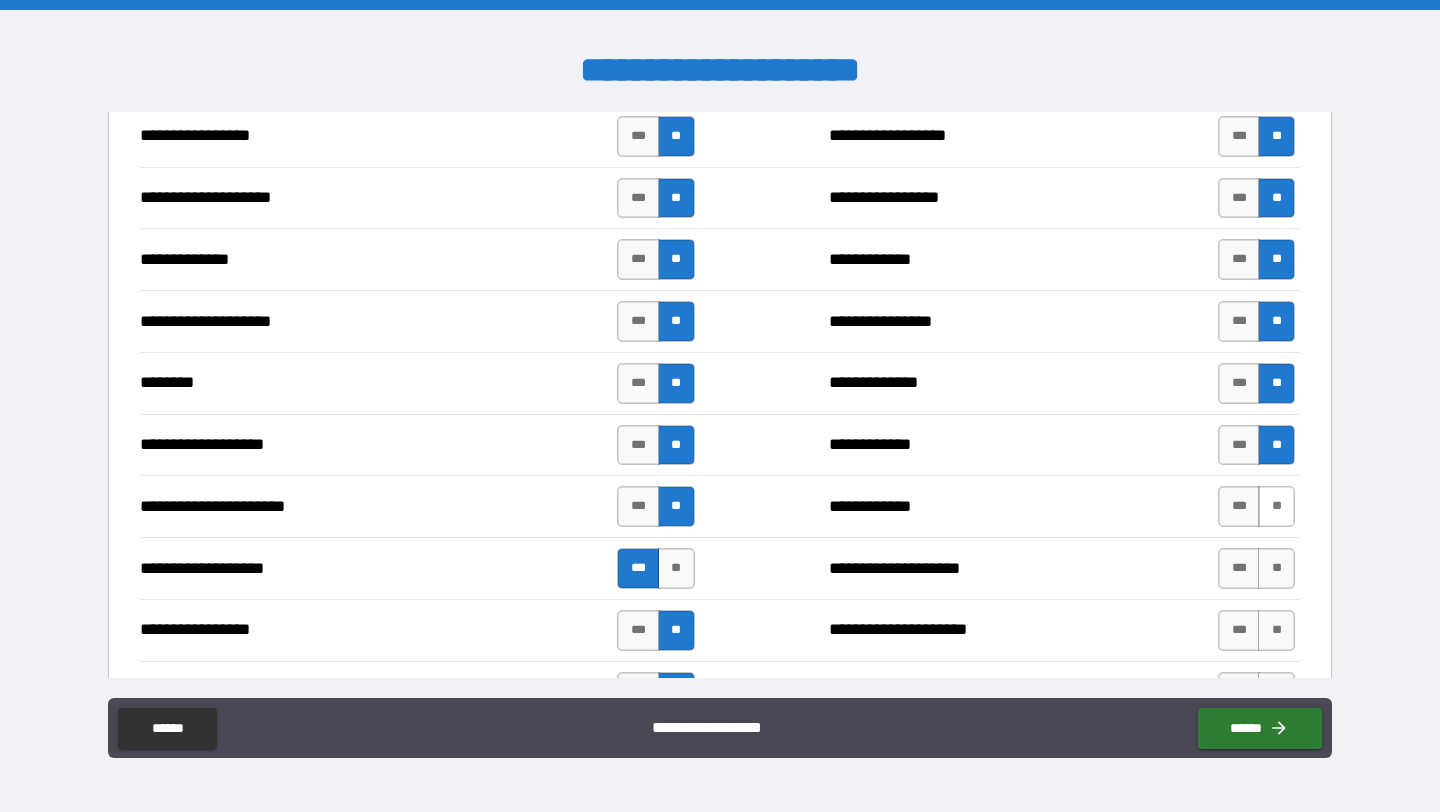 click on "**" at bounding box center (1276, 506) 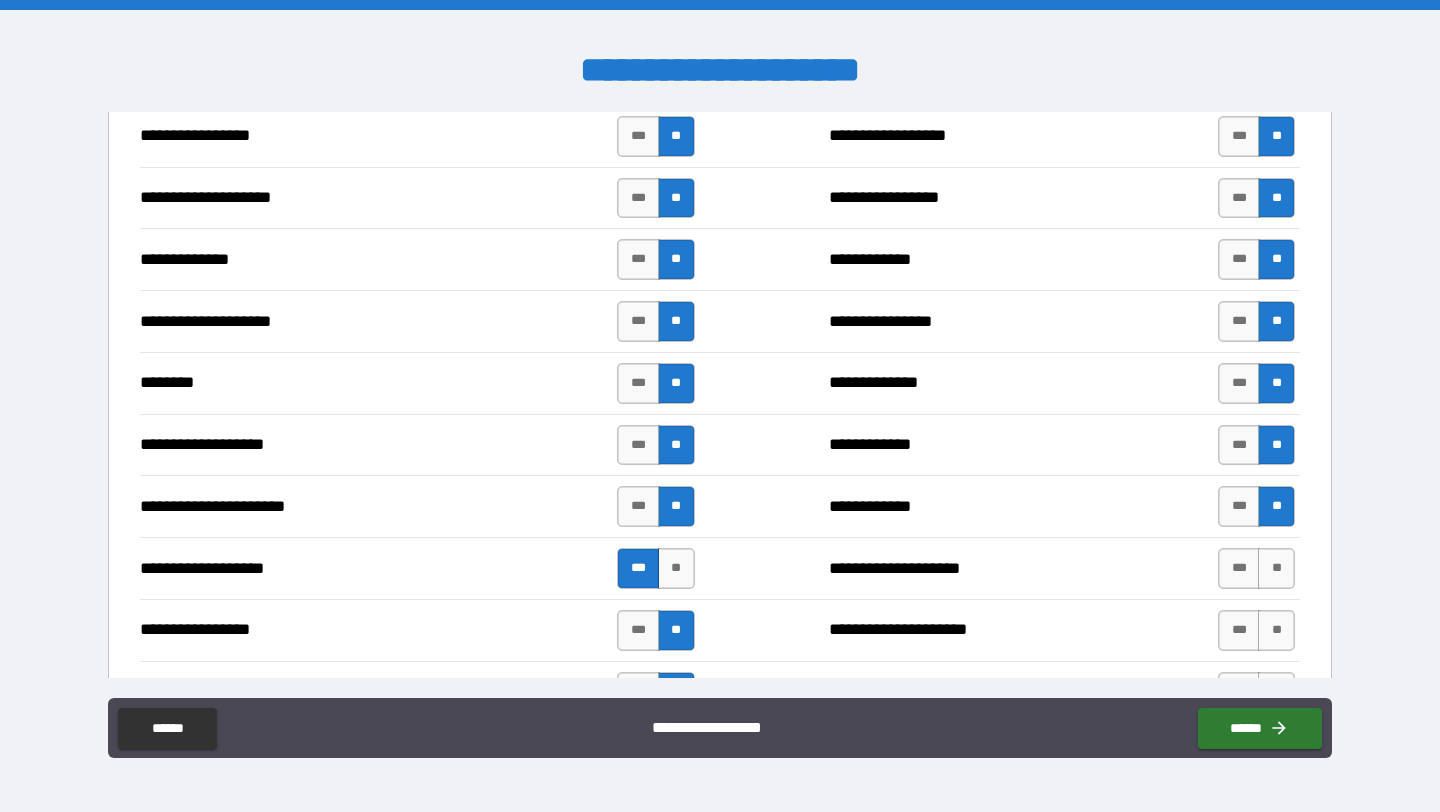 scroll, scrollTop: 3089, scrollLeft: 0, axis: vertical 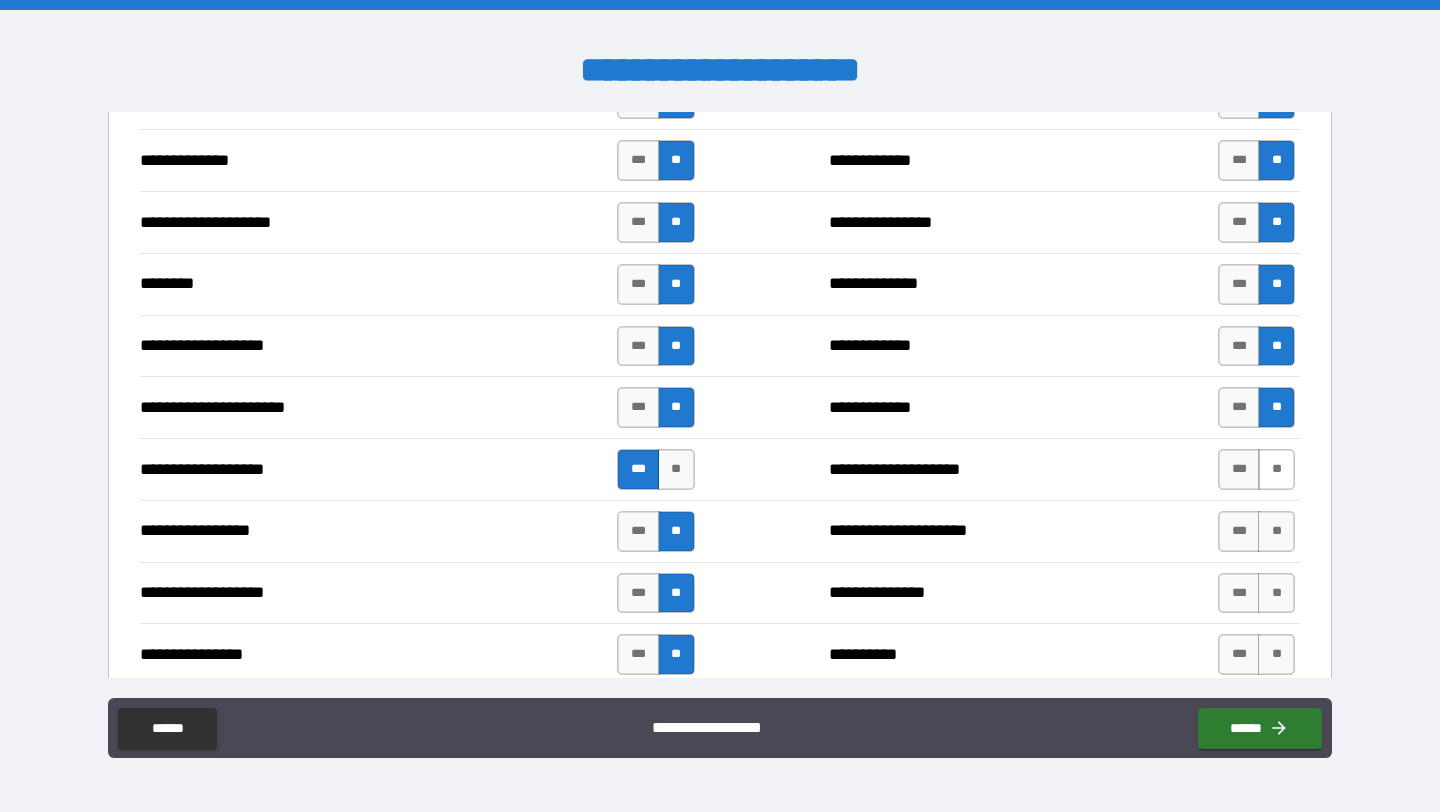 click on "**" at bounding box center (1276, 469) 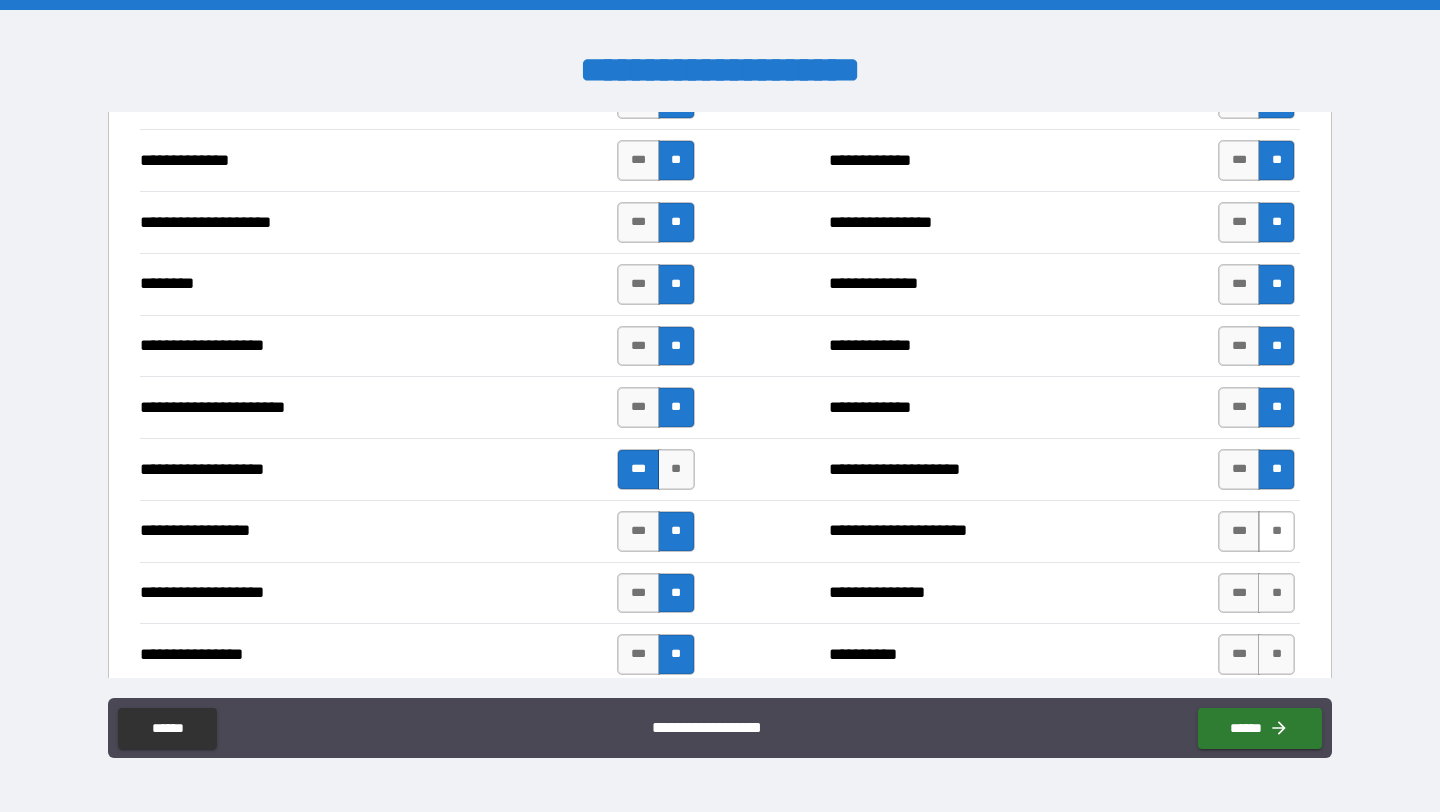 click on "**" at bounding box center [1276, 531] 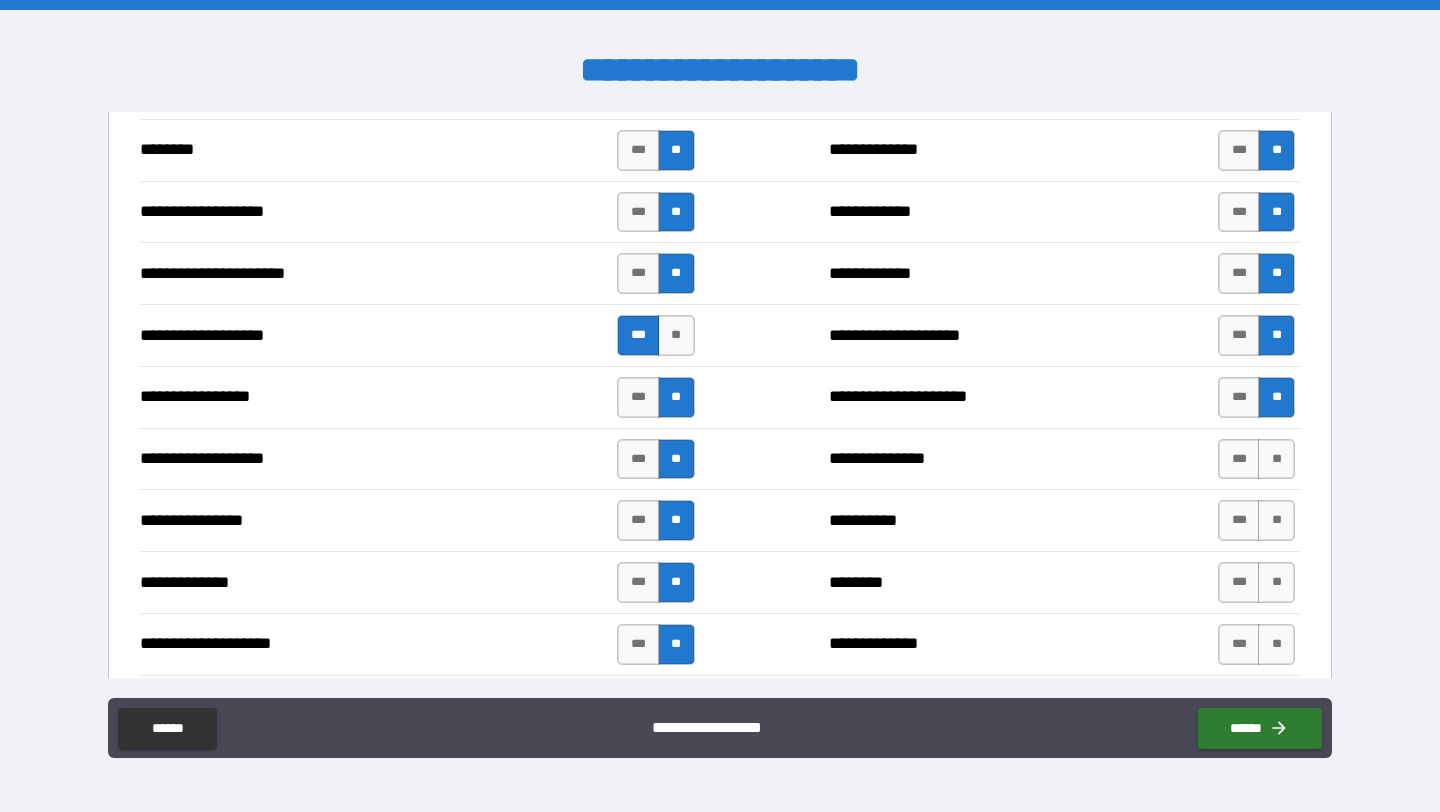 scroll, scrollTop: 3222, scrollLeft: 0, axis: vertical 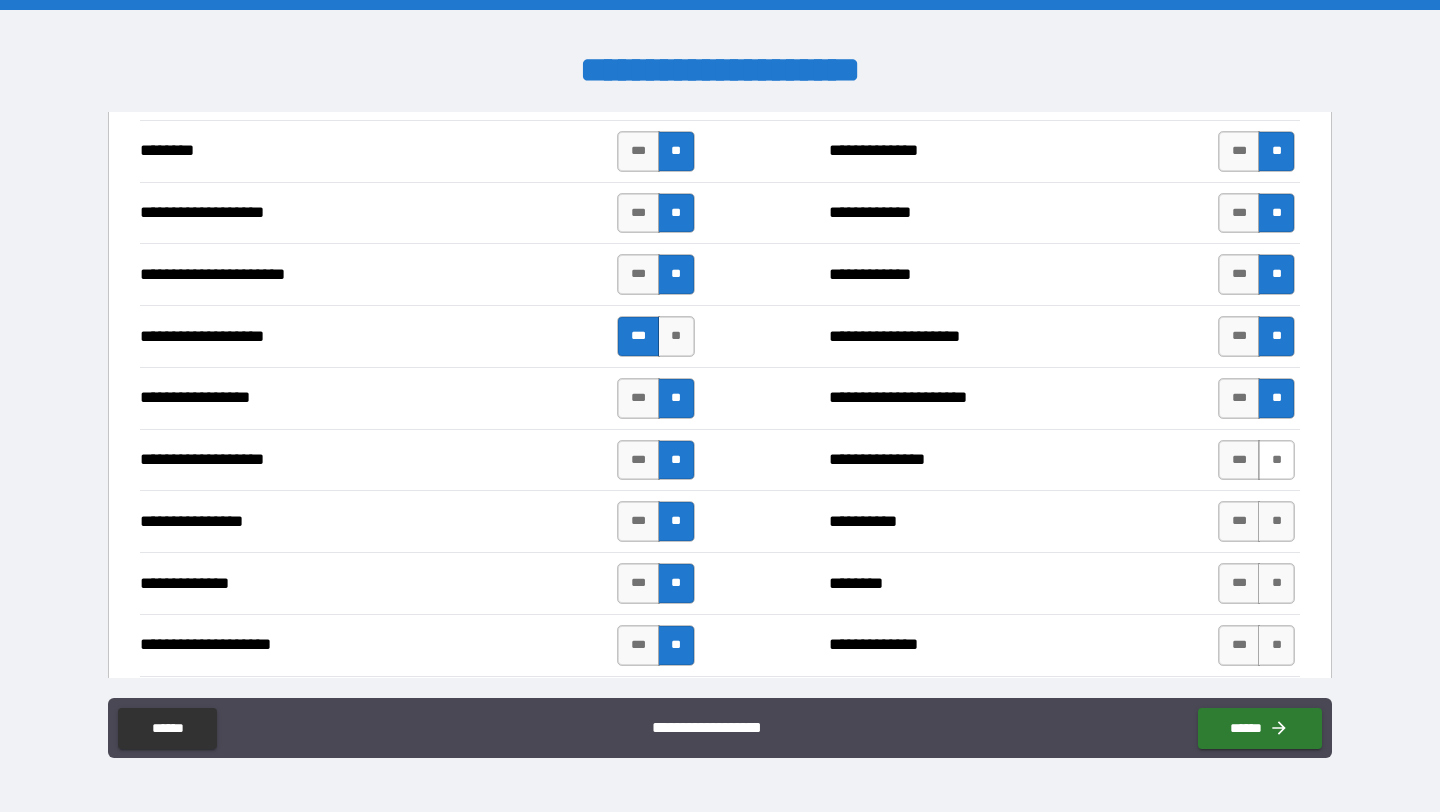 click on "**" at bounding box center [1276, 460] 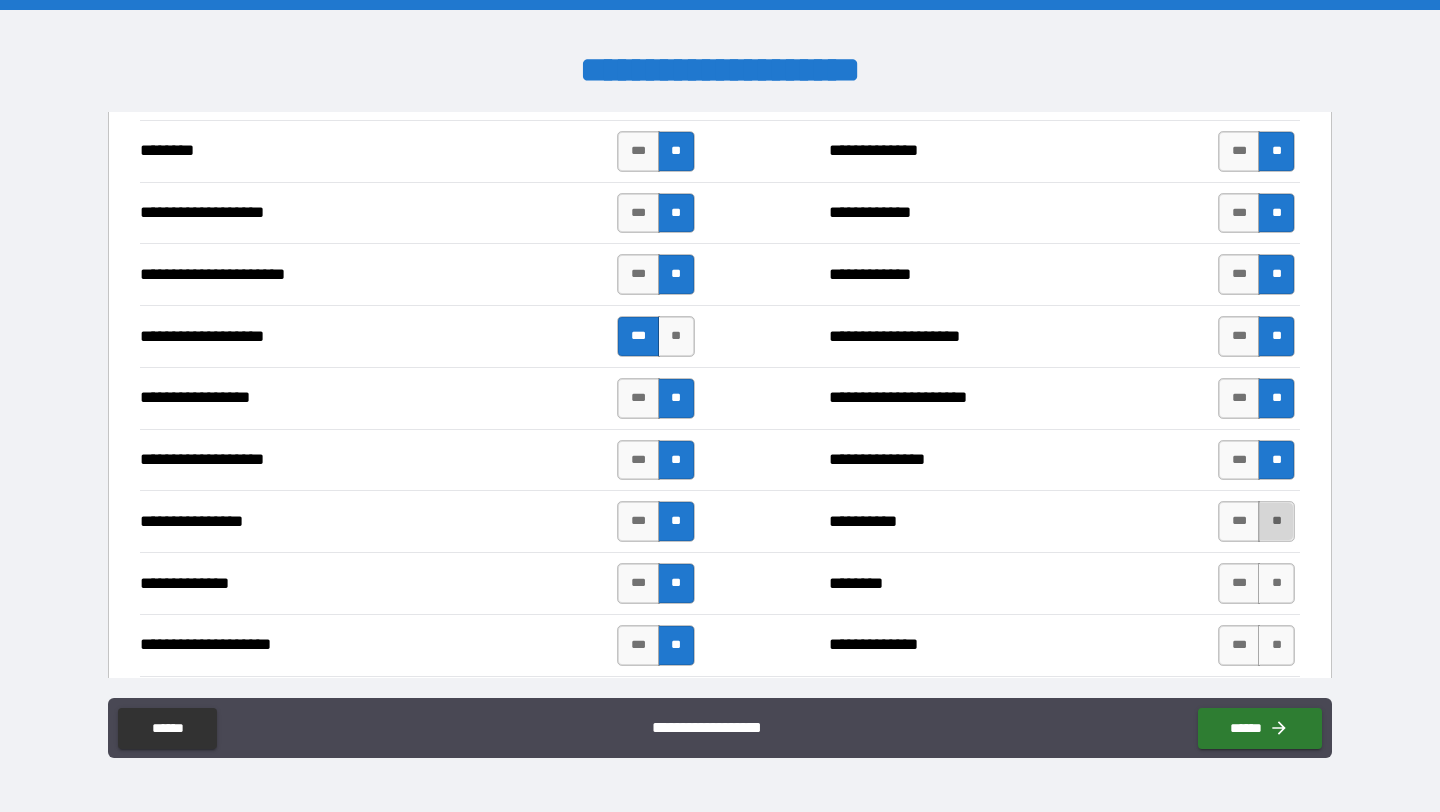 click on "**" at bounding box center [1276, 521] 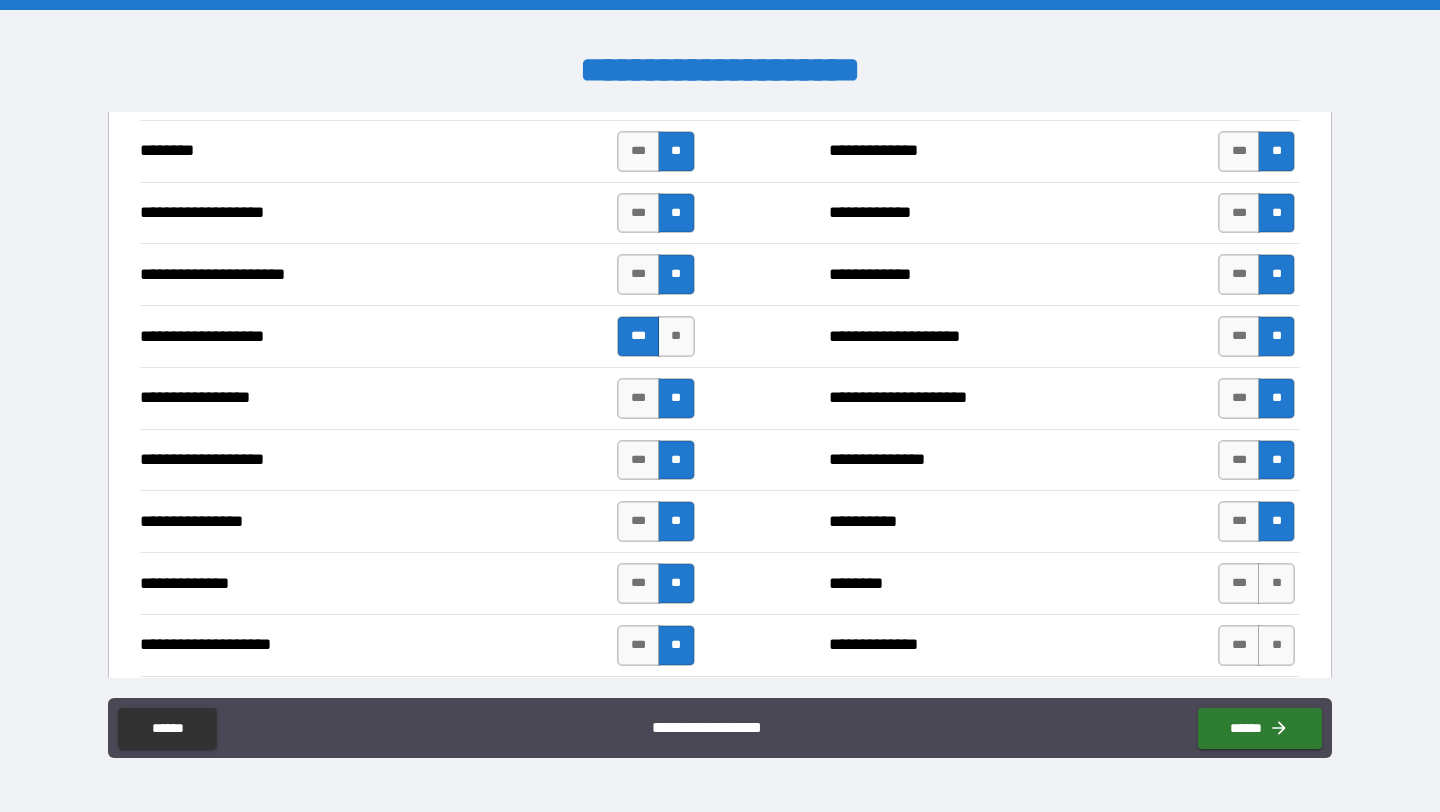 scroll, scrollTop: 3356, scrollLeft: 0, axis: vertical 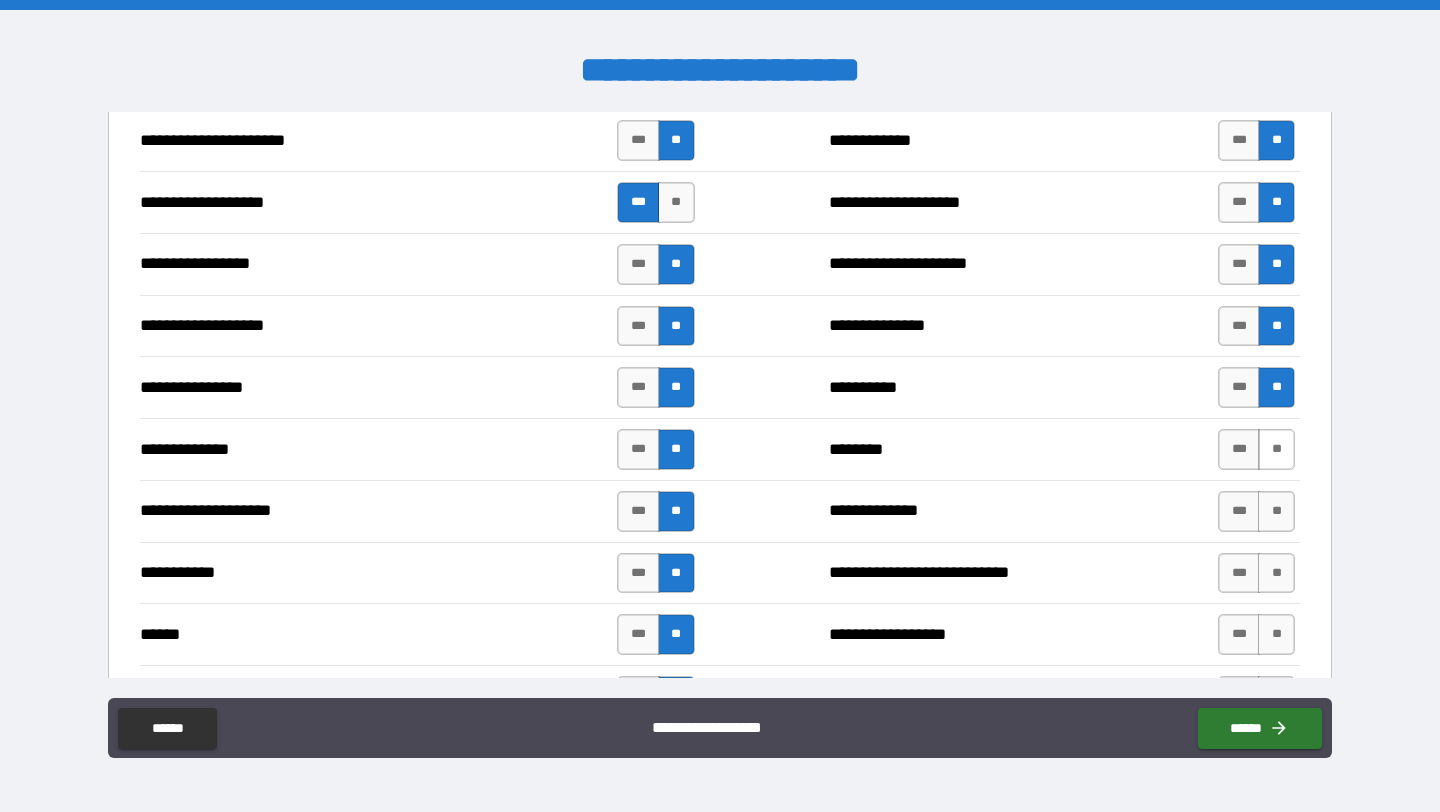 click on "**" at bounding box center (1276, 449) 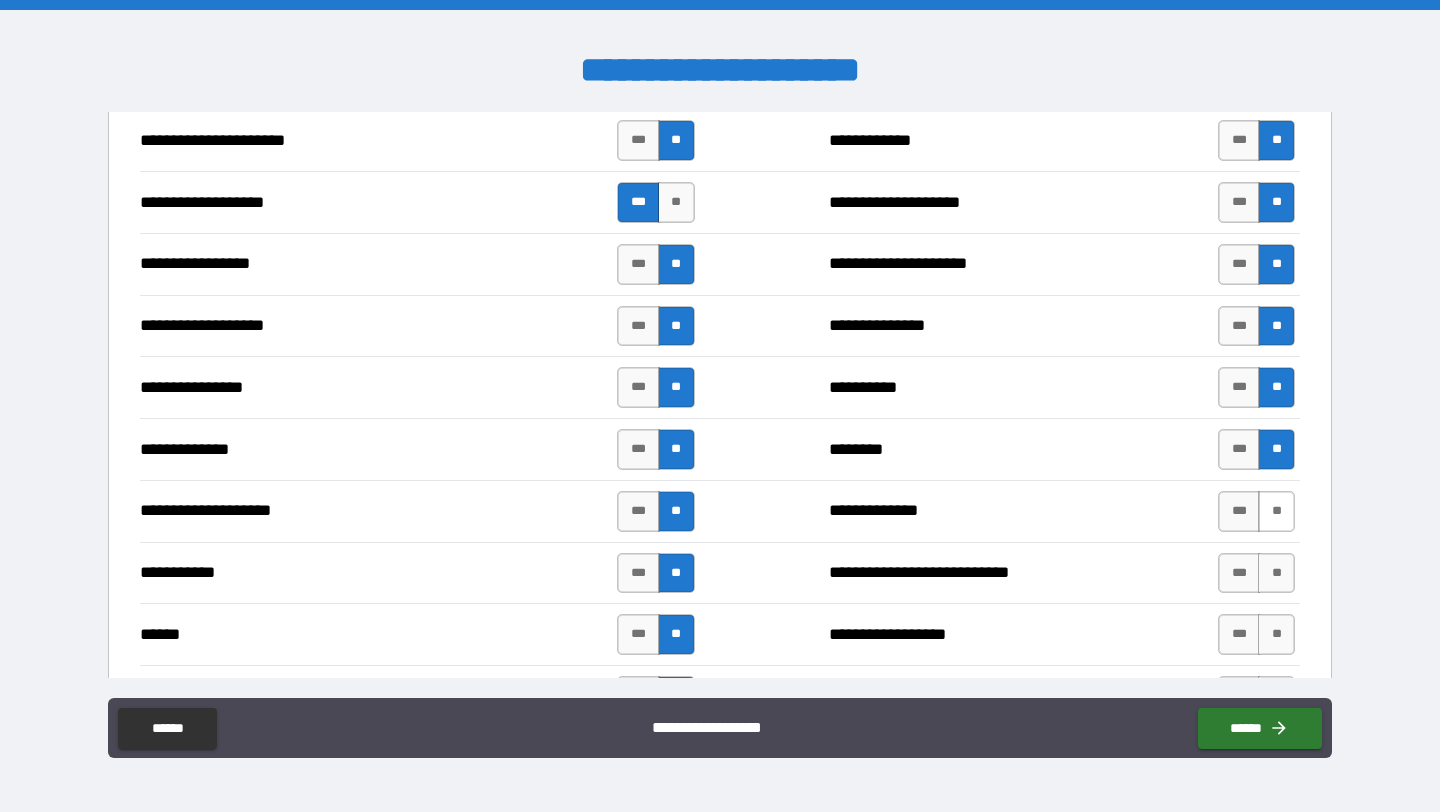 click on "**" at bounding box center (1276, 511) 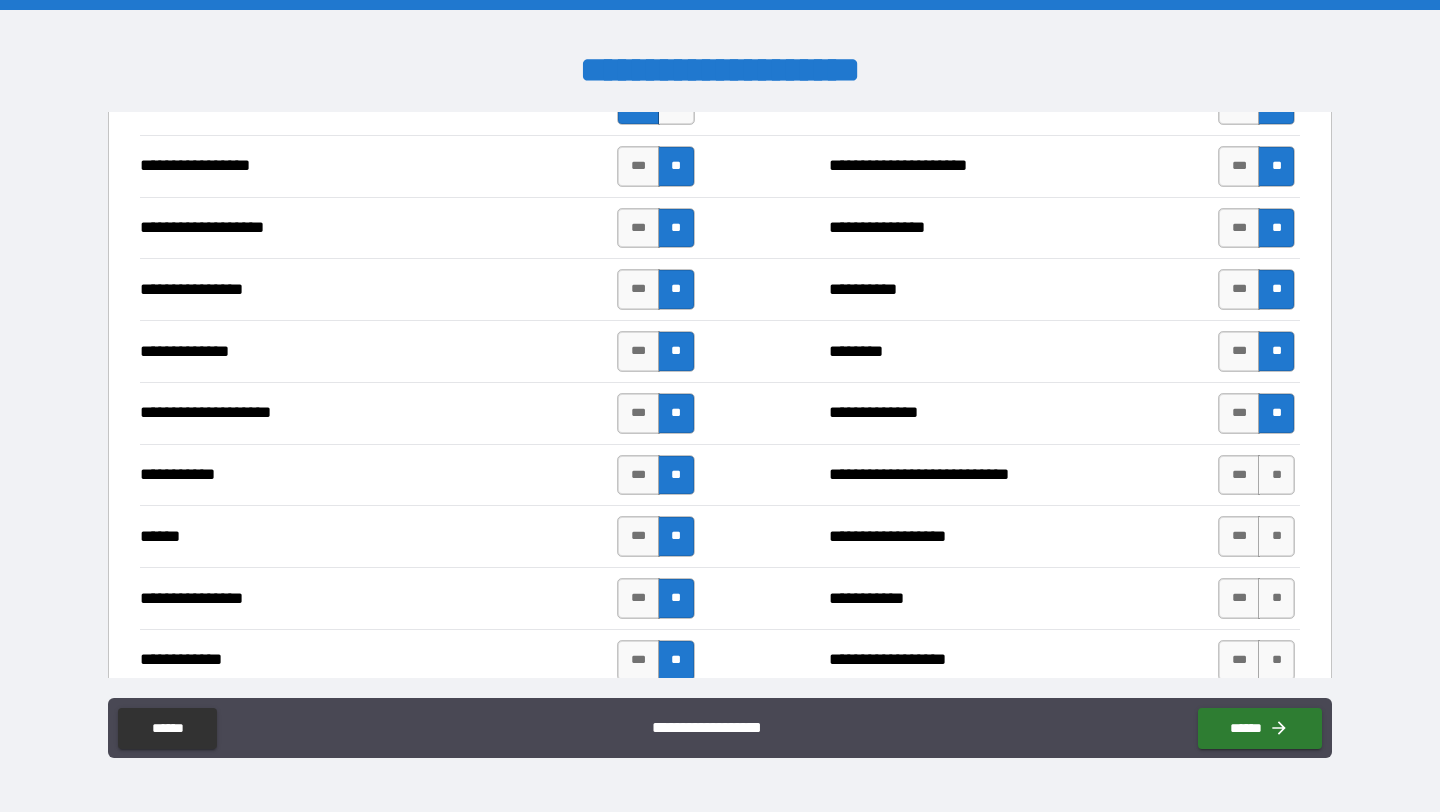 scroll, scrollTop: 3473, scrollLeft: 0, axis: vertical 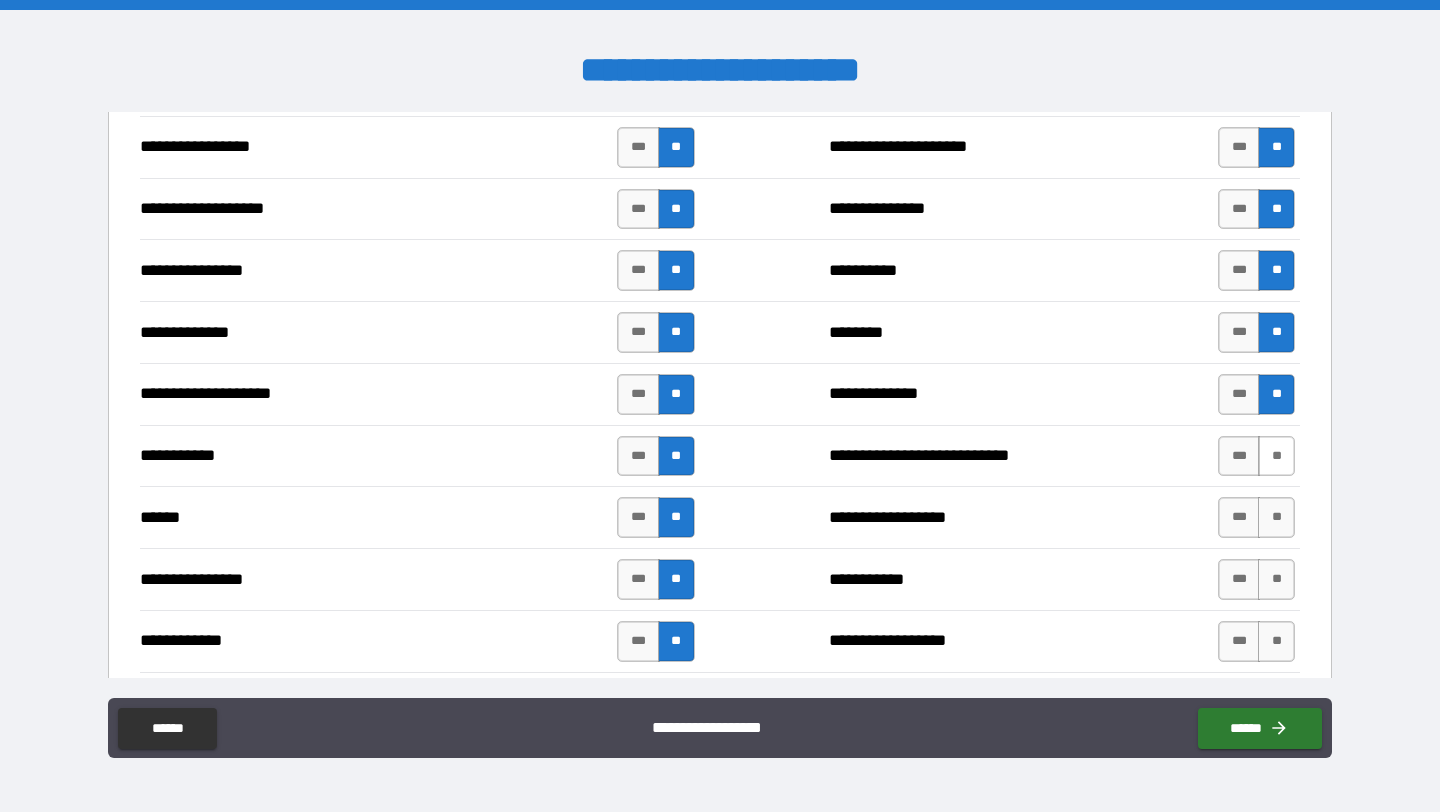 click on "**" at bounding box center [1276, 456] 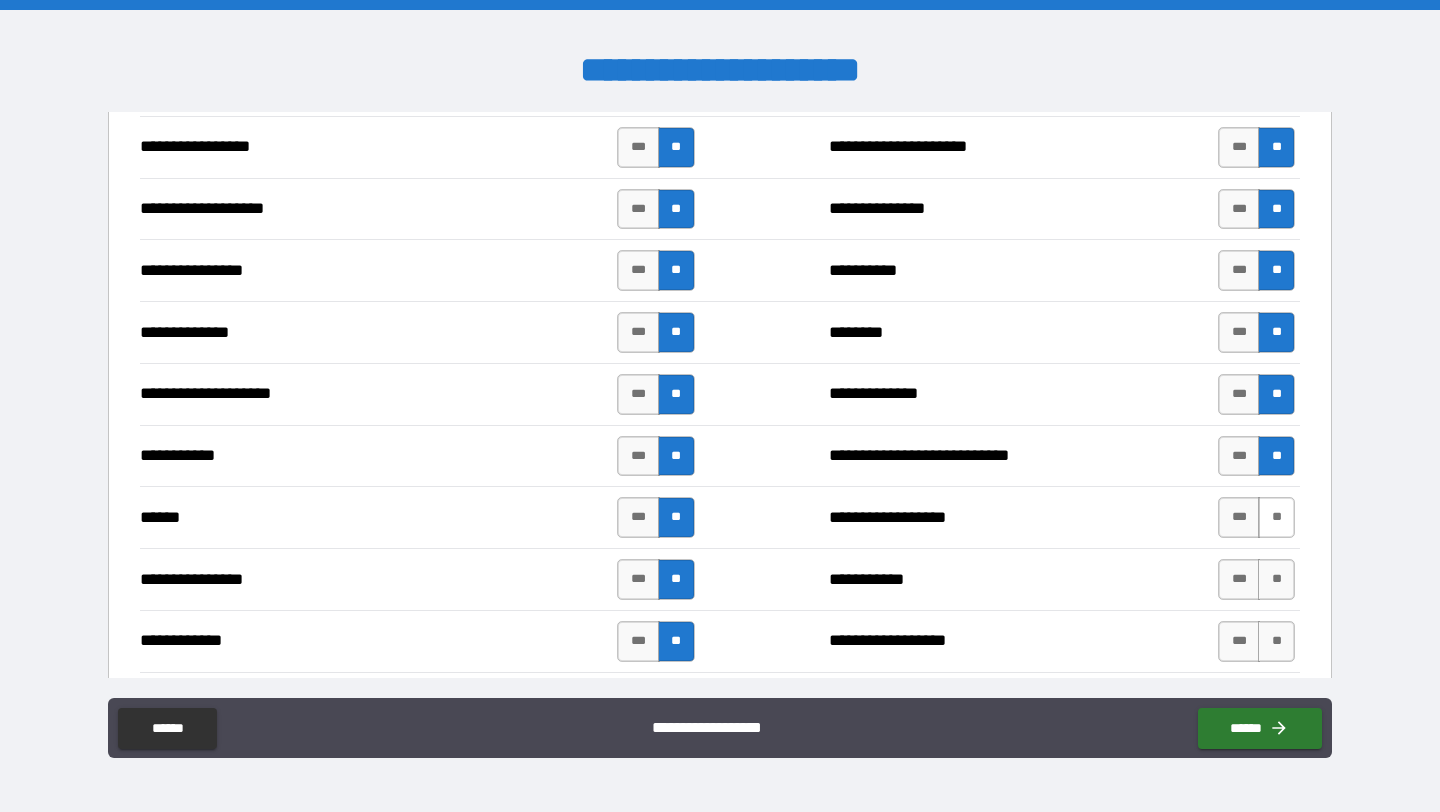 click on "**" at bounding box center (1276, 517) 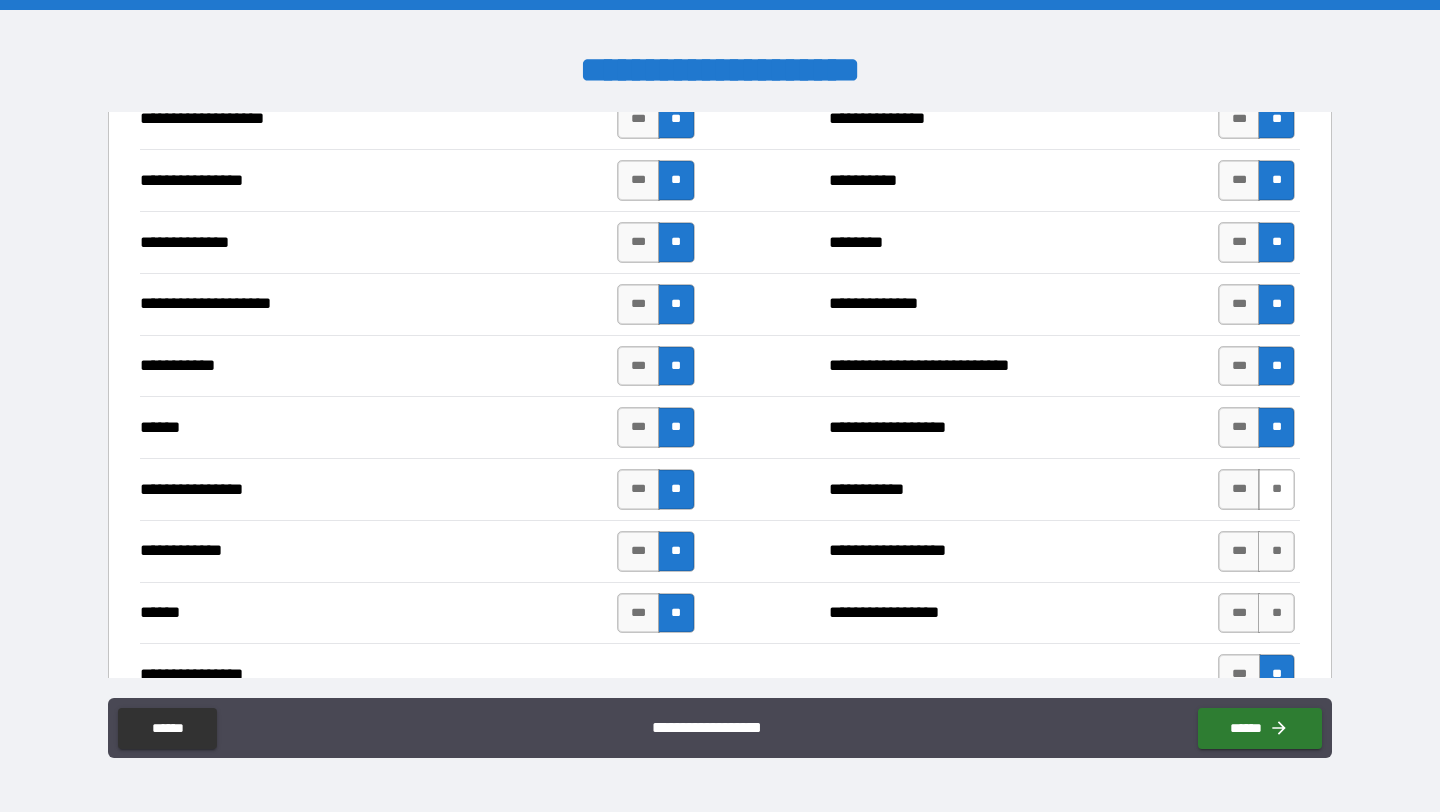 scroll, scrollTop: 3564, scrollLeft: 0, axis: vertical 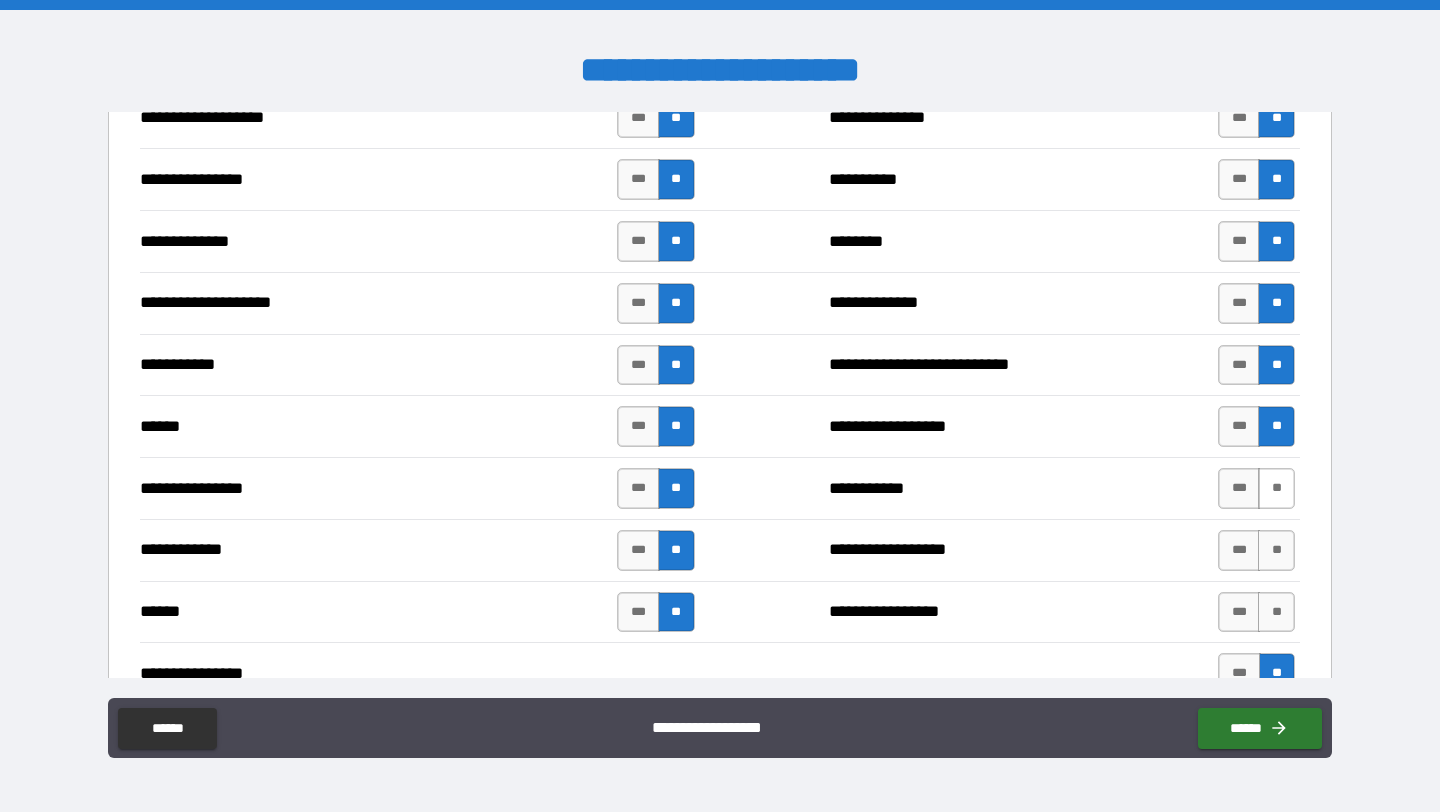 click on "**" at bounding box center (1276, 488) 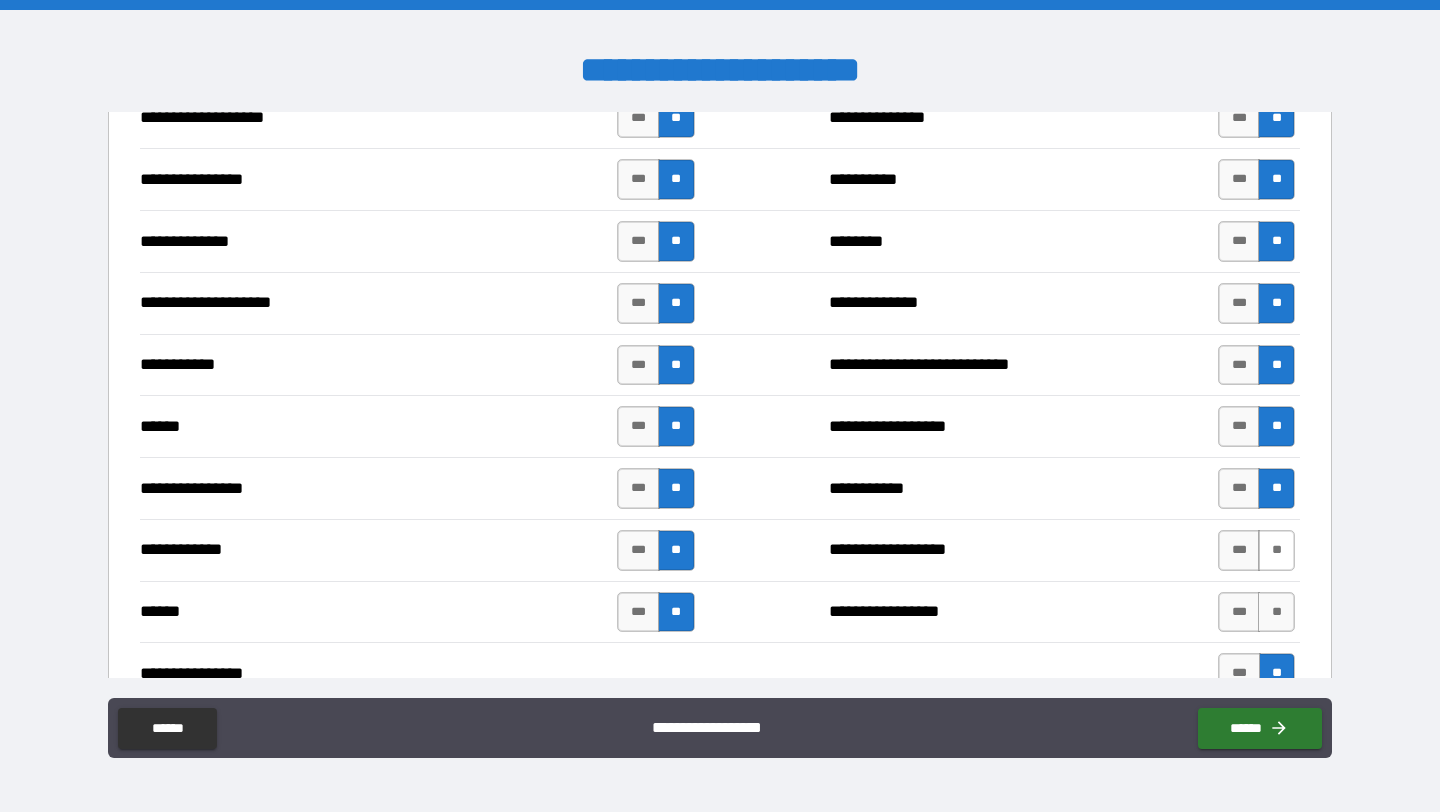 click on "**" at bounding box center (1276, 550) 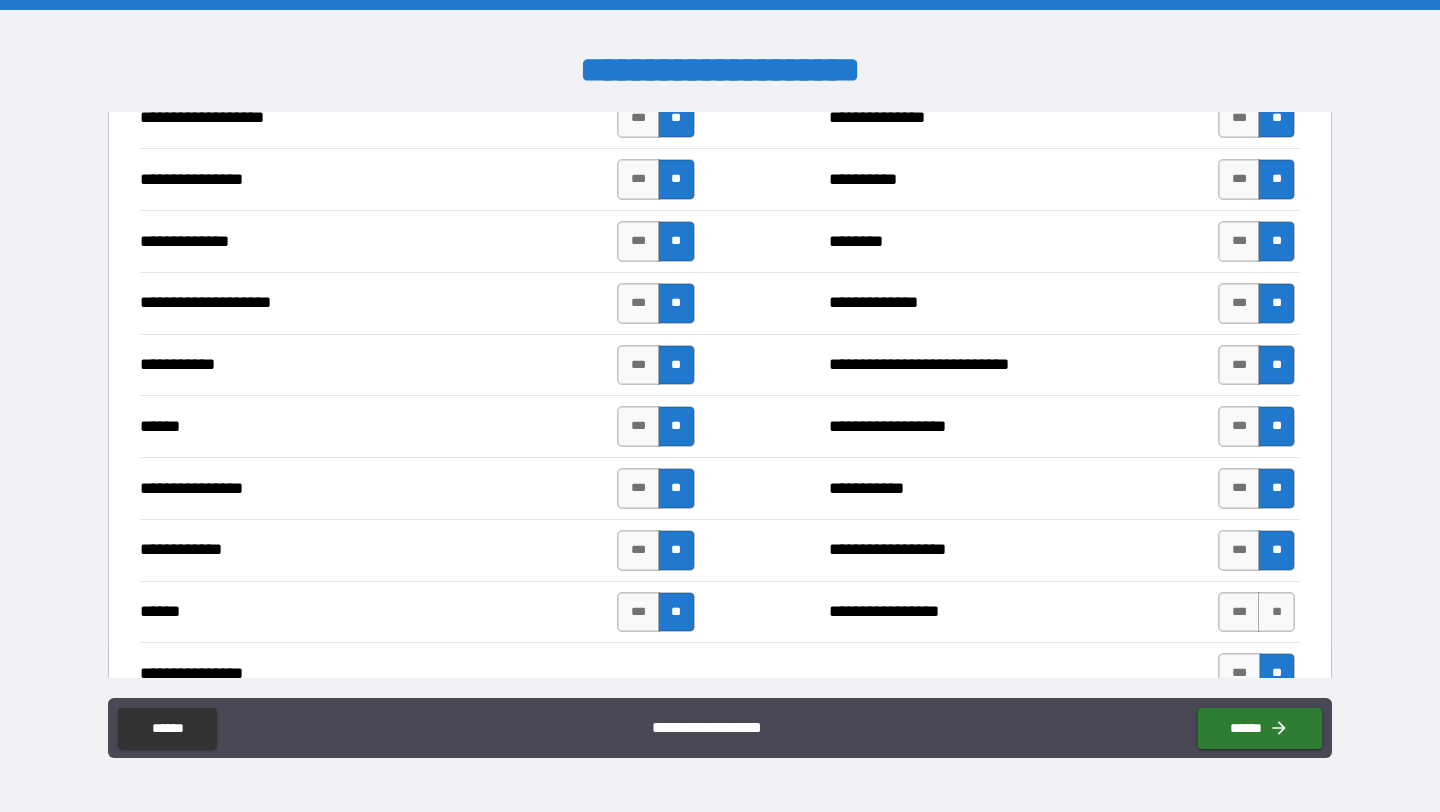 scroll, scrollTop: 3666, scrollLeft: 0, axis: vertical 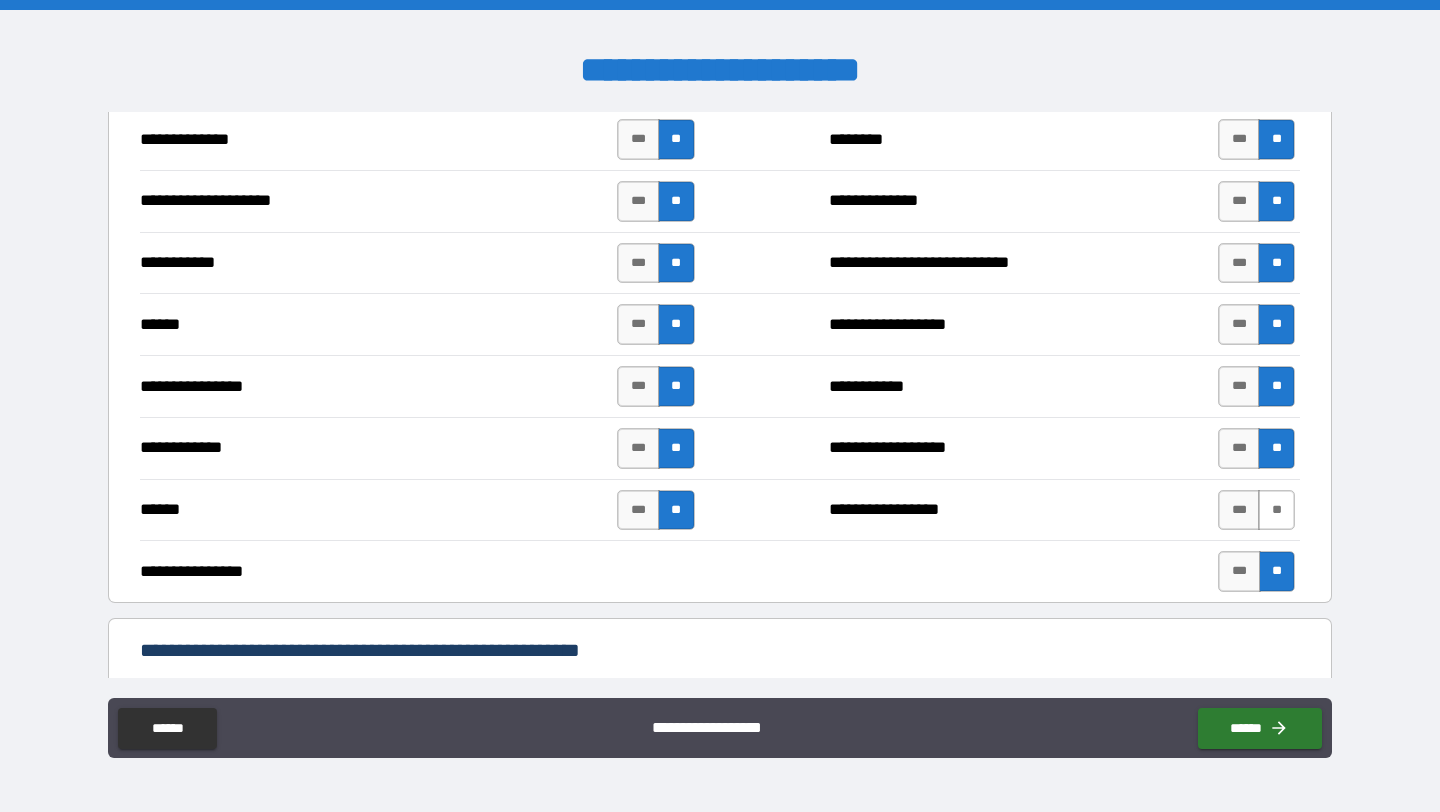 click on "**" at bounding box center [1276, 510] 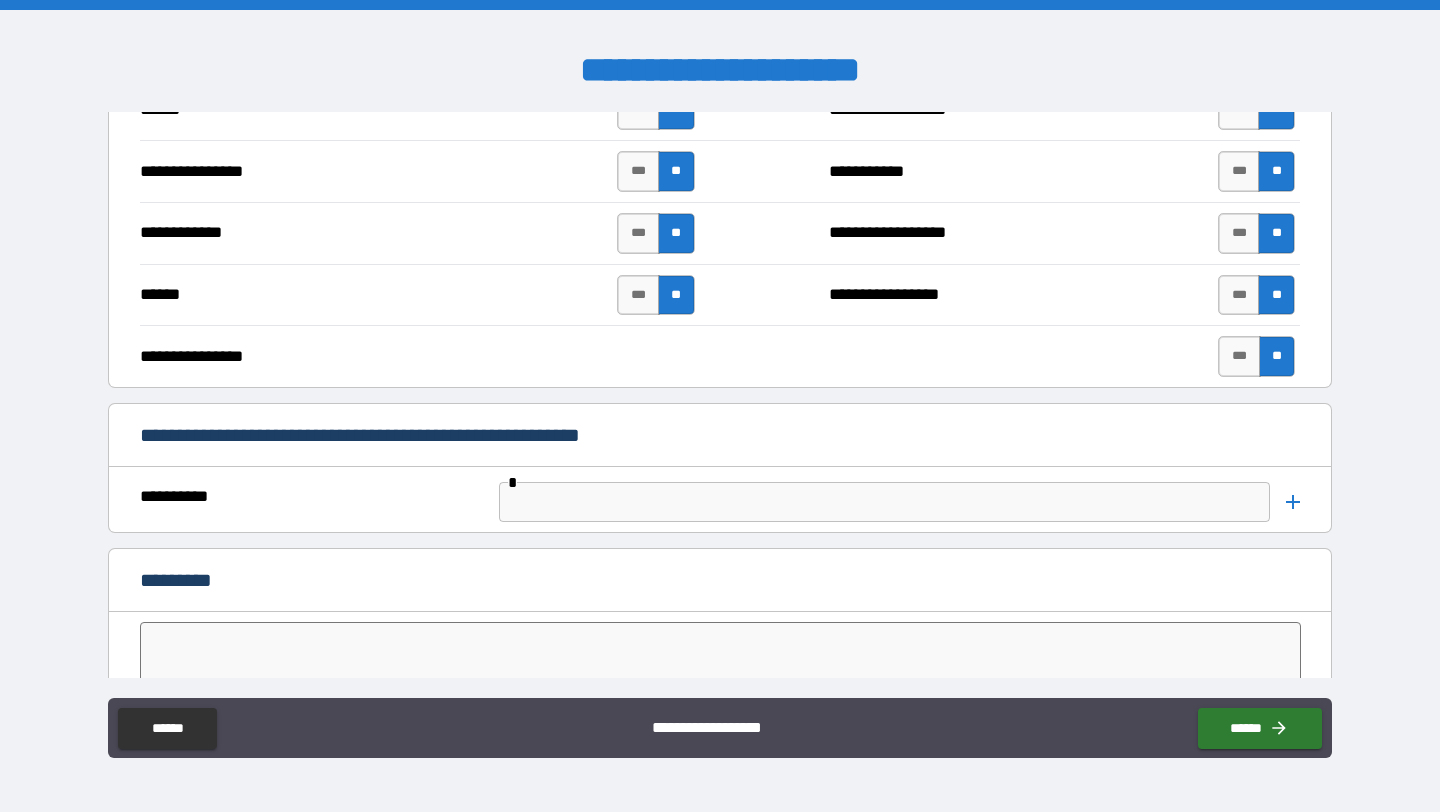 scroll, scrollTop: 3890, scrollLeft: 0, axis: vertical 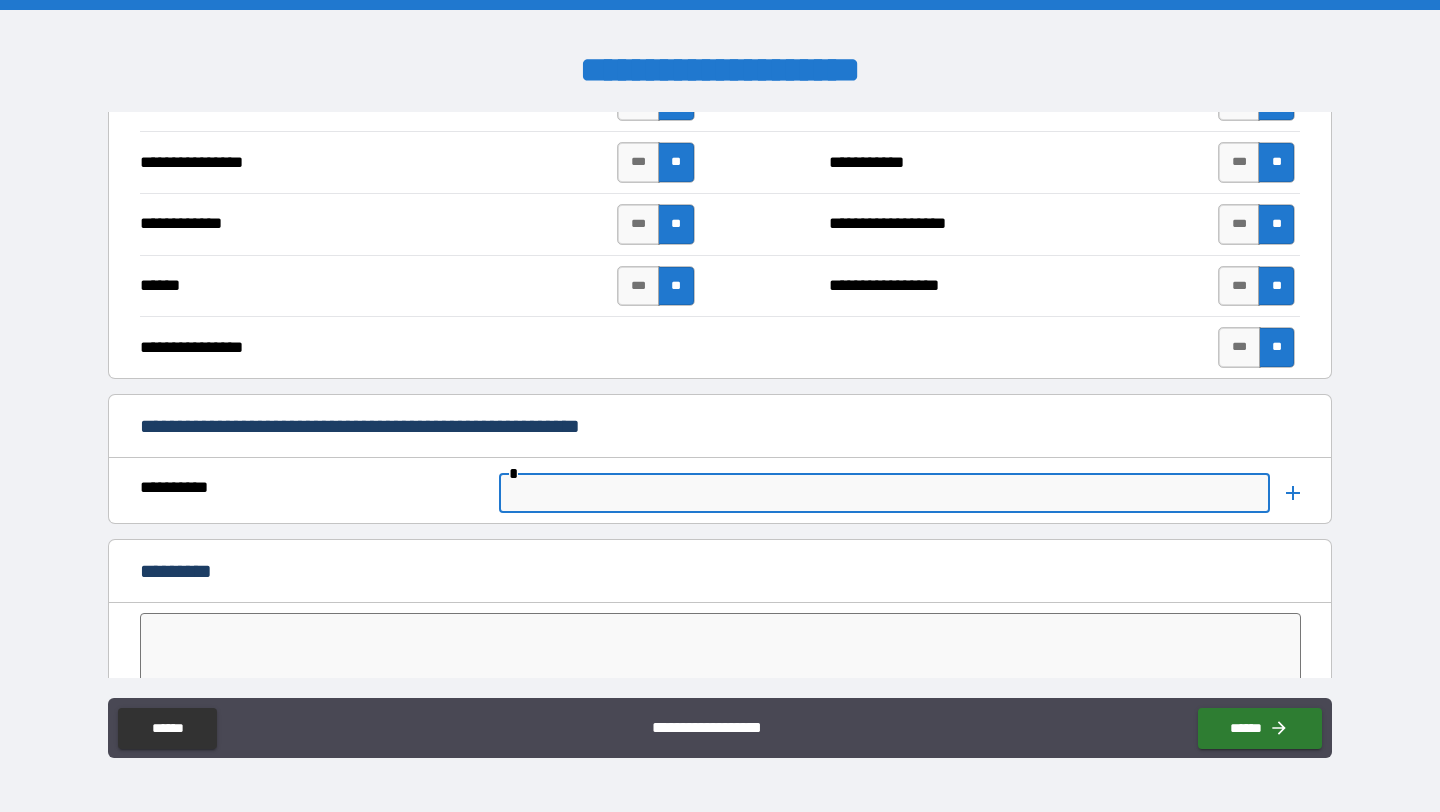 click at bounding box center (884, 493) 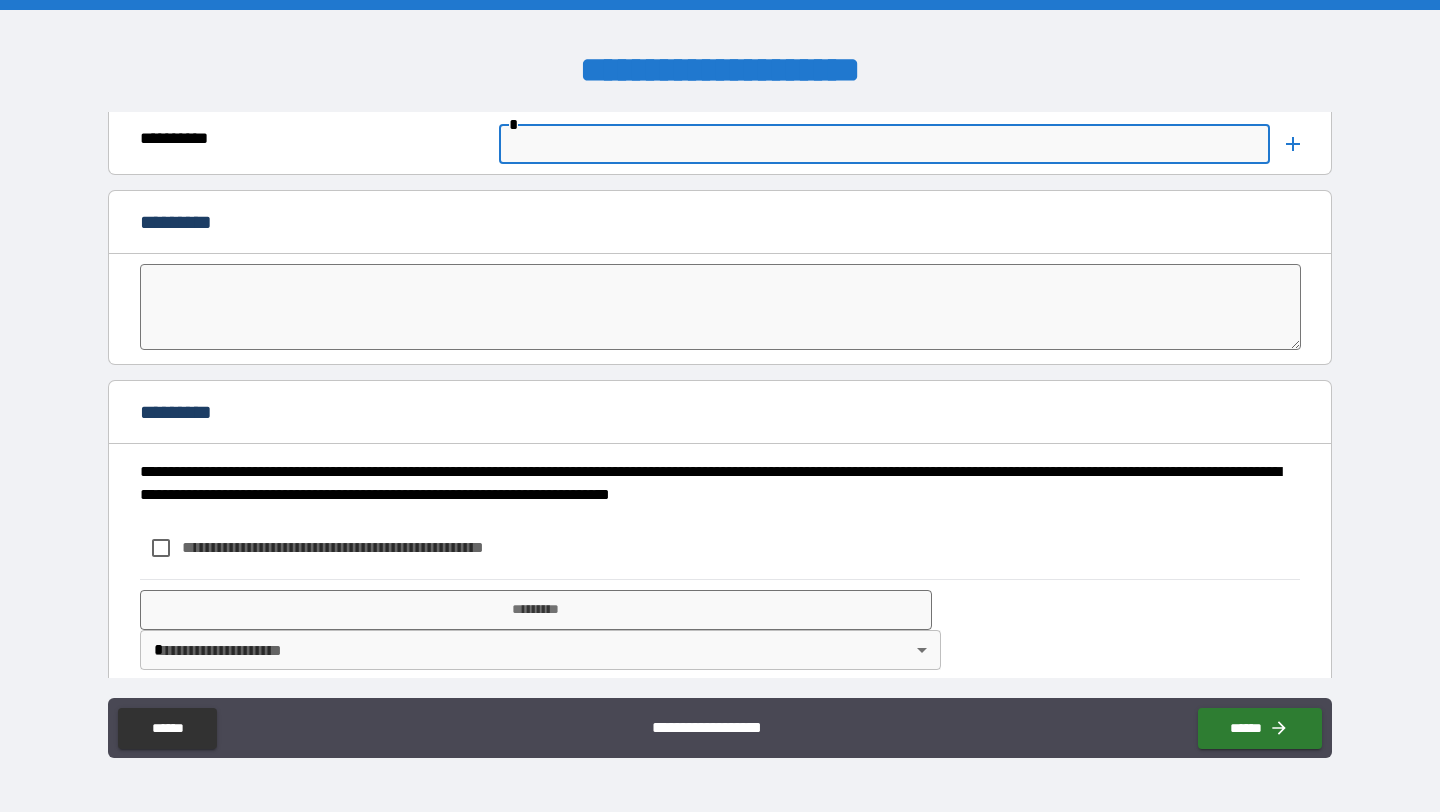 scroll, scrollTop: 4261, scrollLeft: 0, axis: vertical 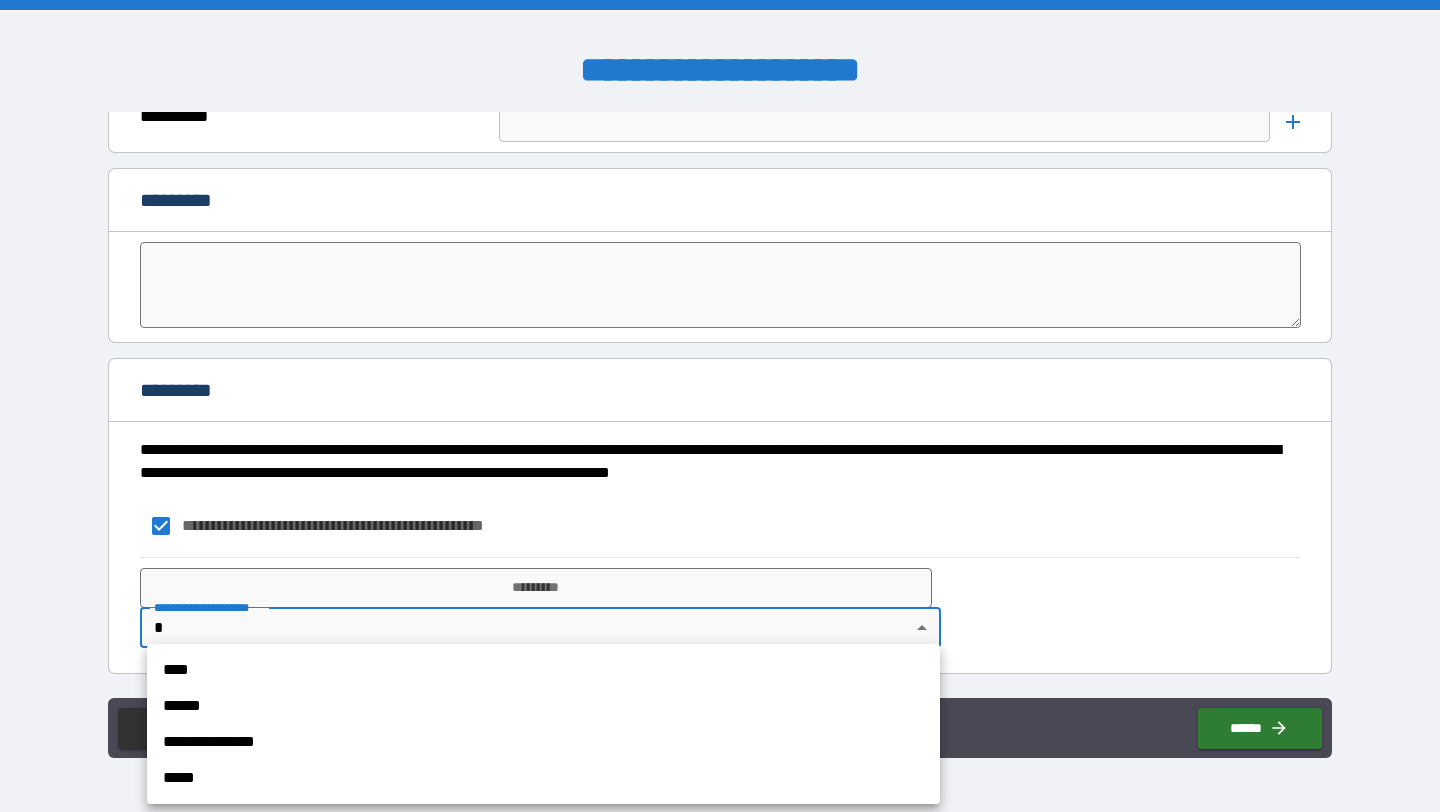click on "**********" at bounding box center (720, 406) 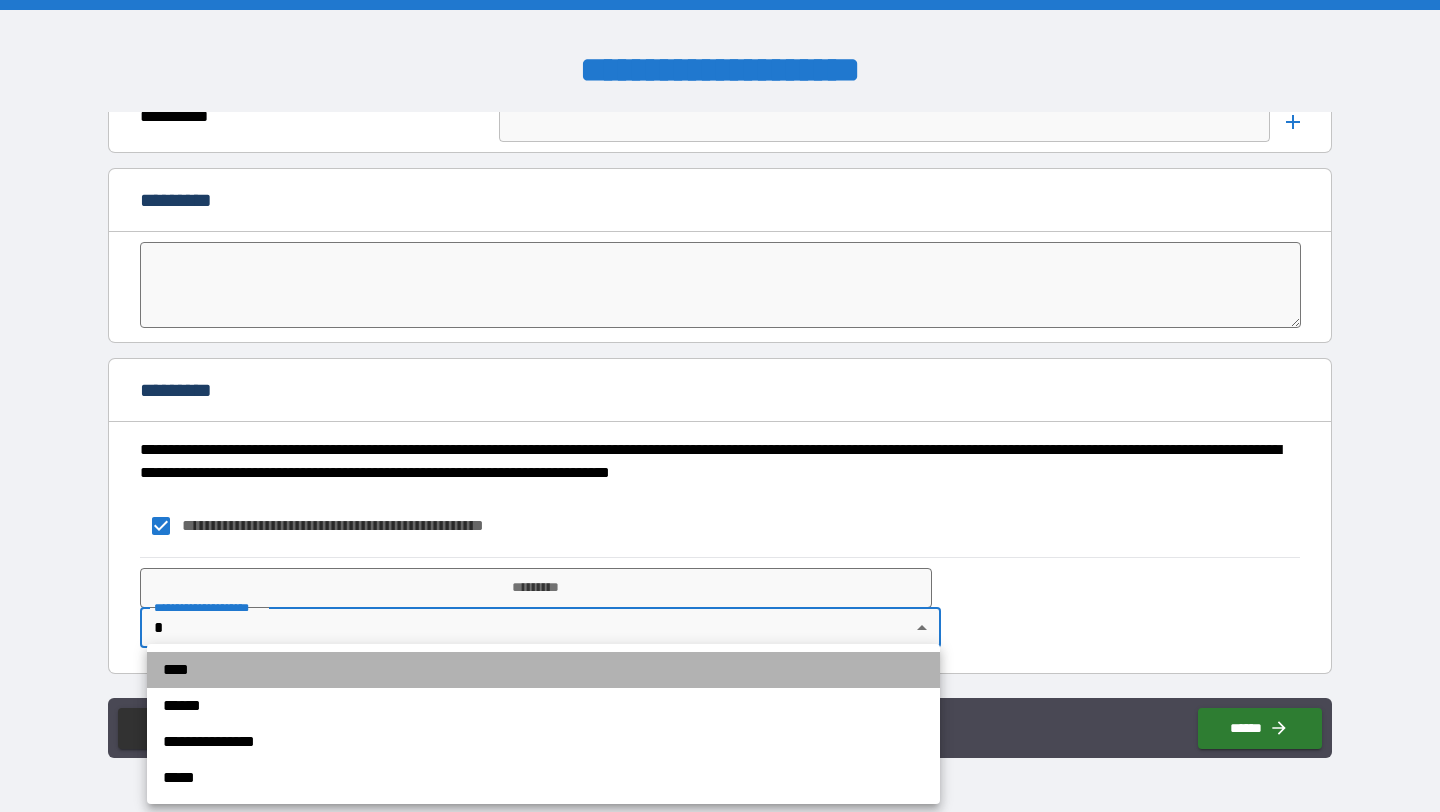 click on "****" at bounding box center [543, 670] 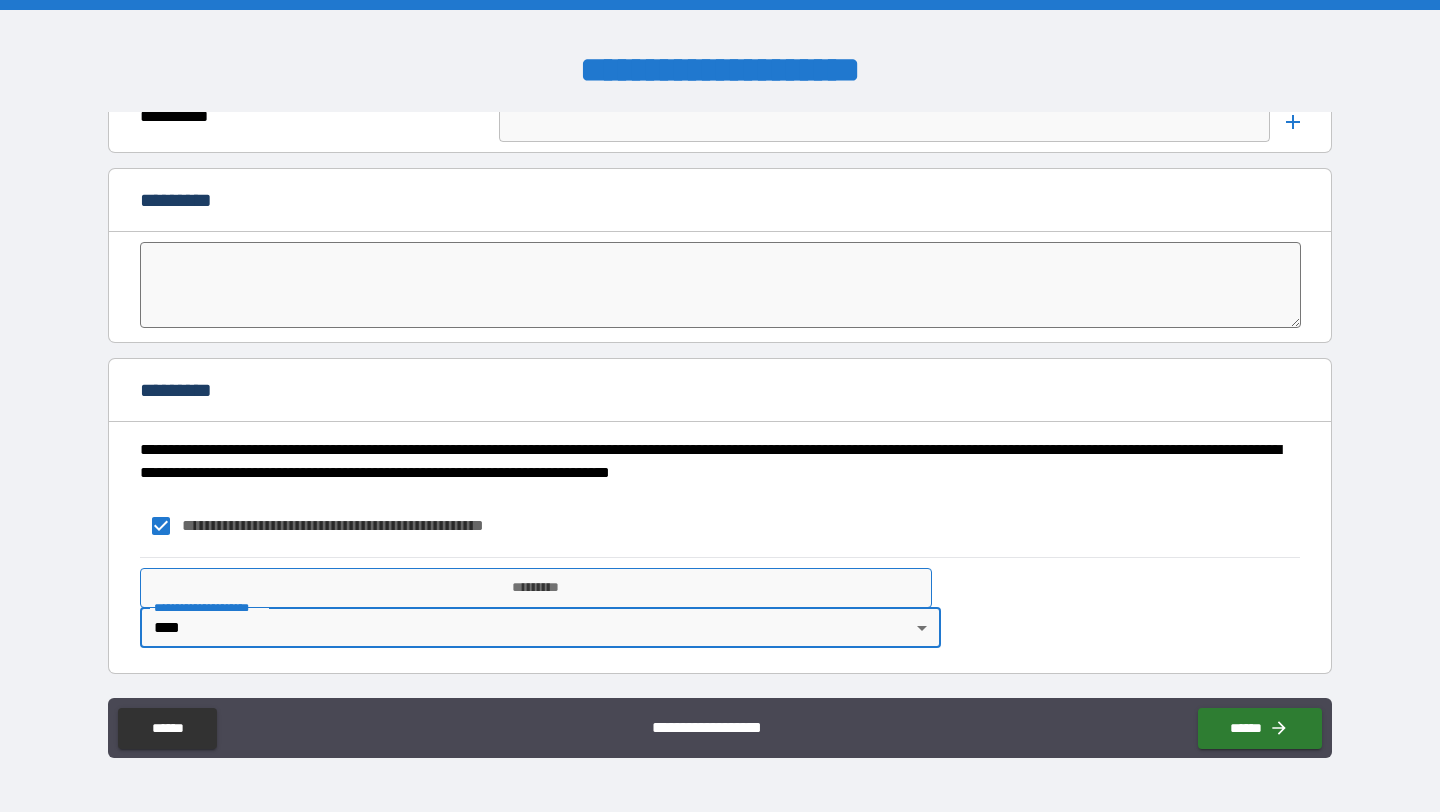 click on "*********" at bounding box center (536, 588) 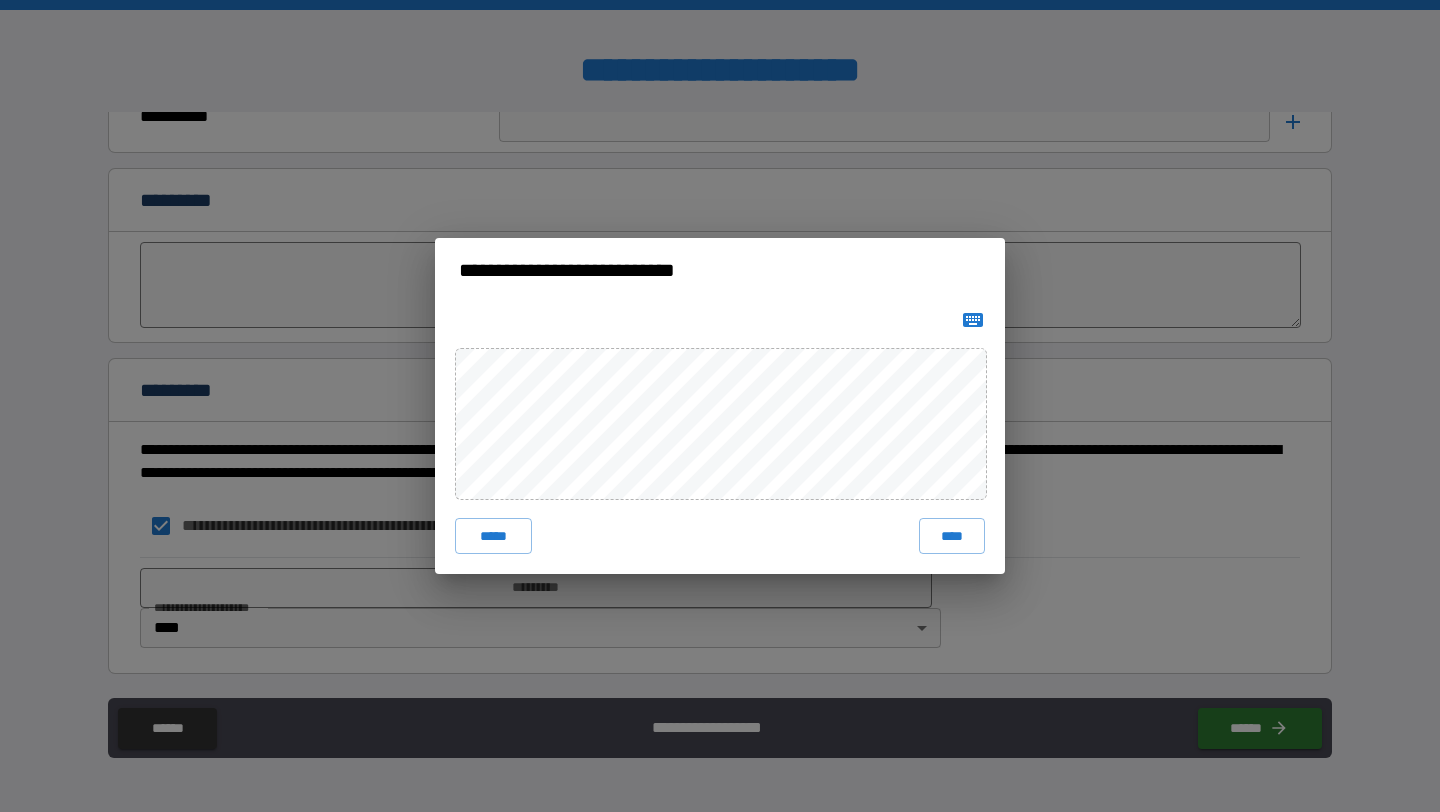 click 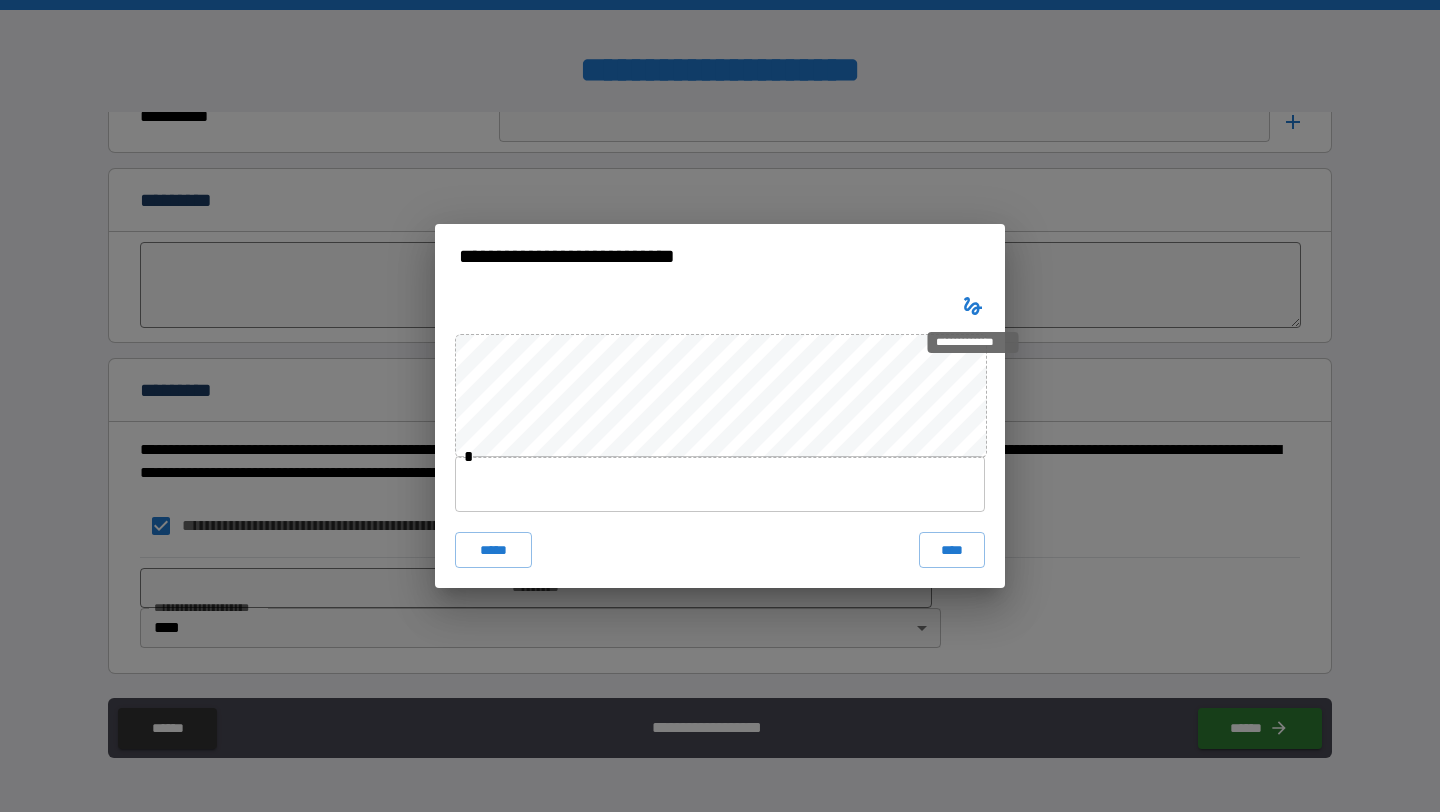 type 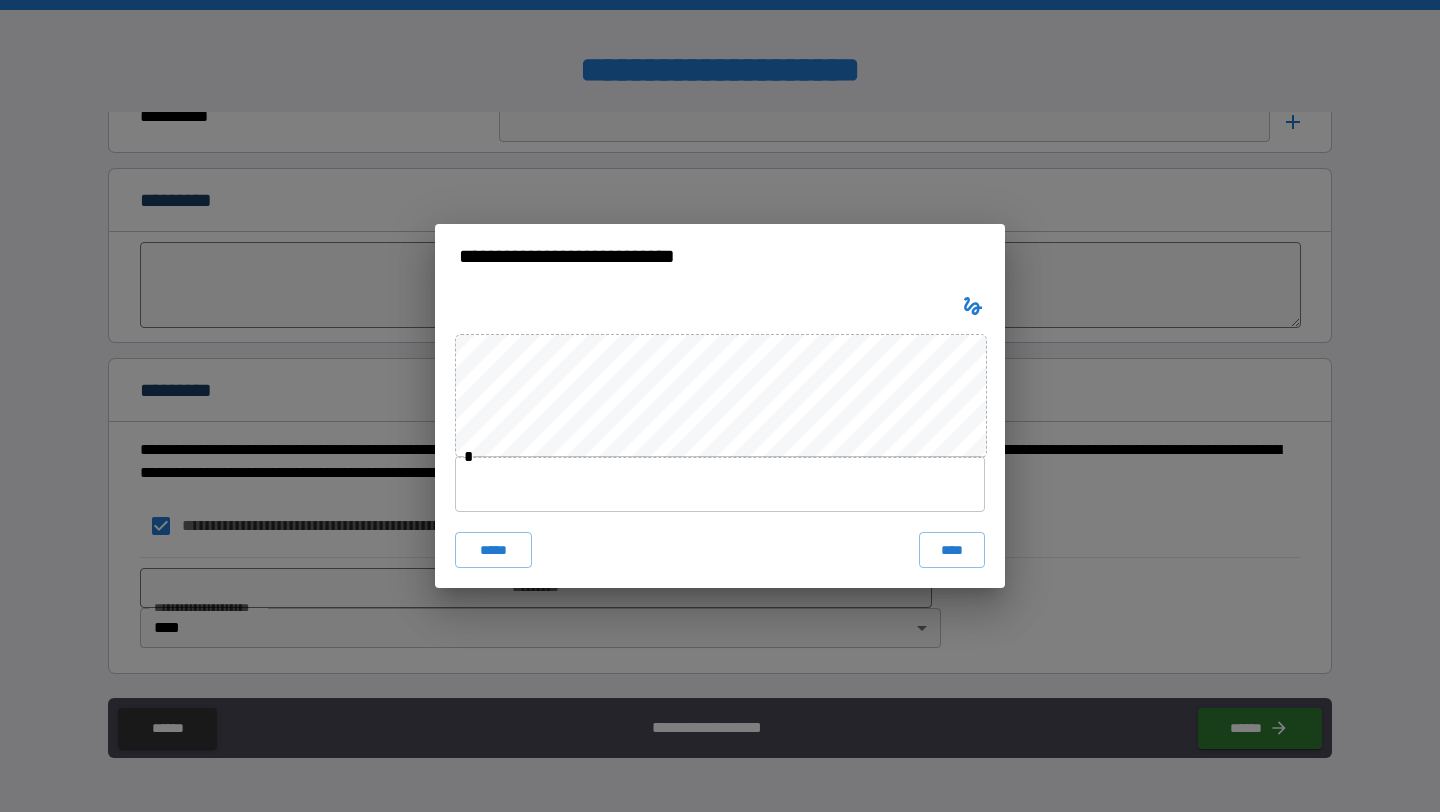 click at bounding box center [720, 484] 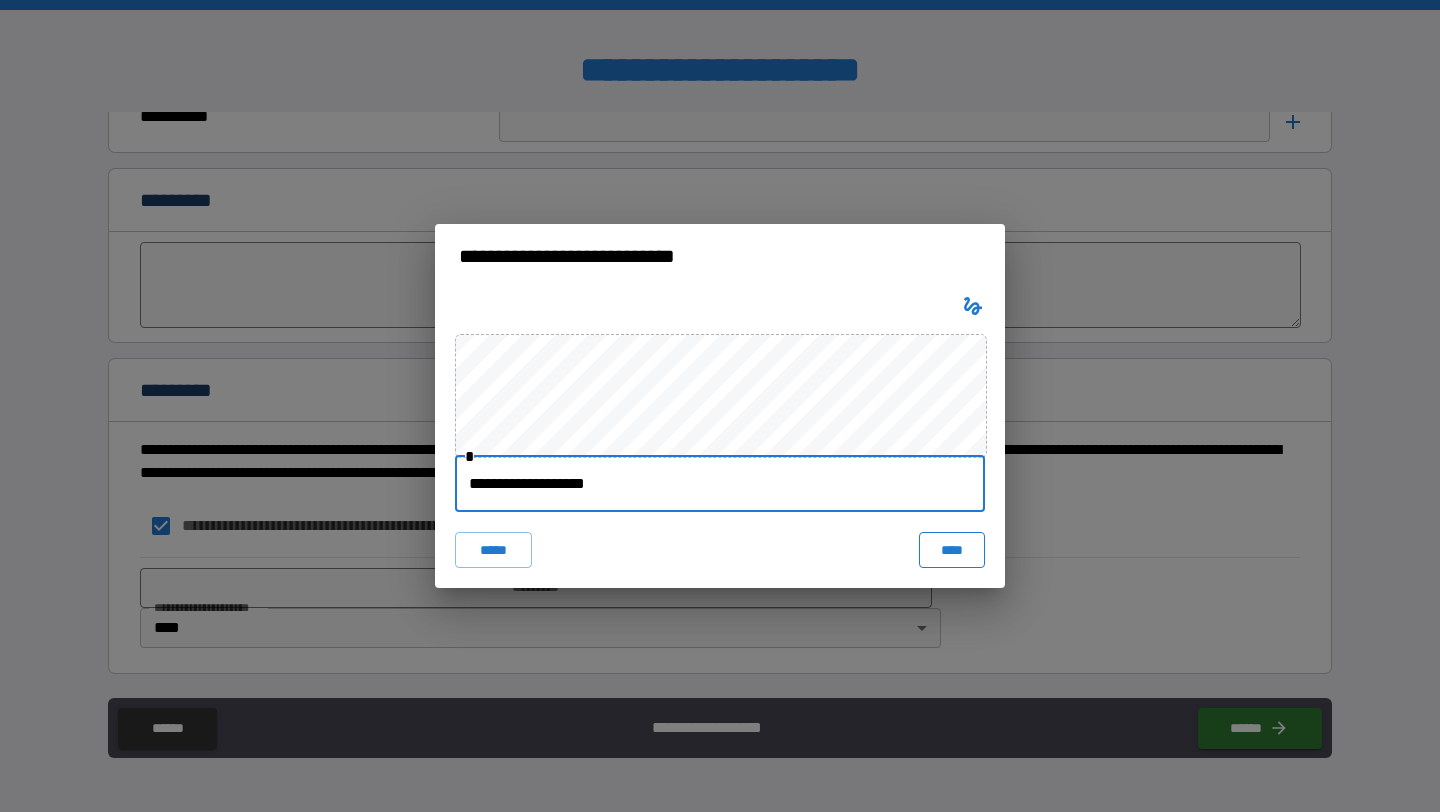 type on "**********" 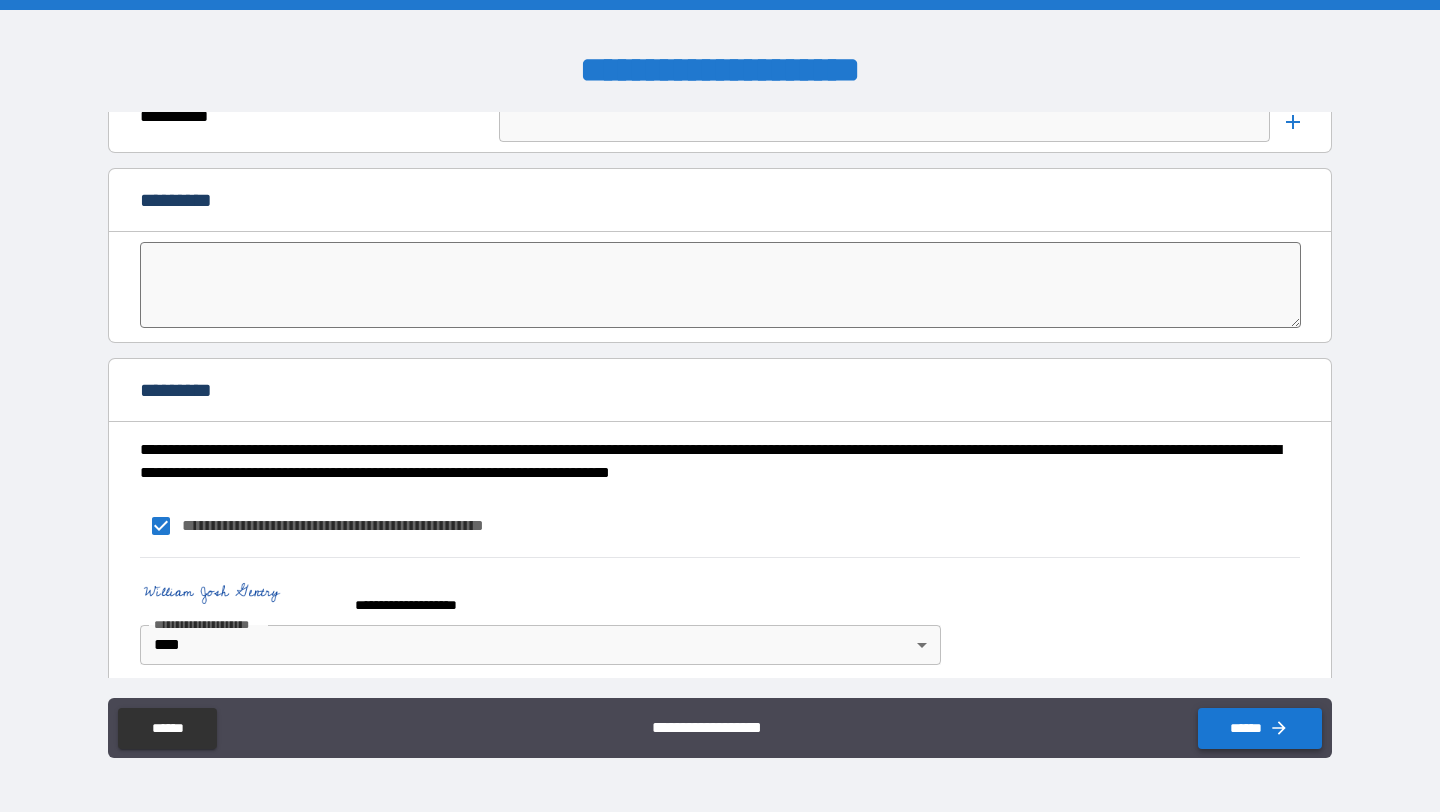 click on "******" at bounding box center [1260, 728] 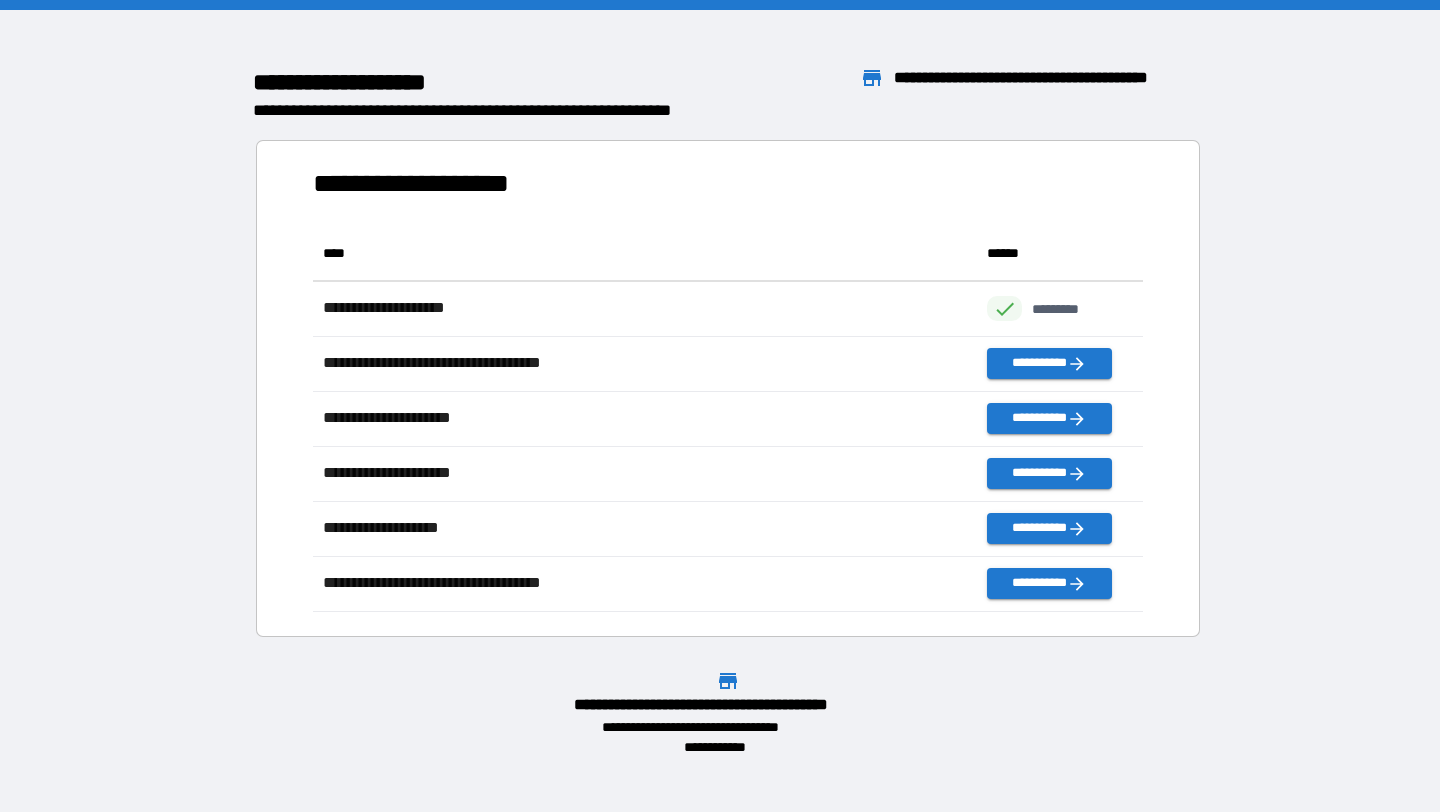 scroll, scrollTop: 1, scrollLeft: 1, axis: both 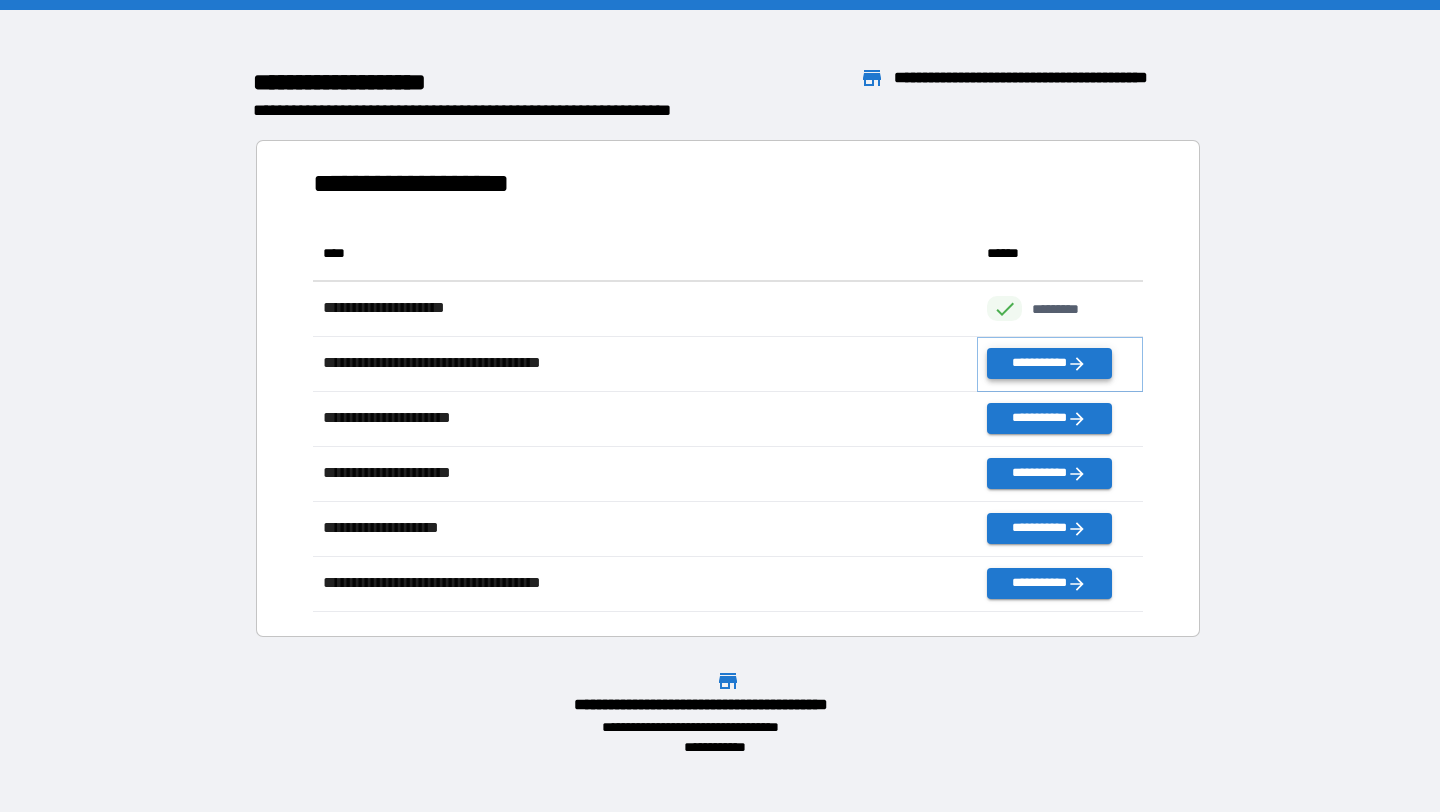 click on "**********" at bounding box center (1049, 363) 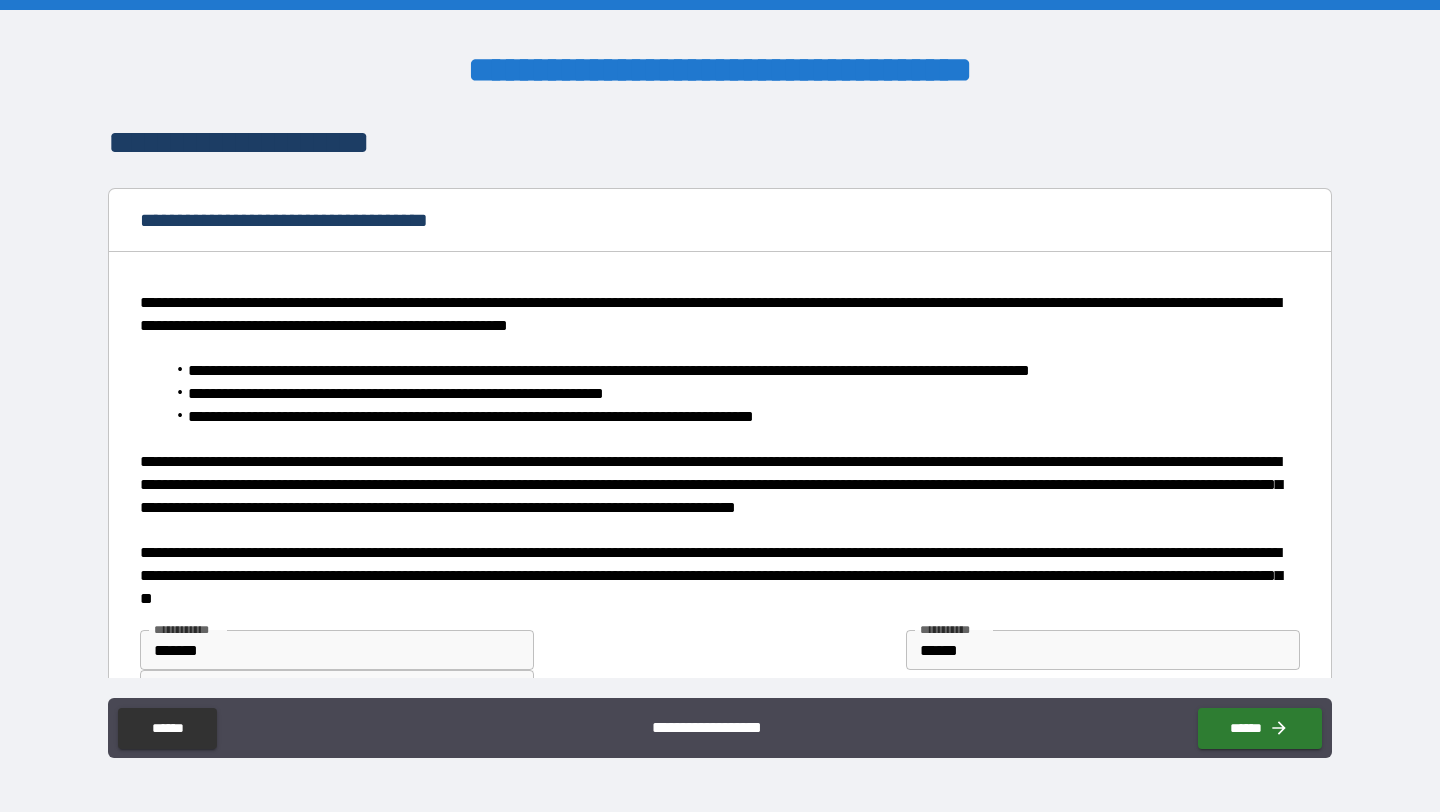 type on "*" 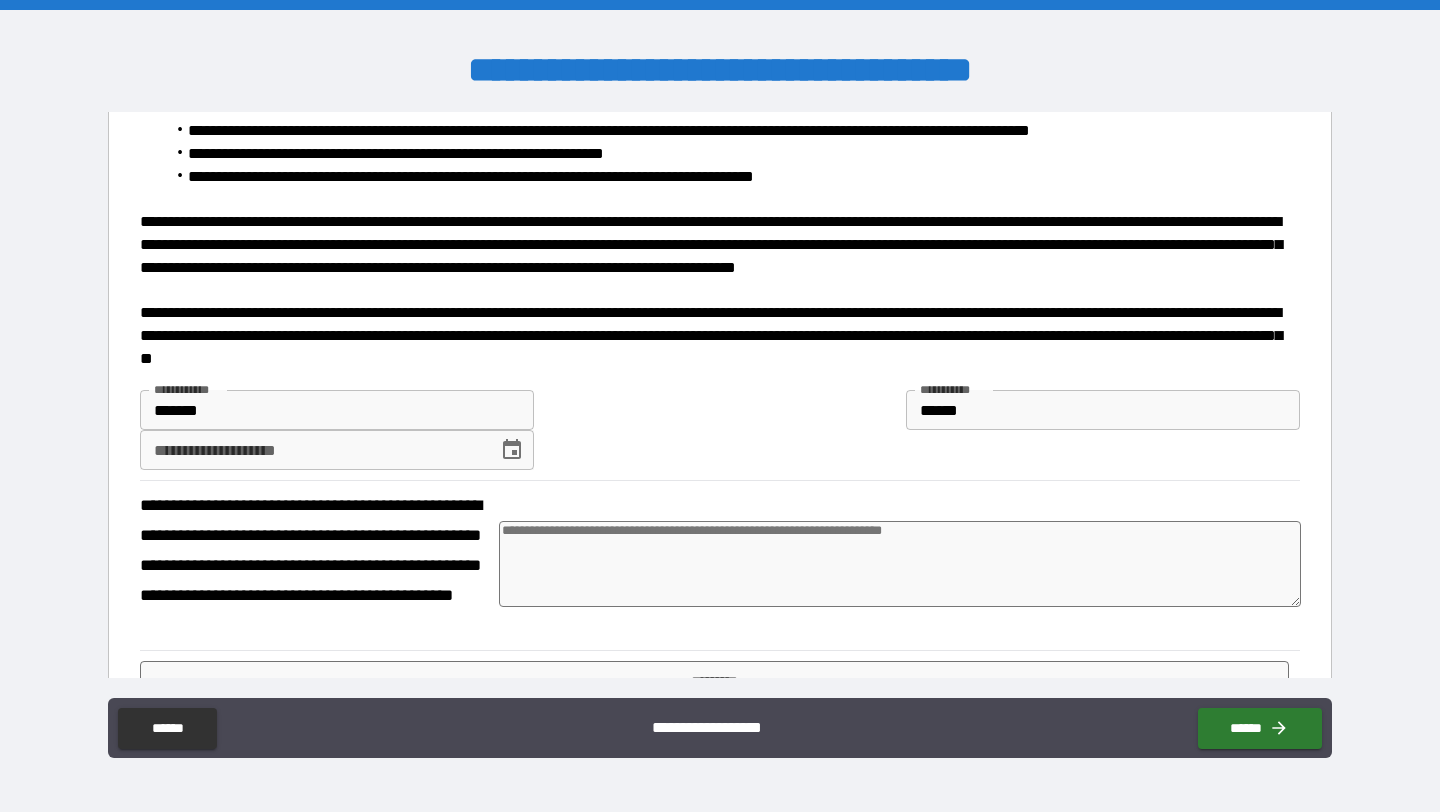 scroll, scrollTop: 244, scrollLeft: 0, axis: vertical 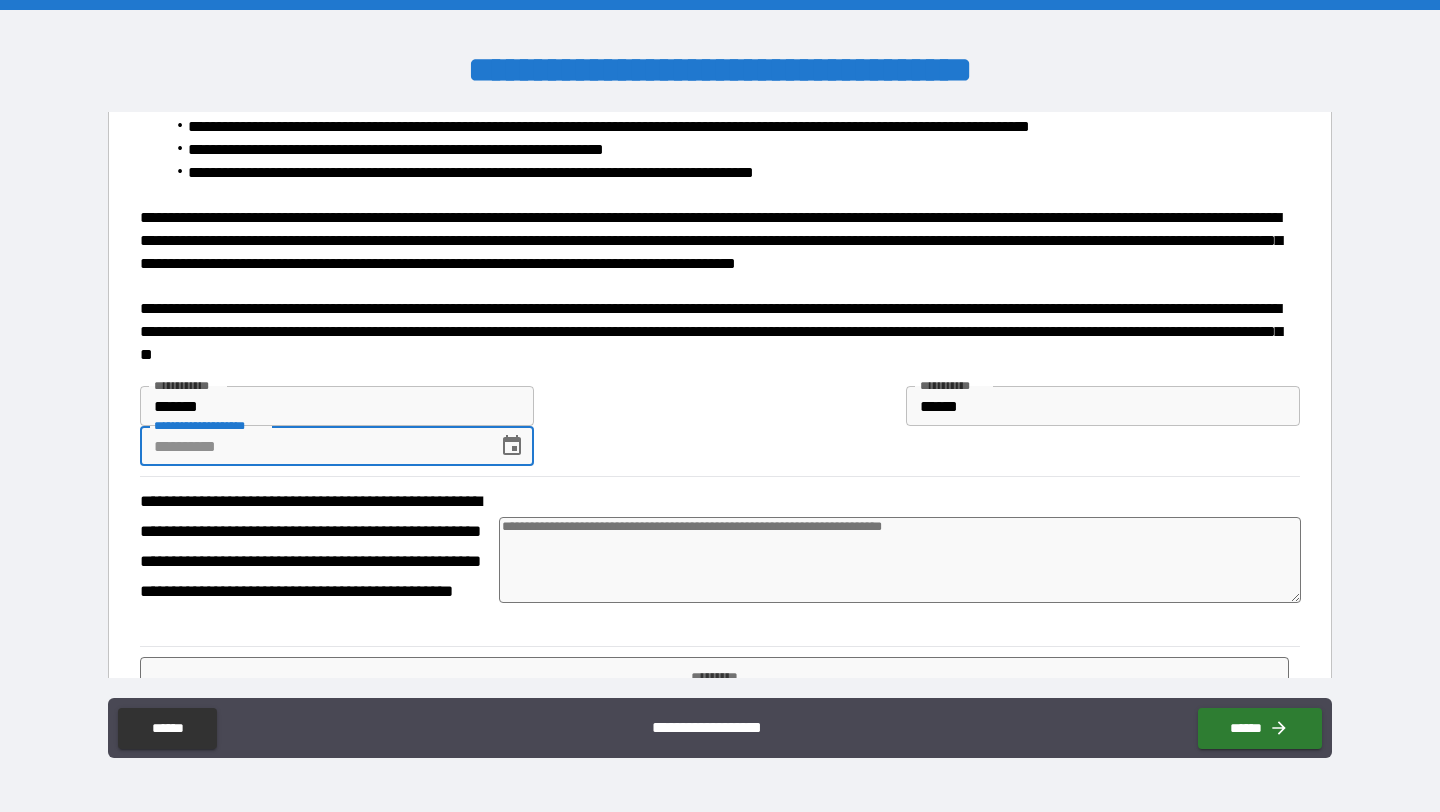 click on "**********" at bounding box center [312, 446] 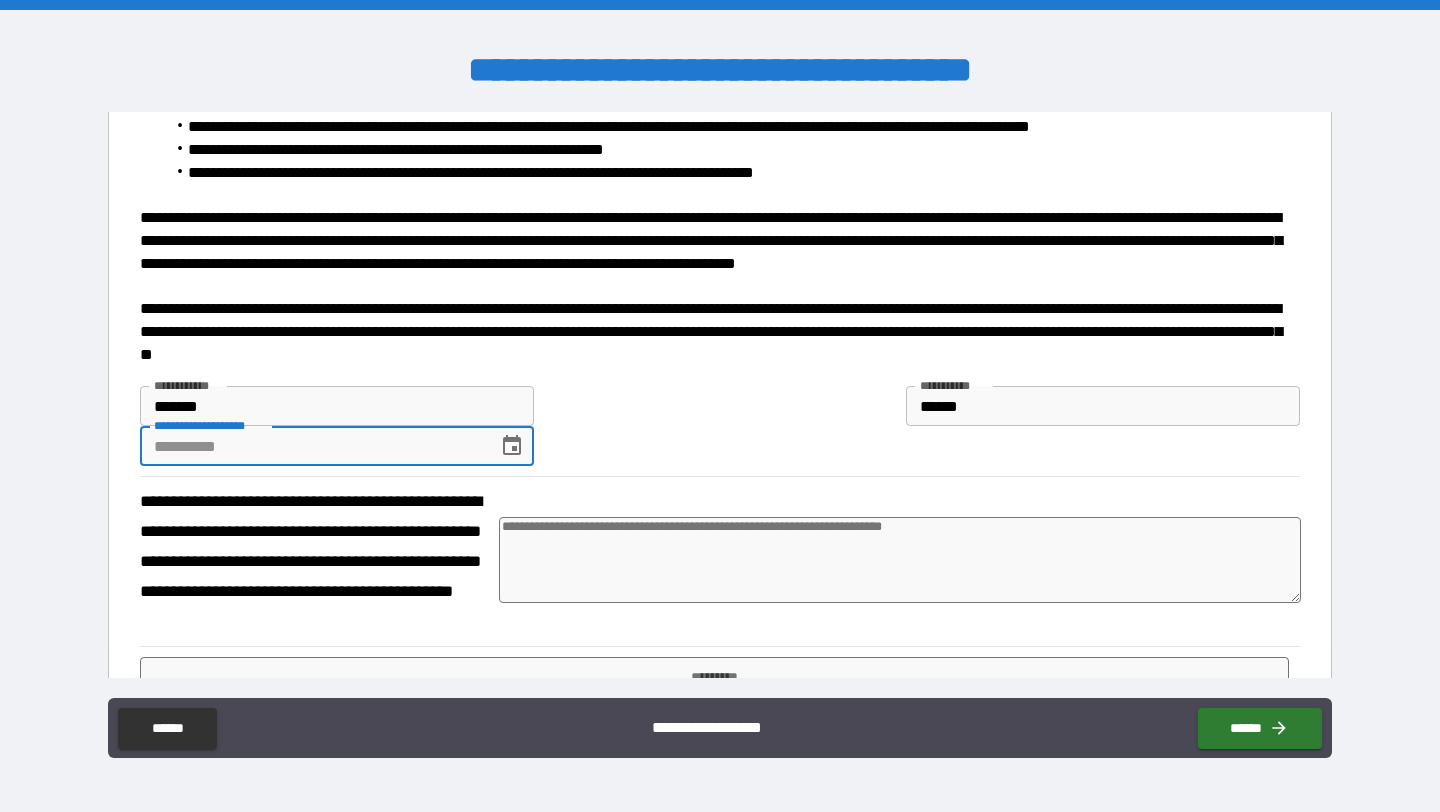 click 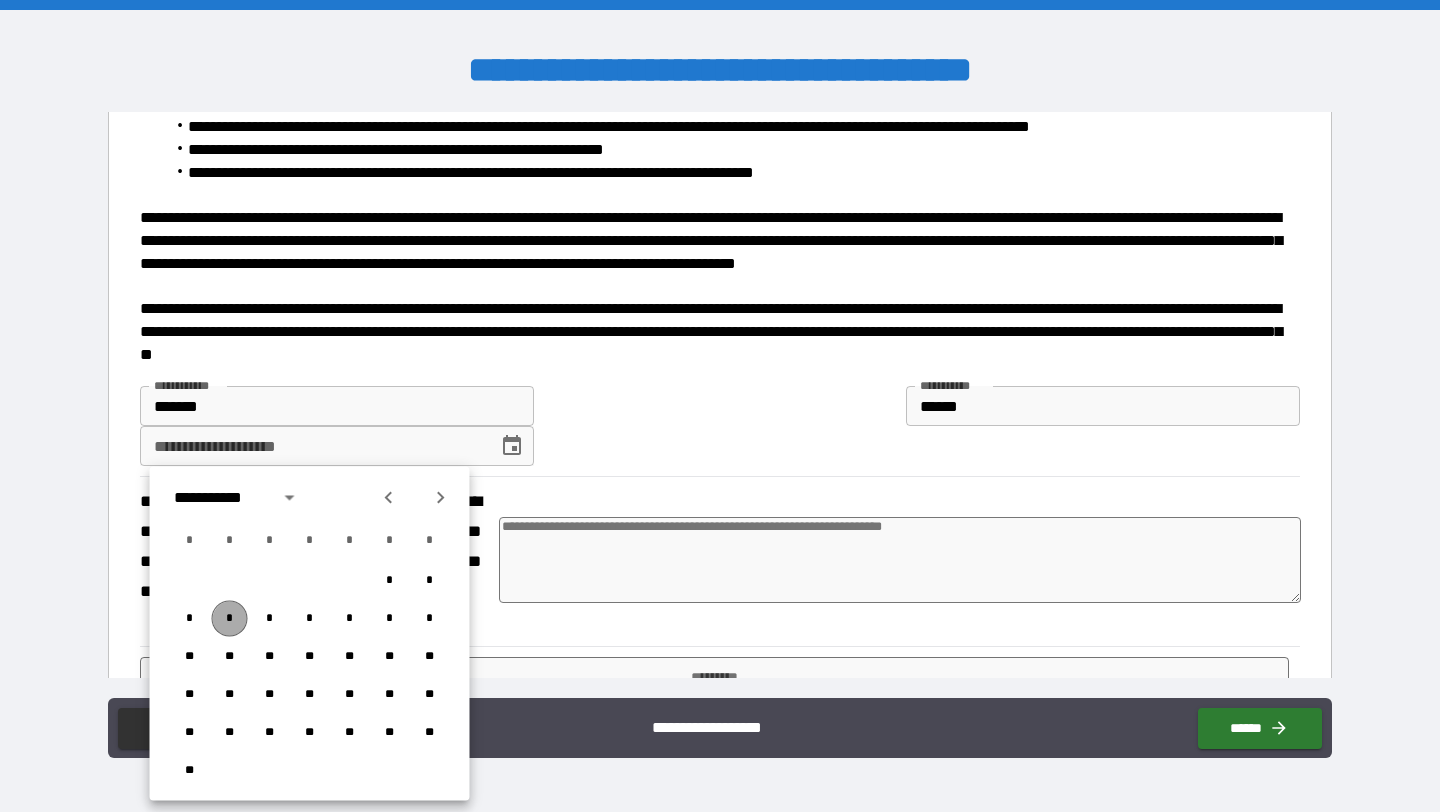 click on "*" at bounding box center [230, 619] 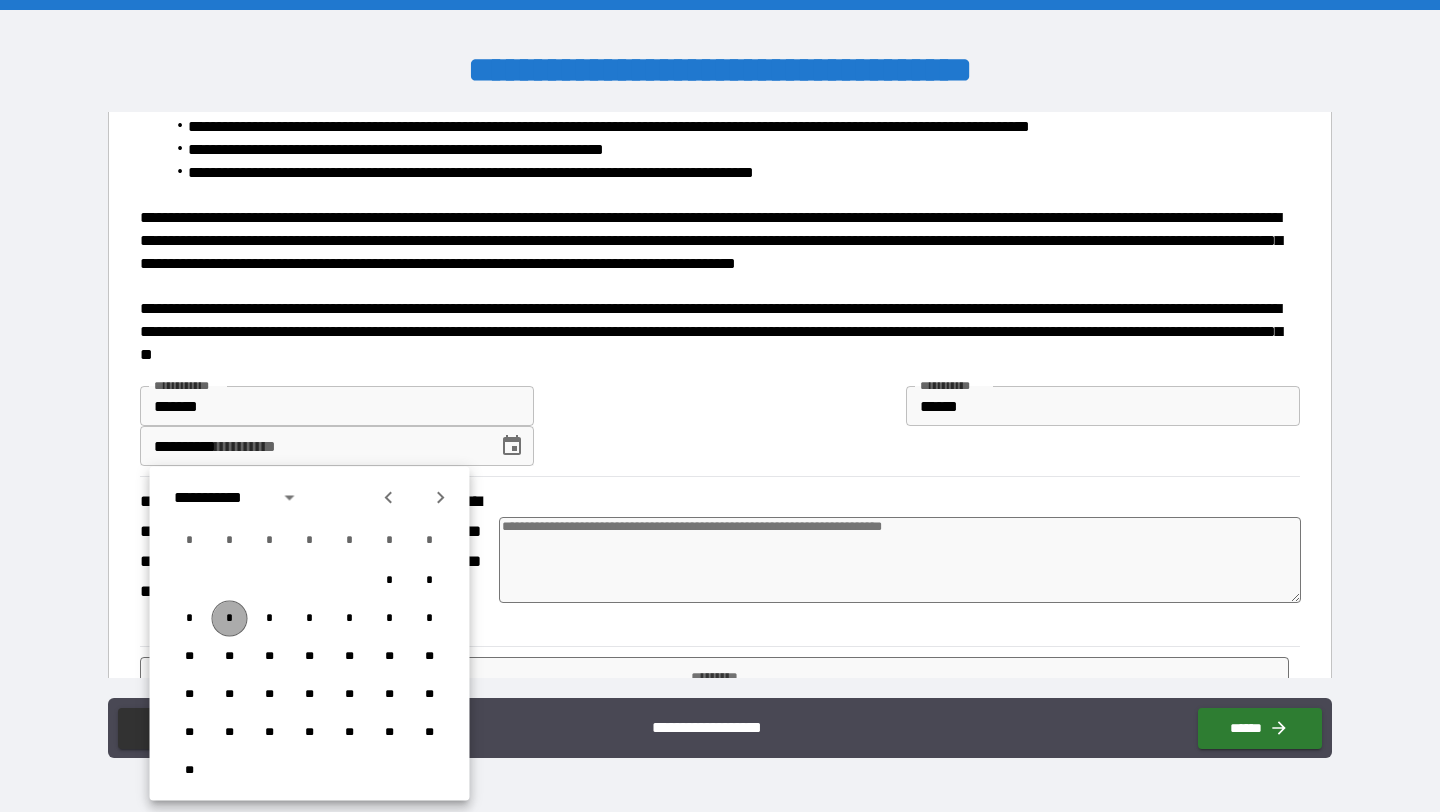 type on "*" 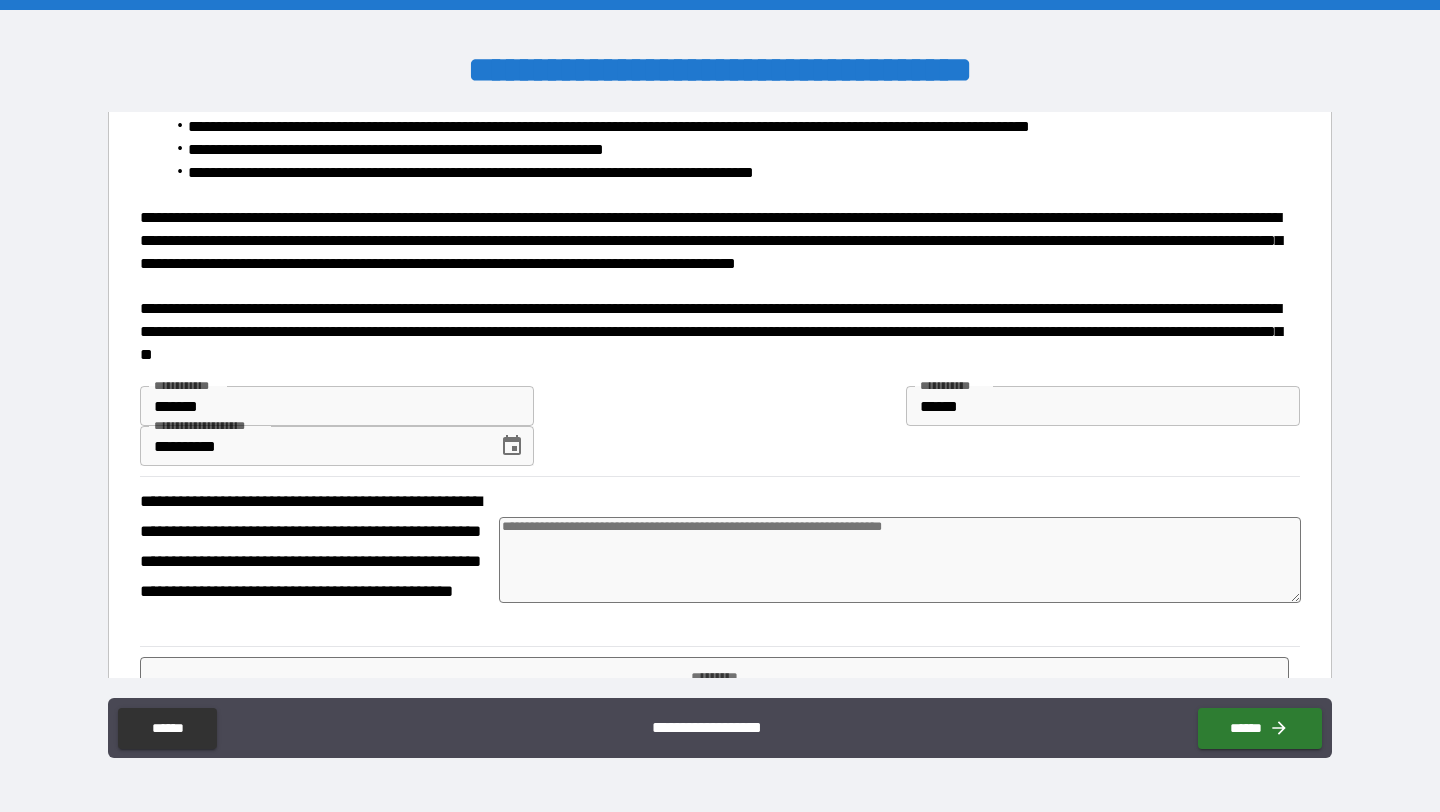 scroll, scrollTop: 294, scrollLeft: 0, axis: vertical 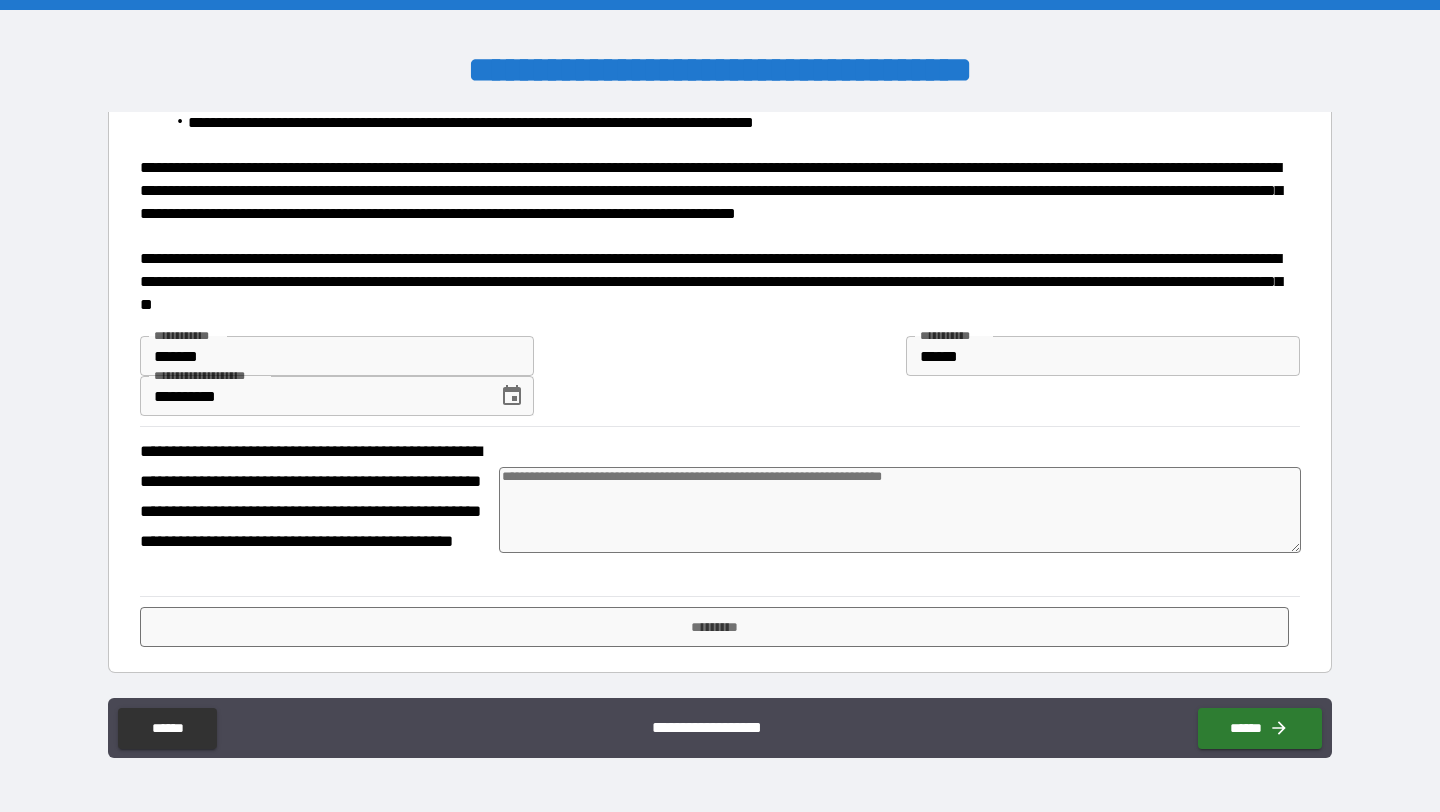 click at bounding box center (900, 510) 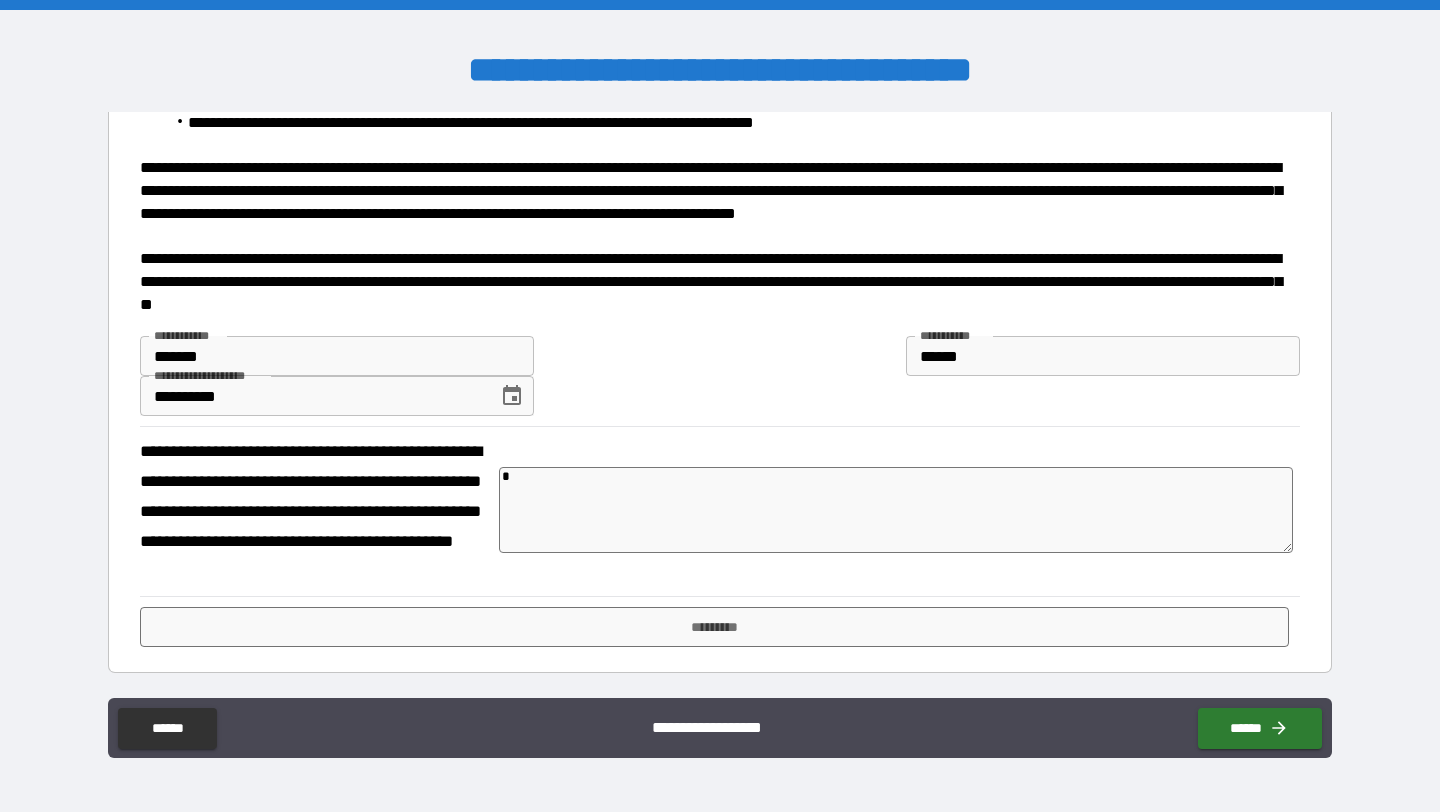 type on "*" 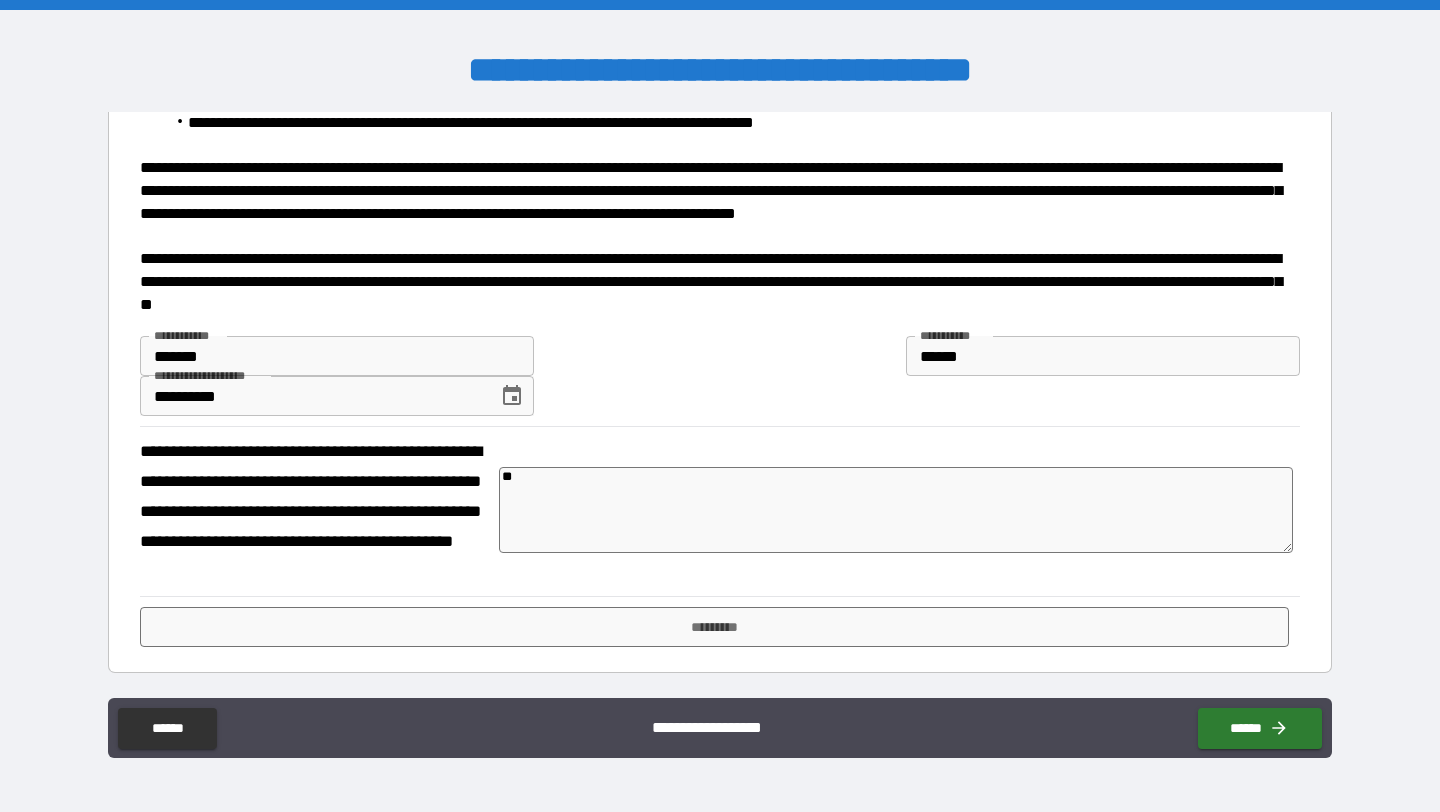 type on "***" 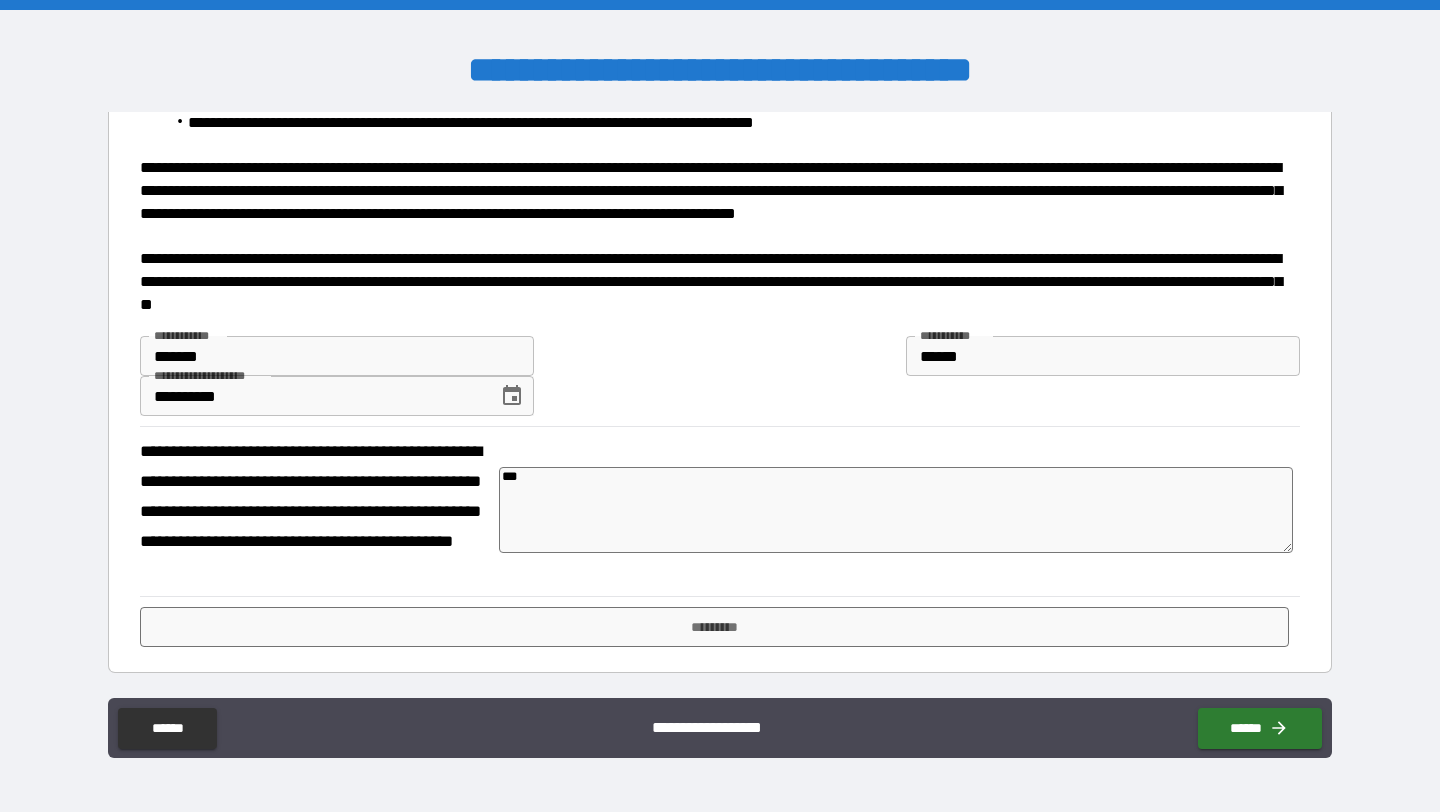 type on "****" 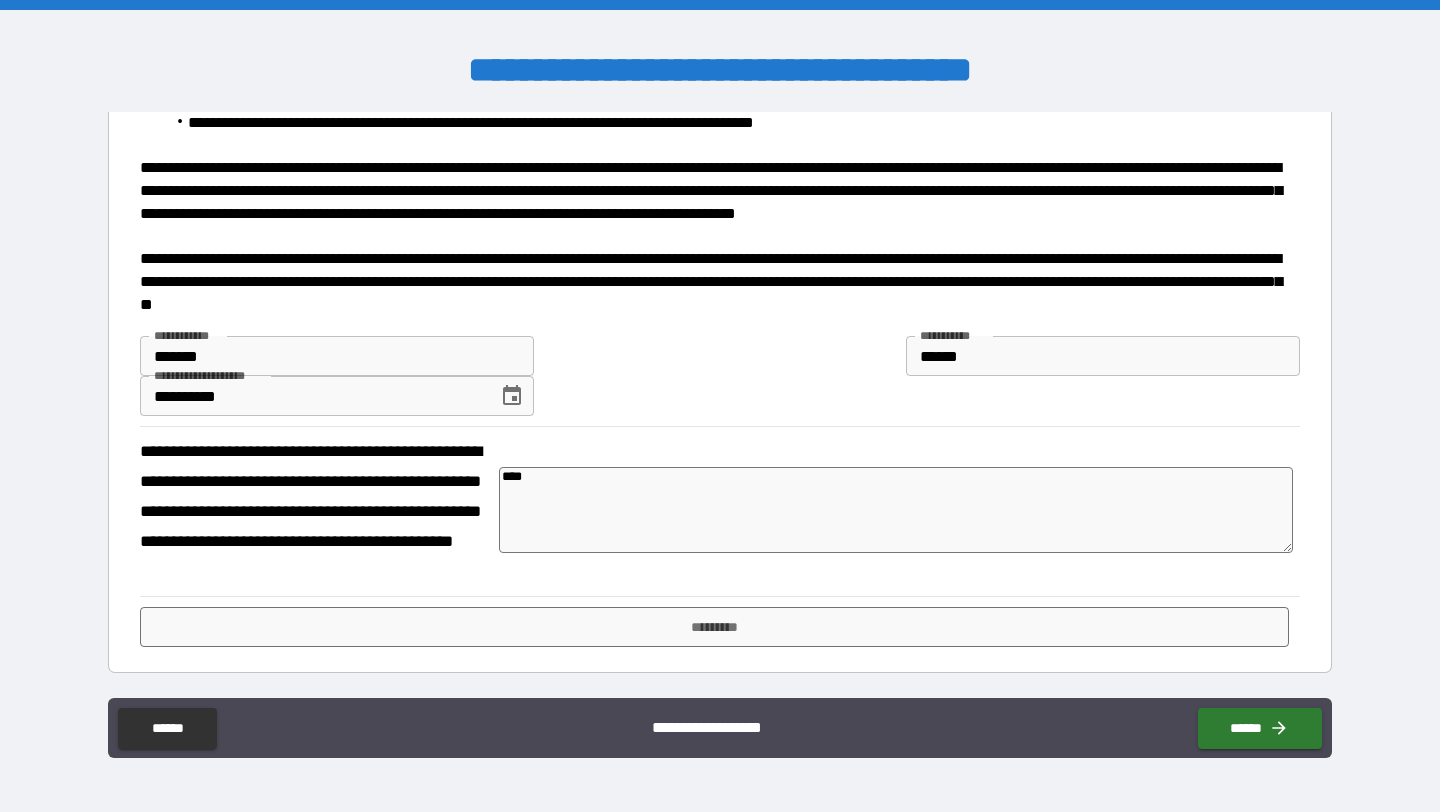 type on "*" 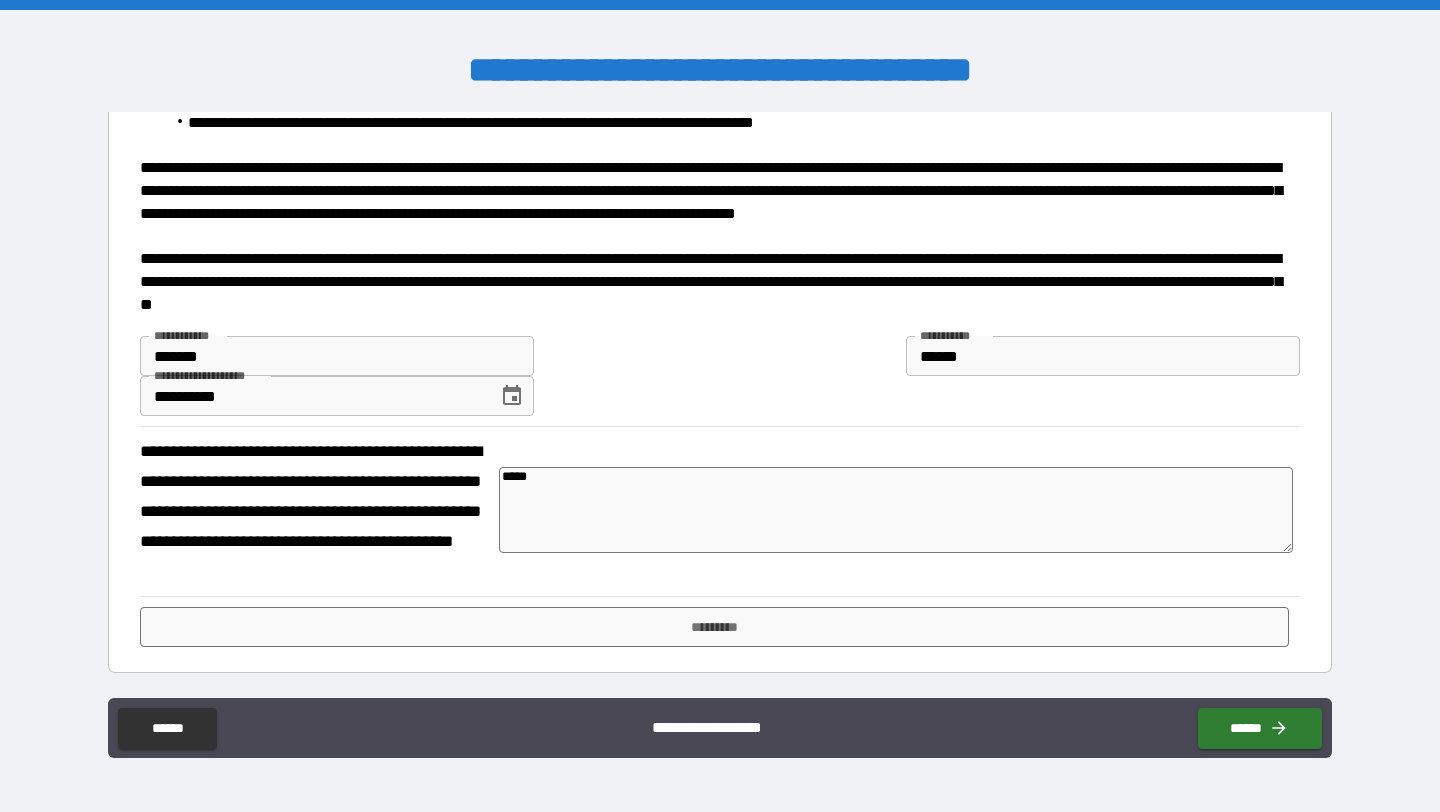 type on "*" 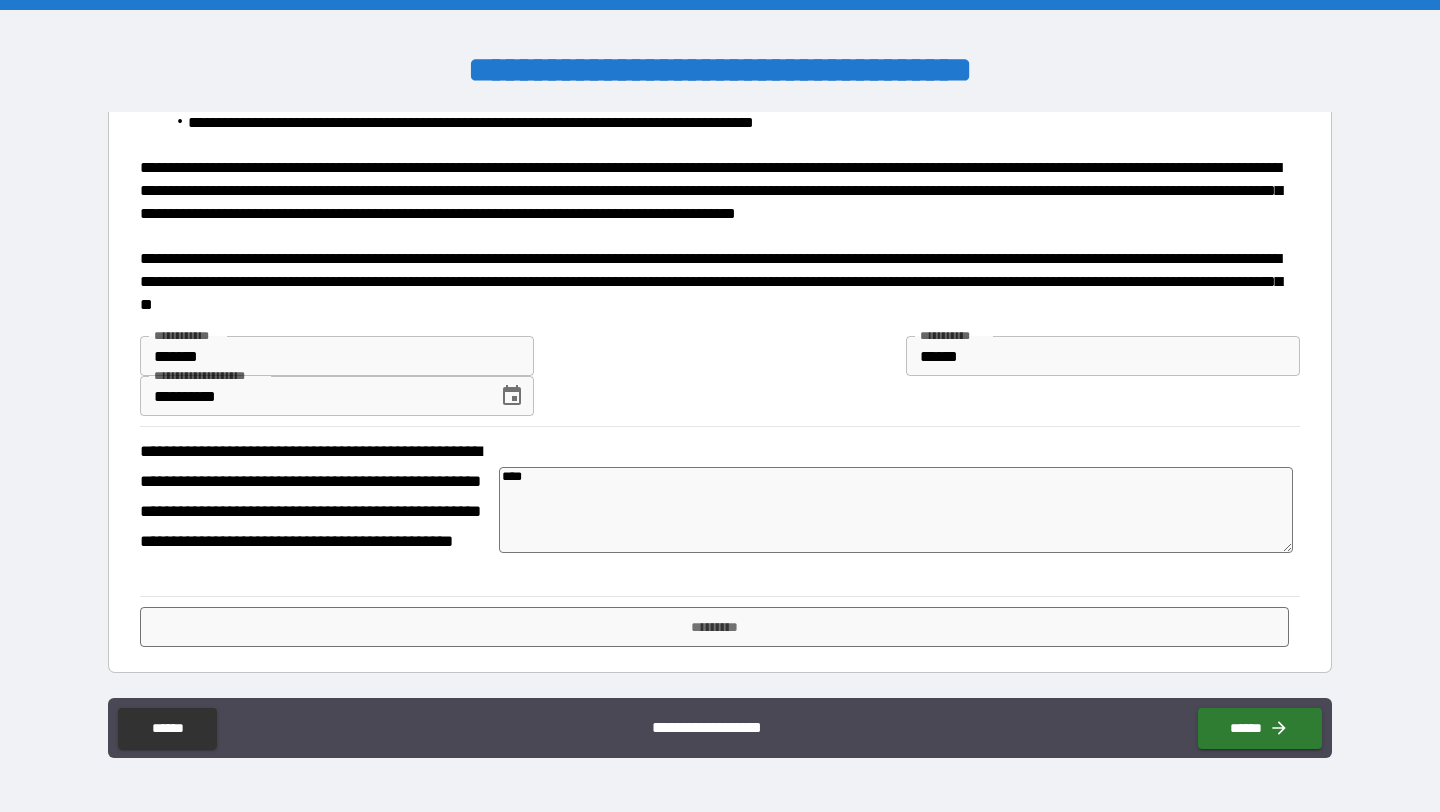type on "*" 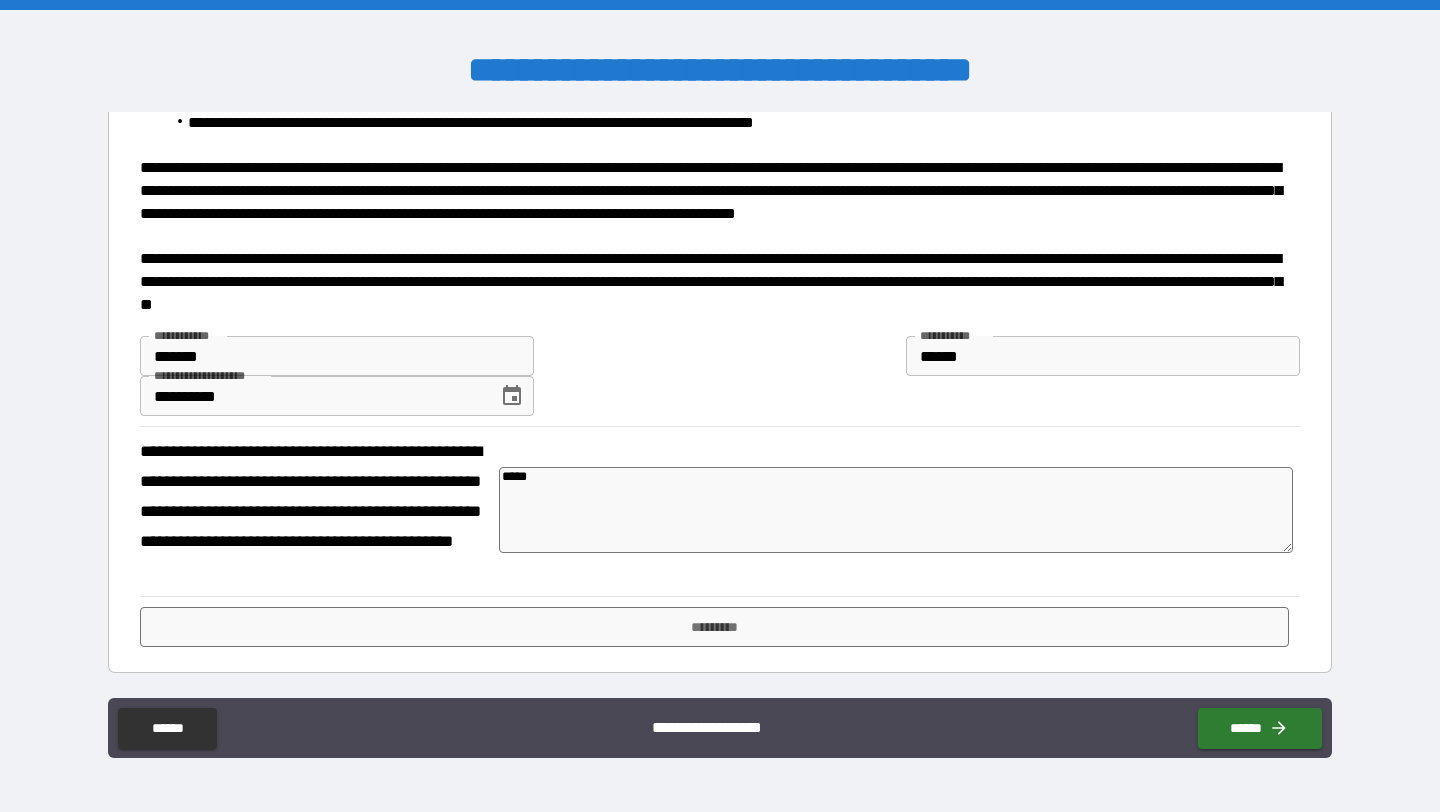 type on "*" 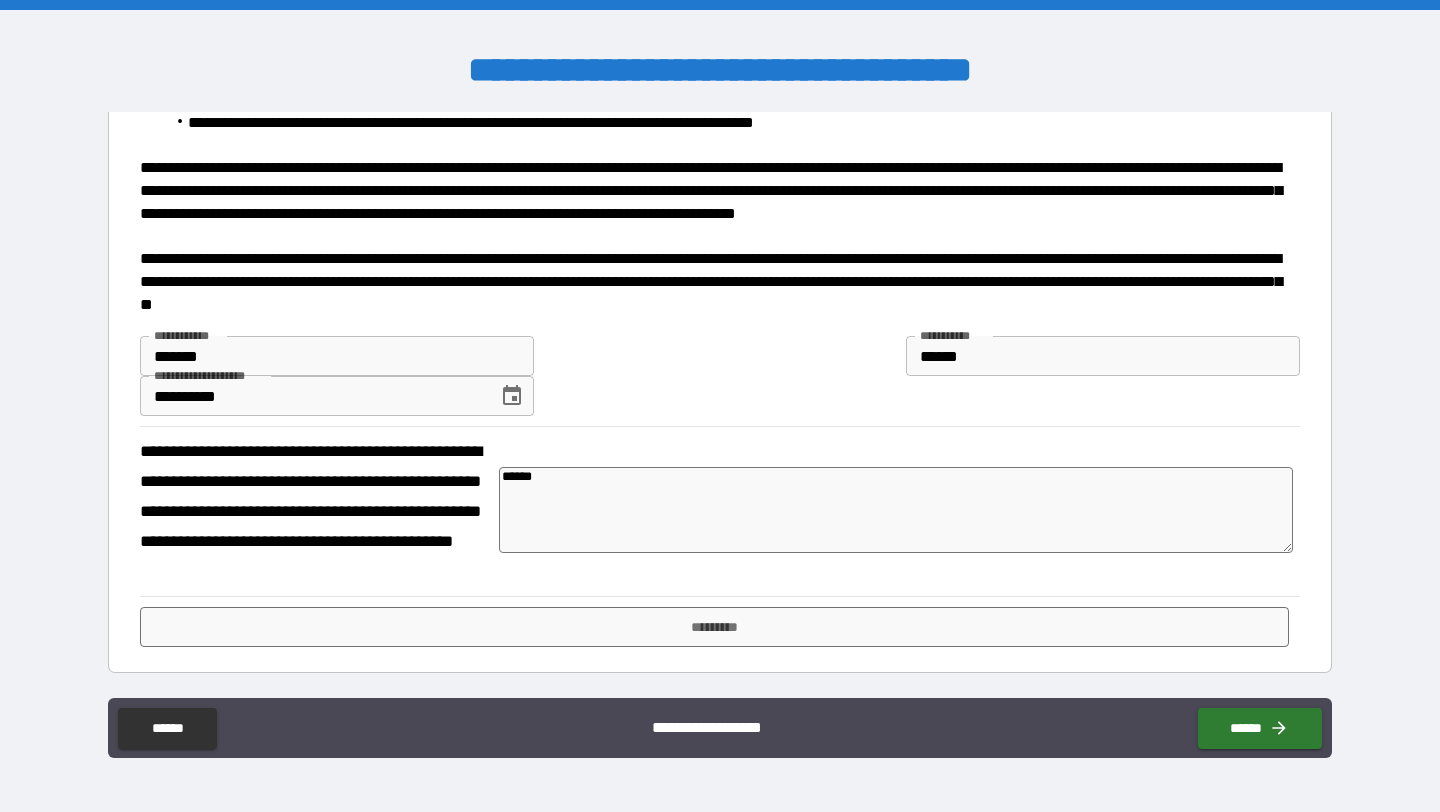 type on "******" 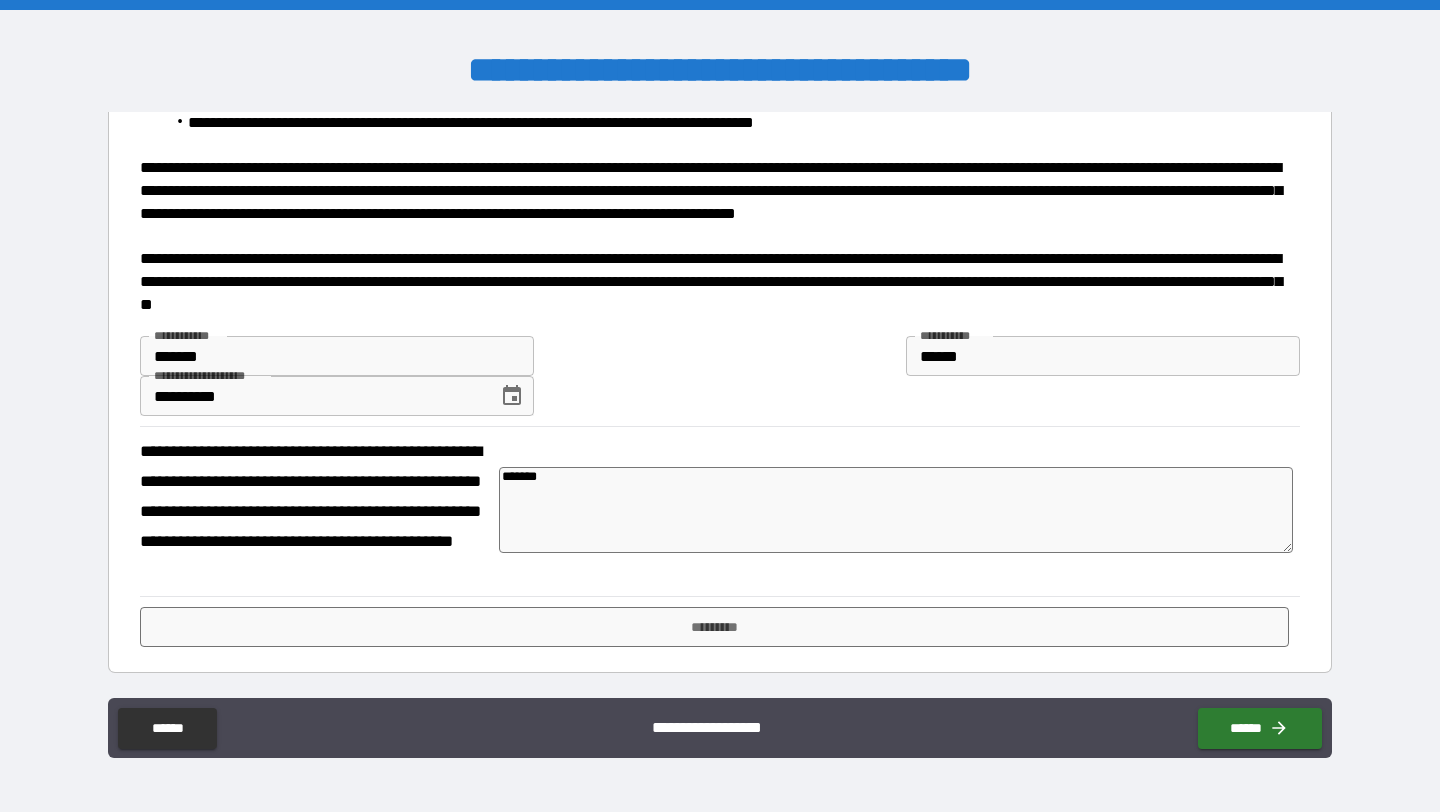 type on "*" 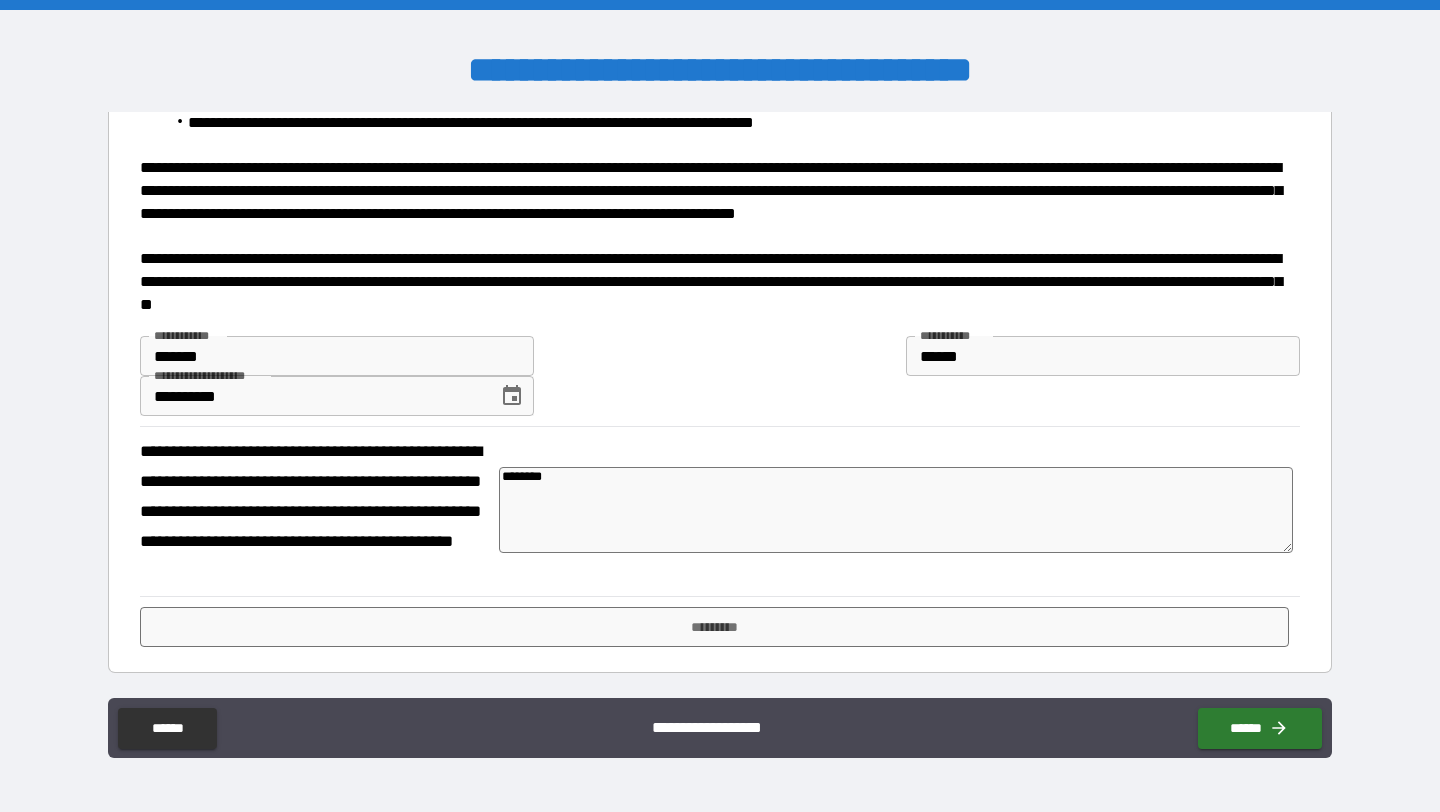 type on "*********" 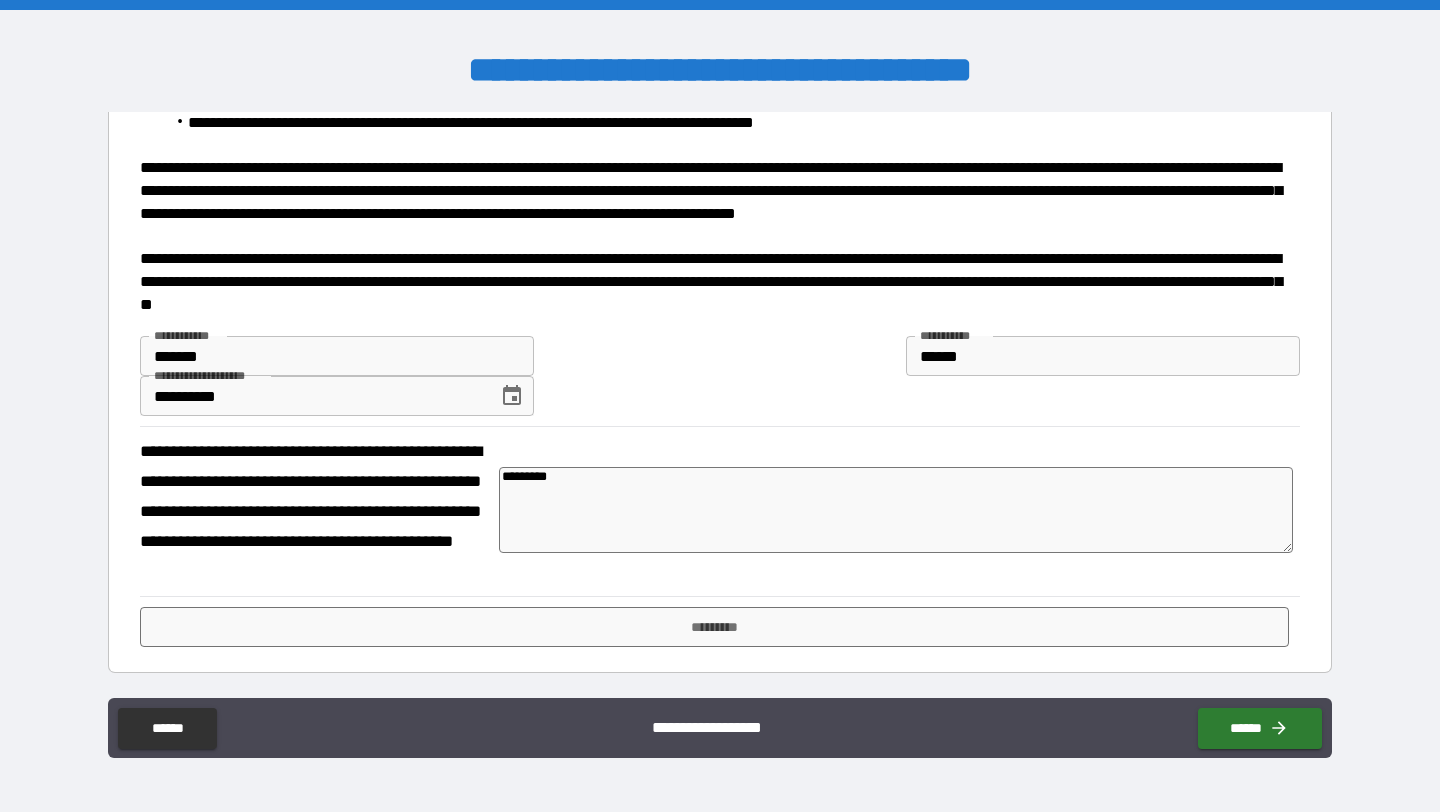 type on "**********" 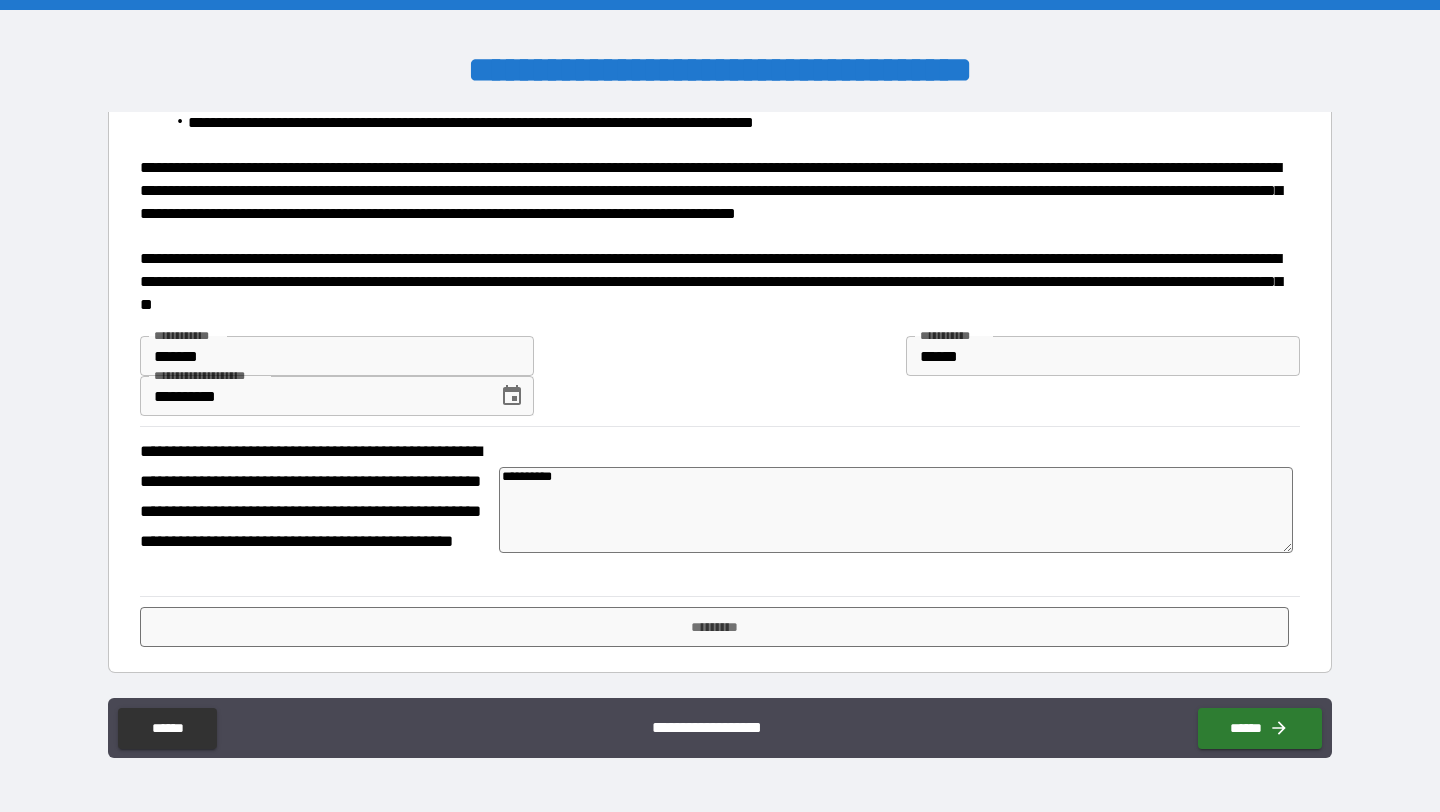 type on "*" 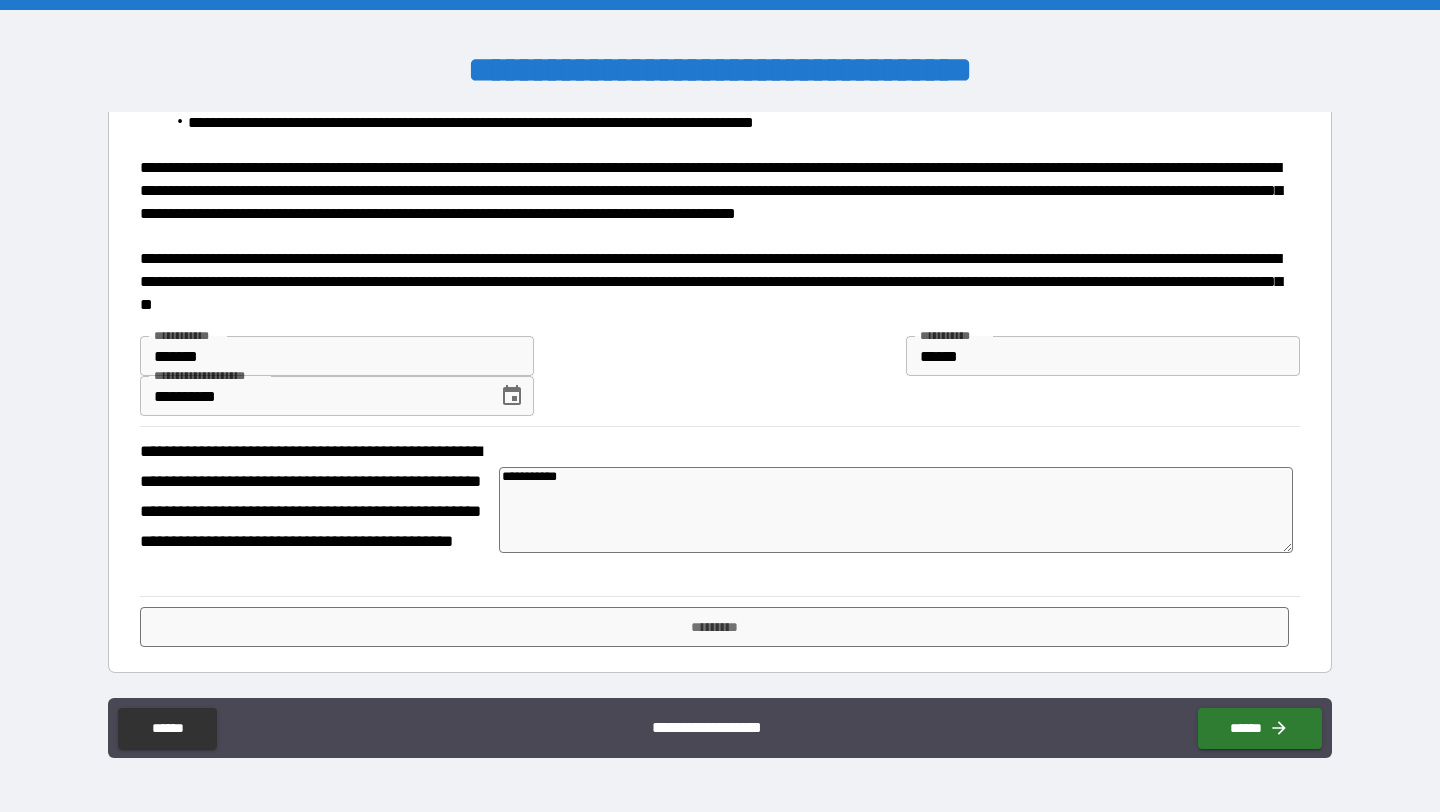 type on "**********" 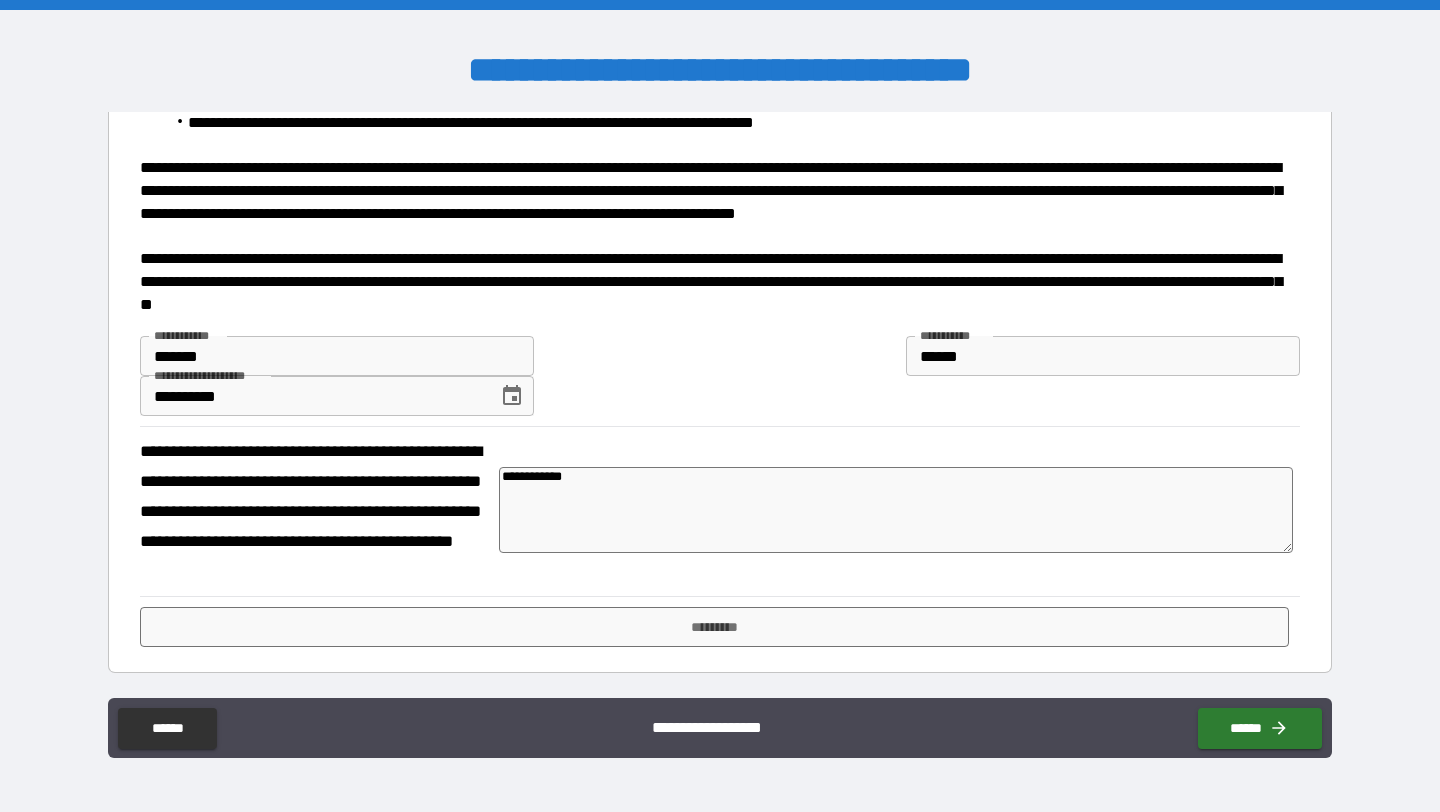 type on "*" 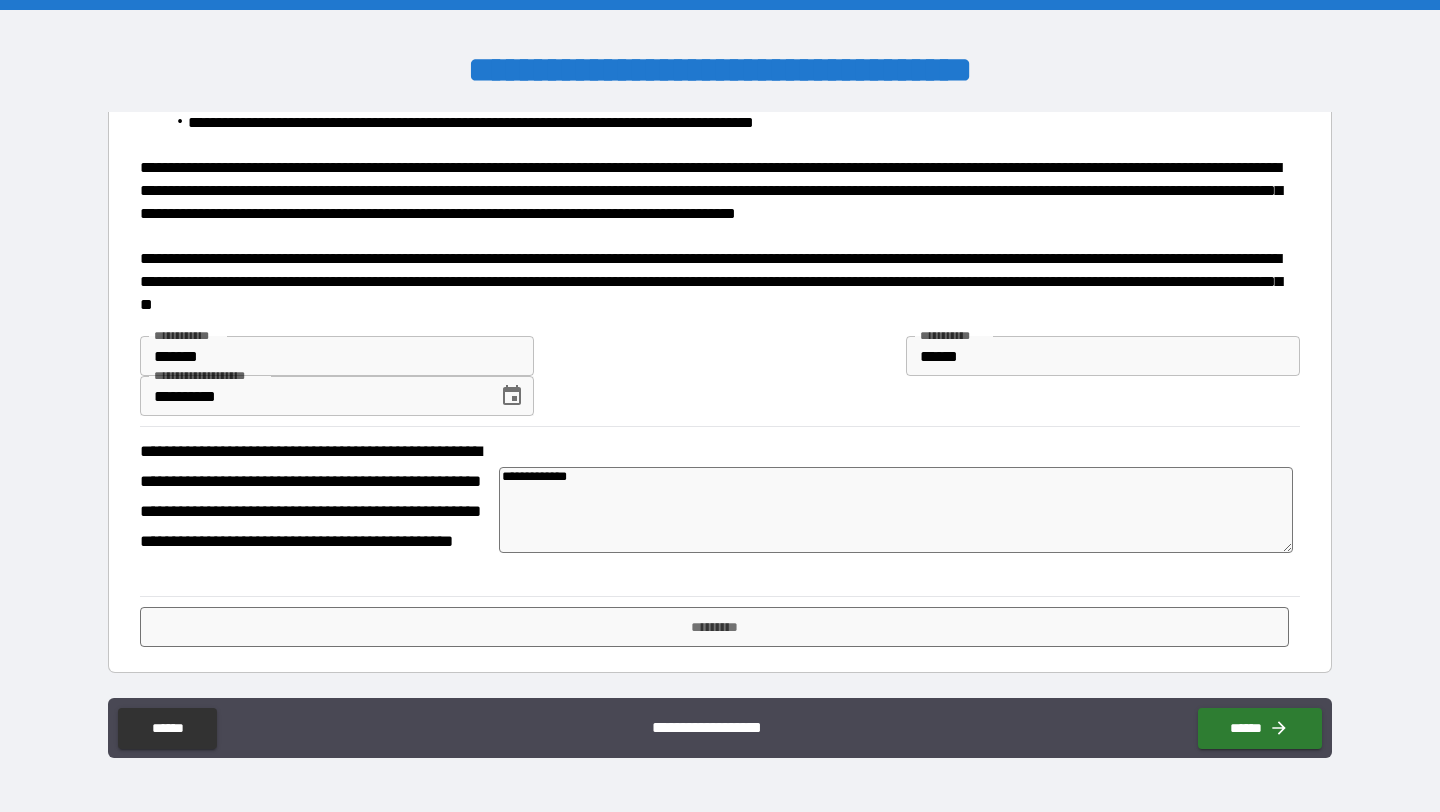 type on "**********" 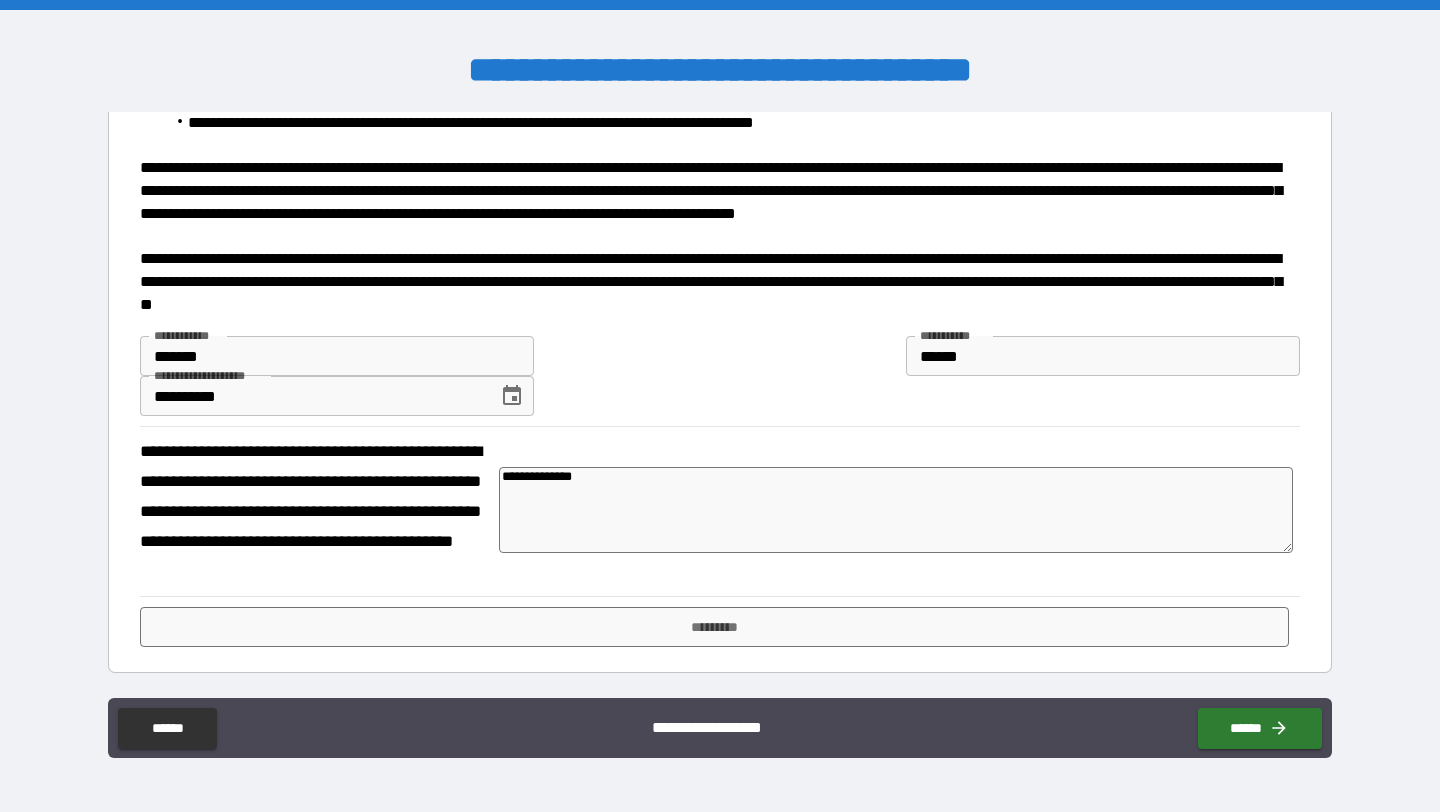 type on "*" 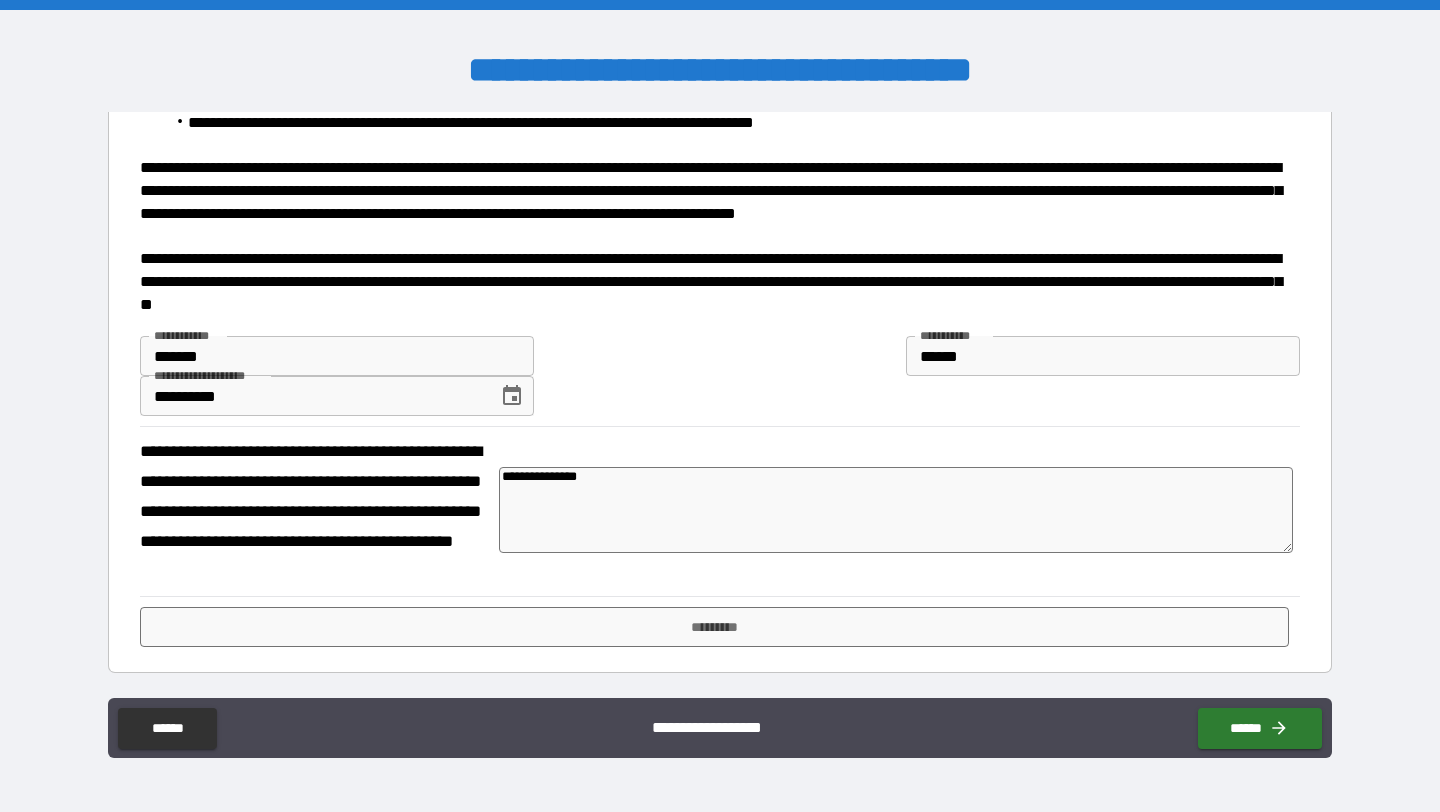 type on "*" 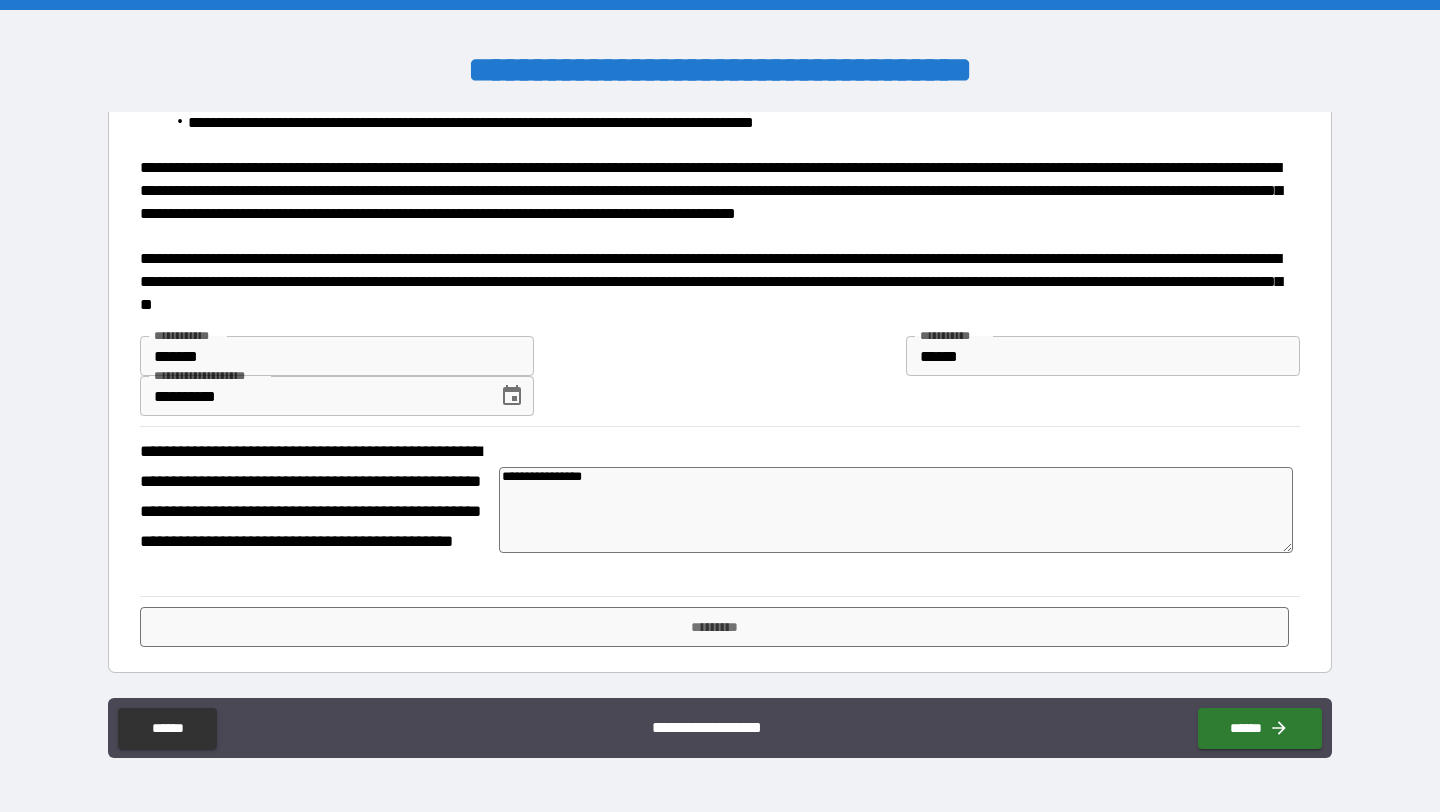 type on "*" 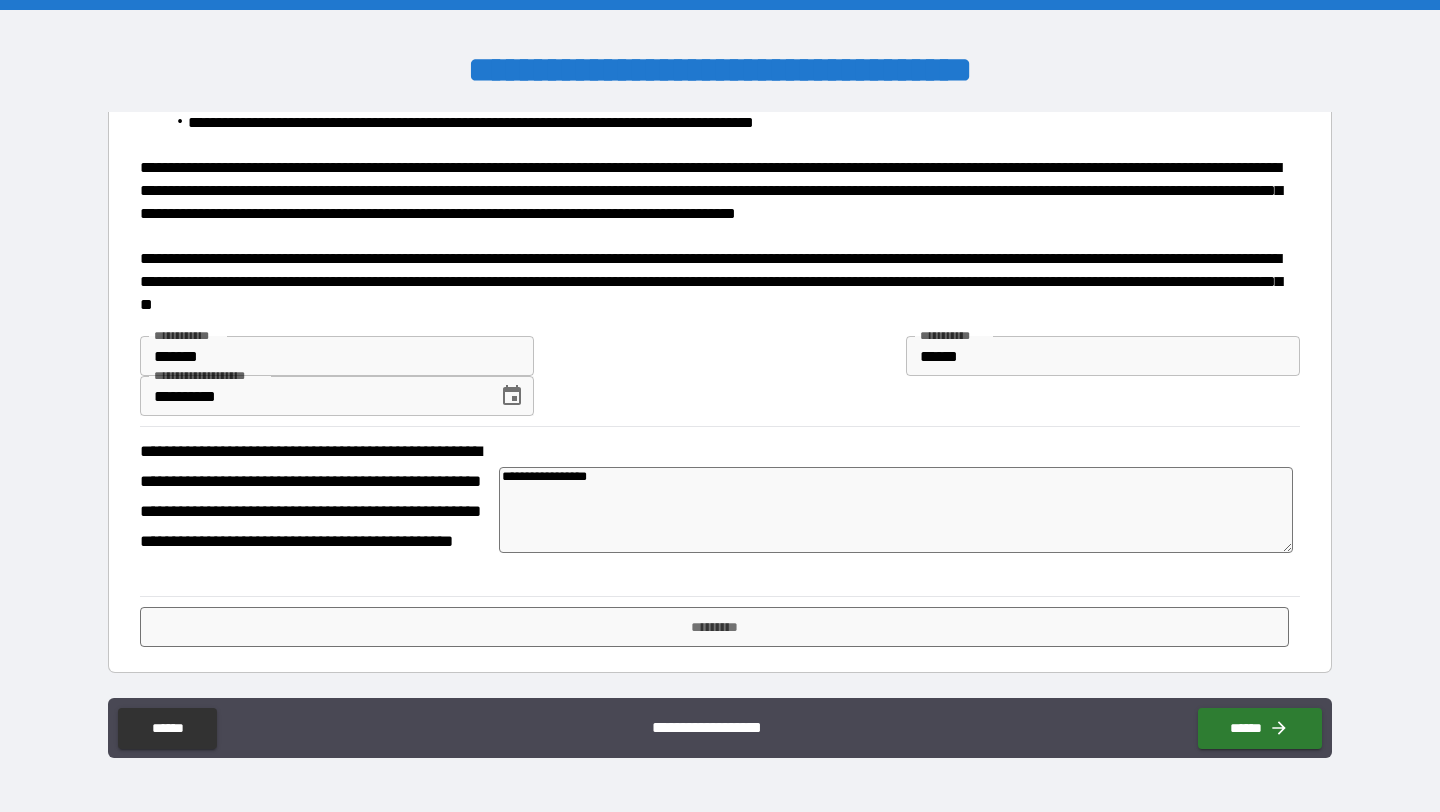type on "*" 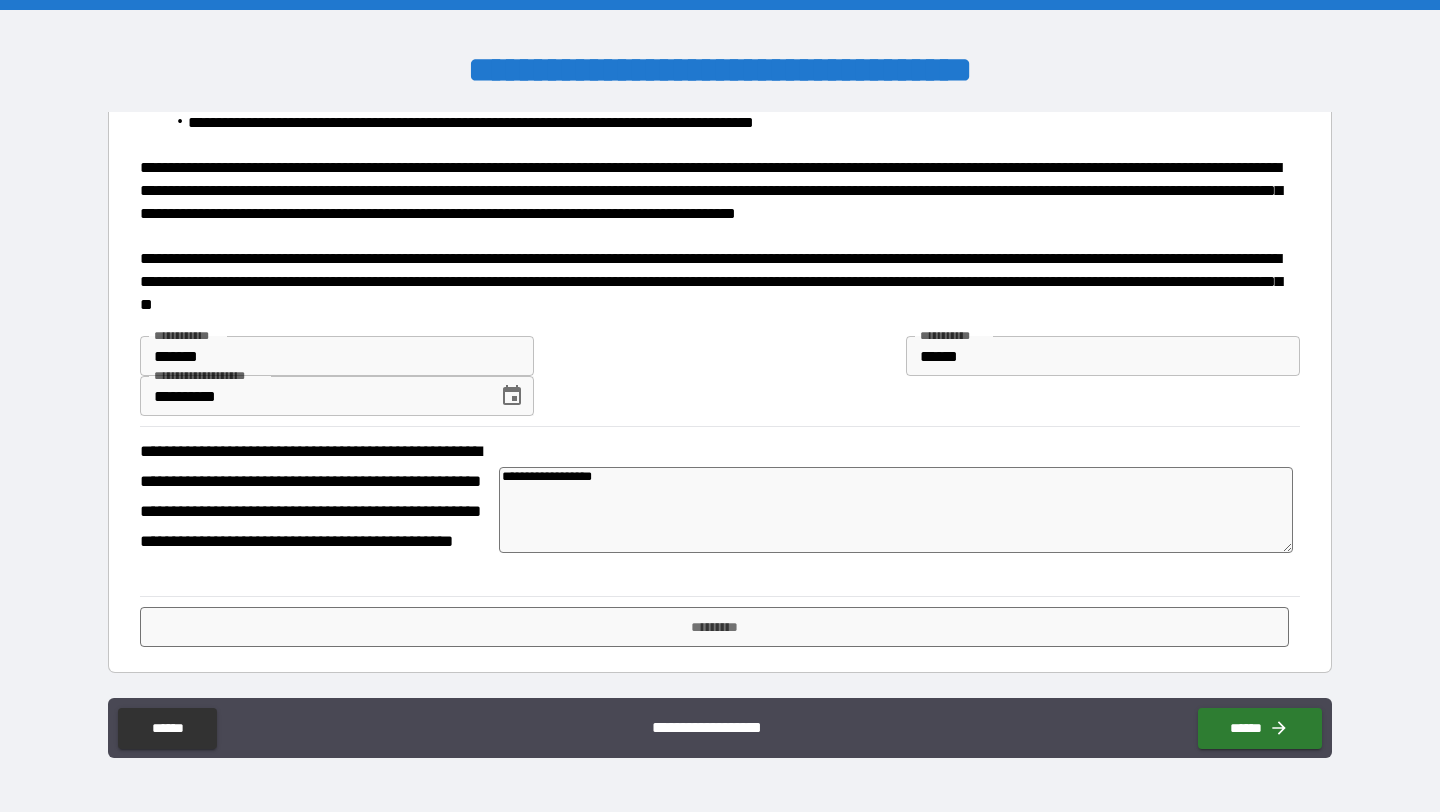 type on "*" 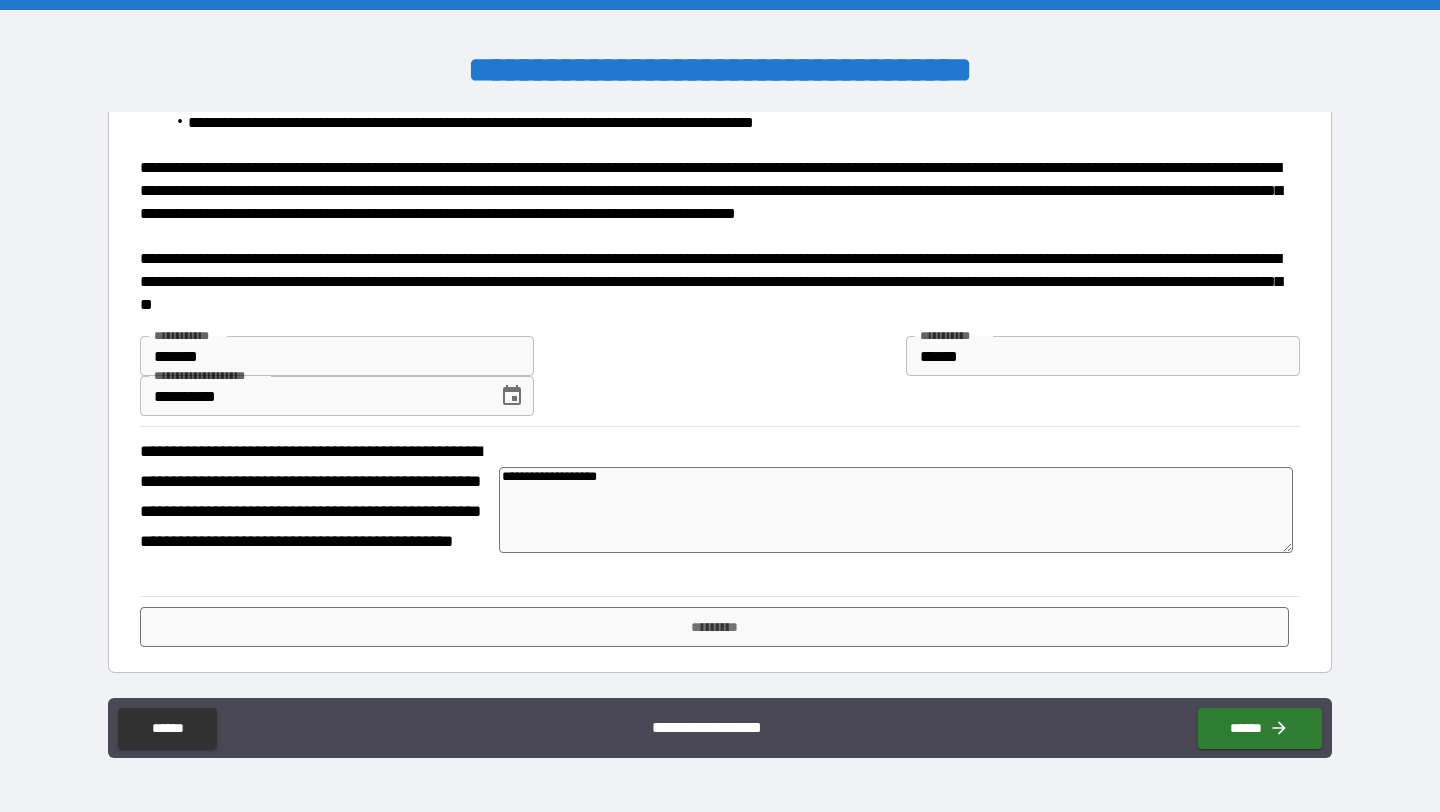 type on "**********" 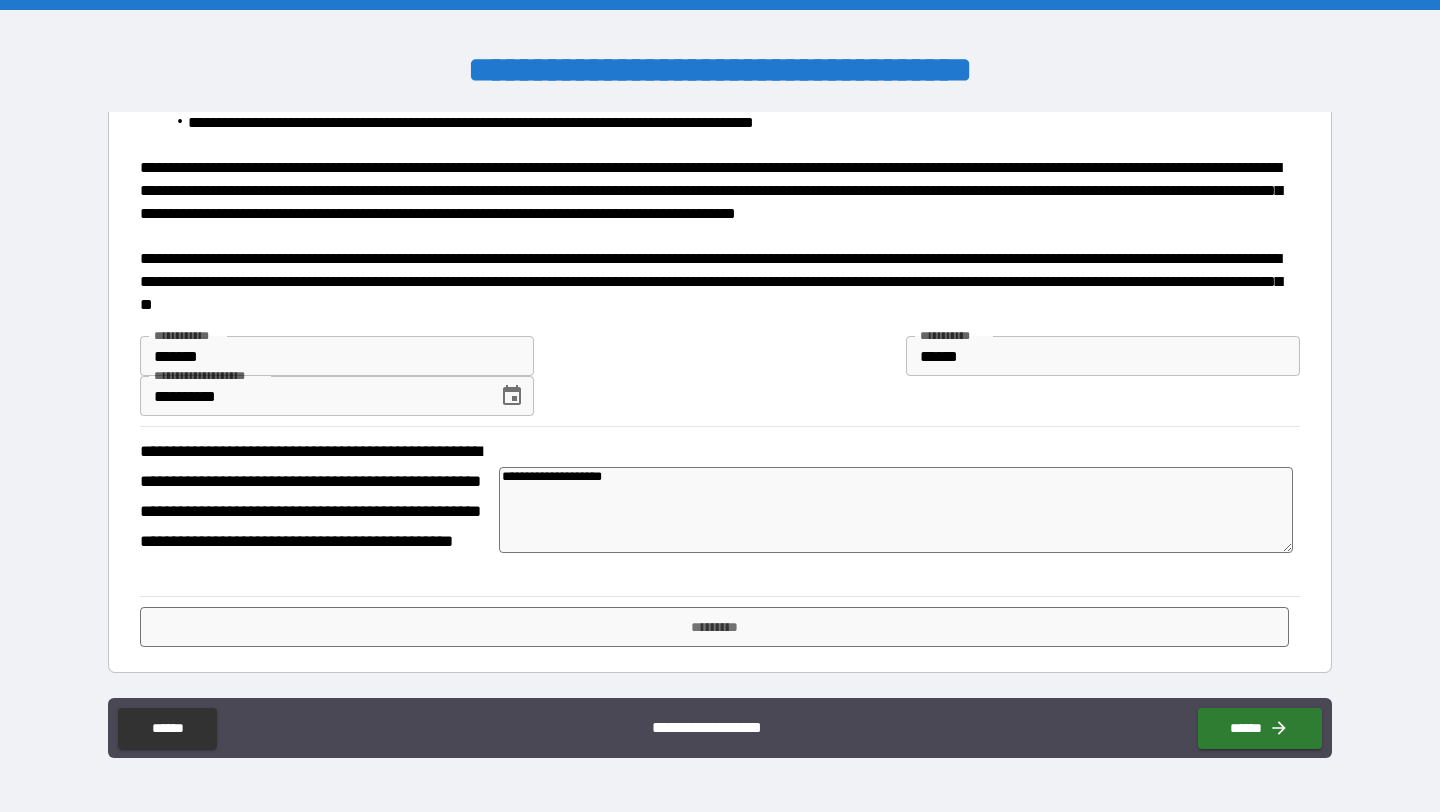type on "*" 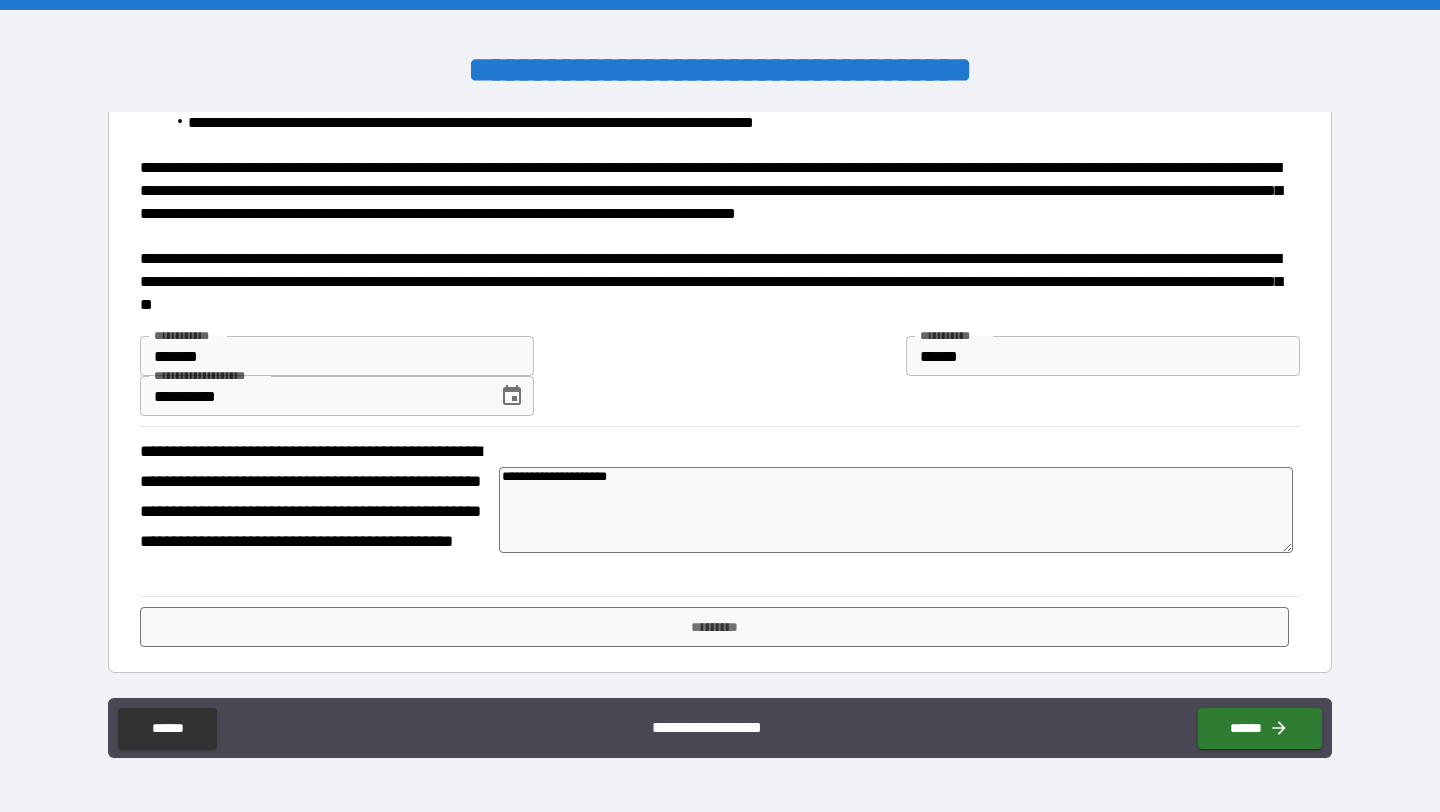 type on "**********" 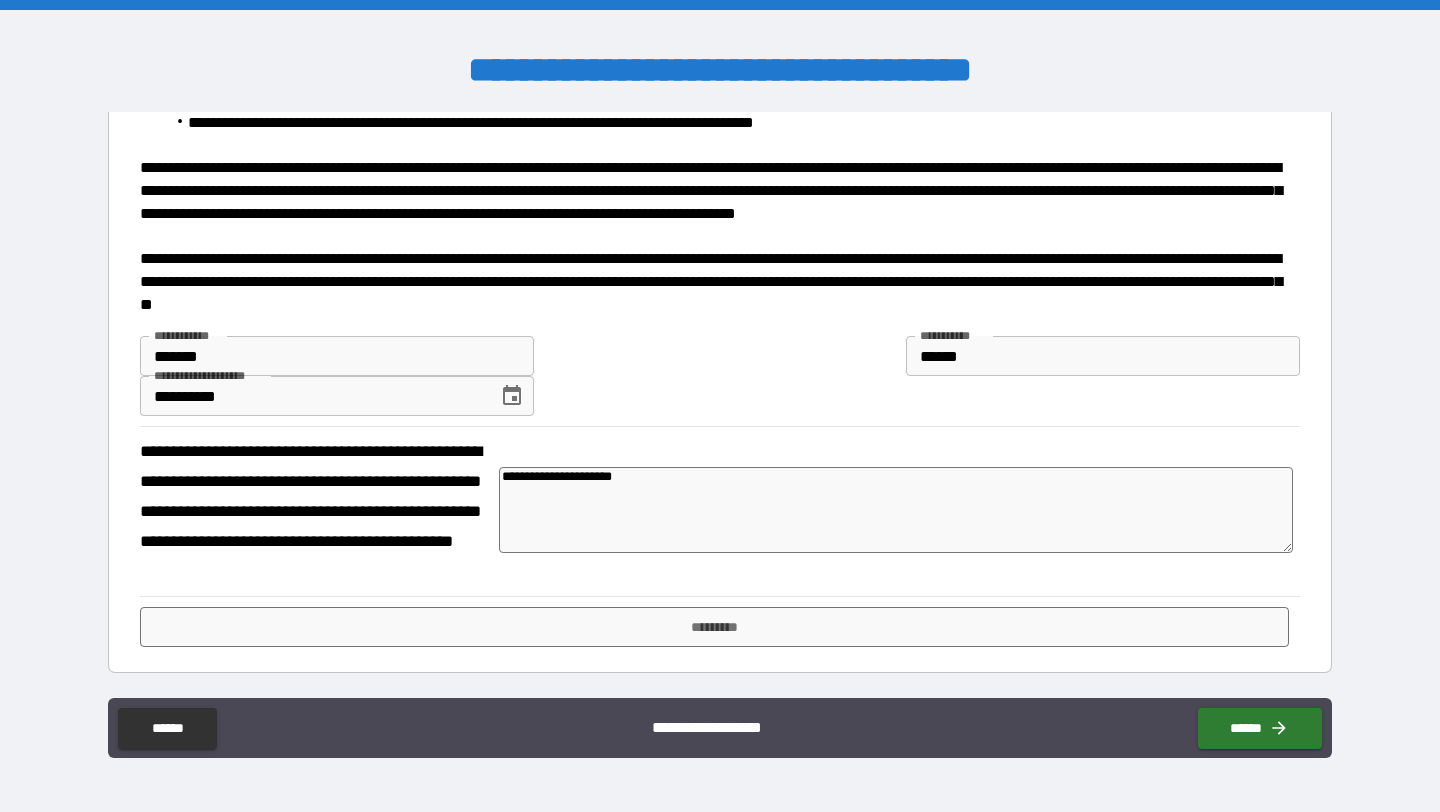 type on "*" 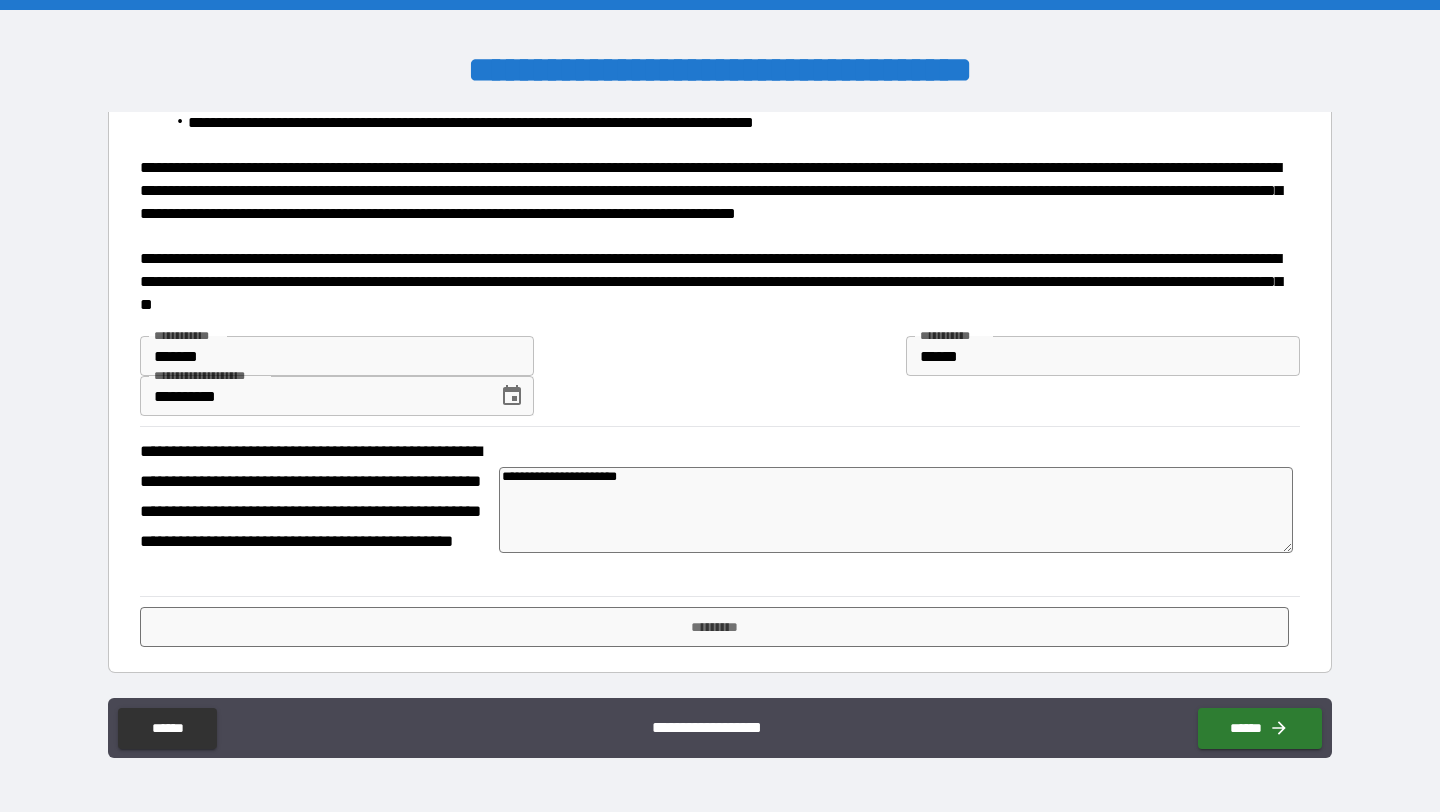 type on "*" 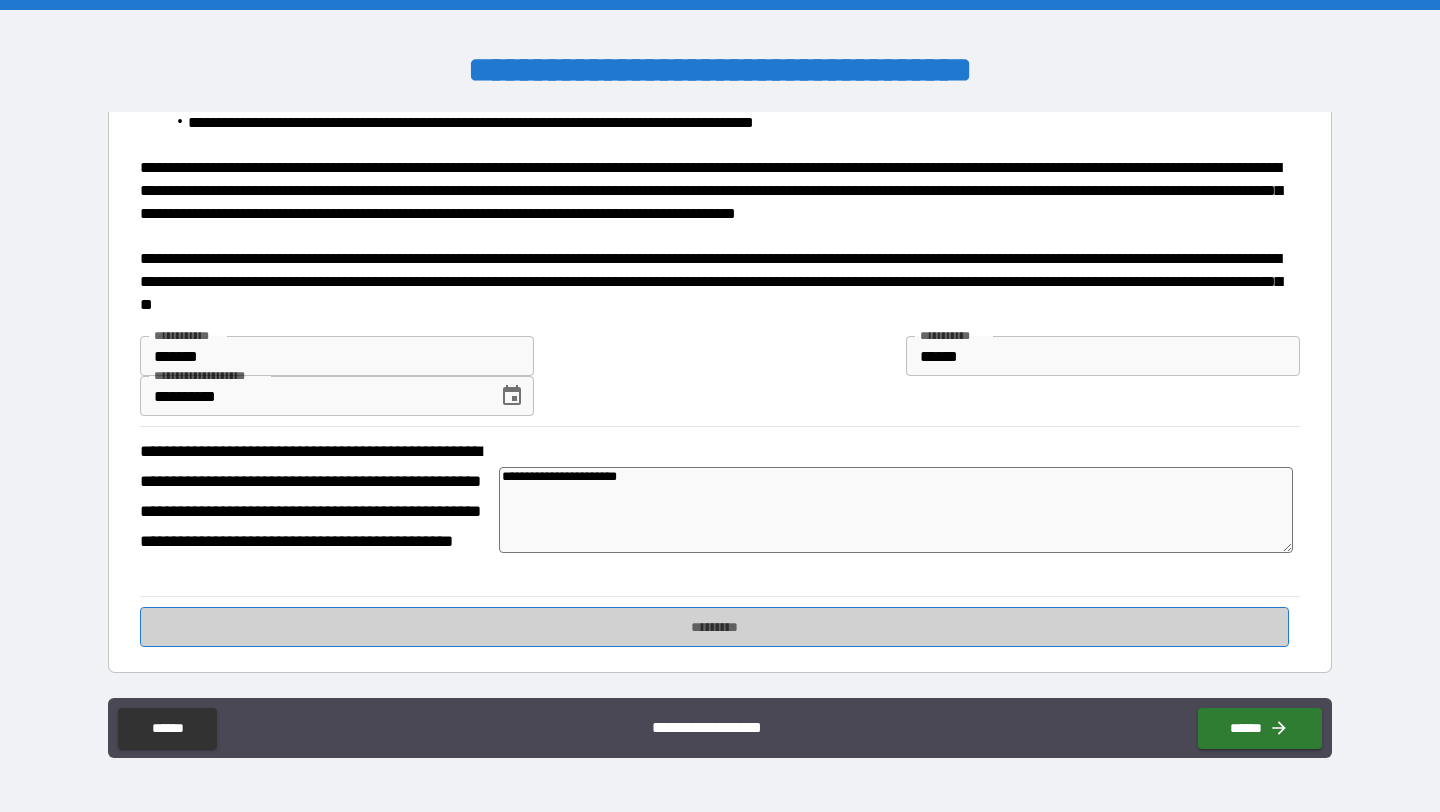 click on "*********" at bounding box center [714, 627] 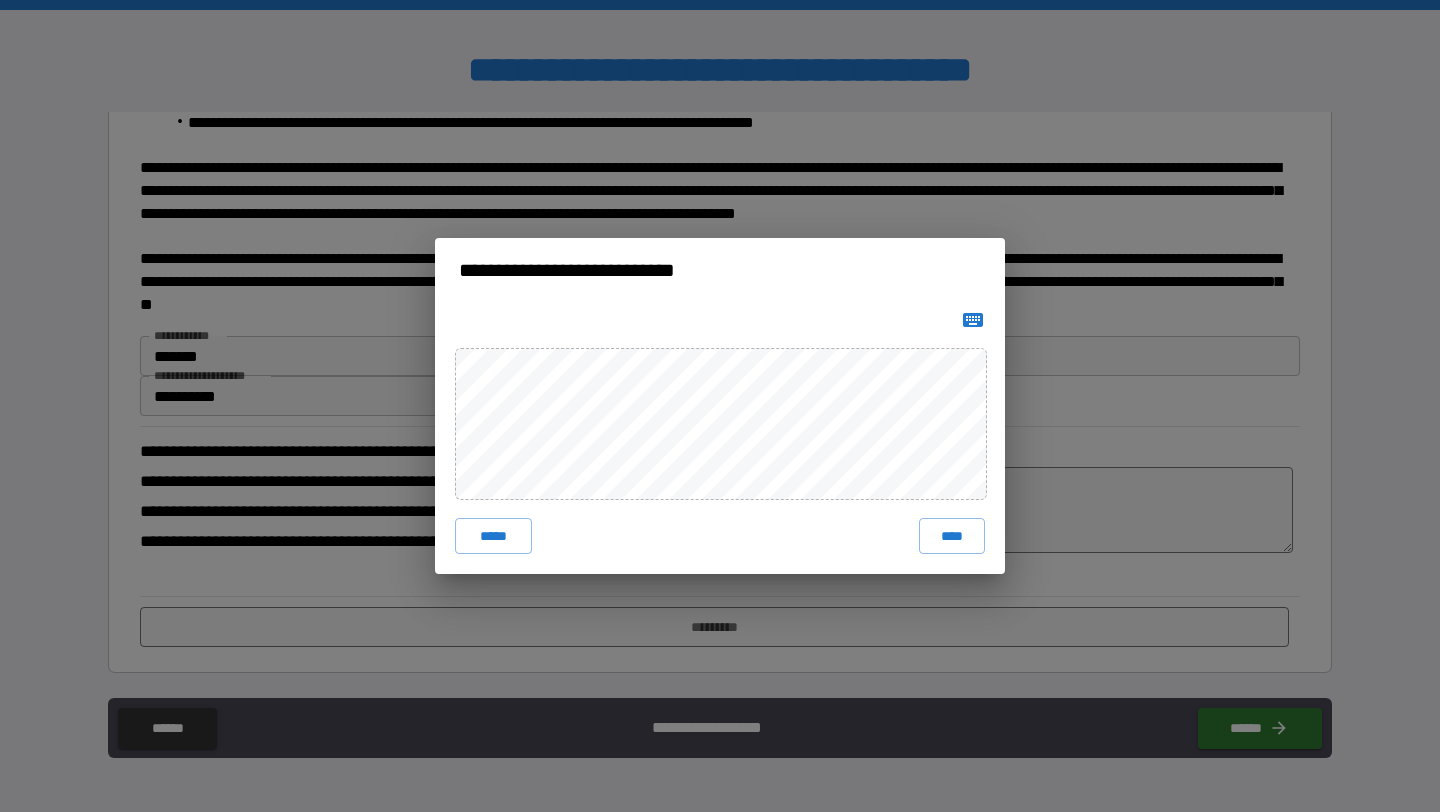 click at bounding box center [973, 320] 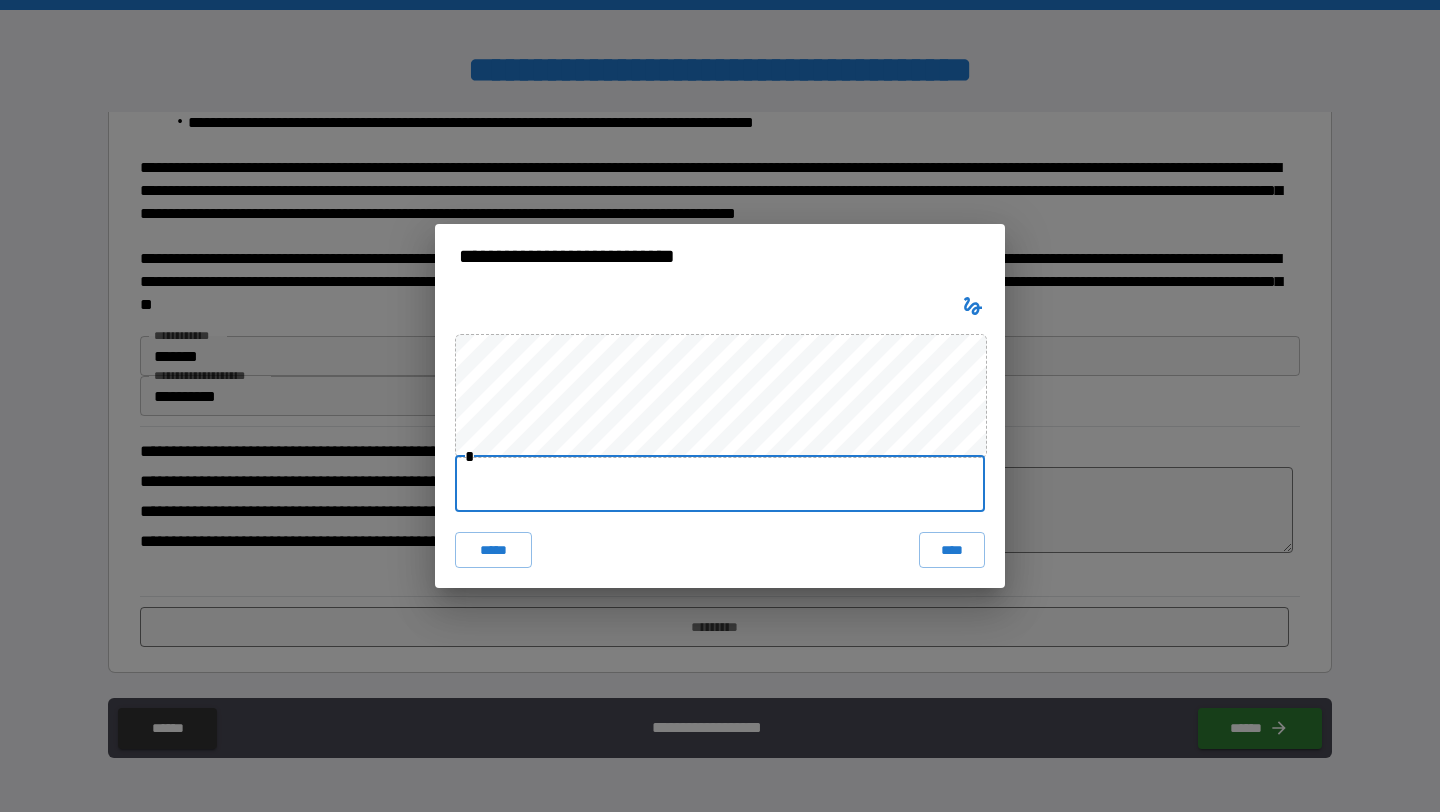 click at bounding box center (720, 484) 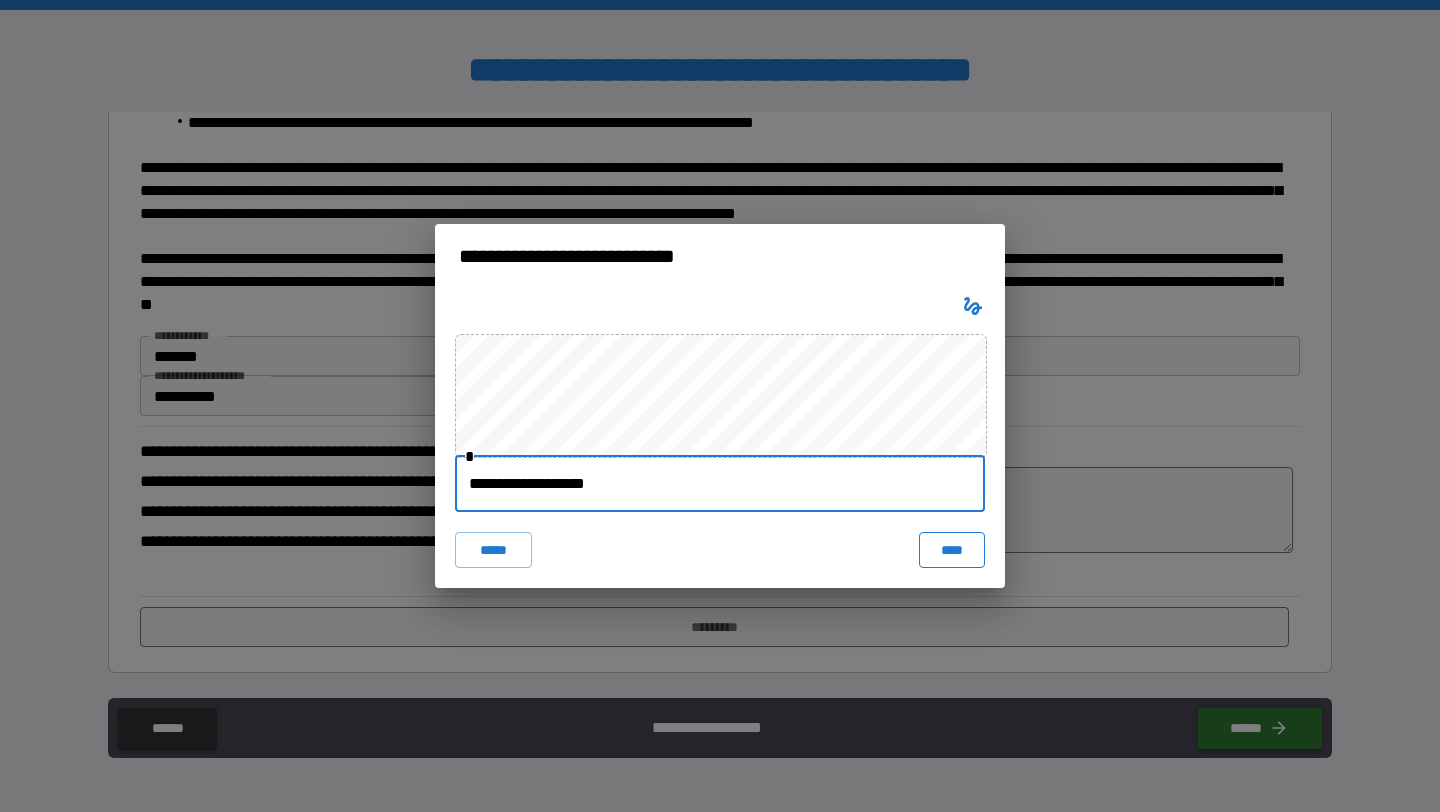 type on "**********" 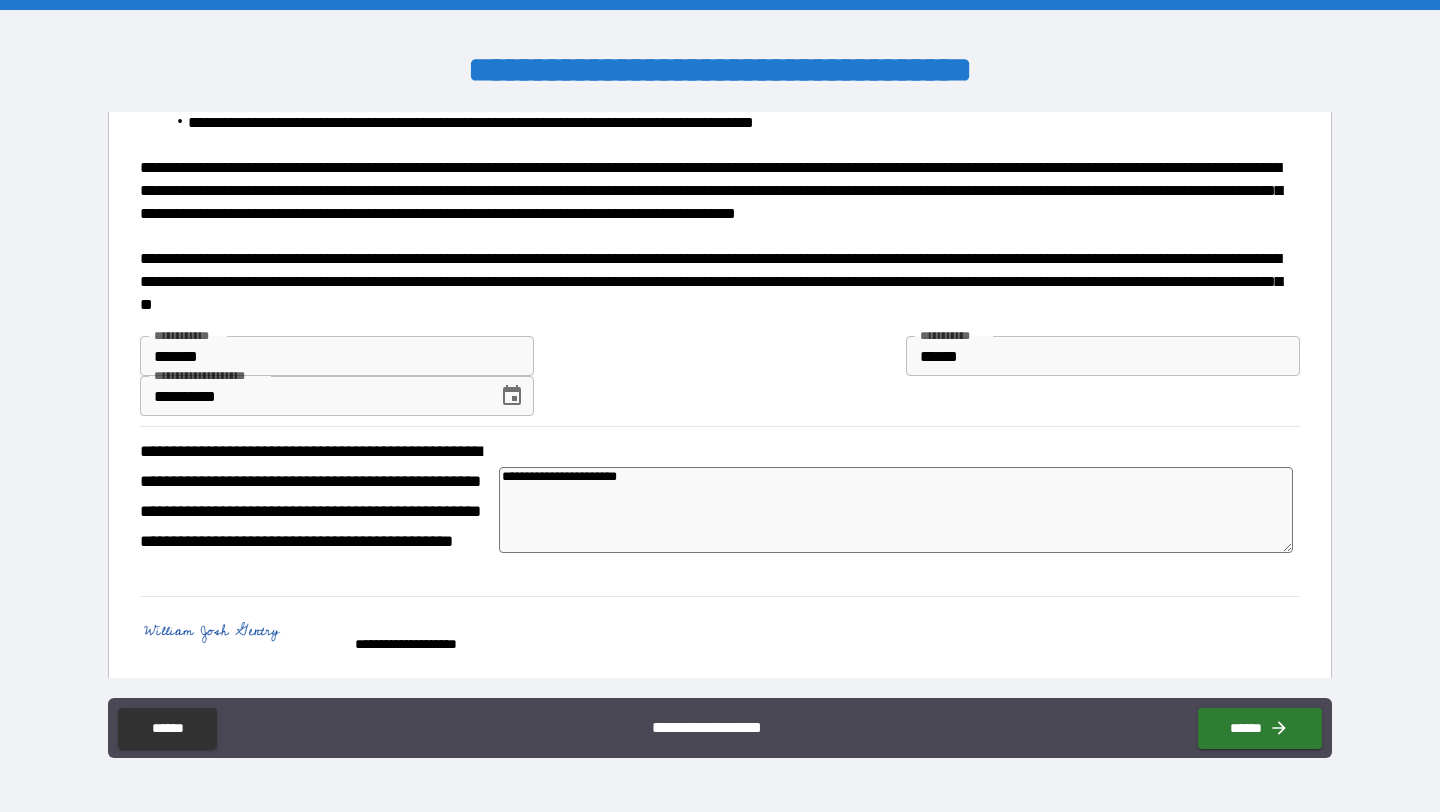 type on "*" 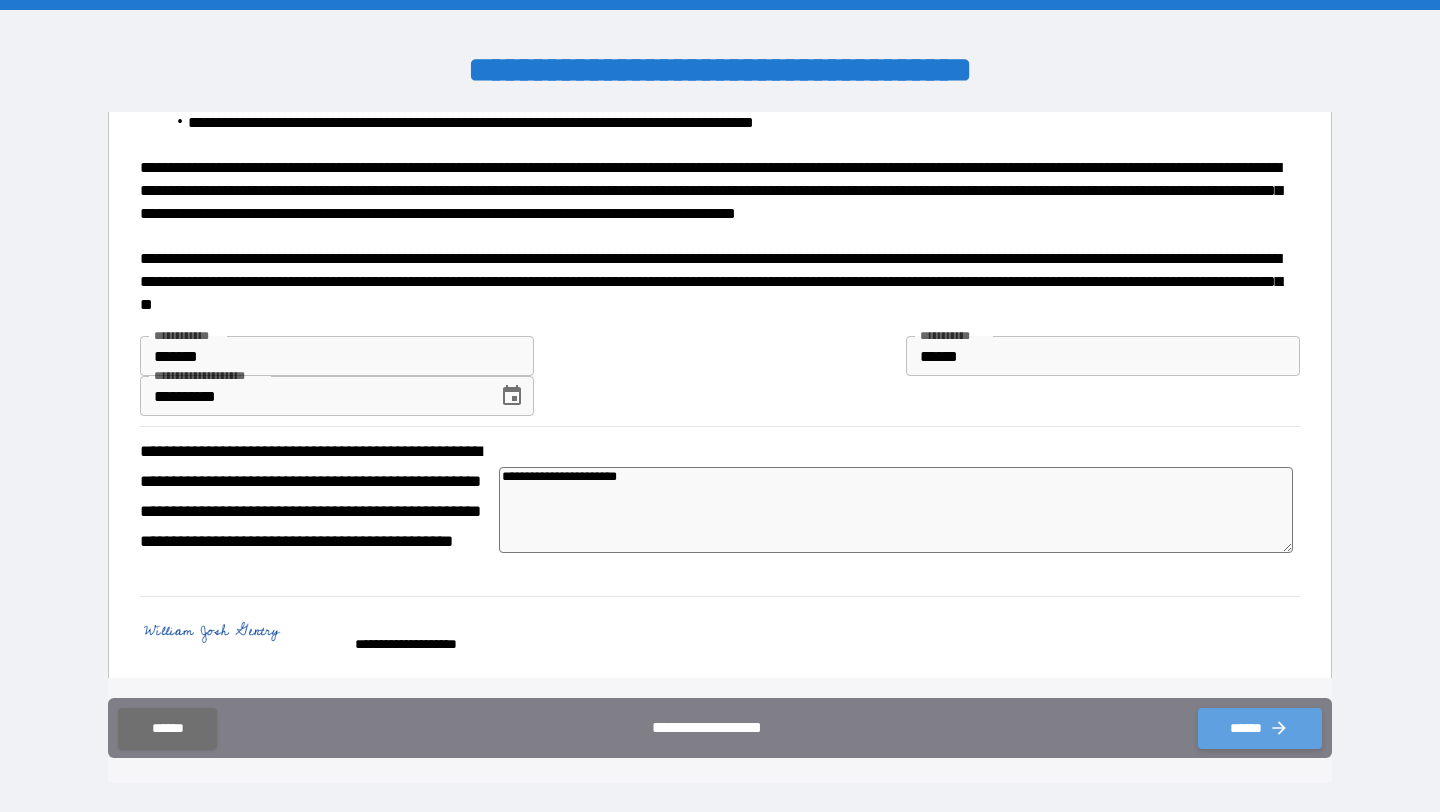 click on "******" at bounding box center [1260, 728] 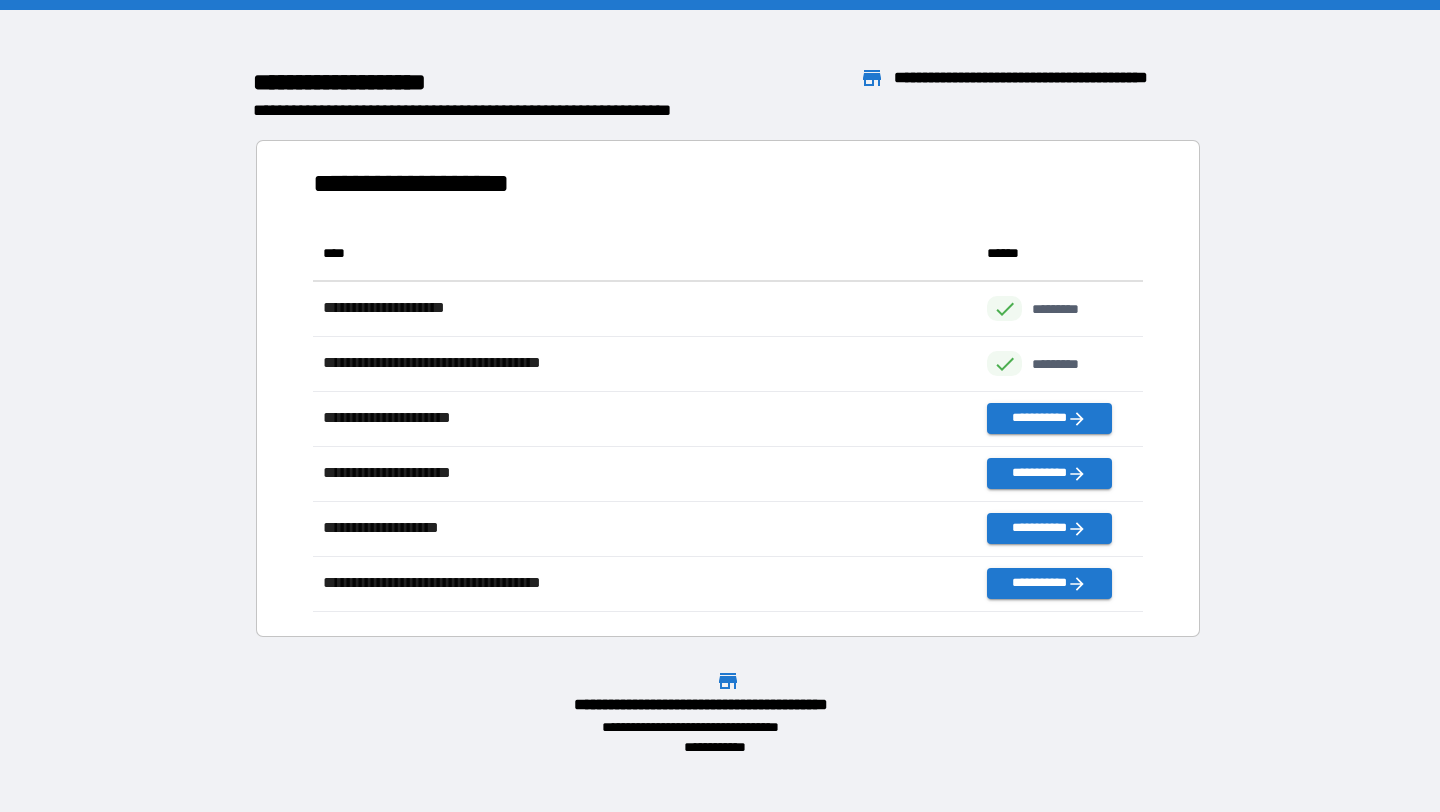 scroll, scrollTop: 1, scrollLeft: 1, axis: both 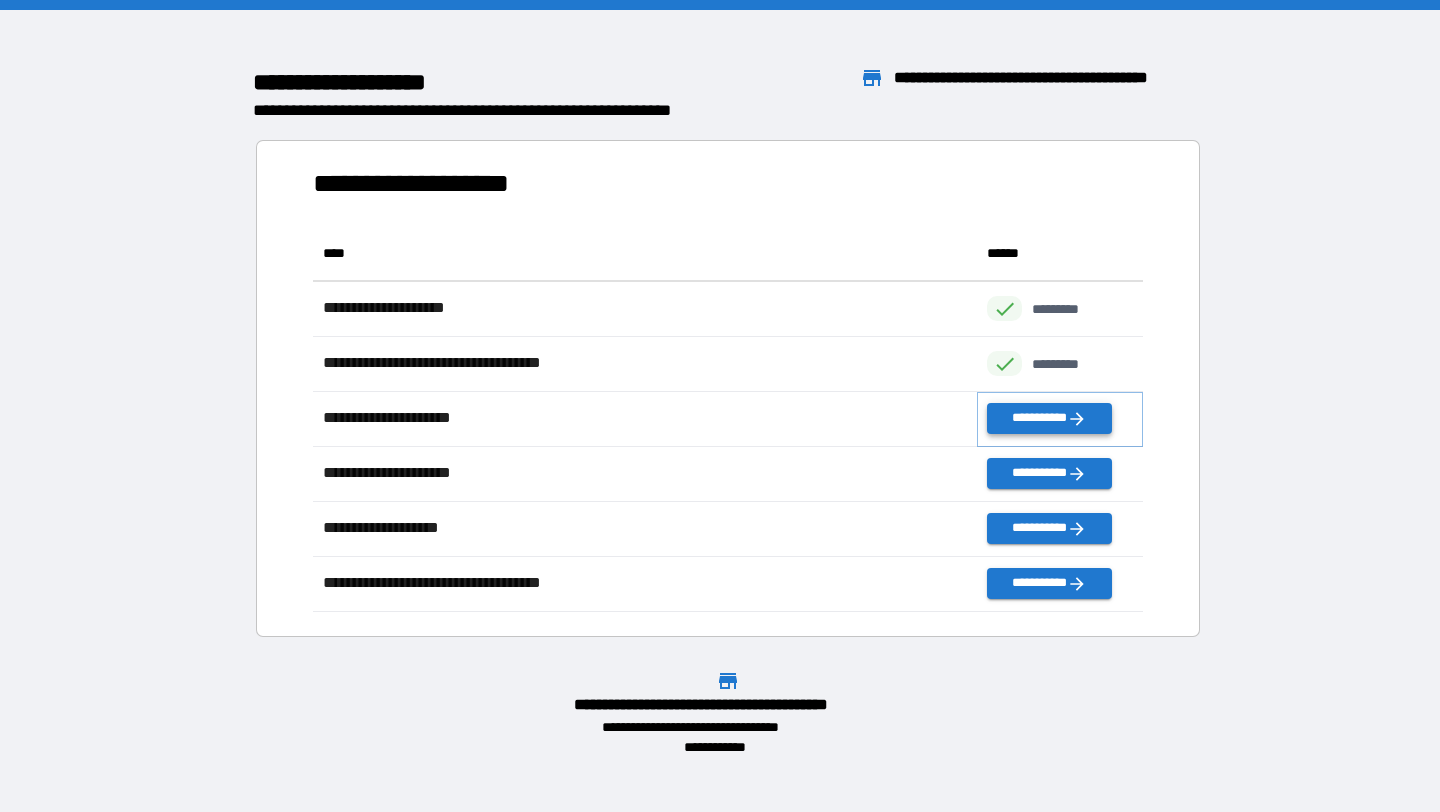 click on "**********" at bounding box center (1049, 418) 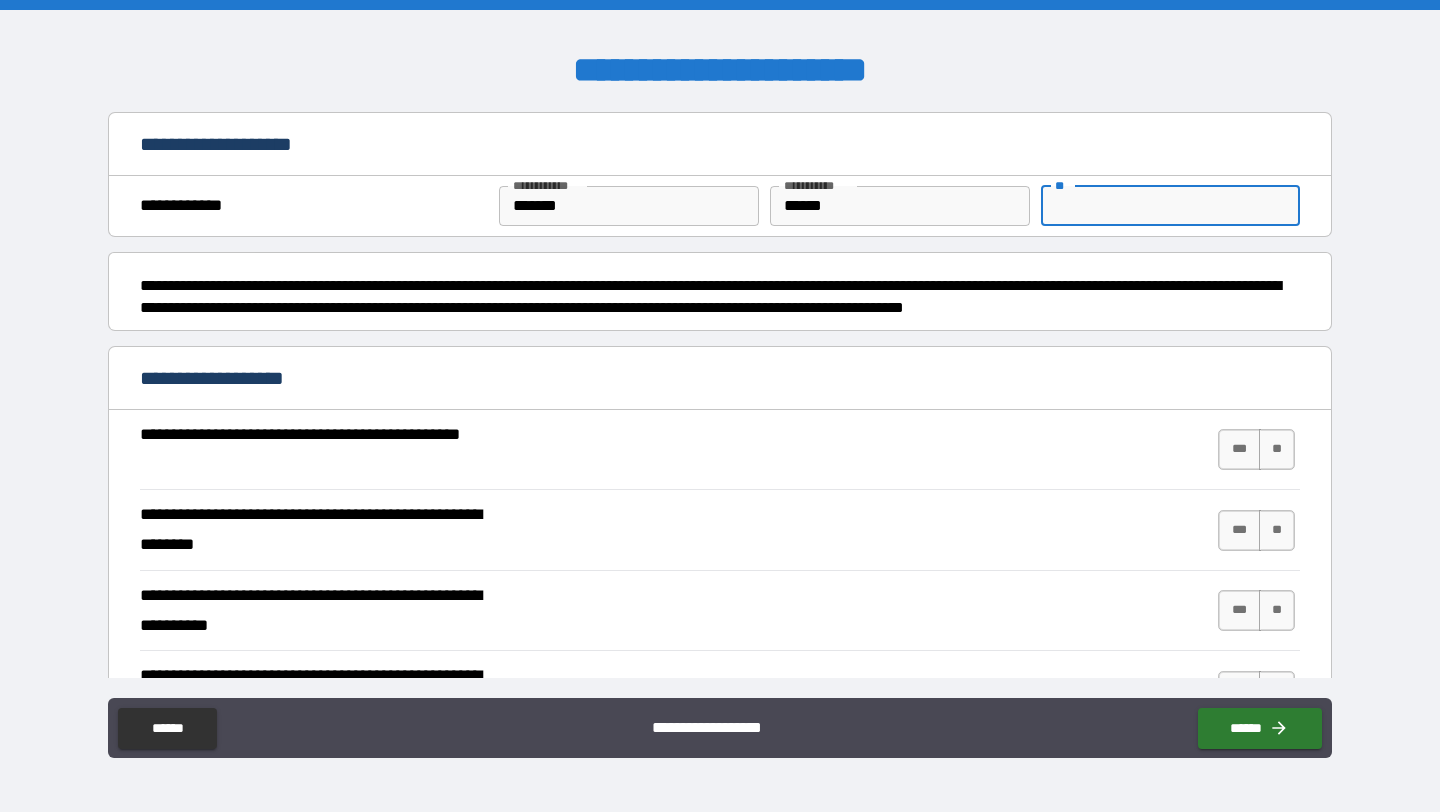 click on "**" at bounding box center (1170, 206) 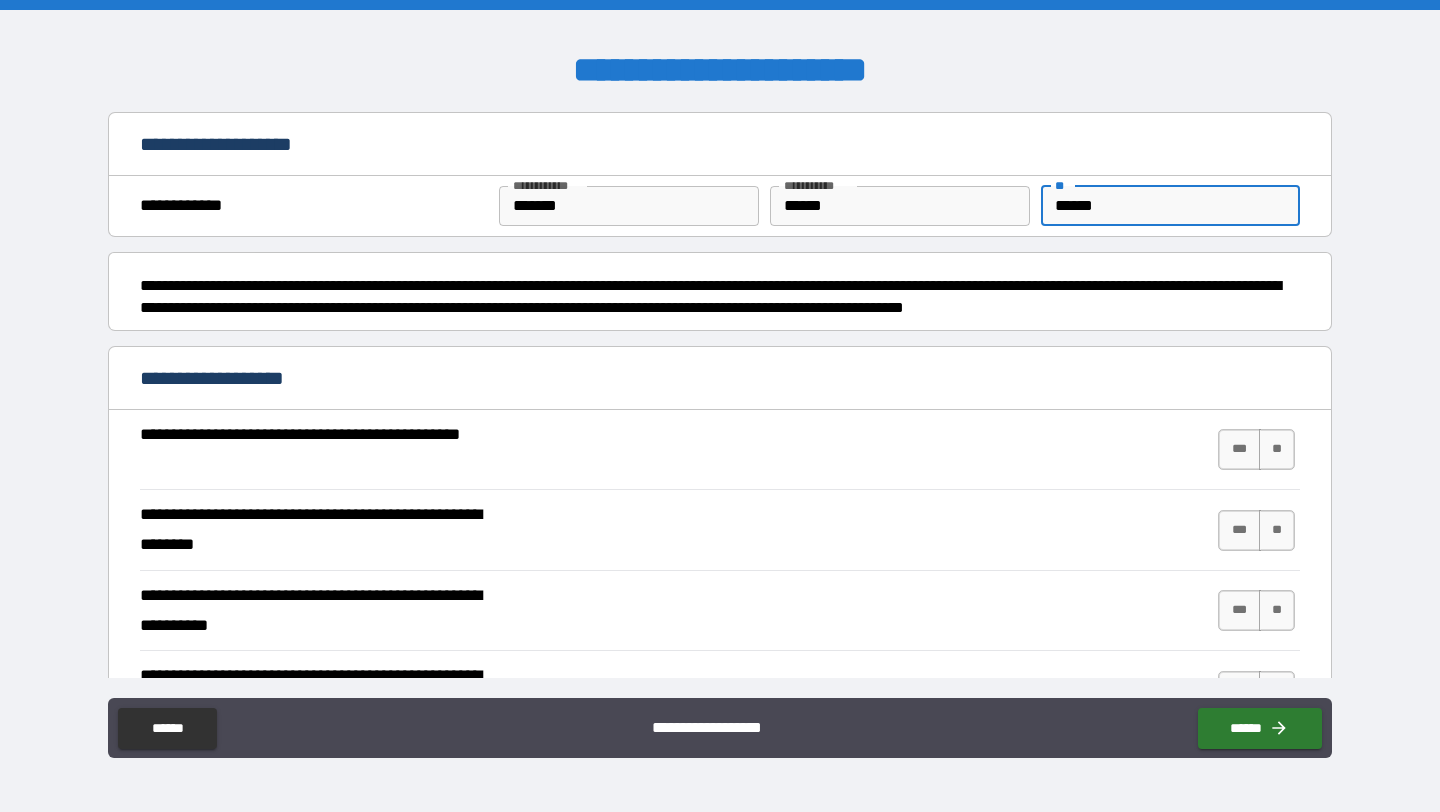 type on "******" 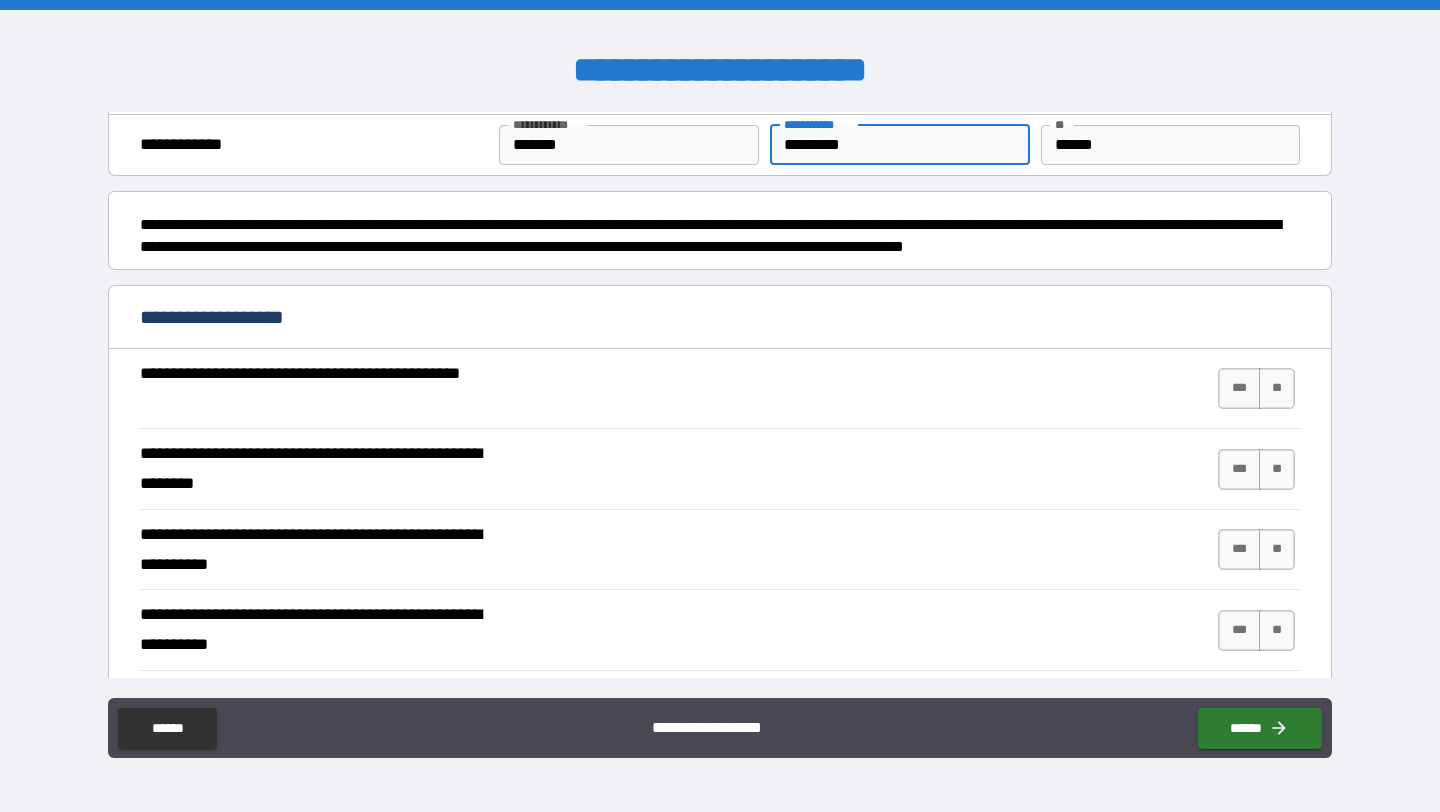 scroll, scrollTop: 62, scrollLeft: 0, axis: vertical 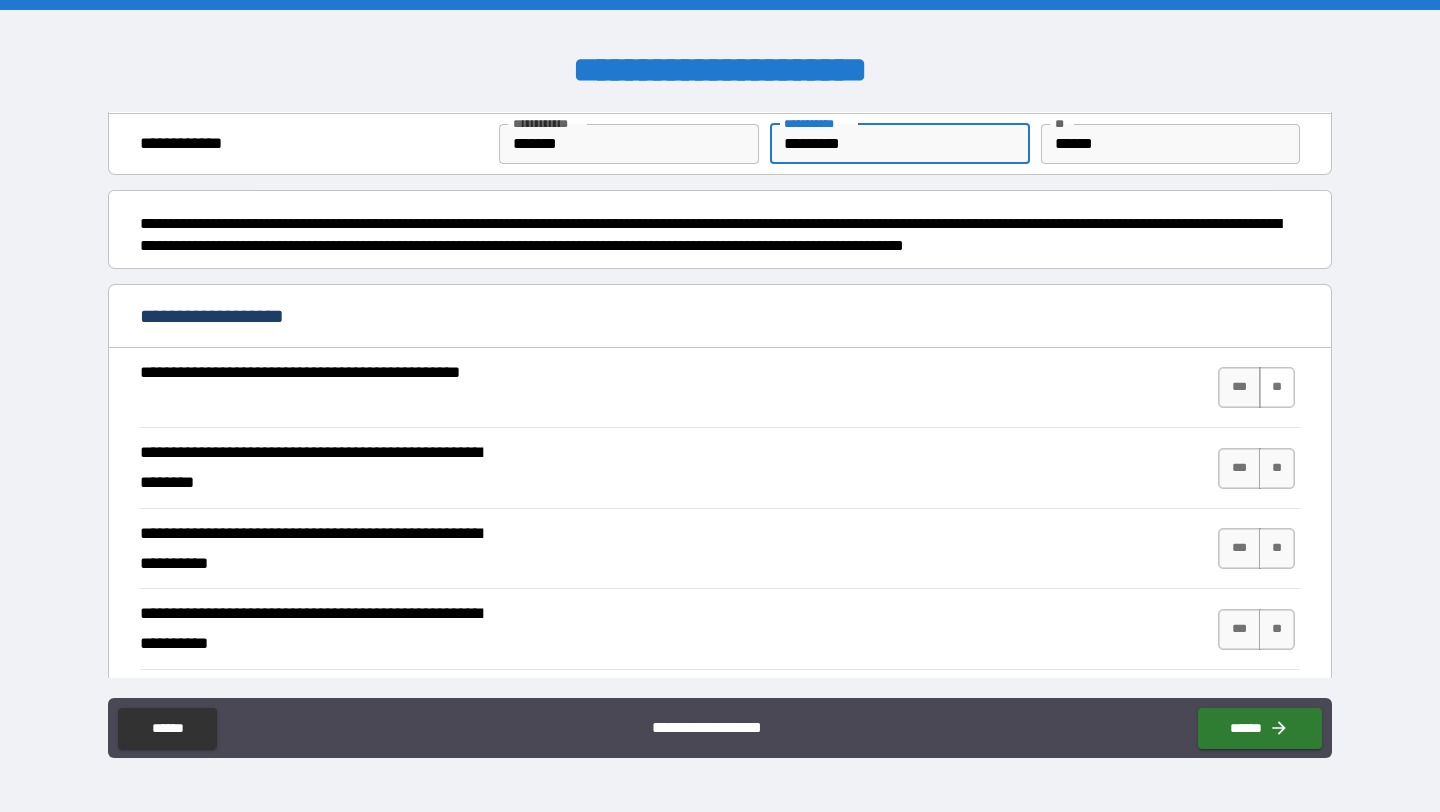 type on "*********" 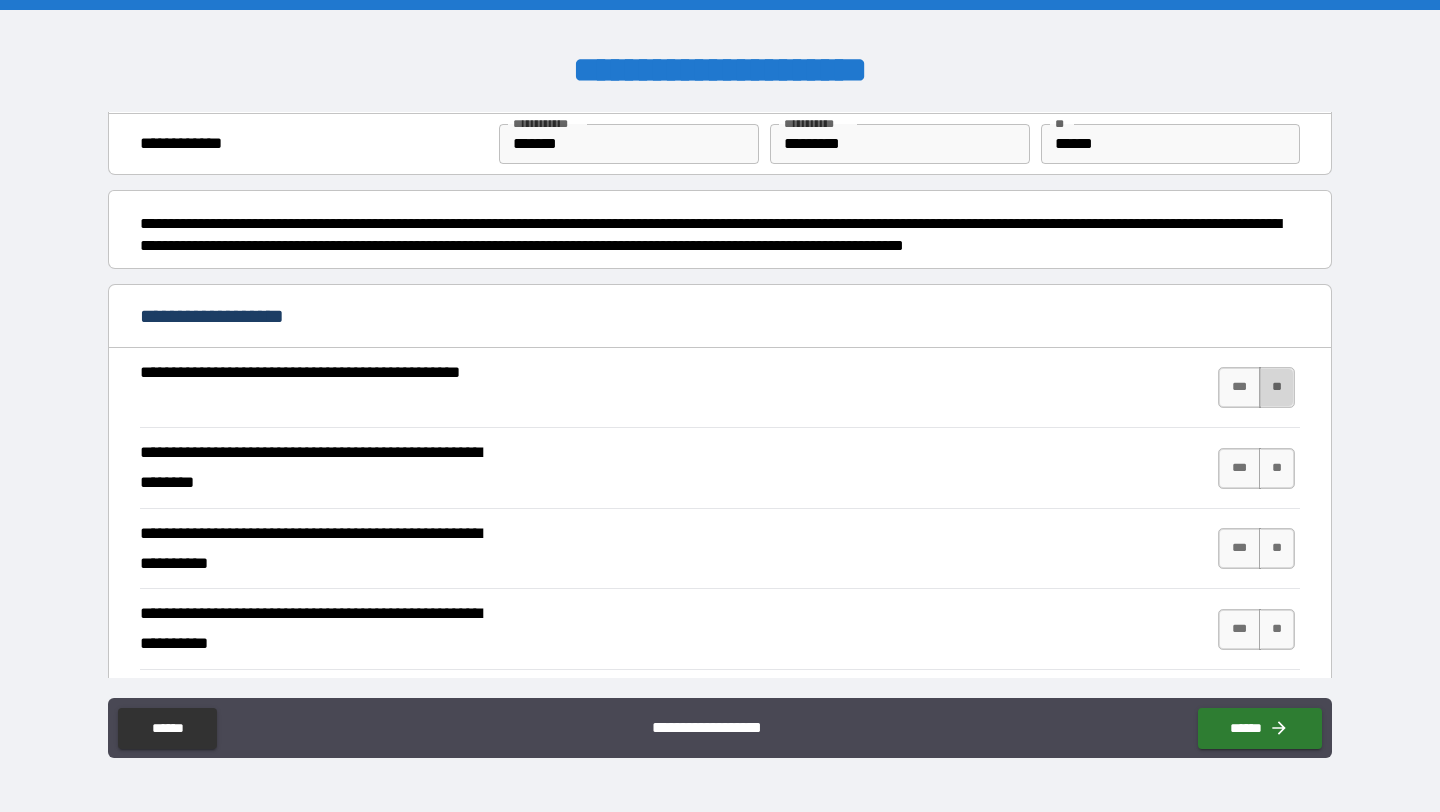 click on "**" at bounding box center (1277, 387) 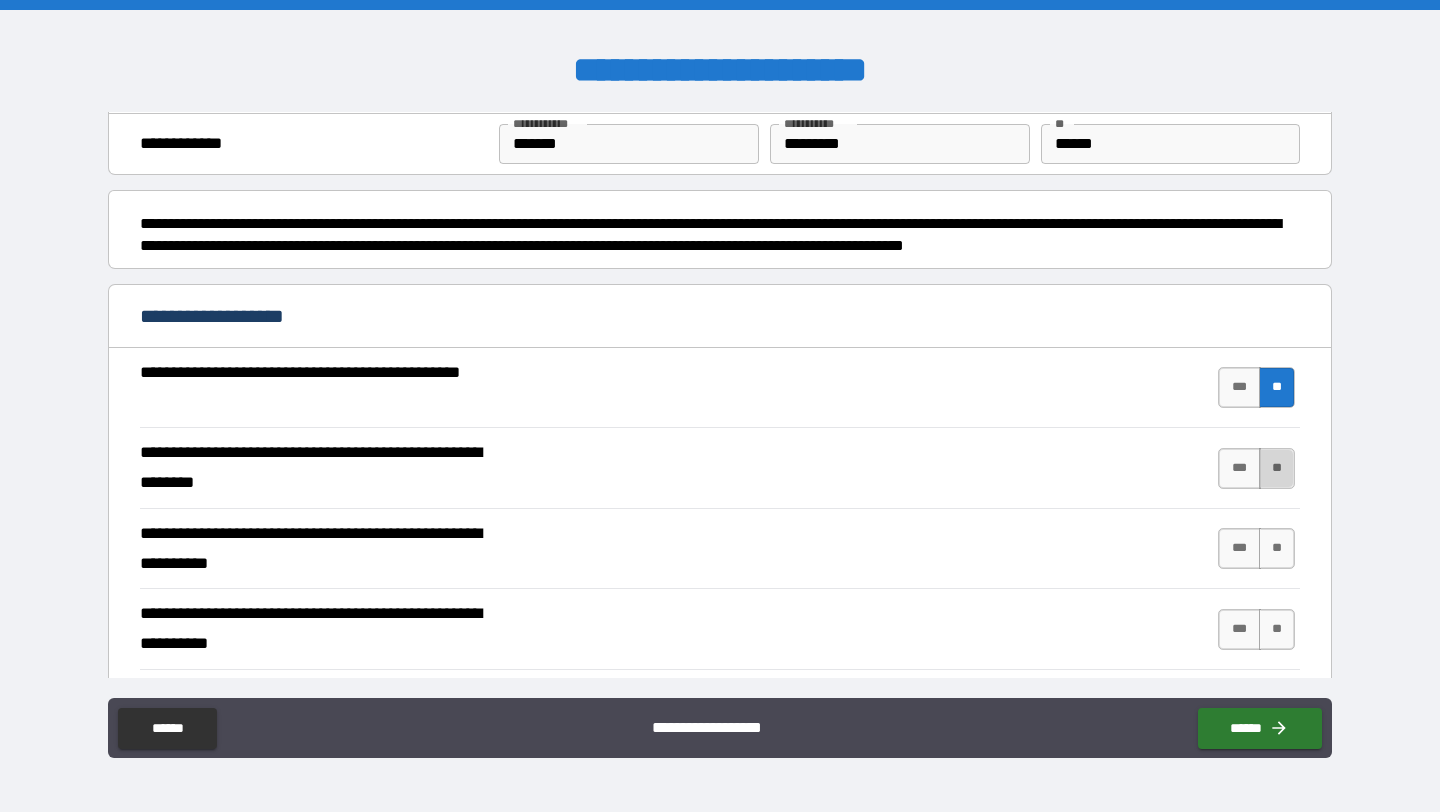click on "**" at bounding box center [1277, 468] 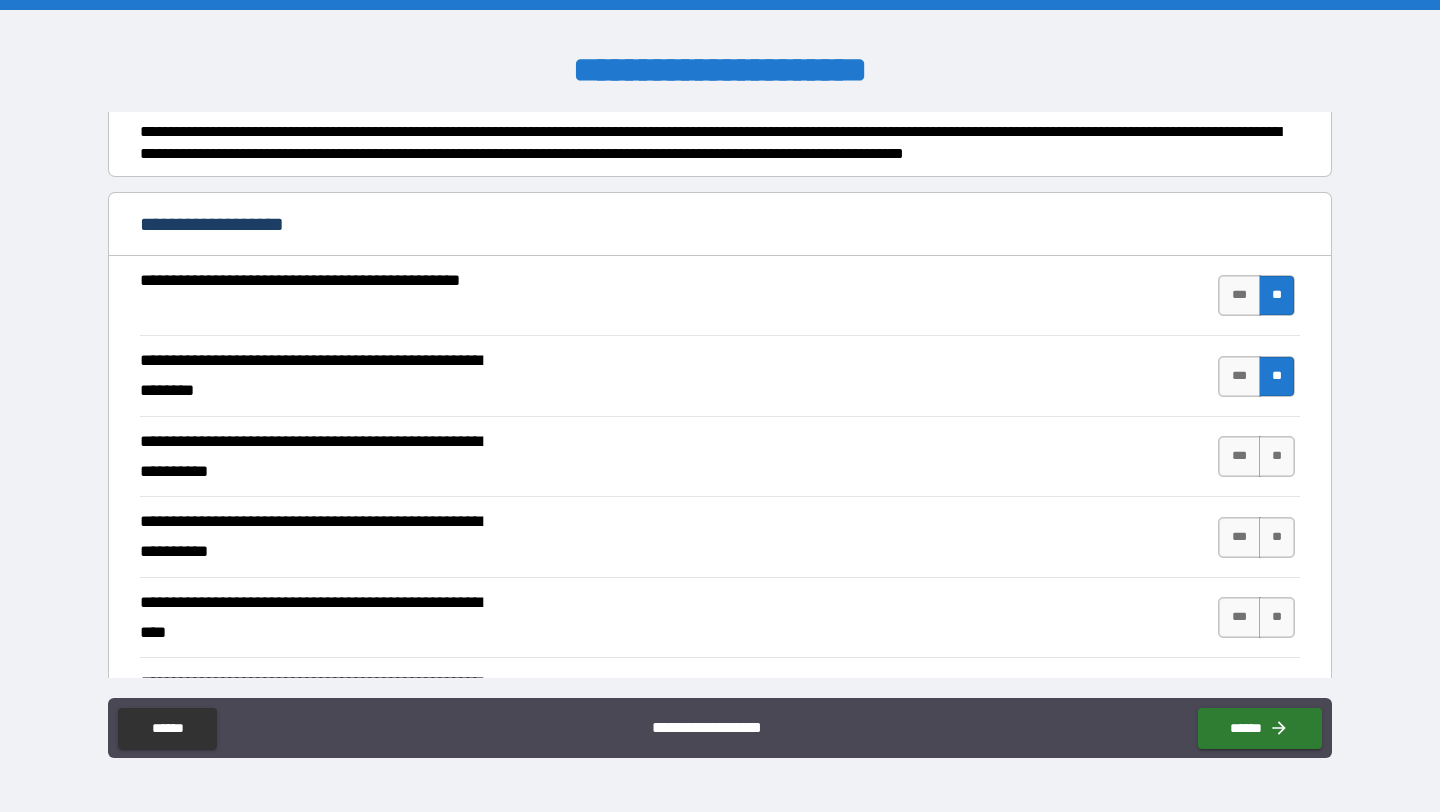 scroll, scrollTop: 155, scrollLeft: 0, axis: vertical 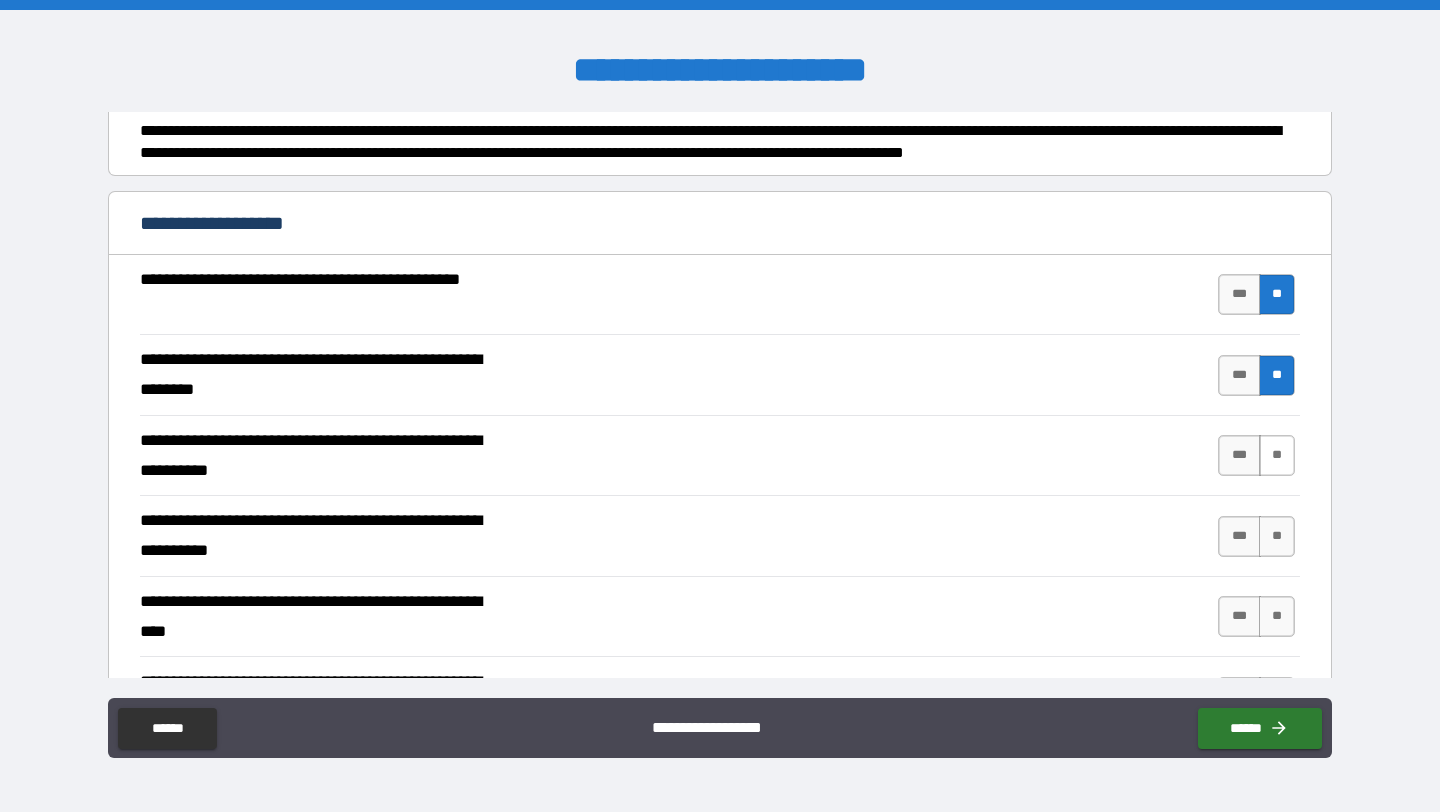 click on "**" at bounding box center [1277, 455] 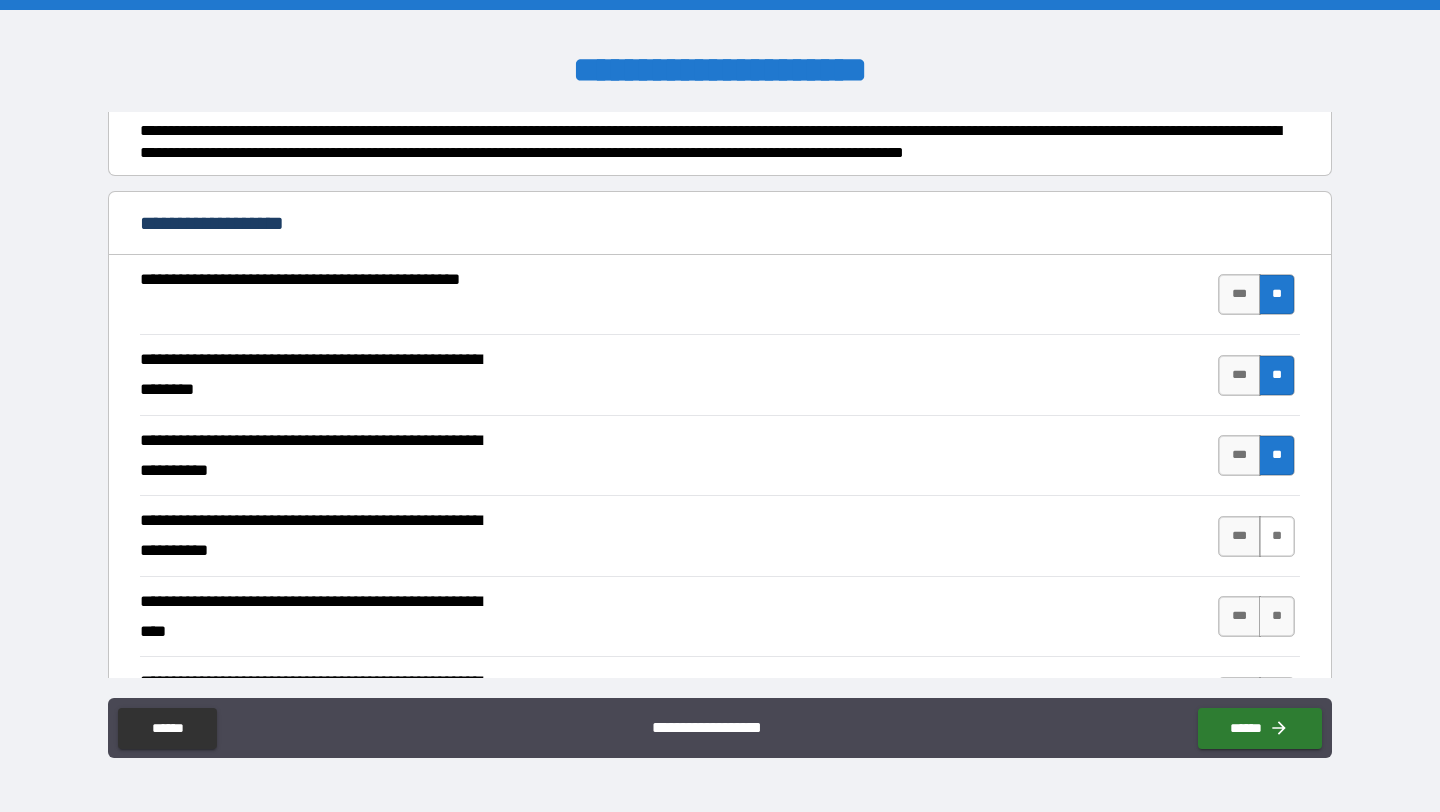 click on "**" at bounding box center [1277, 536] 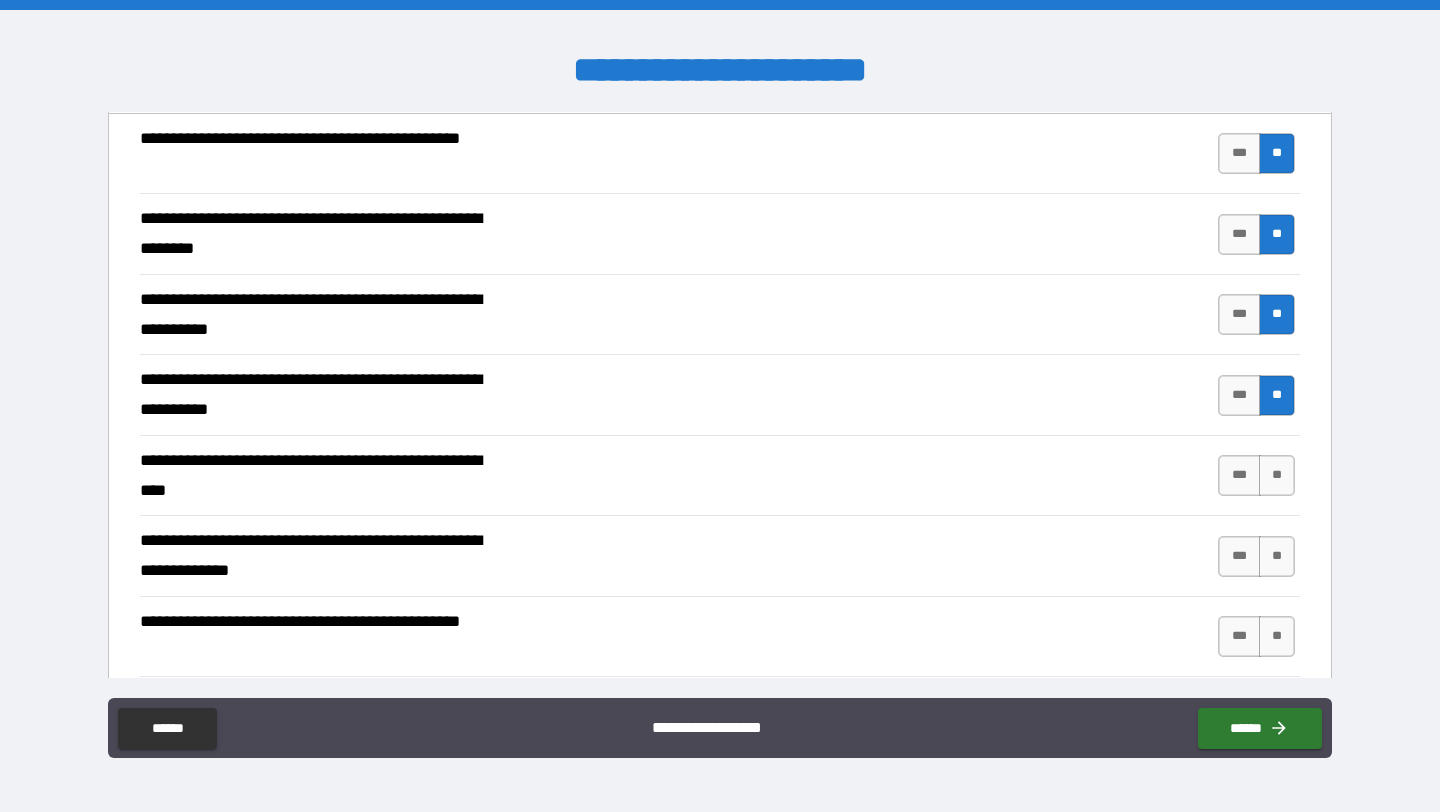 scroll, scrollTop: 299, scrollLeft: 0, axis: vertical 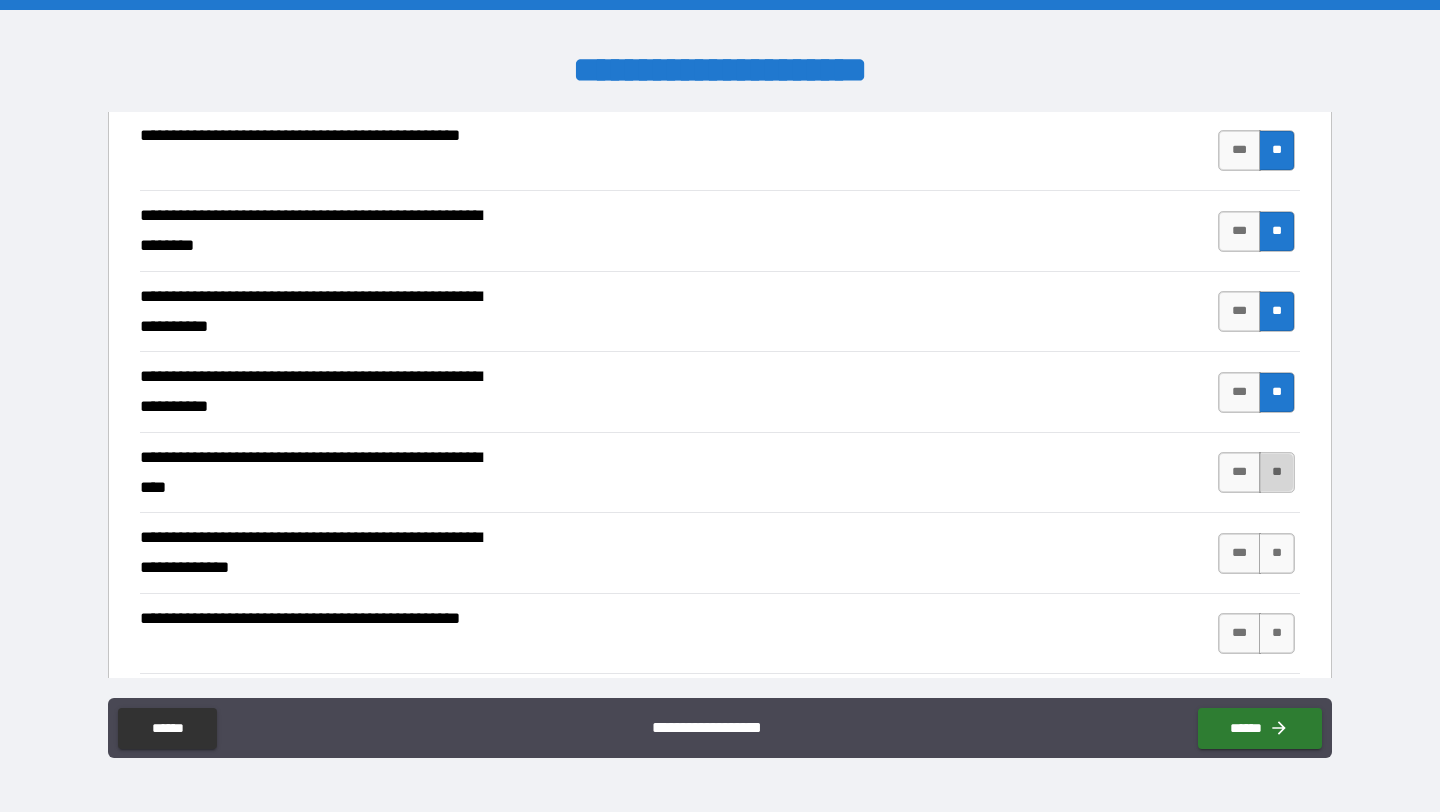 click on "**" at bounding box center [1277, 472] 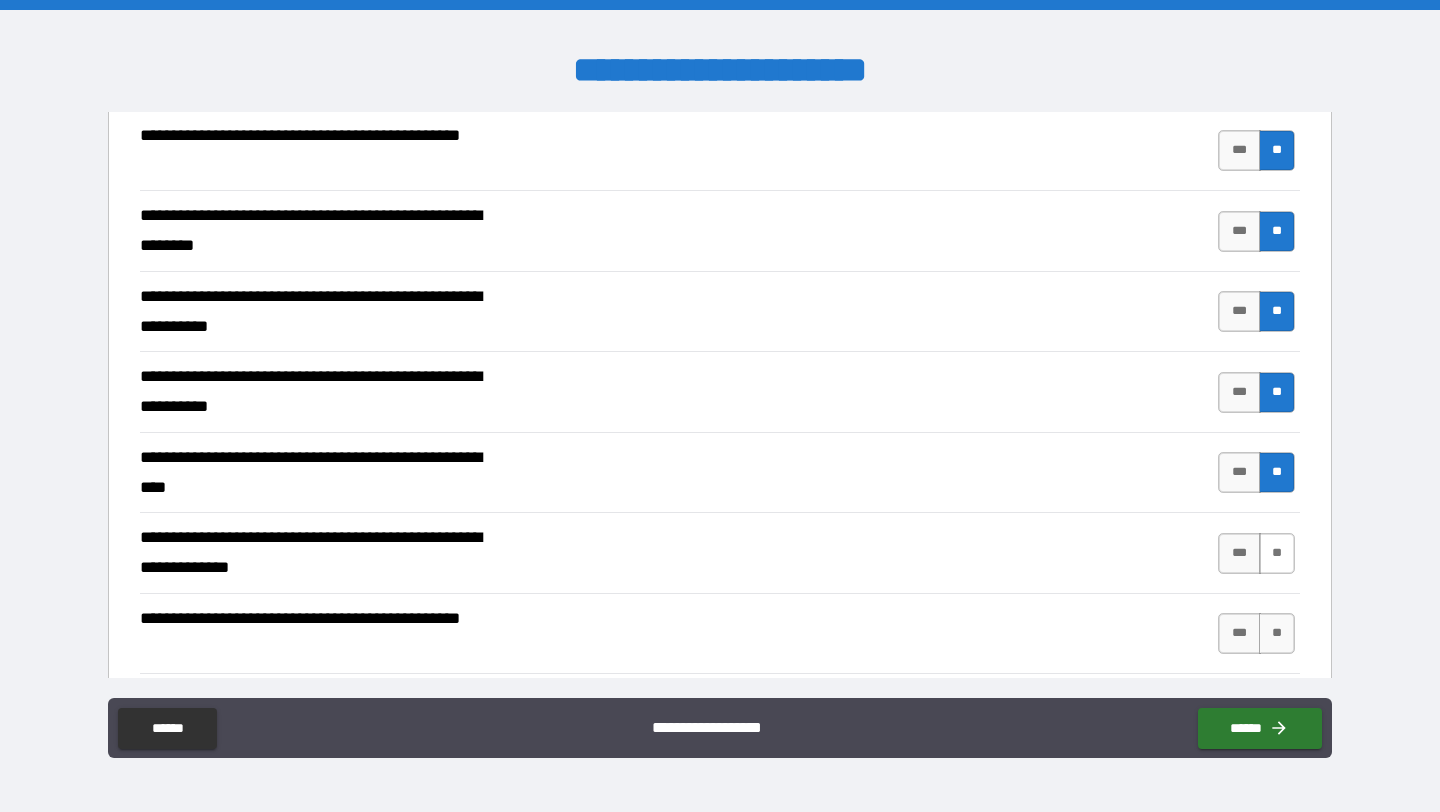 click on "**" at bounding box center (1277, 553) 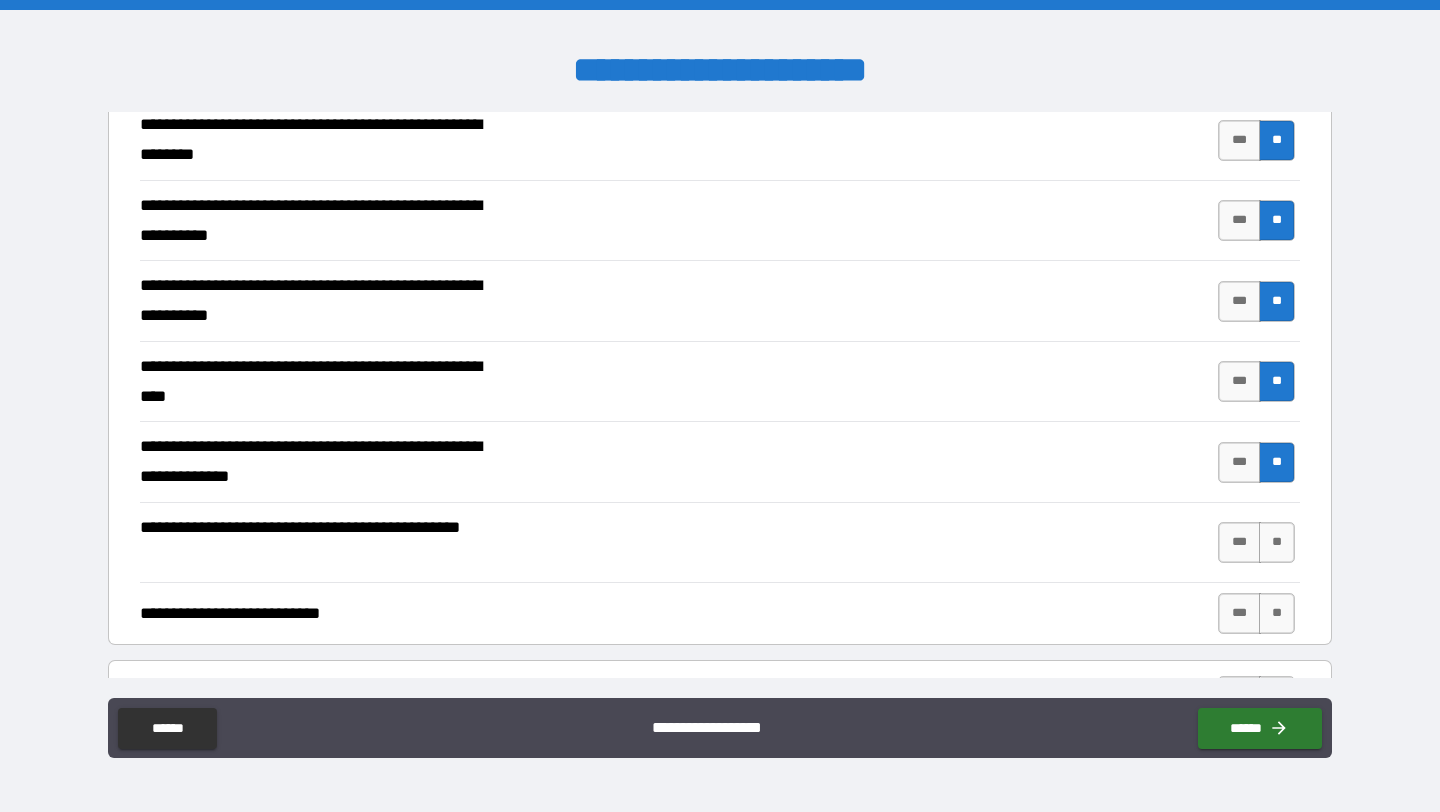 scroll, scrollTop: 388, scrollLeft: 0, axis: vertical 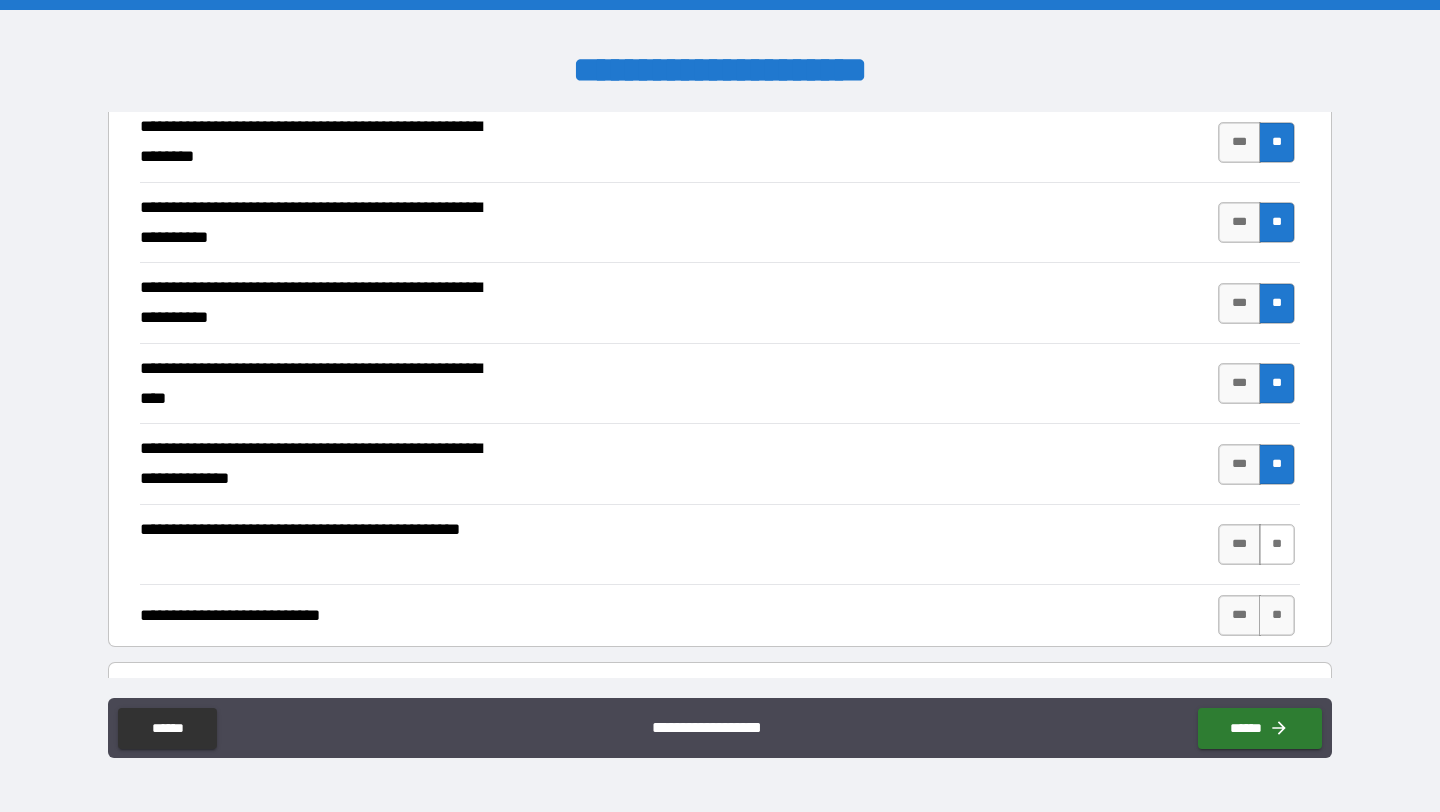 click on "**" at bounding box center [1277, 544] 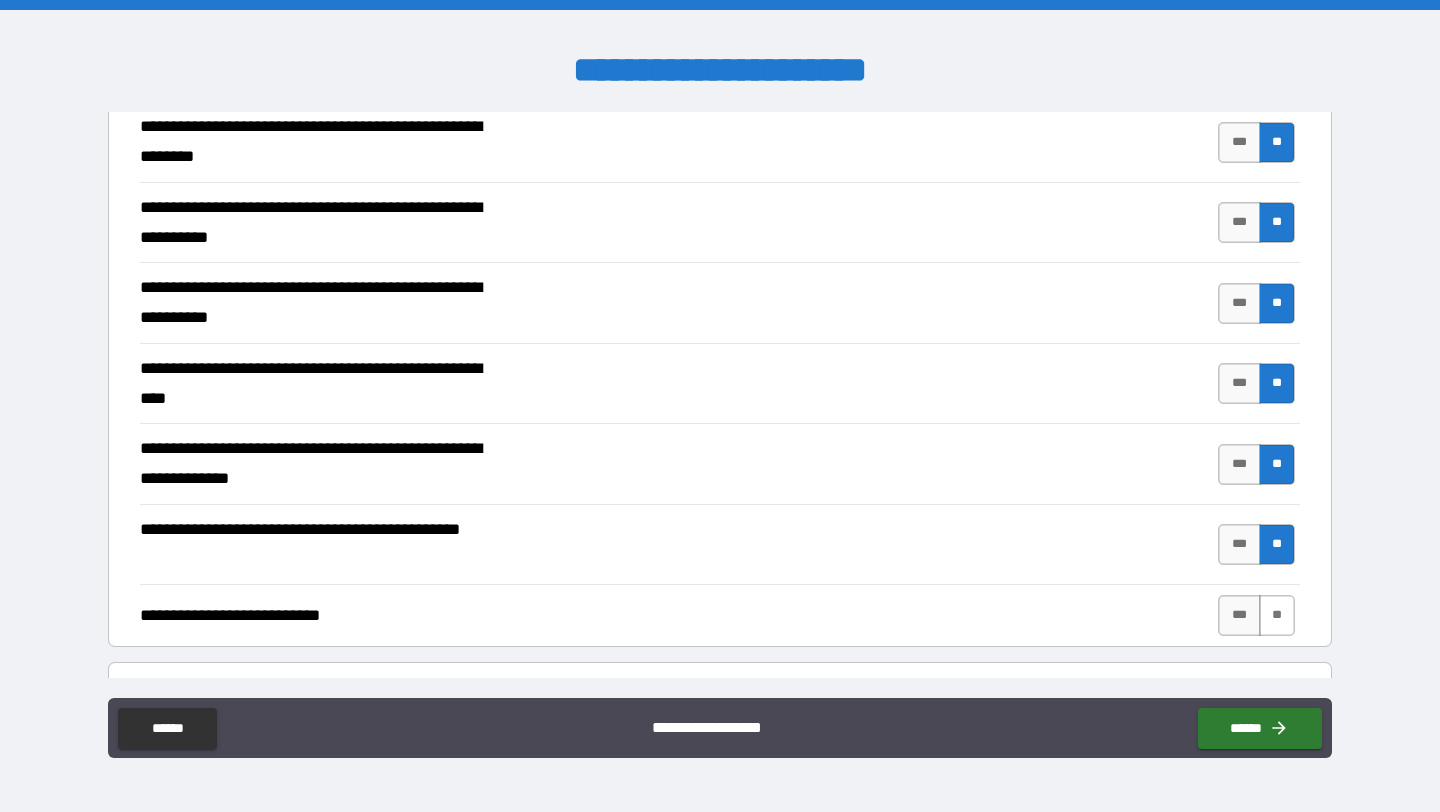 click on "**" at bounding box center (1277, 615) 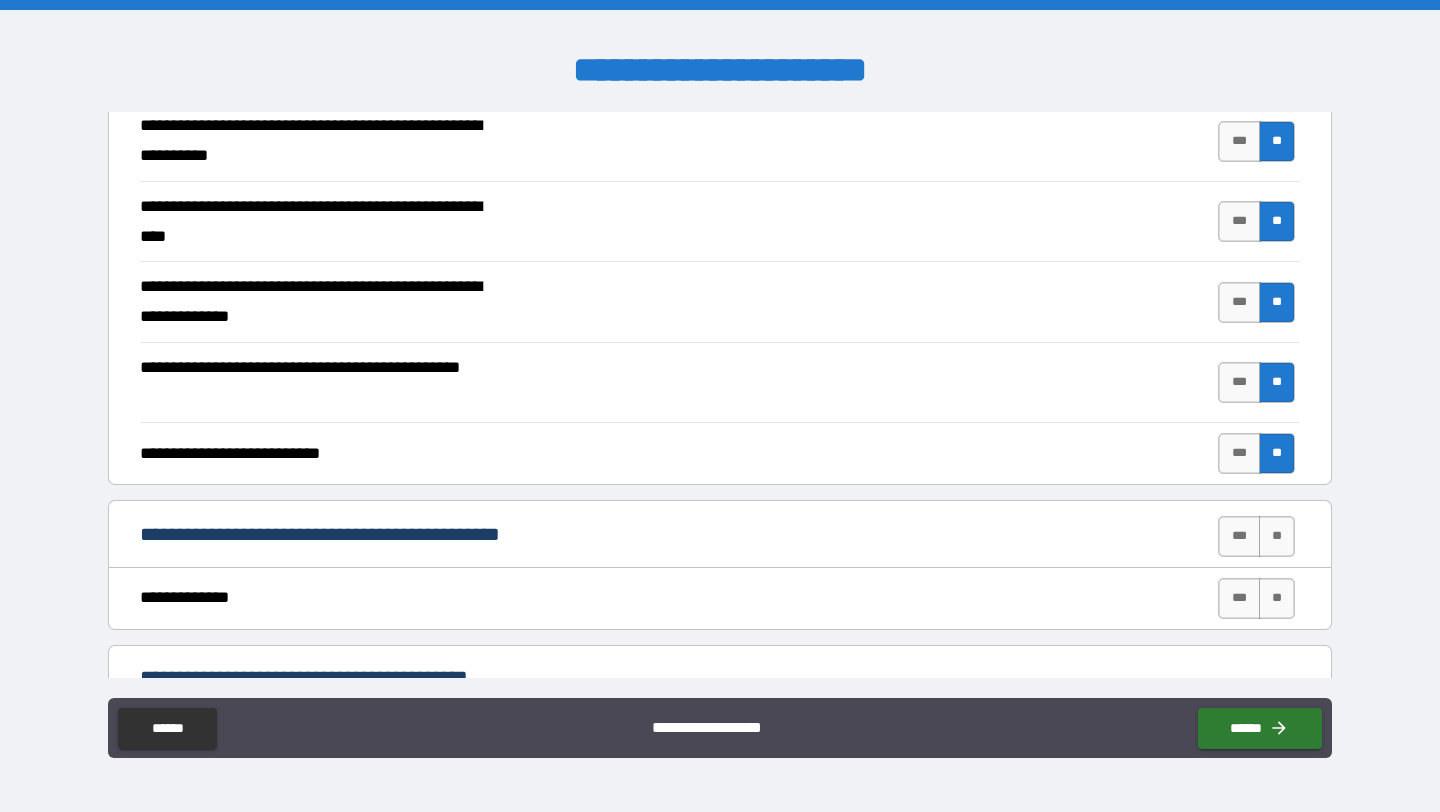 scroll, scrollTop: 609, scrollLeft: 0, axis: vertical 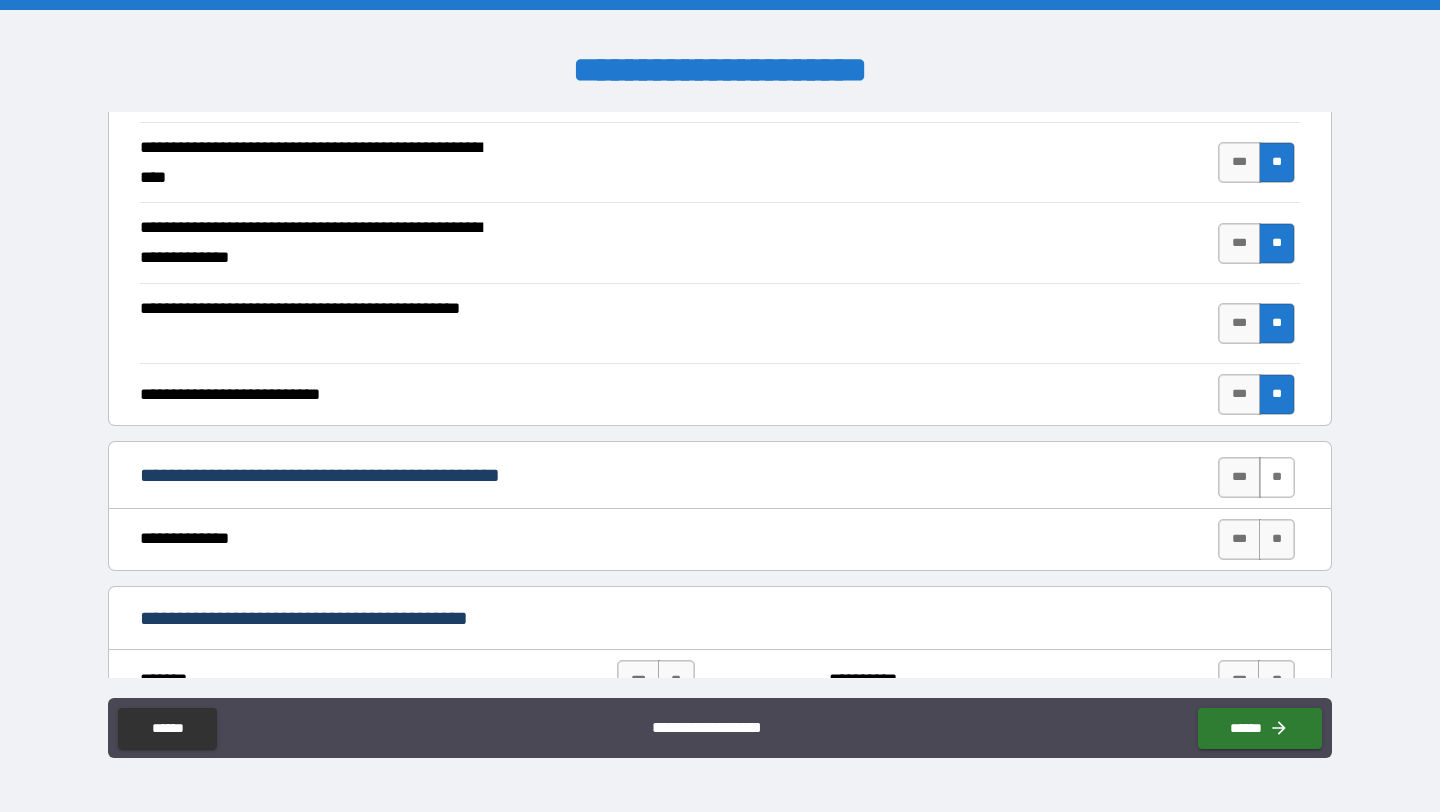 click on "**" at bounding box center (1277, 477) 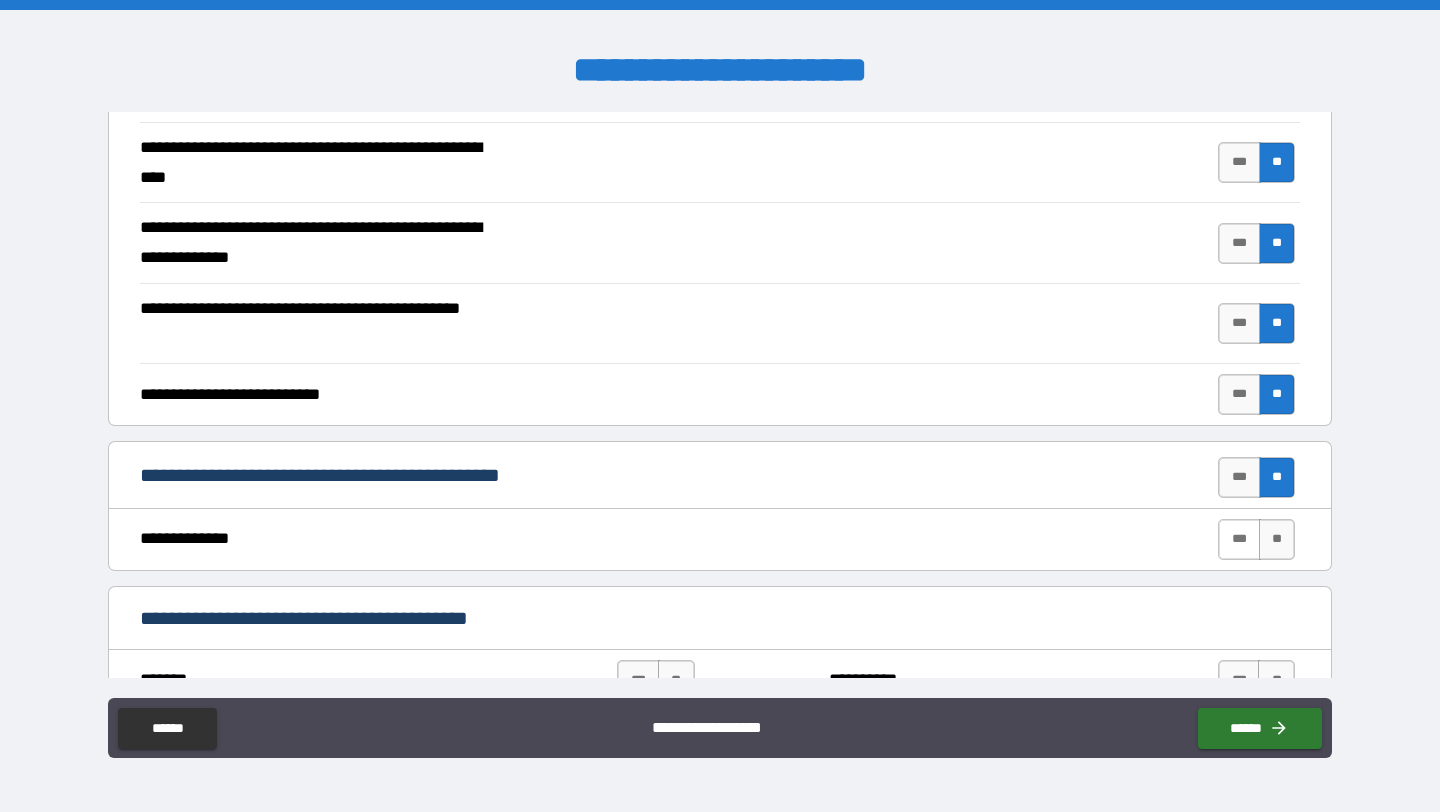 click on "***" at bounding box center [1239, 539] 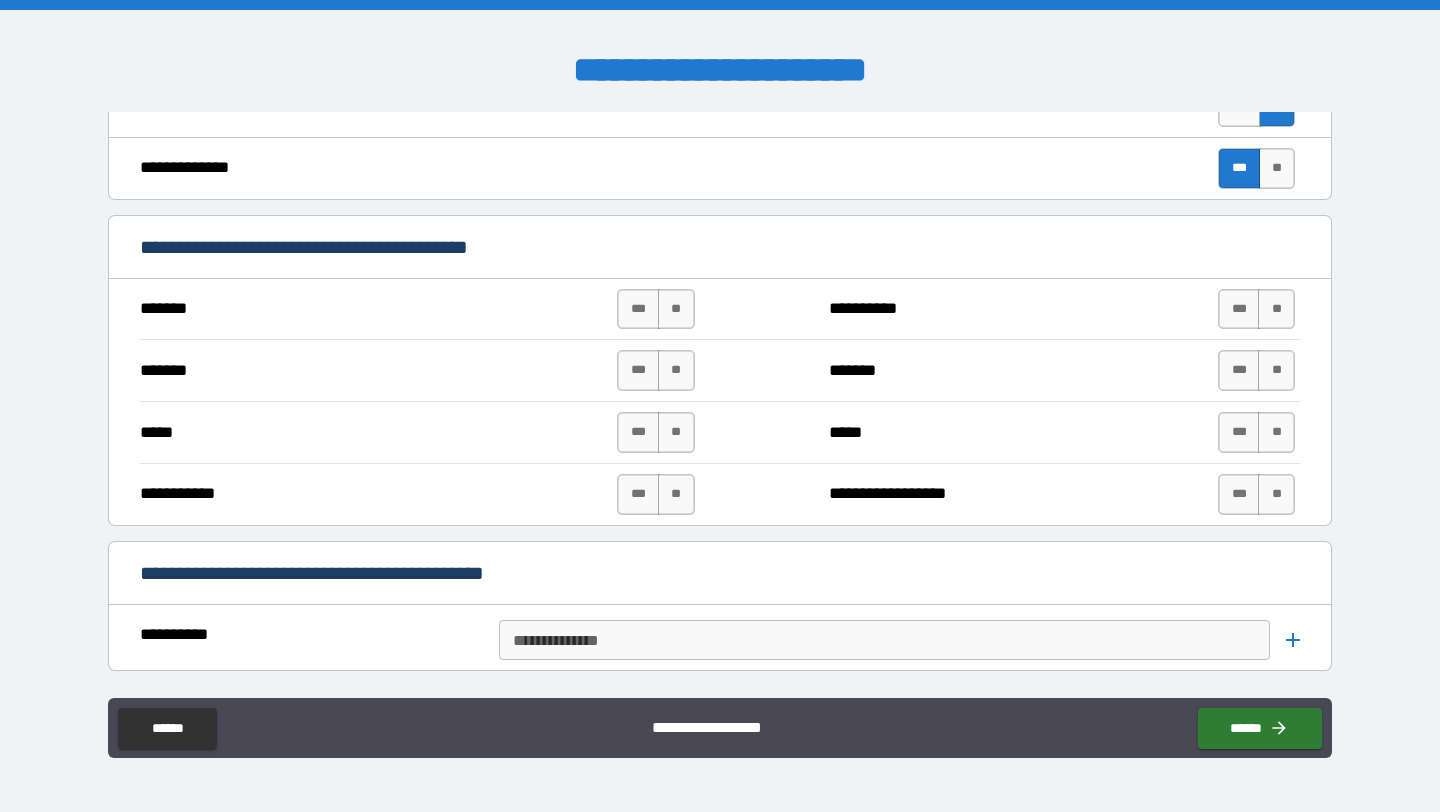 scroll, scrollTop: 978, scrollLeft: 0, axis: vertical 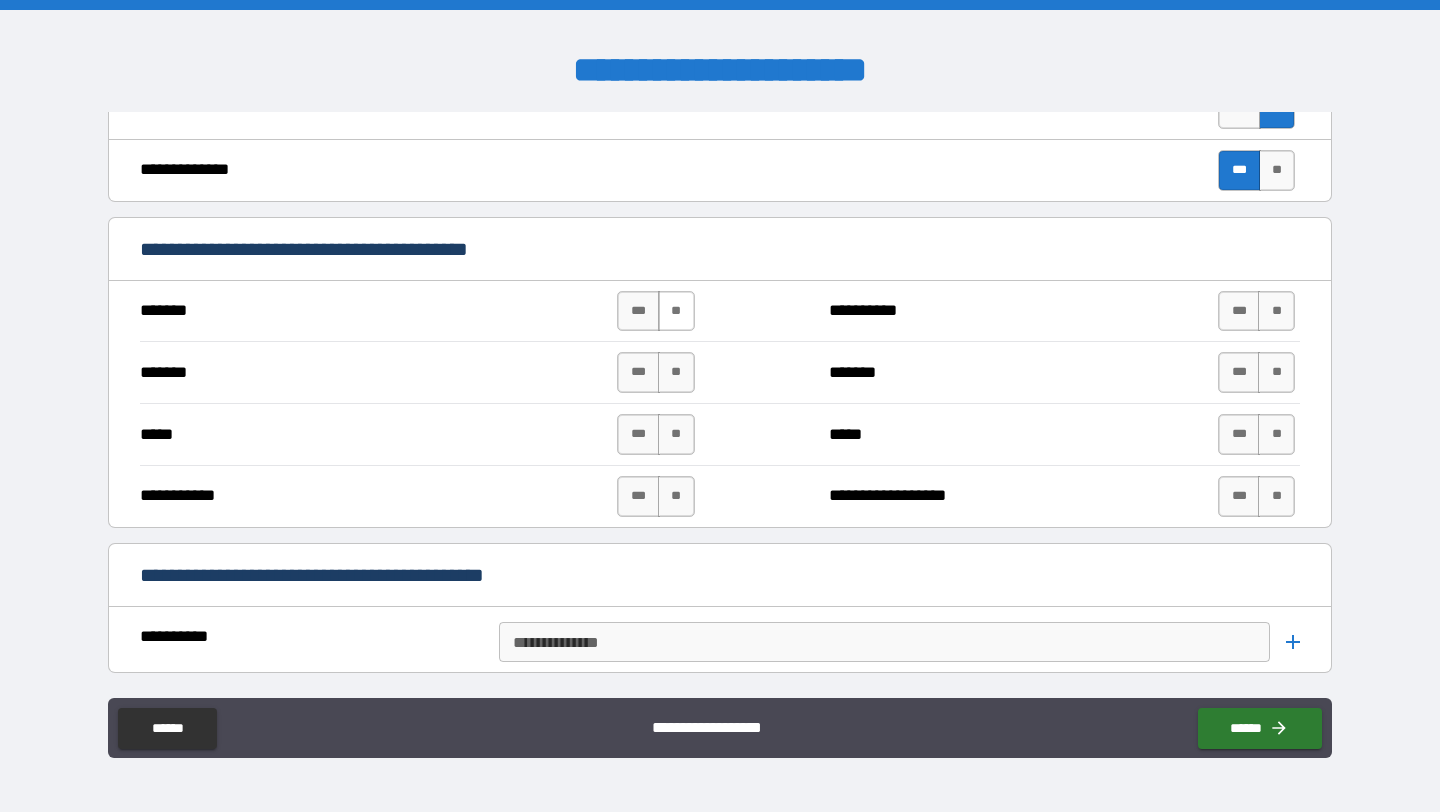 click on "**" at bounding box center [676, 311] 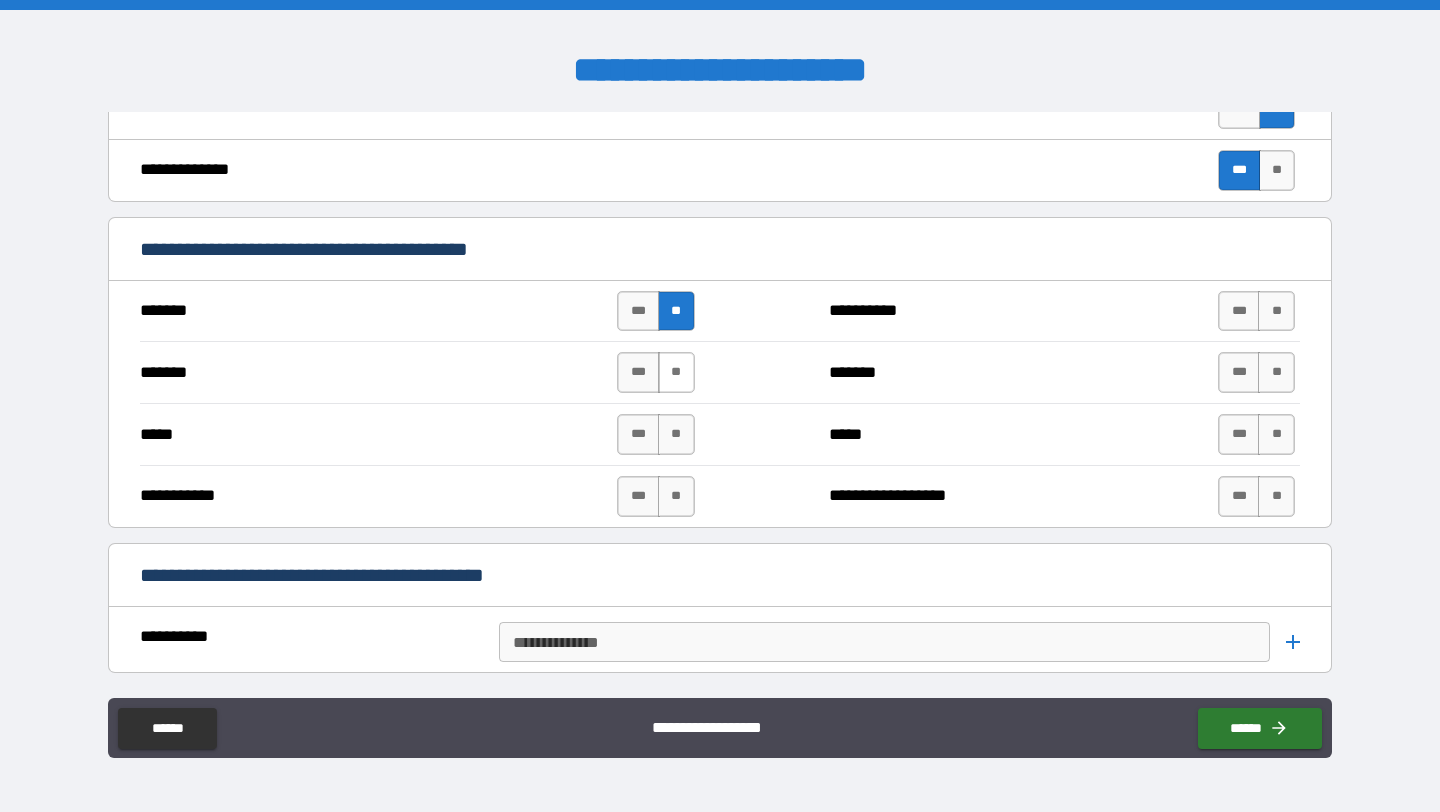 click on "**" at bounding box center (676, 372) 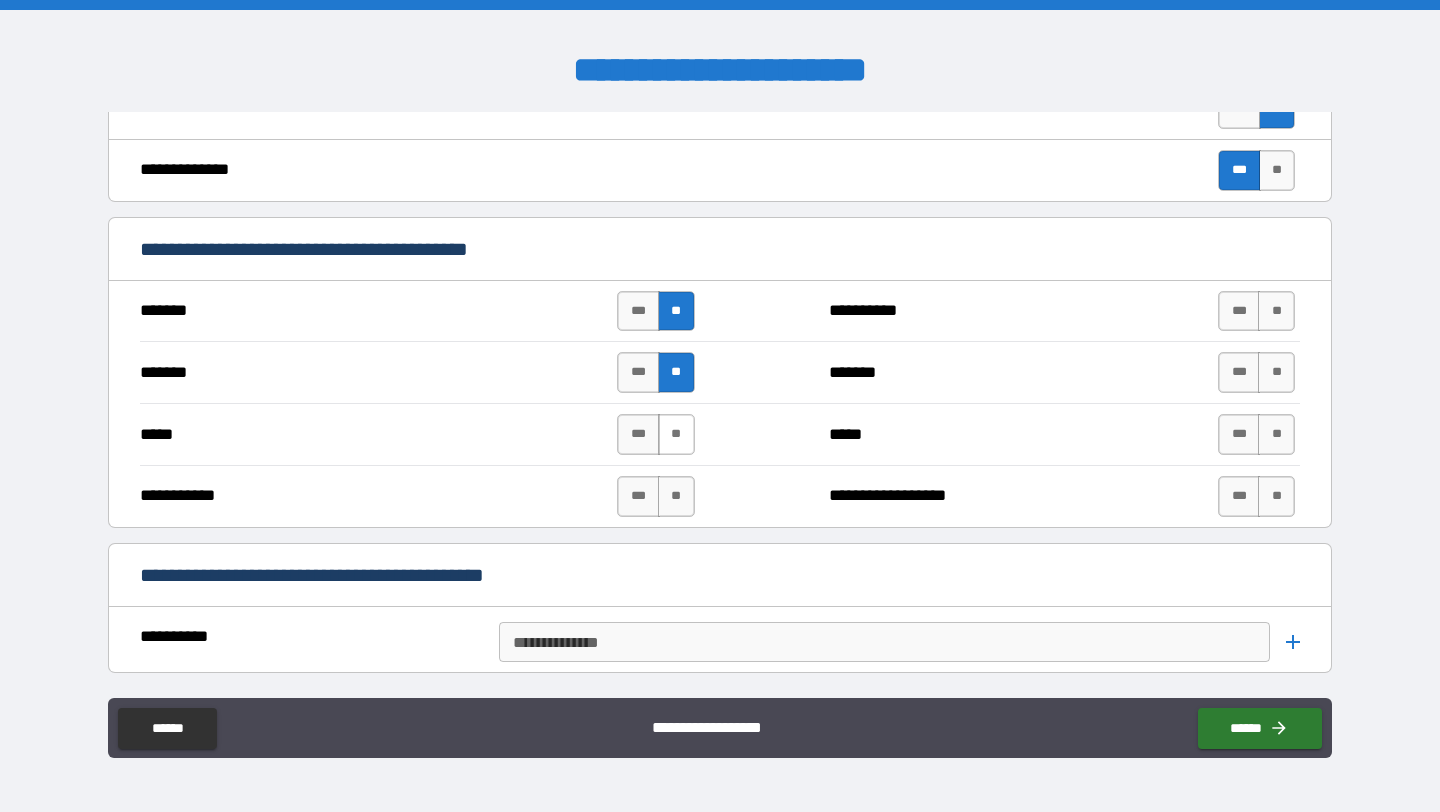 click on "**" at bounding box center [676, 434] 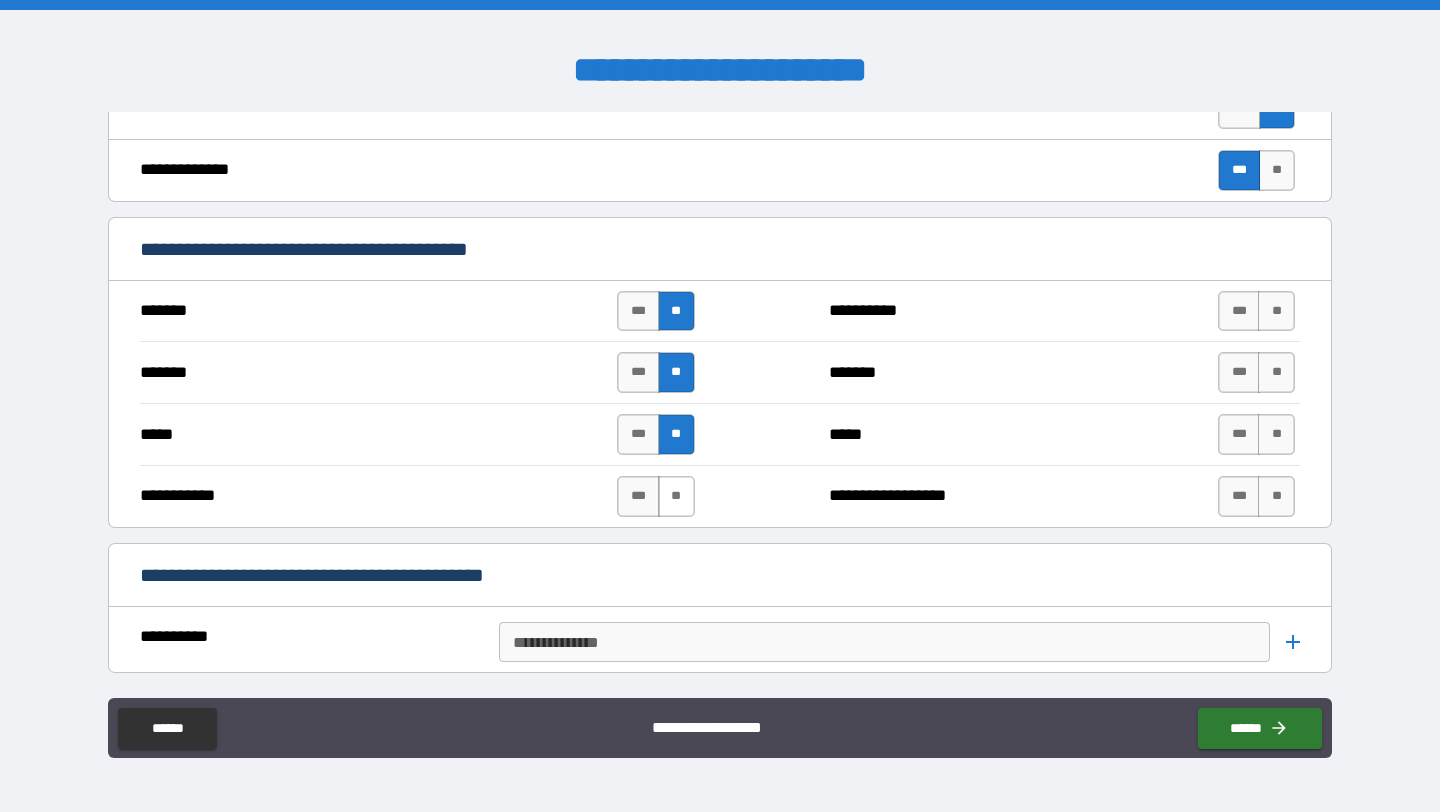 click on "**" at bounding box center [676, 496] 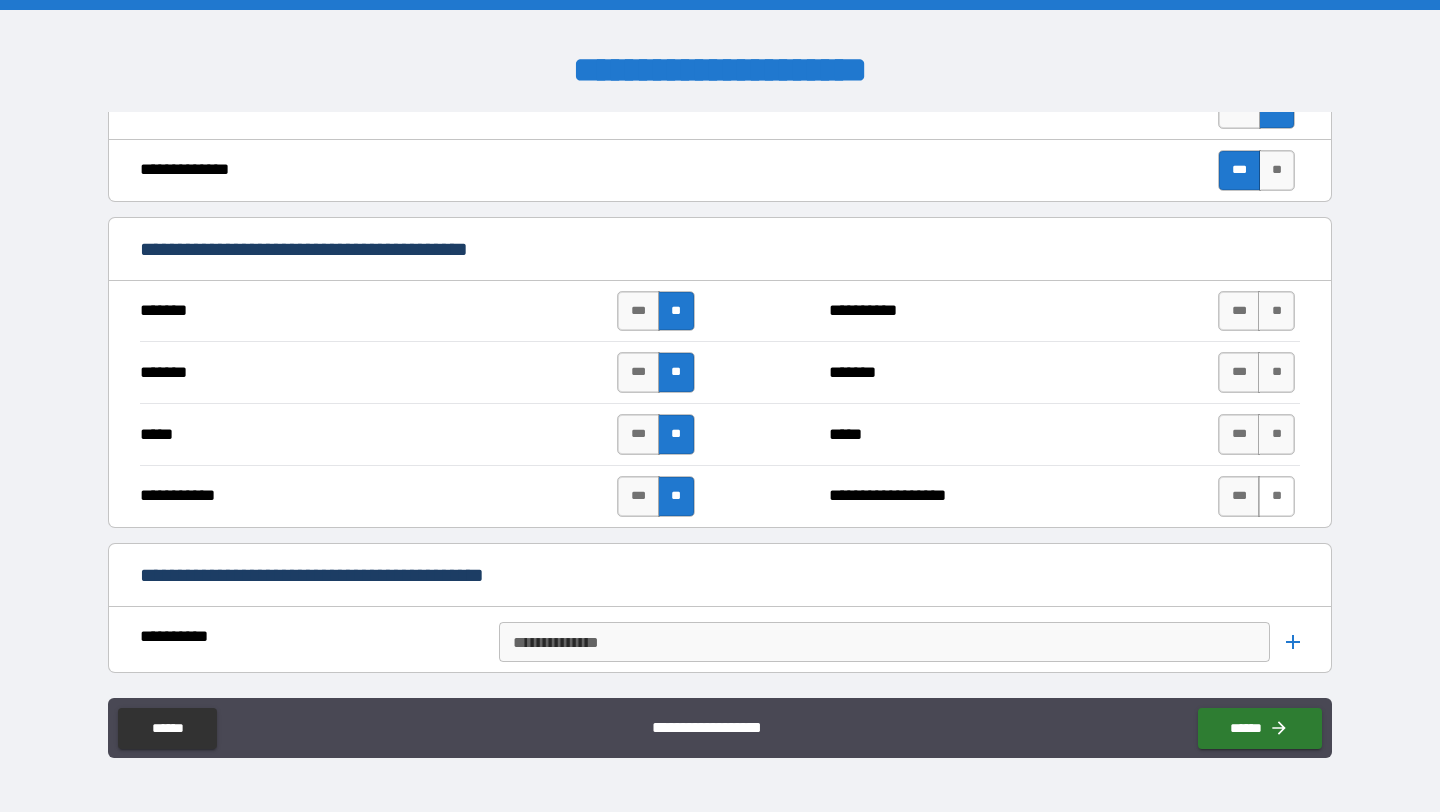 click on "**" at bounding box center [1276, 496] 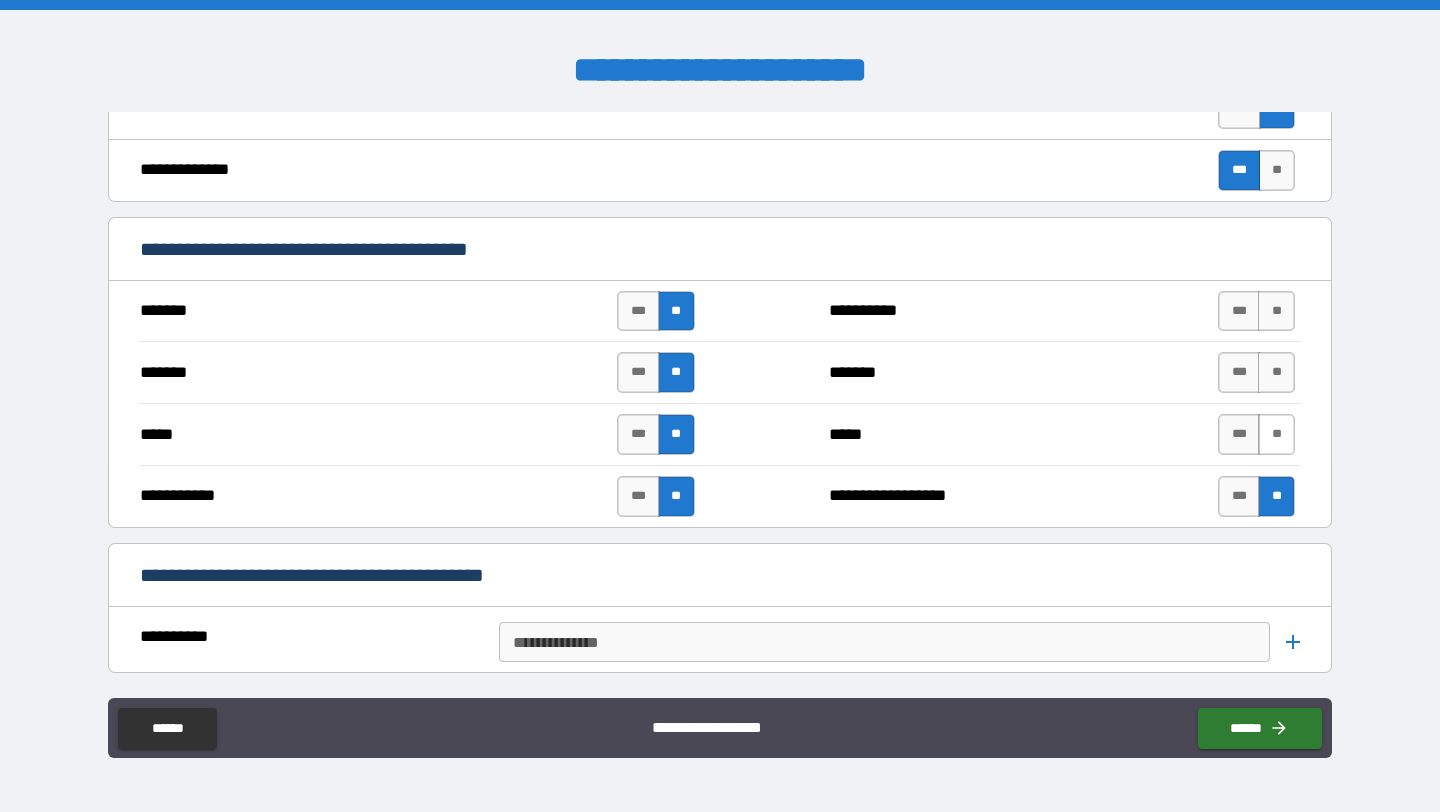 click on "**" at bounding box center [1276, 434] 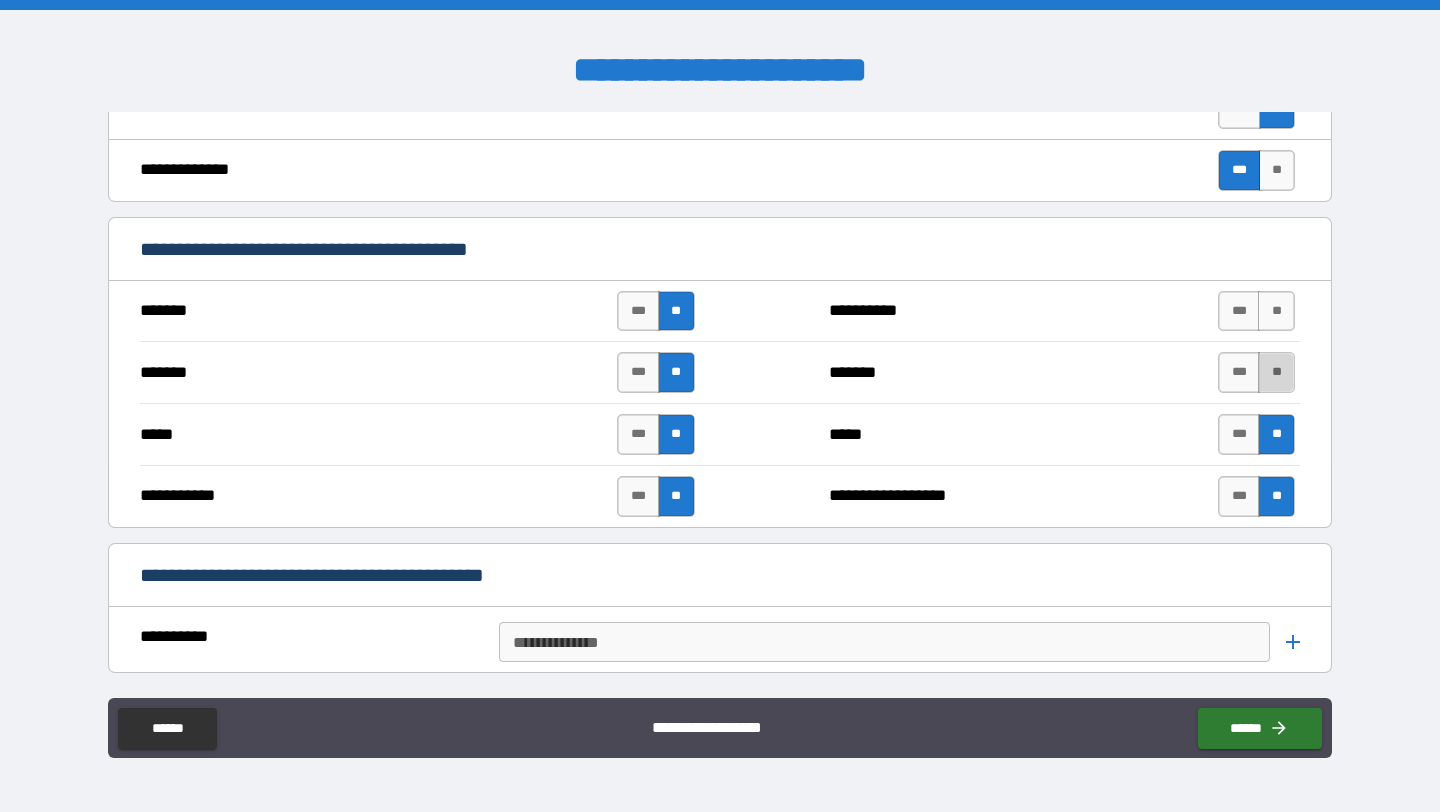click on "**" at bounding box center [1276, 372] 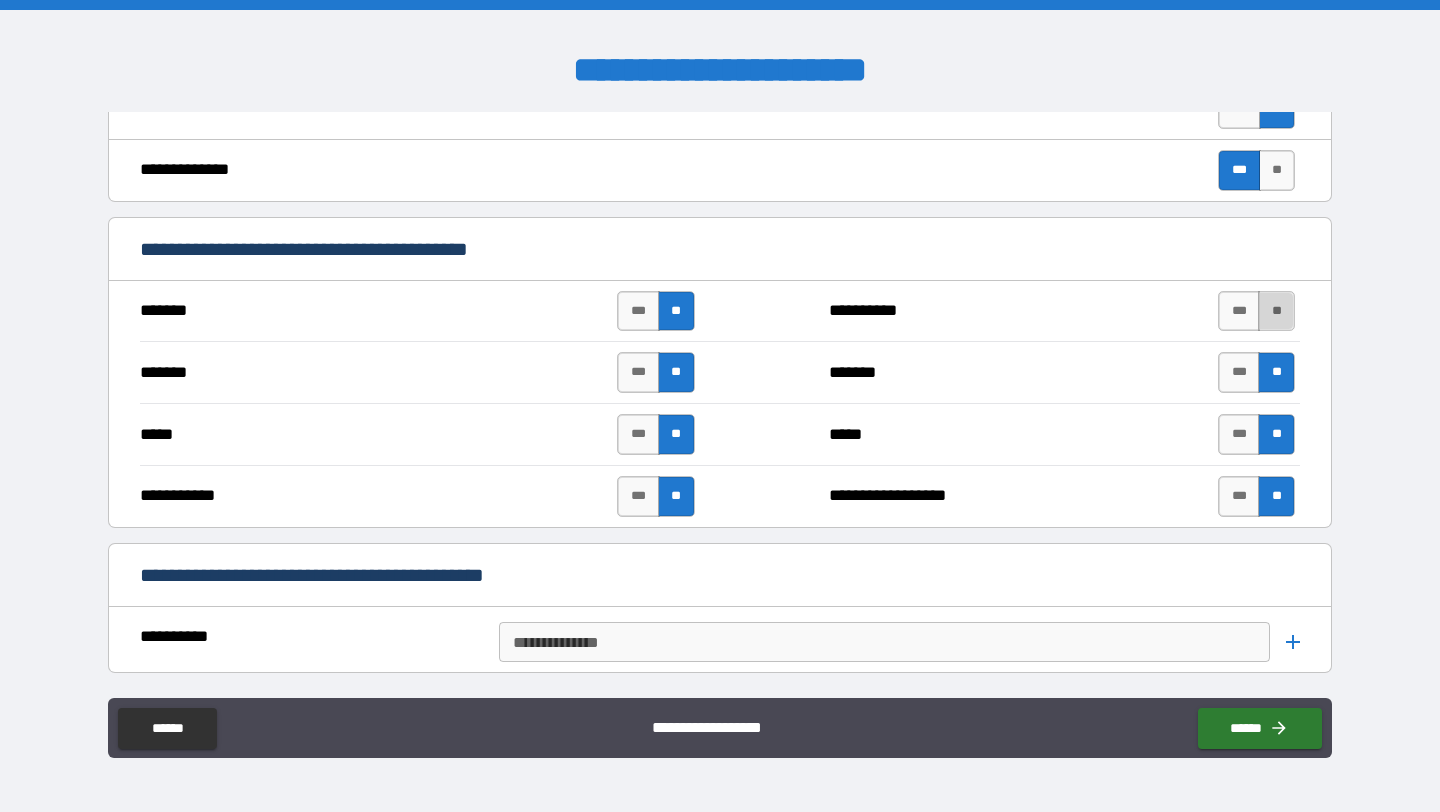 click on "**" at bounding box center [1276, 311] 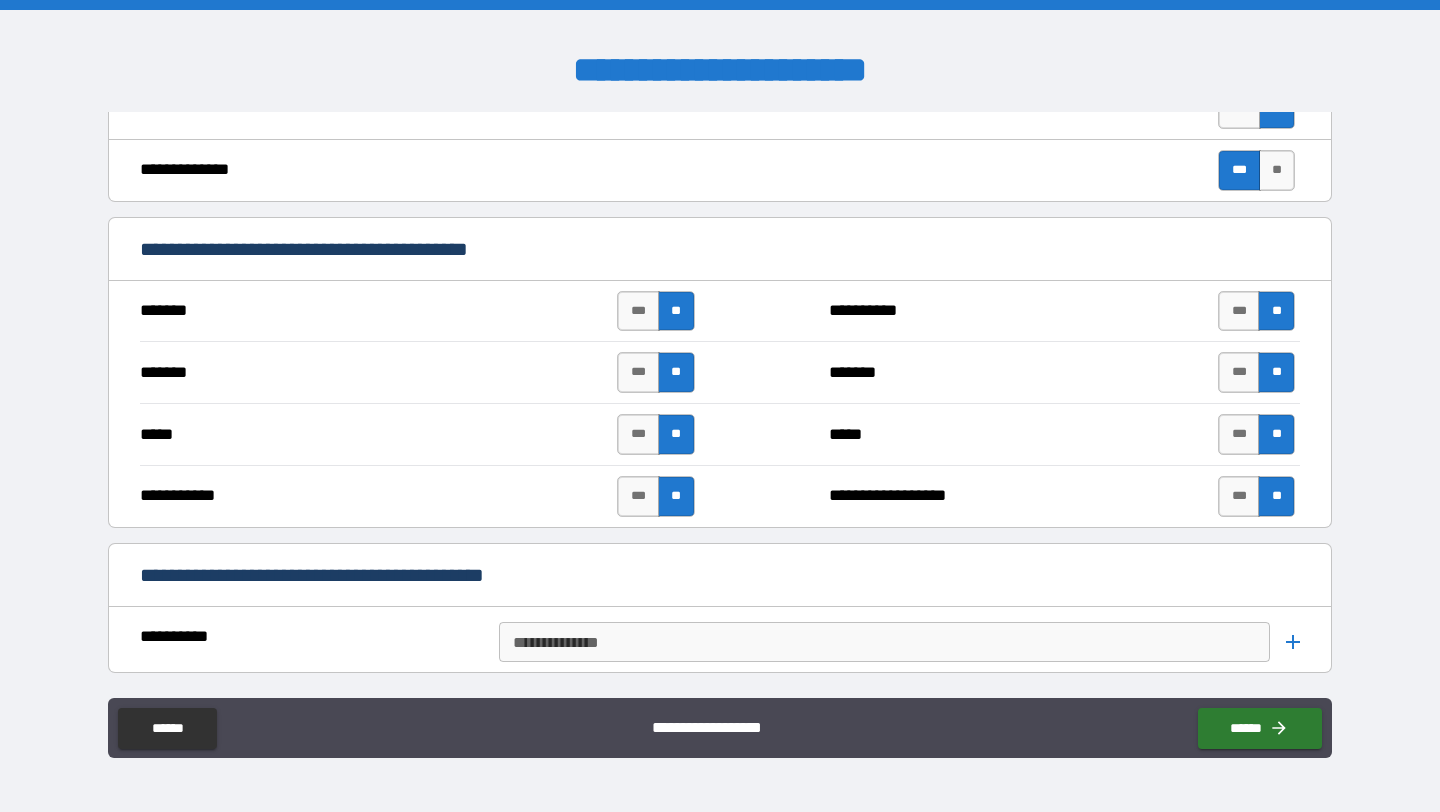 scroll, scrollTop: 1150, scrollLeft: 0, axis: vertical 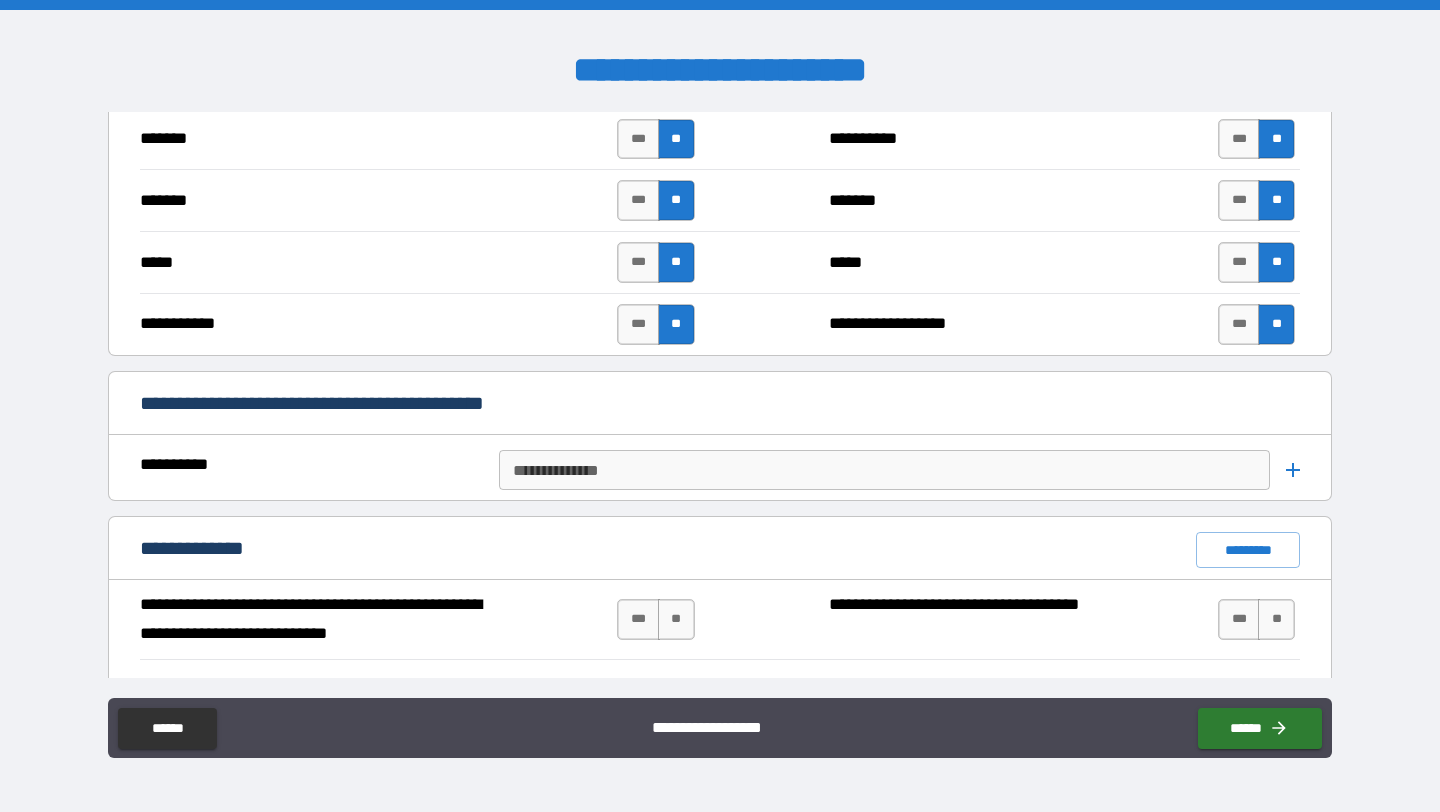 click on "**********" at bounding box center [883, 470] 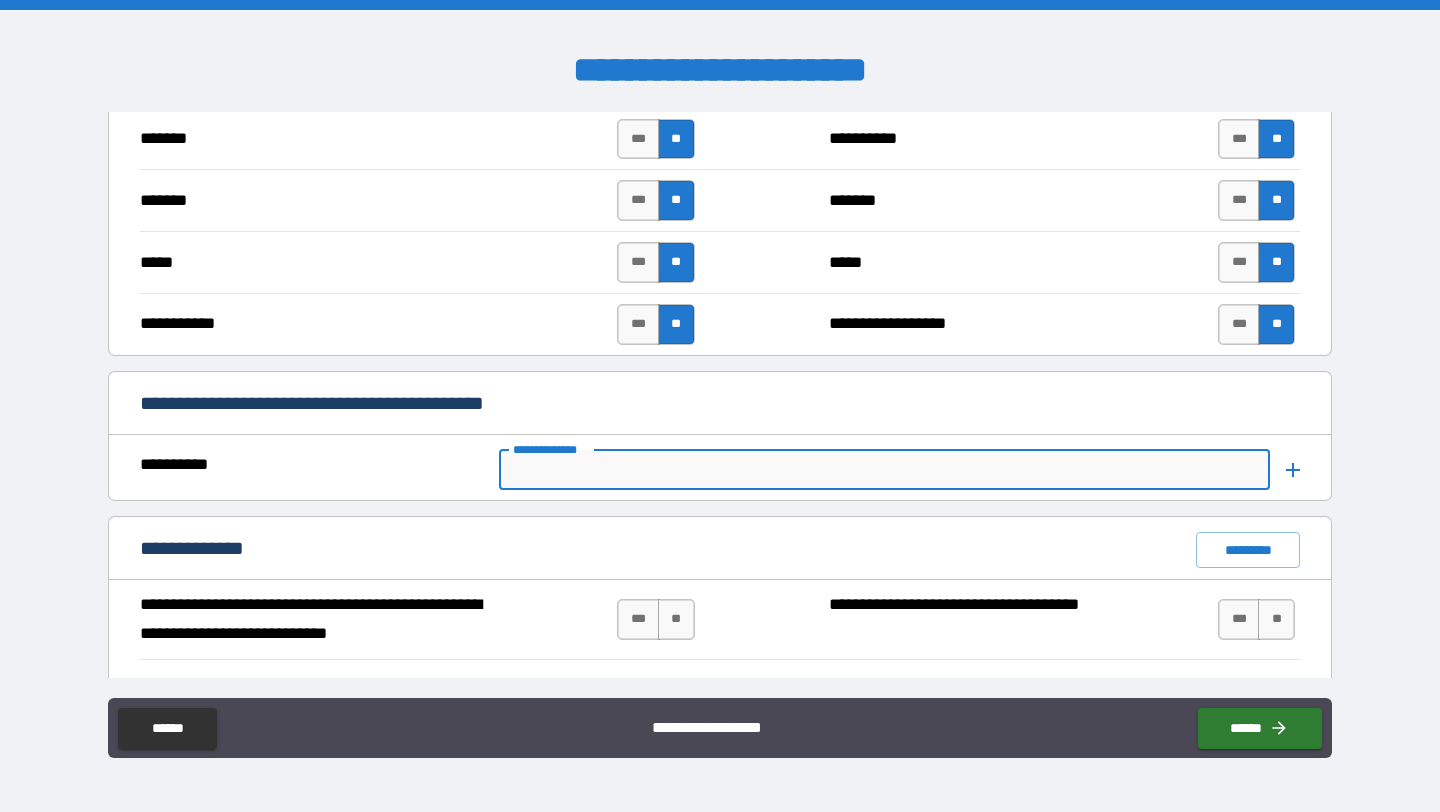 paste on "**********" 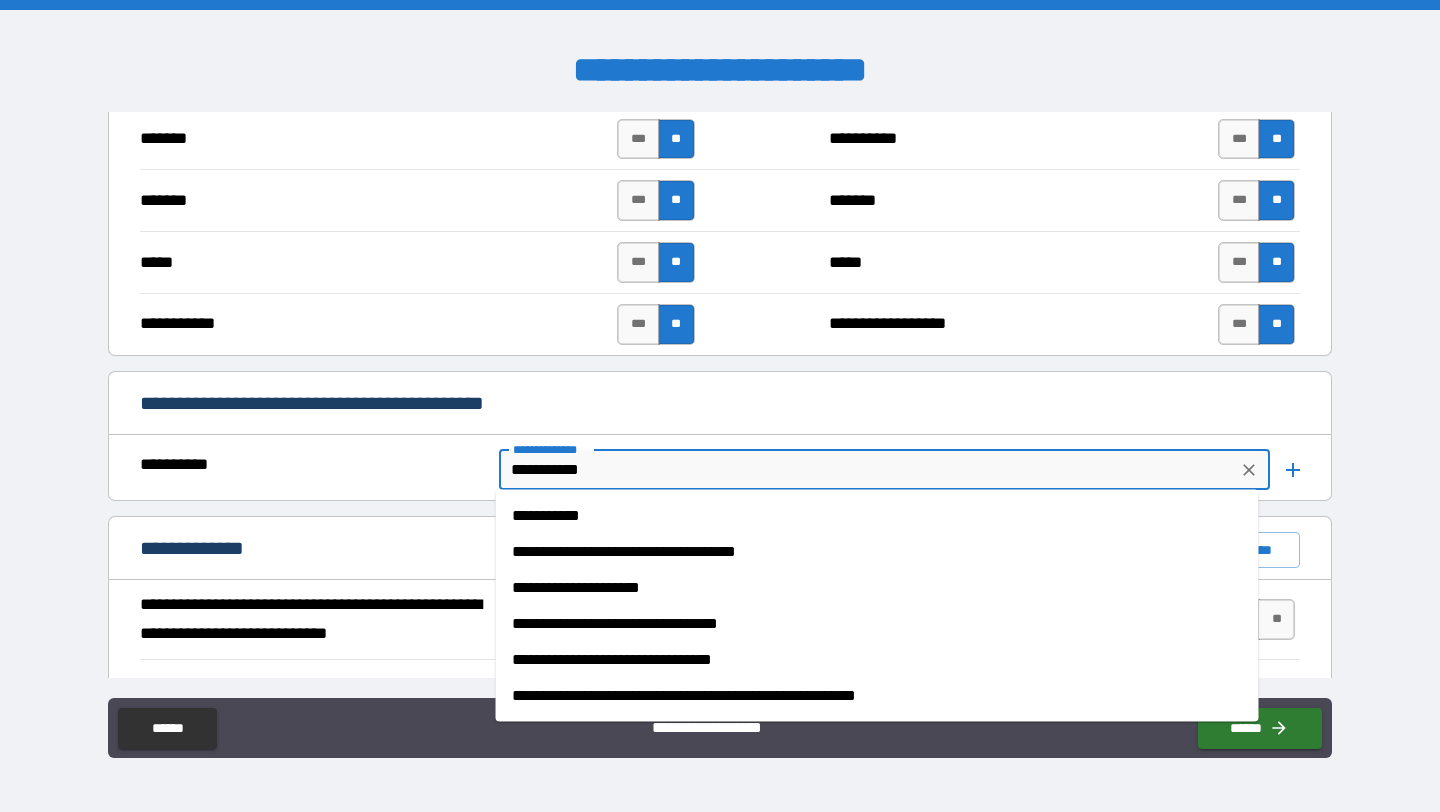 click on "**********" at bounding box center [877, 516] 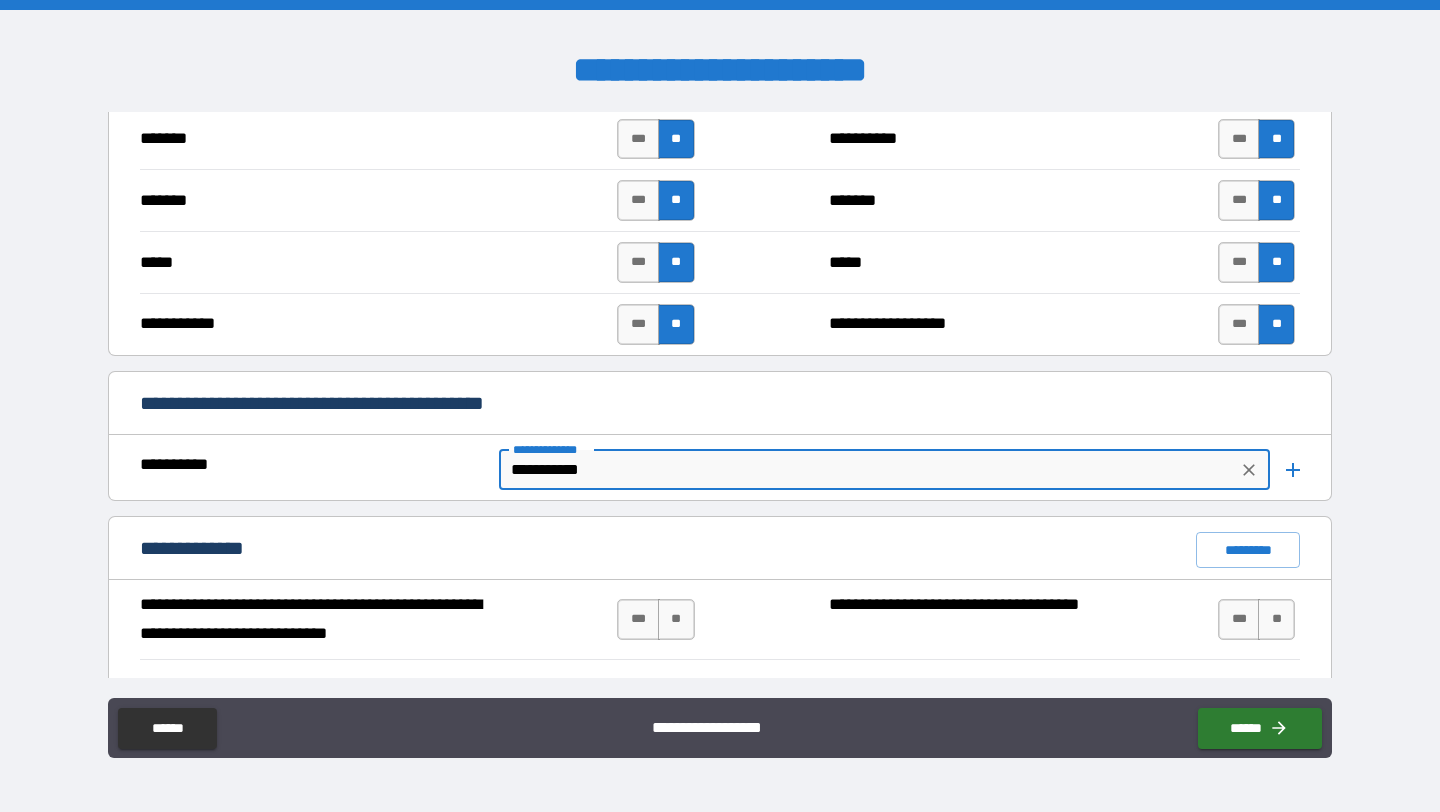 scroll, scrollTop: 1331, scrollLeft: 0, axis: vertical 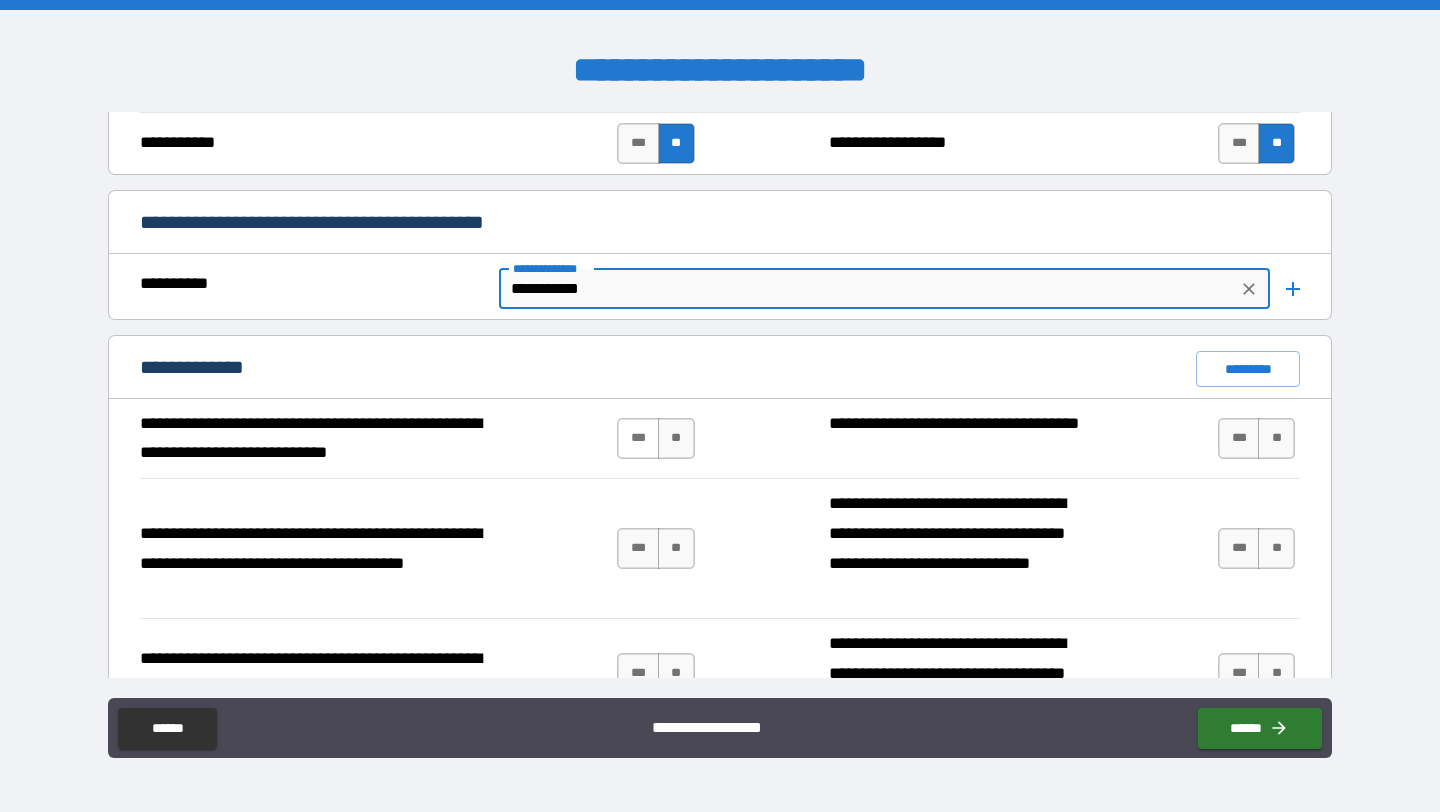type on "**********" 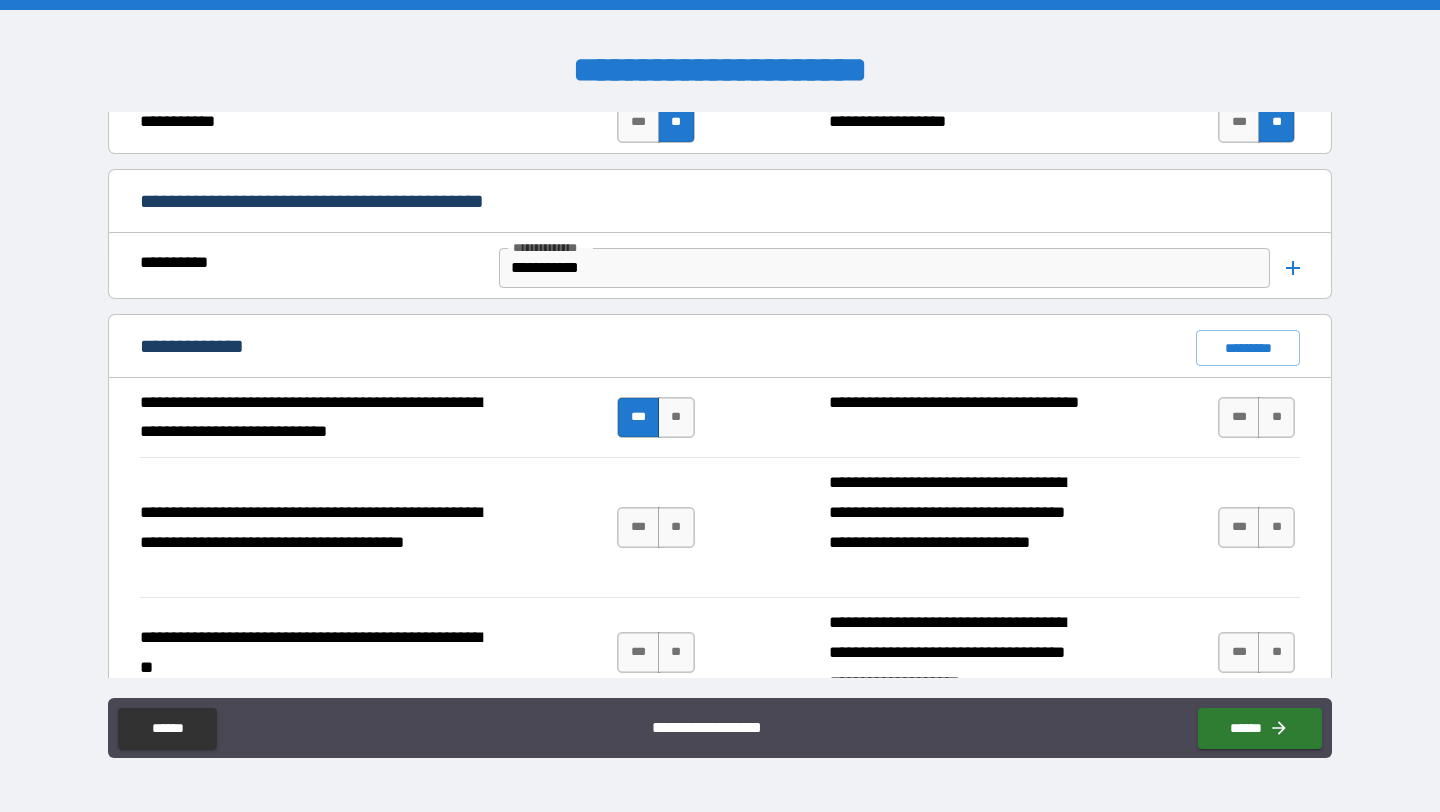 scroll, scrollTop: 1354, scrollLeft: 0, axis: vertical 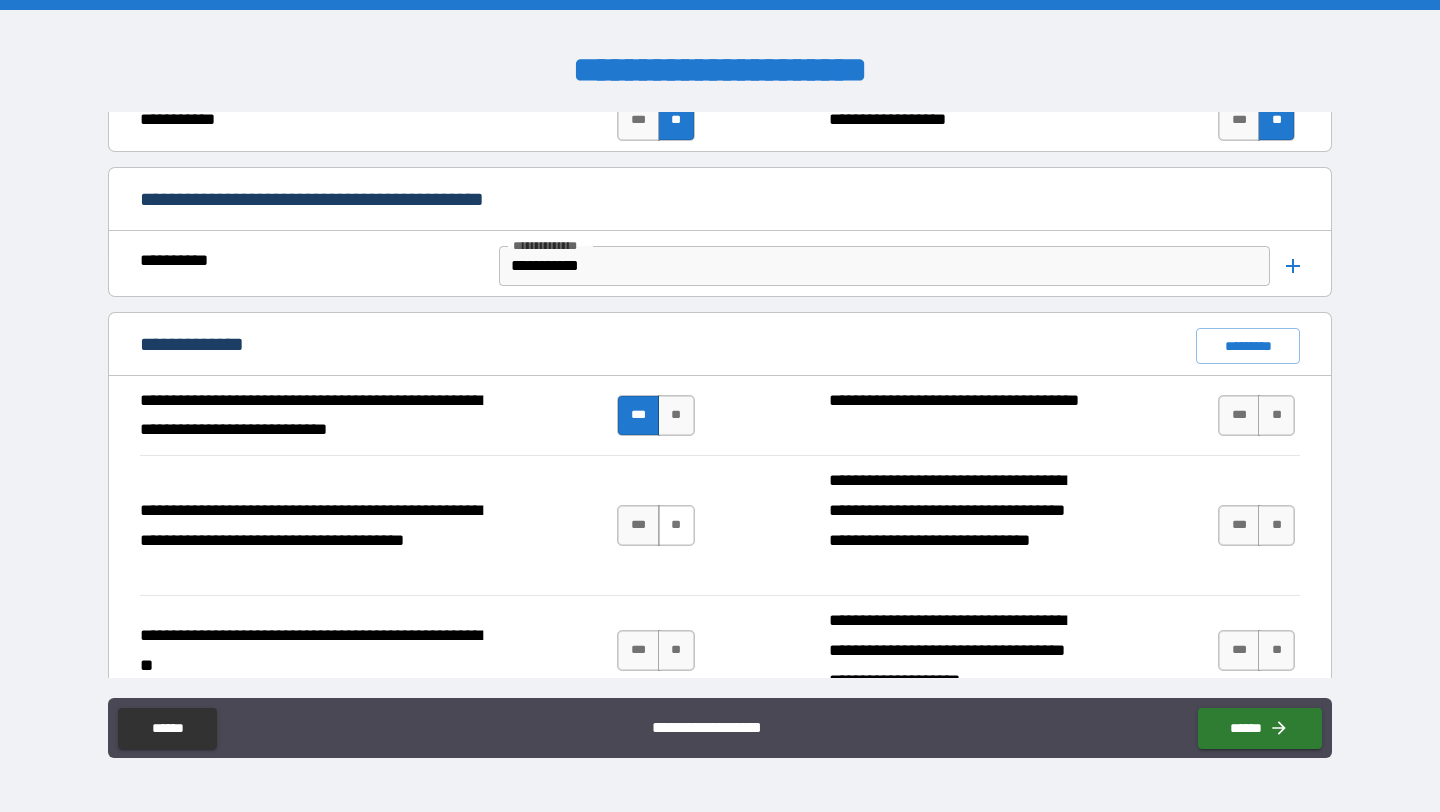 click on "**" at bounding box center (676, 525) 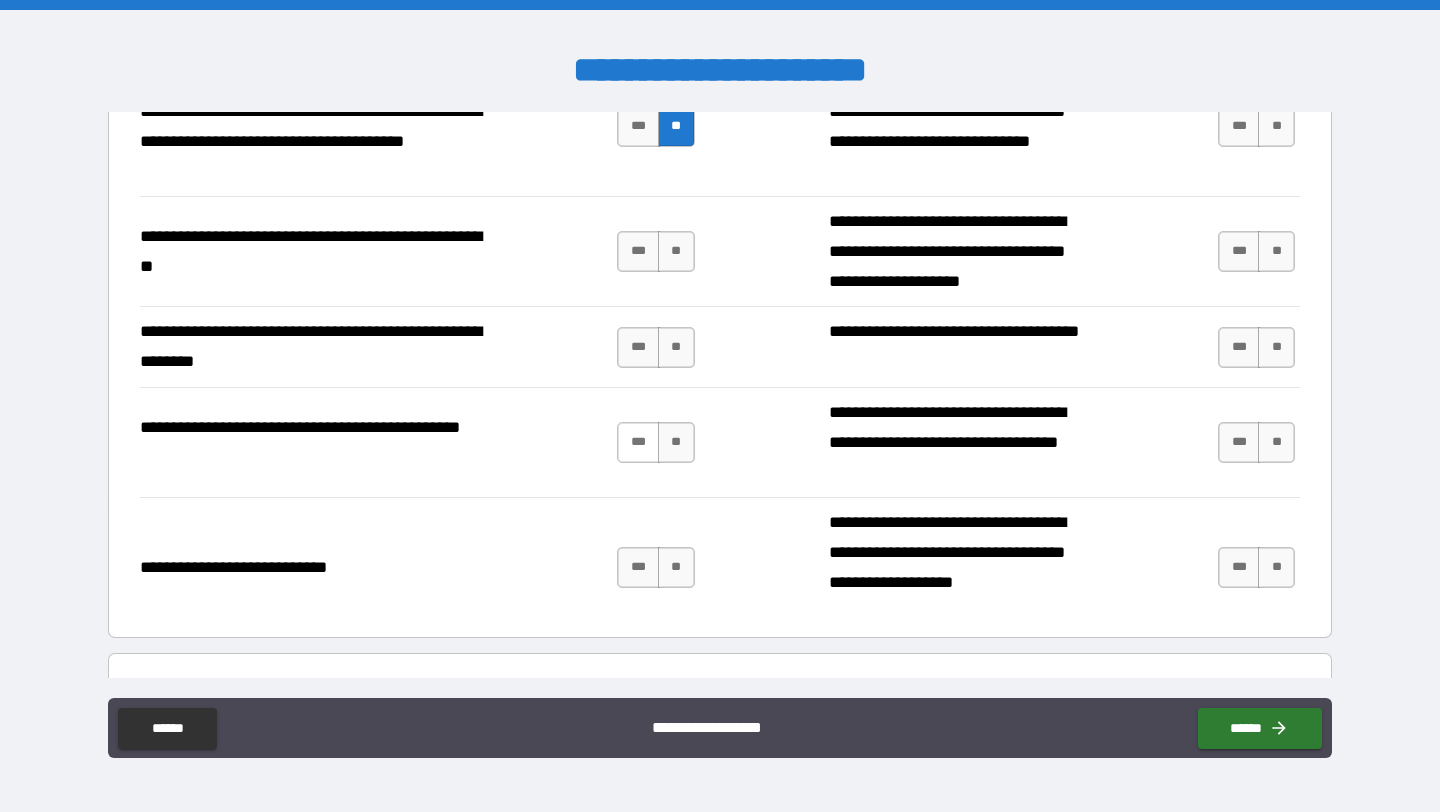 scroll, scrollTop: 1752, scrollLeft: 0, axis: vertical 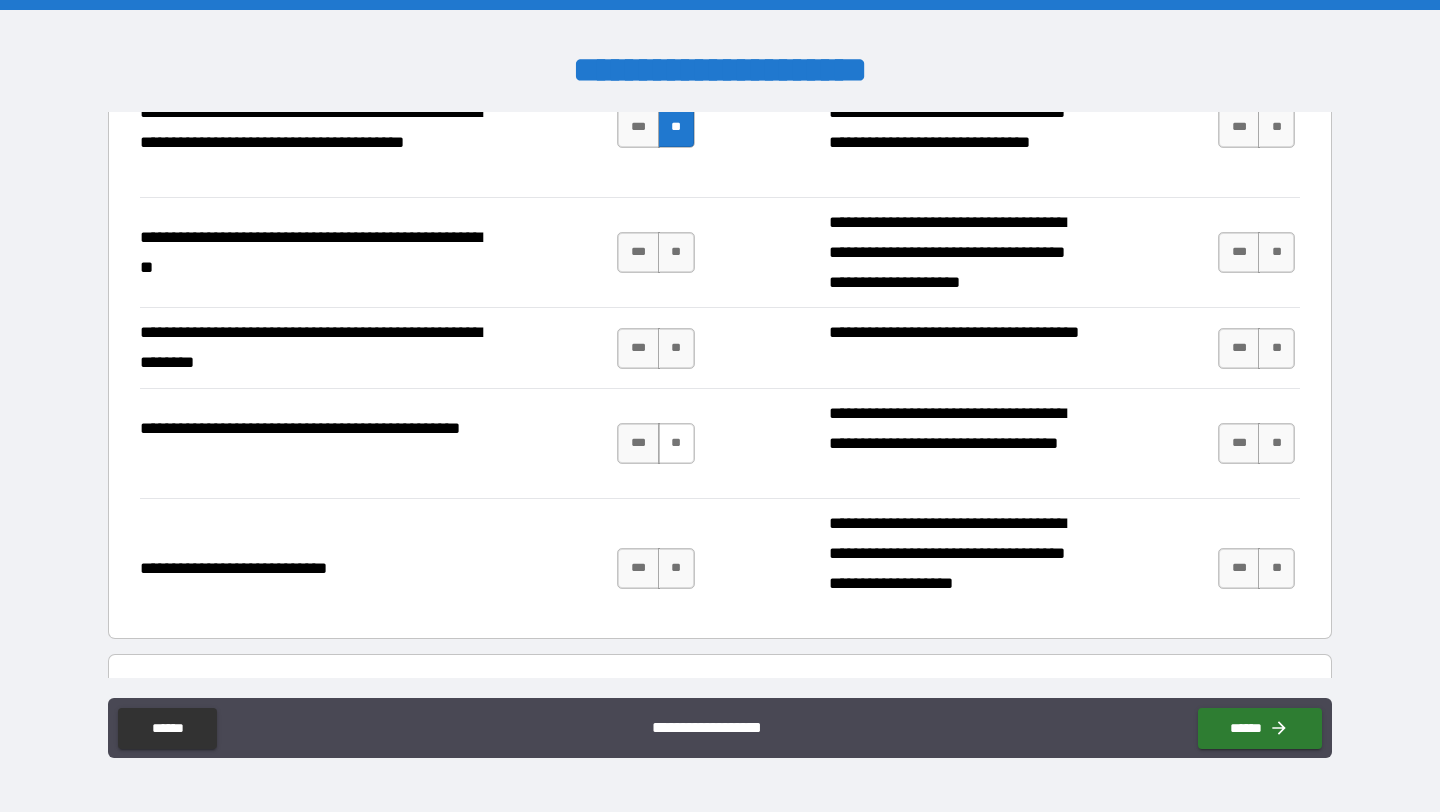 click on "**" at bounding box center (676, 443) 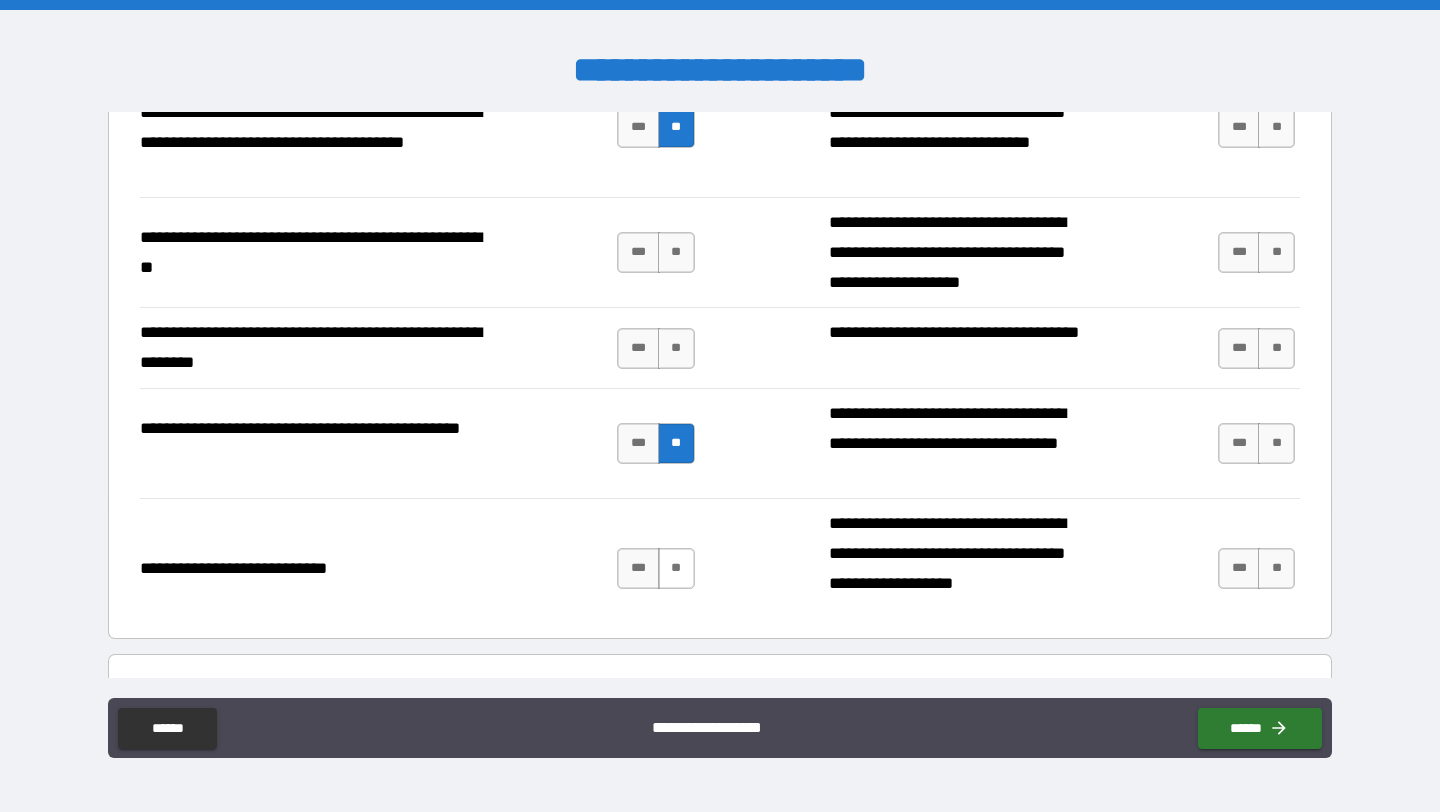 click on "**" at bounding box center (676, 568) 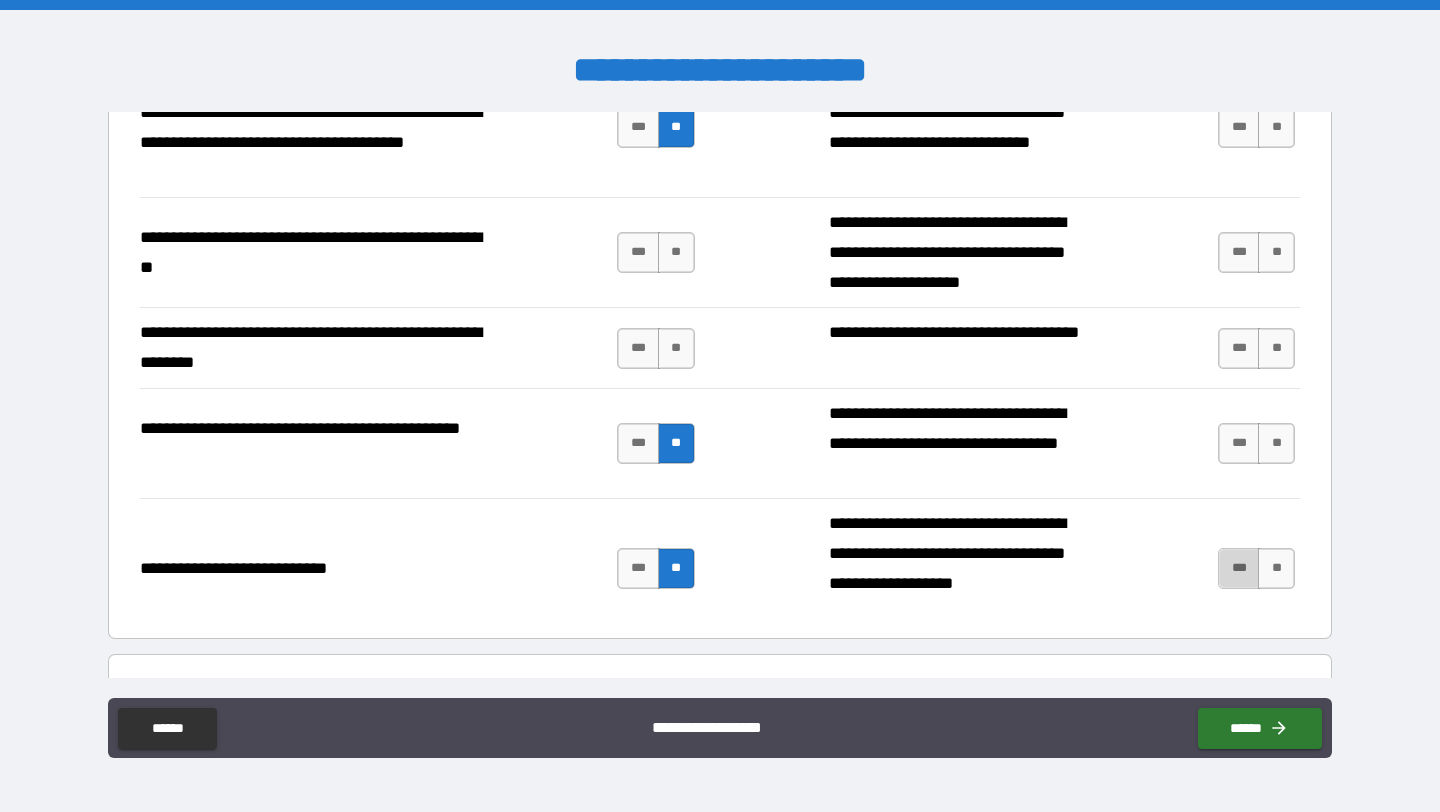 click on "***" at bounding box center (1239, 568) 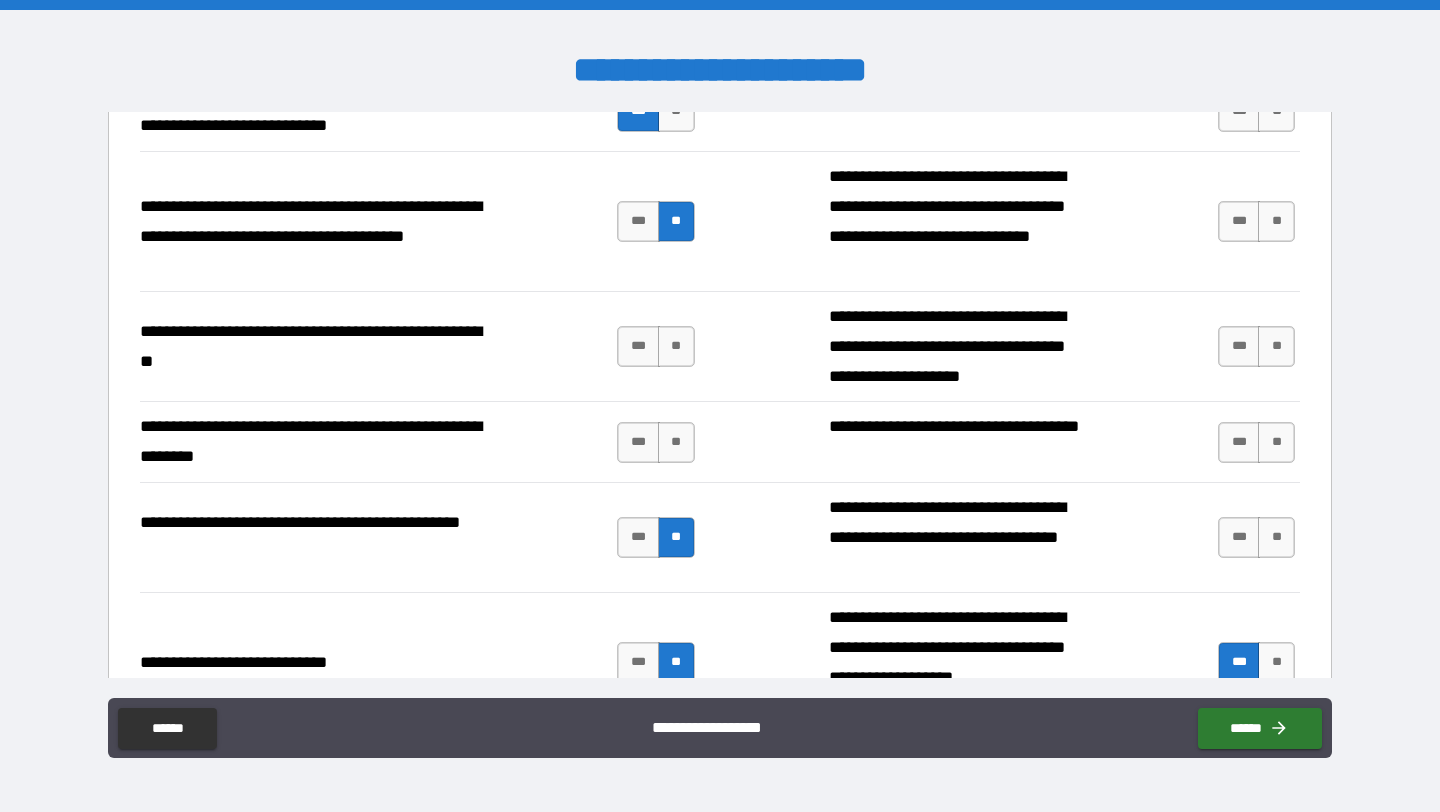 scroll, scrollTop: 1658, scrollLeft: 0, axis: vertical 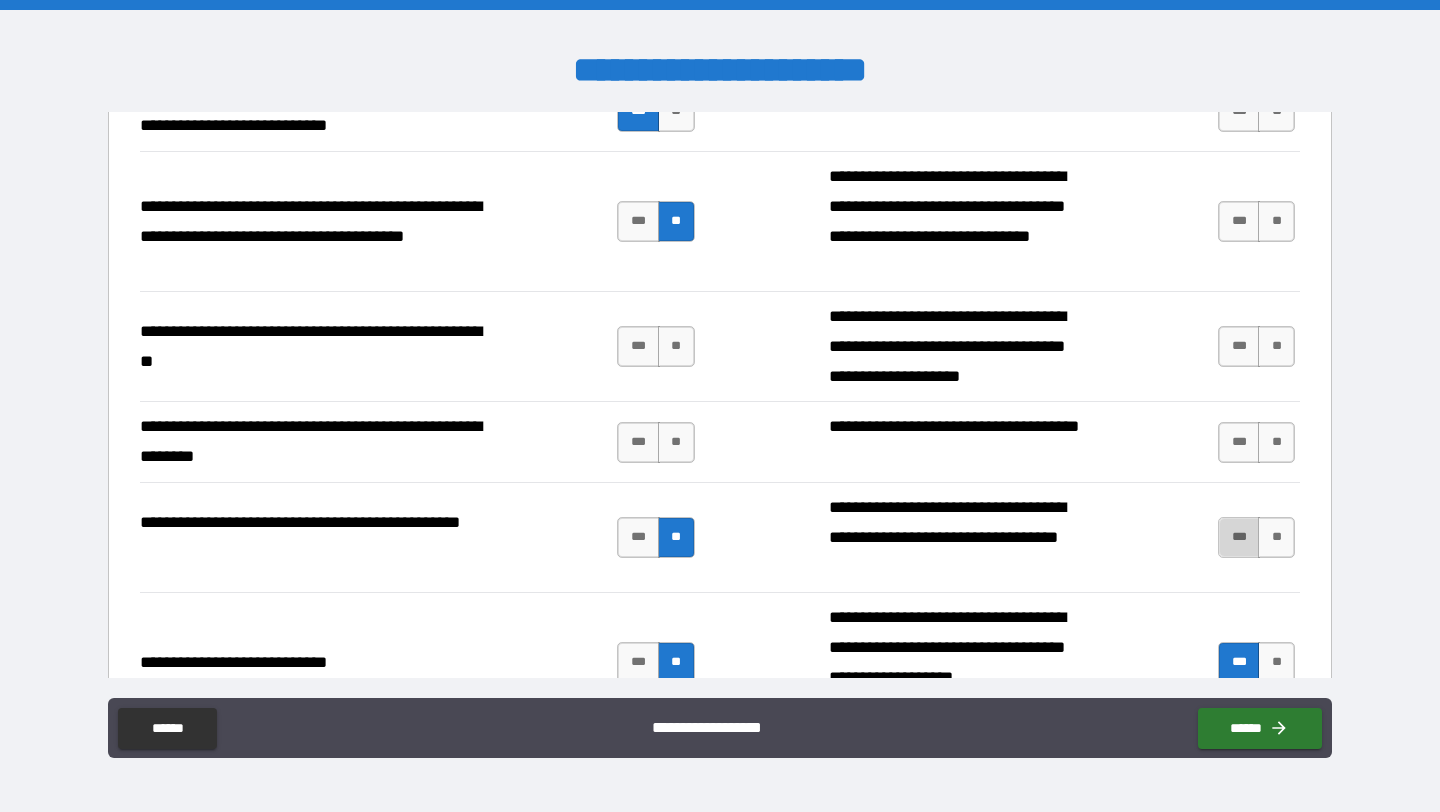 click on "***" at bounding box center (1239, 537) 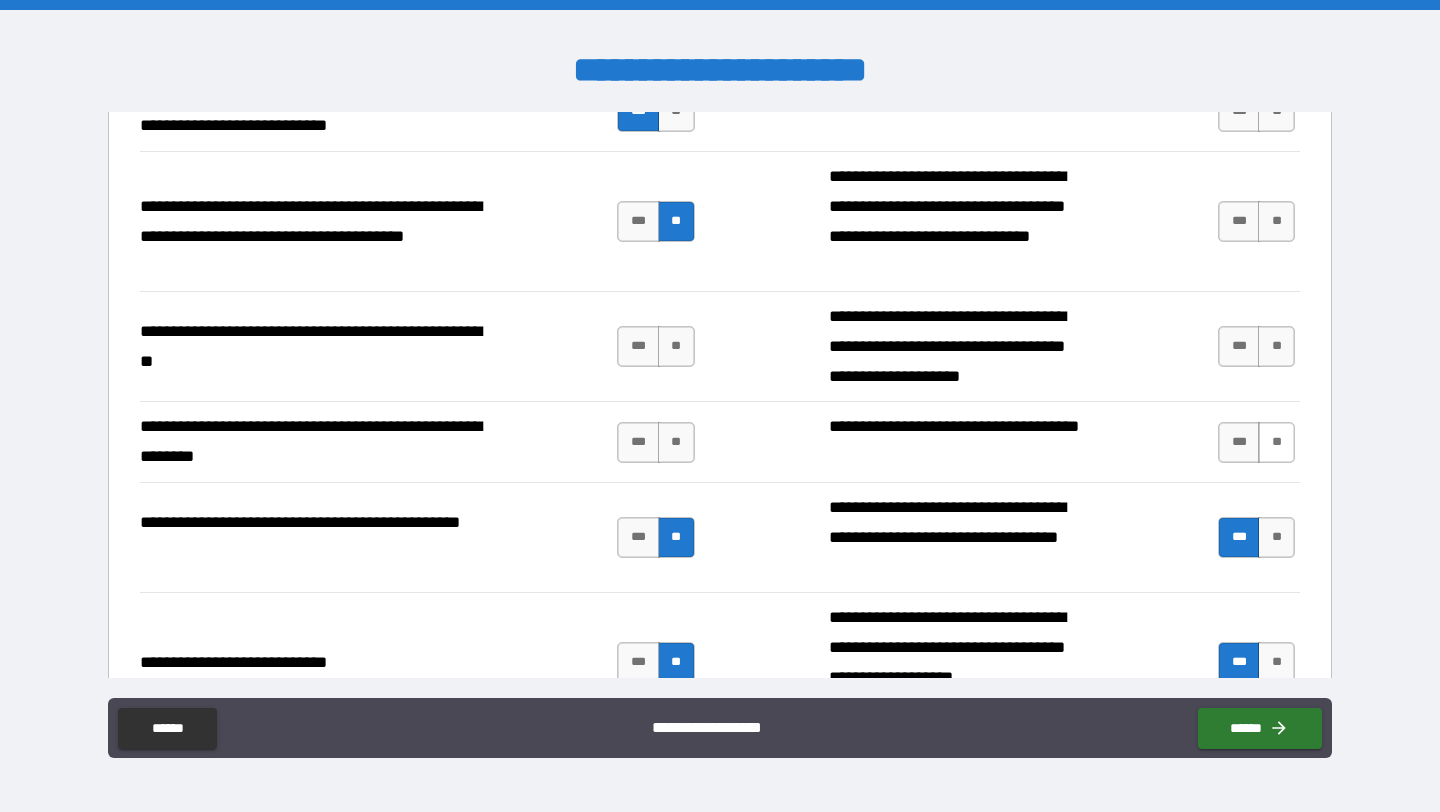 click on "**" at bounding box center (1276, 442) 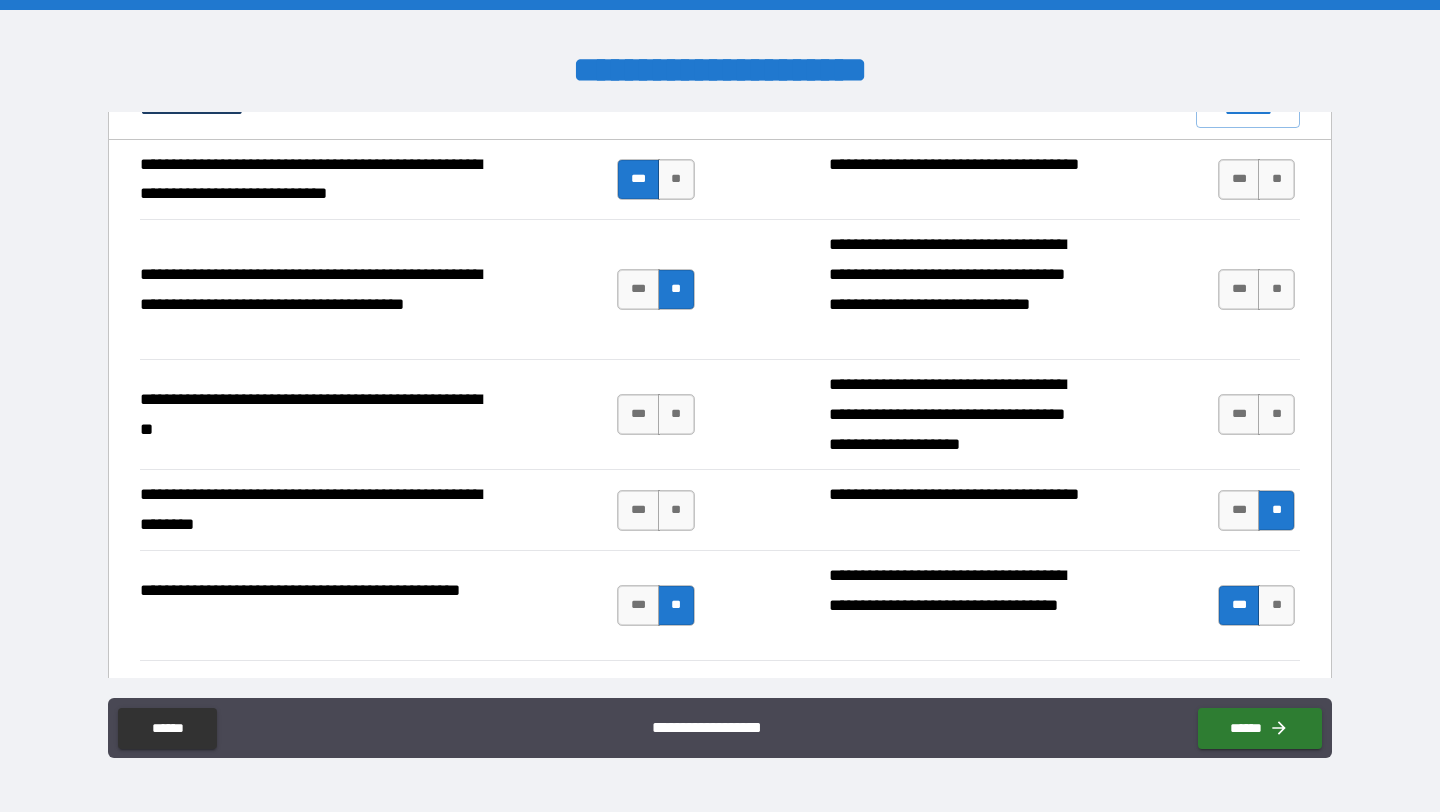 scroll, scrollTop: 1577, scrollLeft: 0, axis: vertical 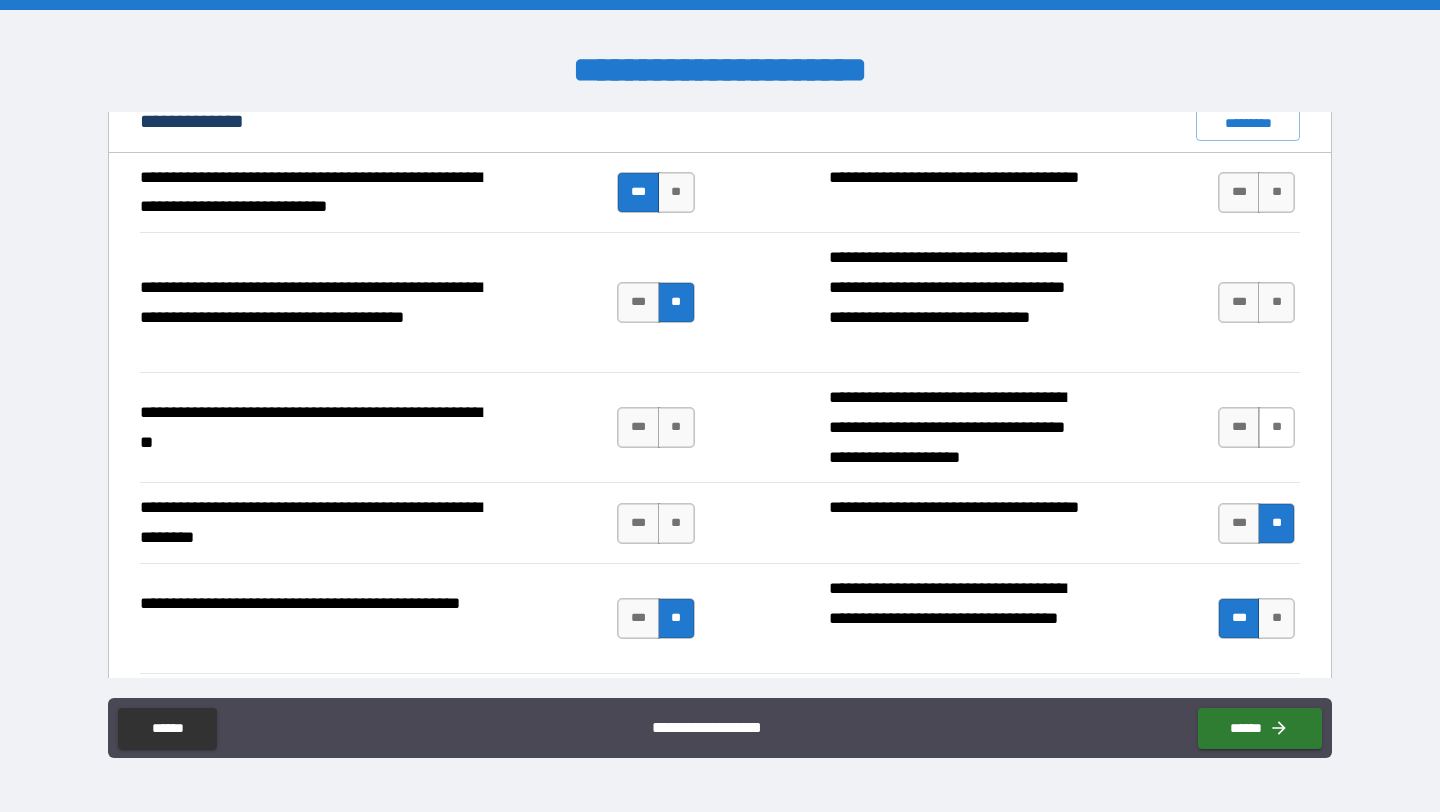 click on "**" at bounding box center [1276, 427] 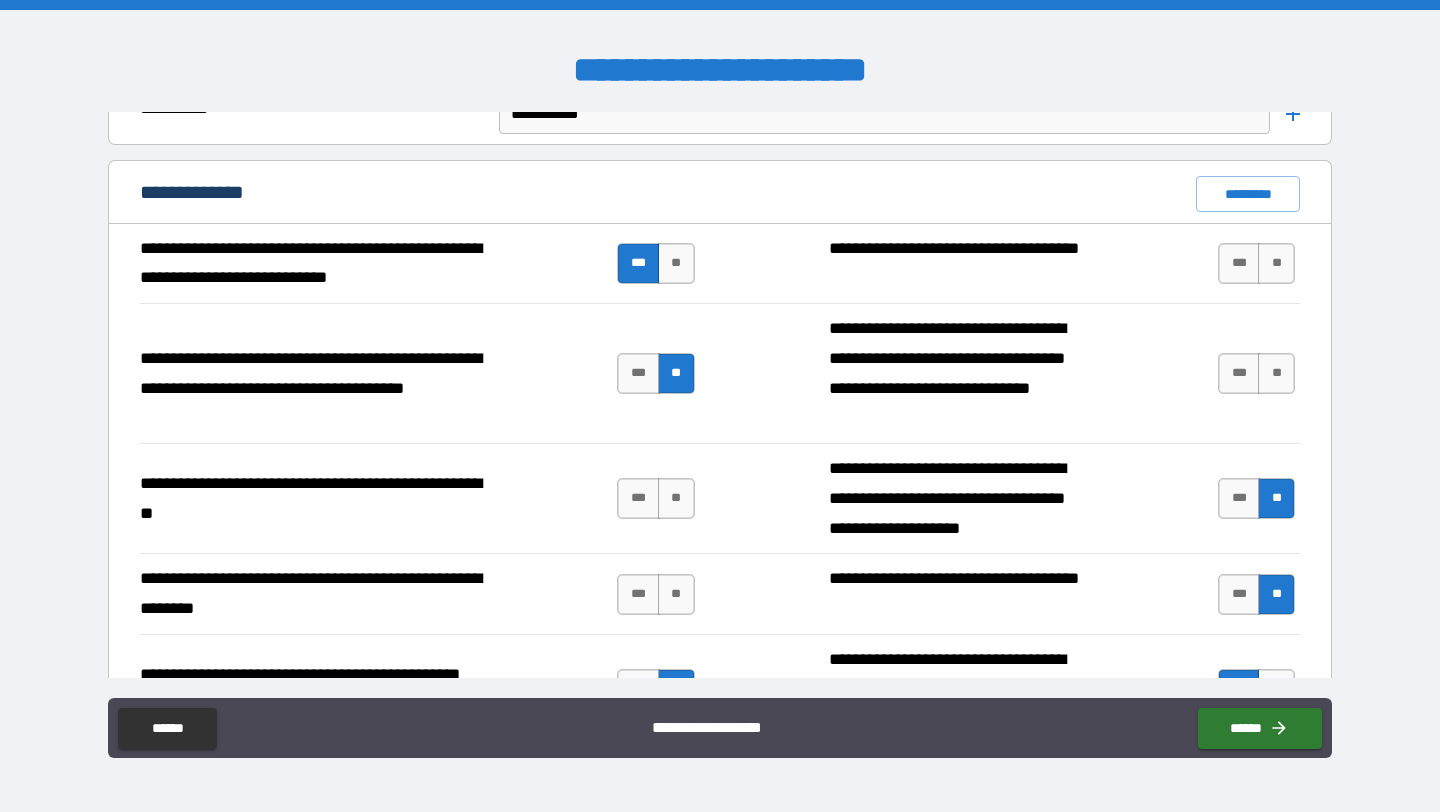 scroll, scrollTop: 1504, scrollLeft: 0, axis: vertical 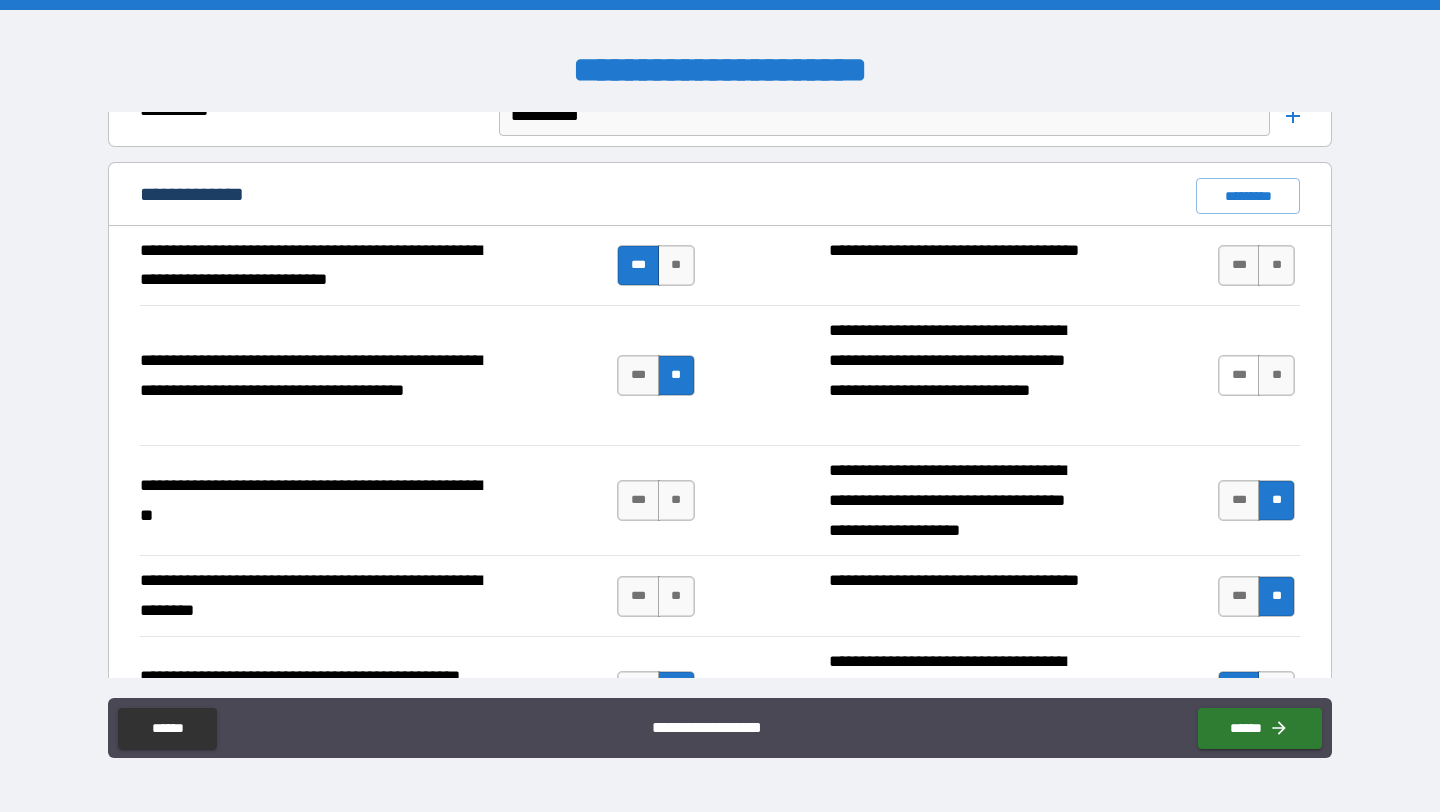 click on "***" at bounding box center (1239, 375) 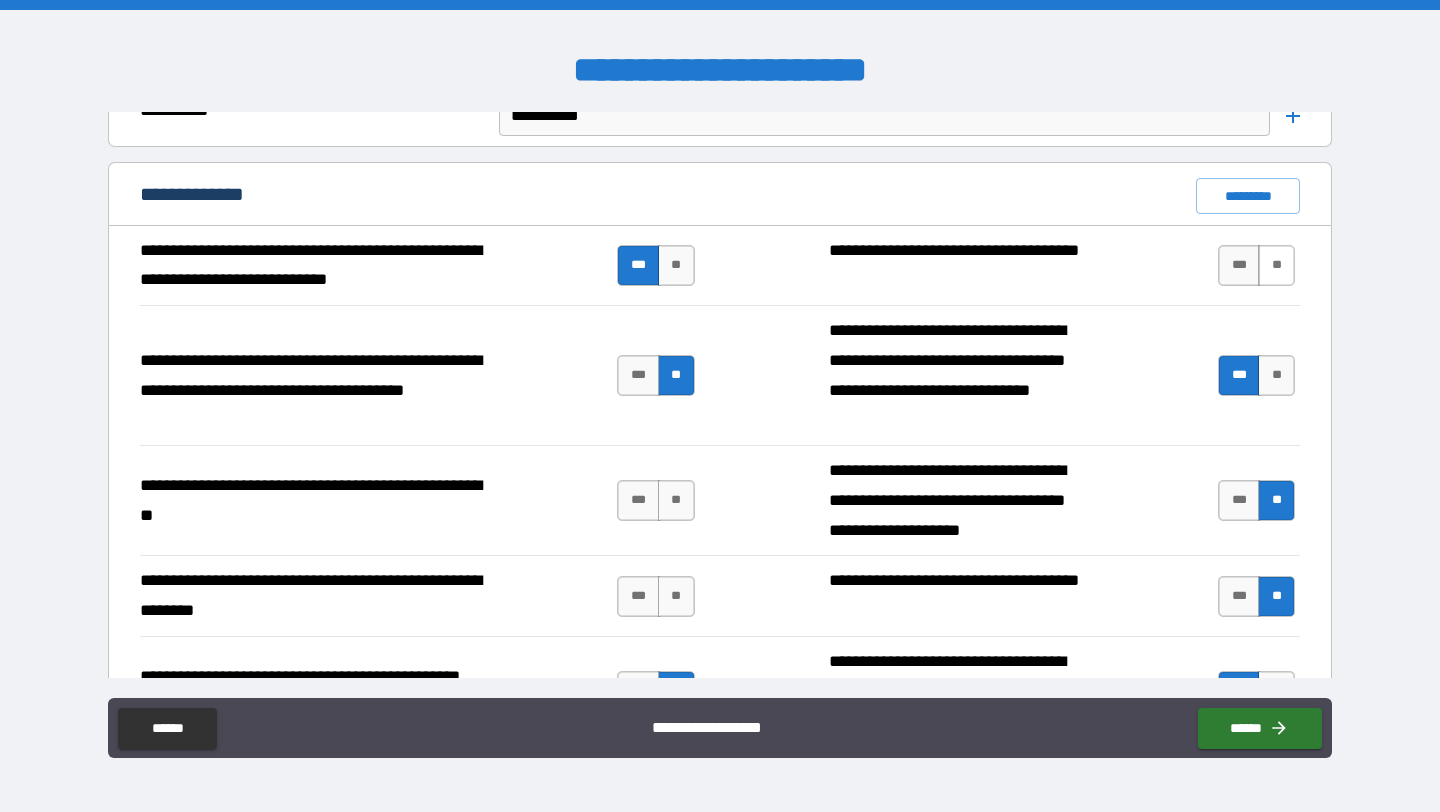 click on "**" at bounding box center (1276, 265) 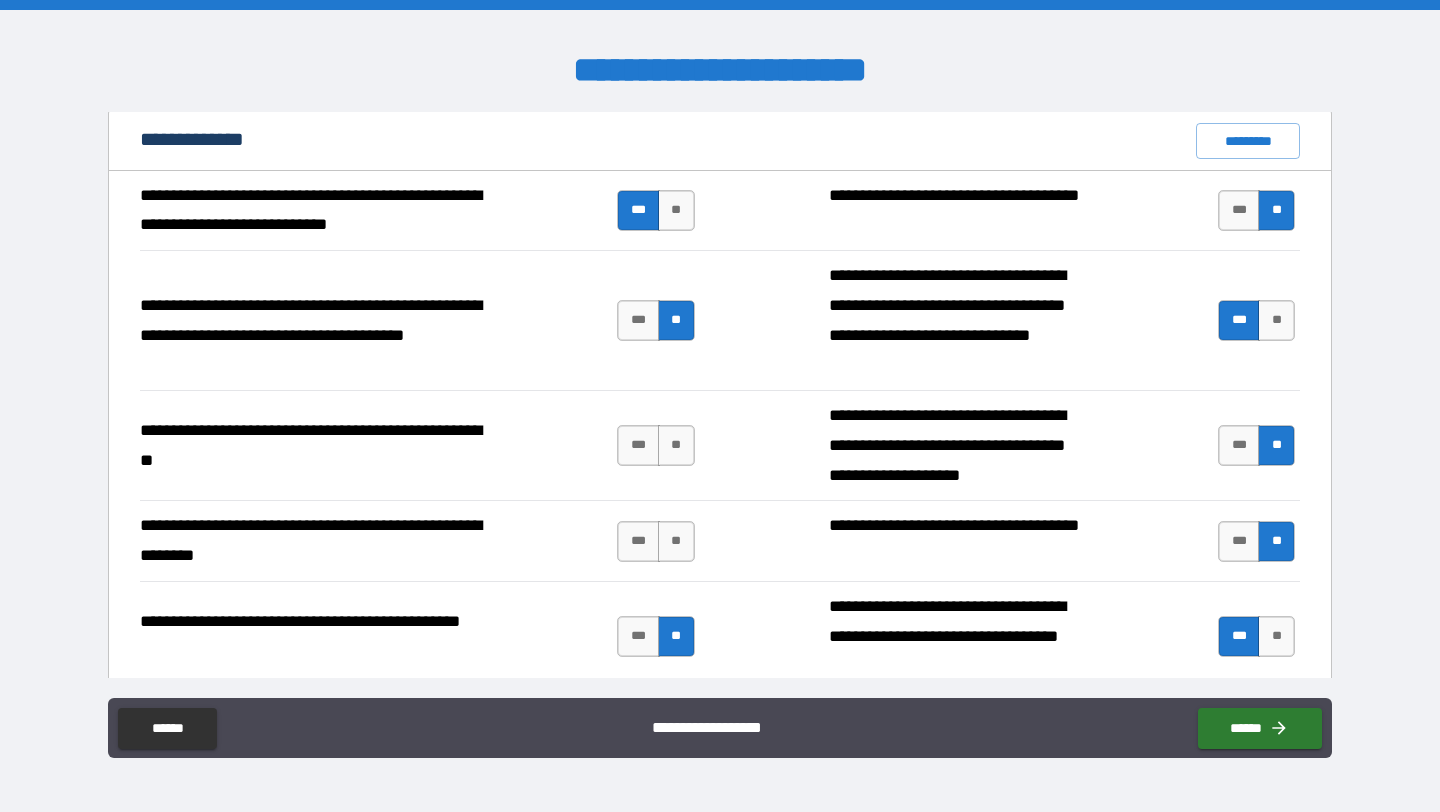 scroll, scrollTop: 1557, scrollLeft: 0, axis: vertical 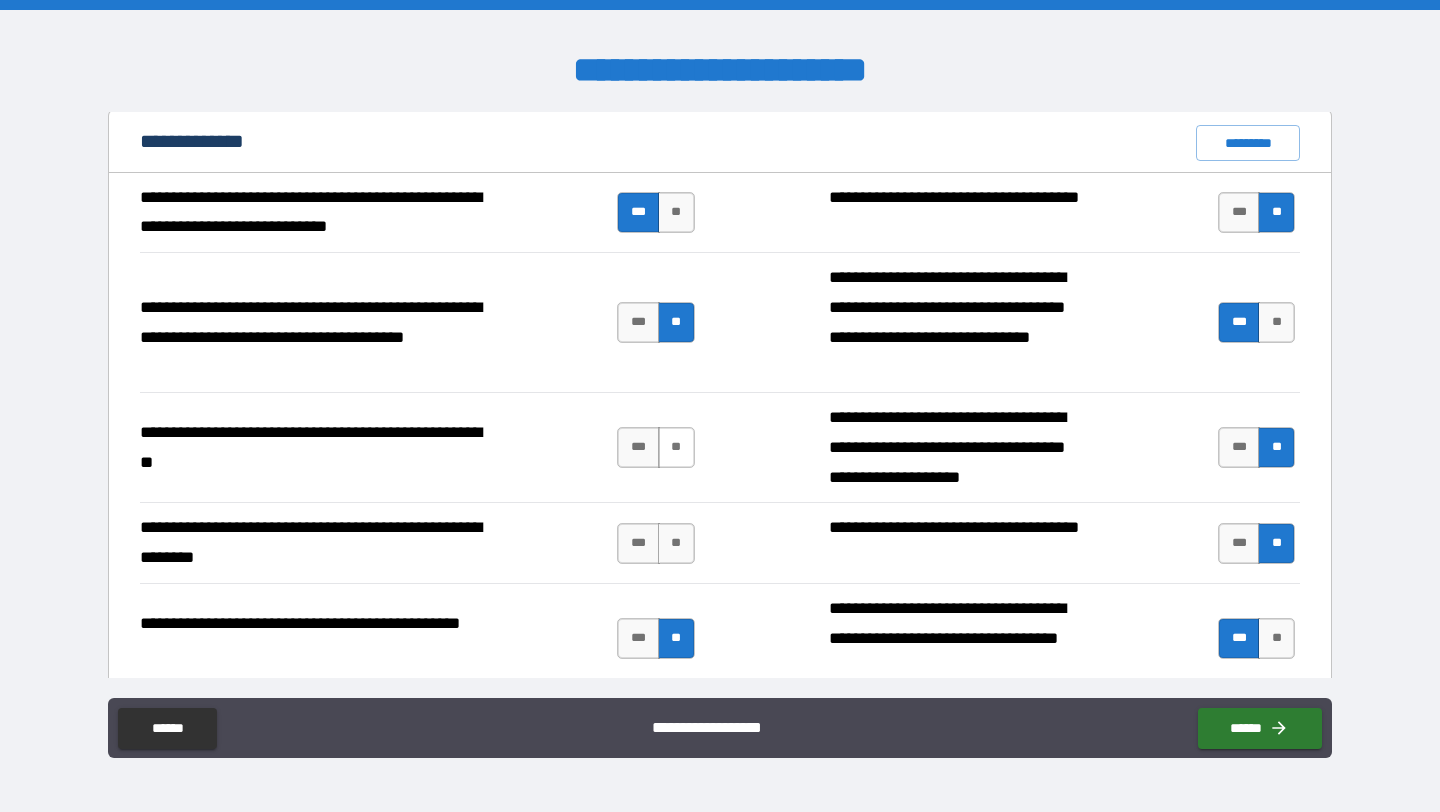 click on "**" at bounding box center [676, 447] 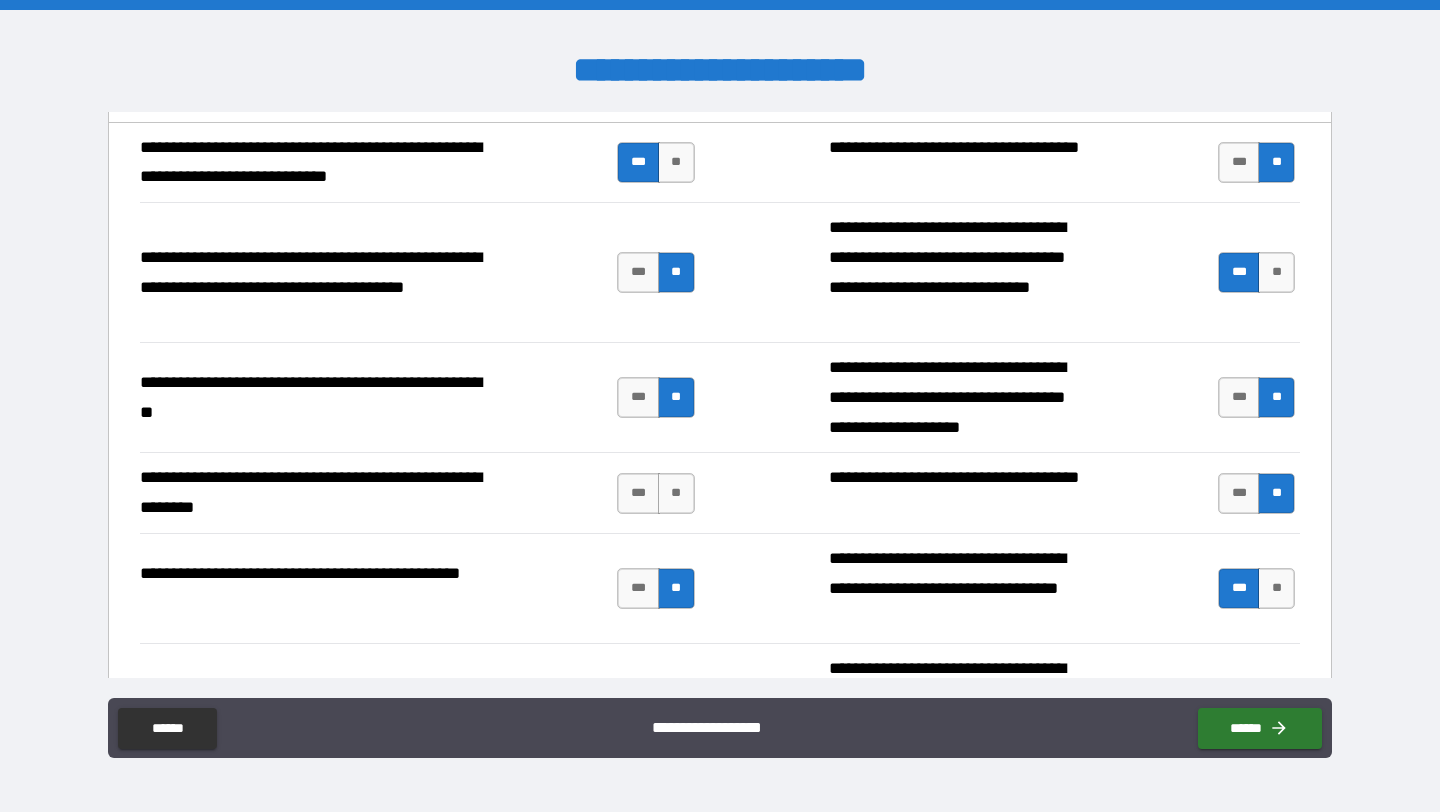scroll, scrollTop: 1619, scrollLeft: 0, axis: vertical 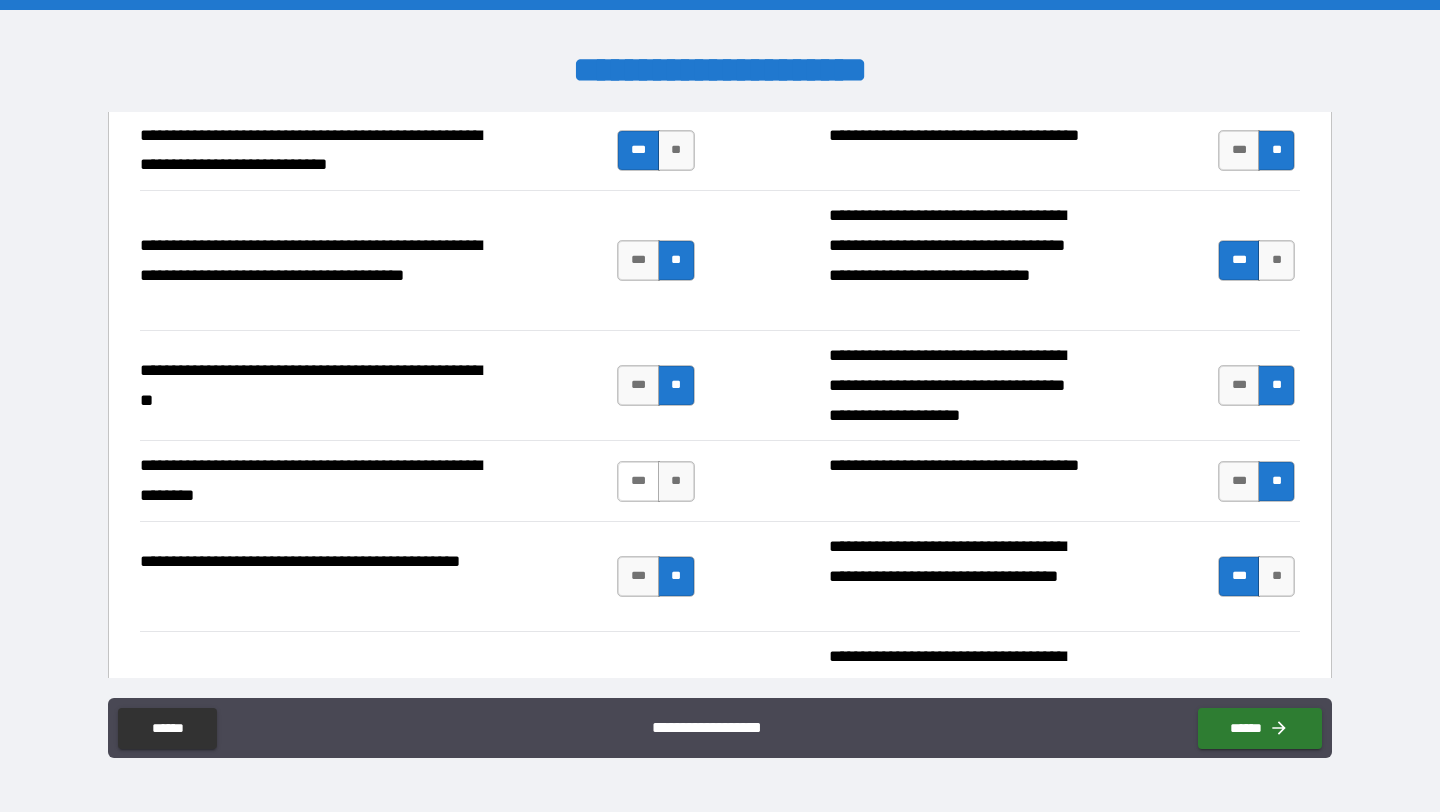 click on "***" at bounding box center (638, 481) 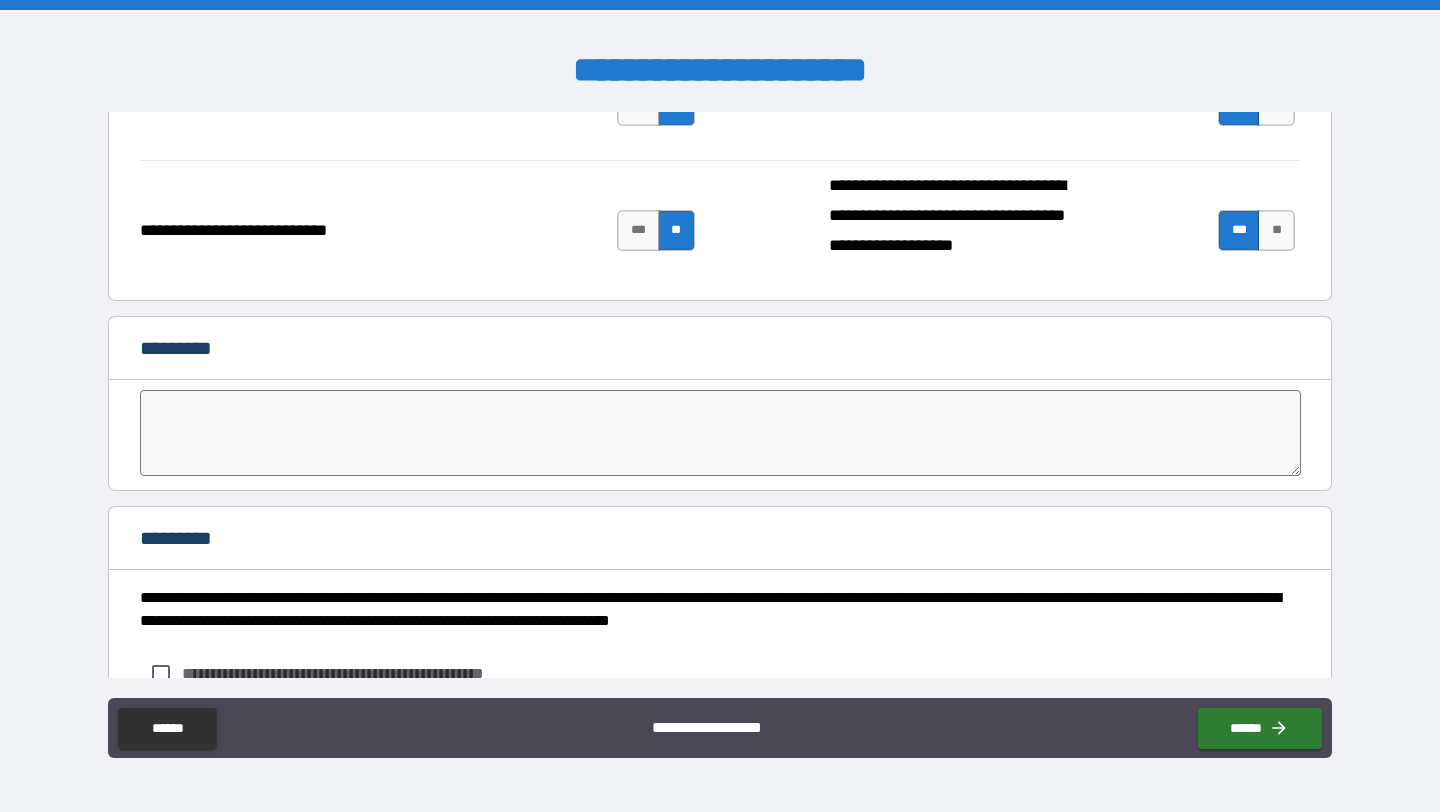 scroll, scrollTop: 2237, scrollLeft: 0, axis: vertical 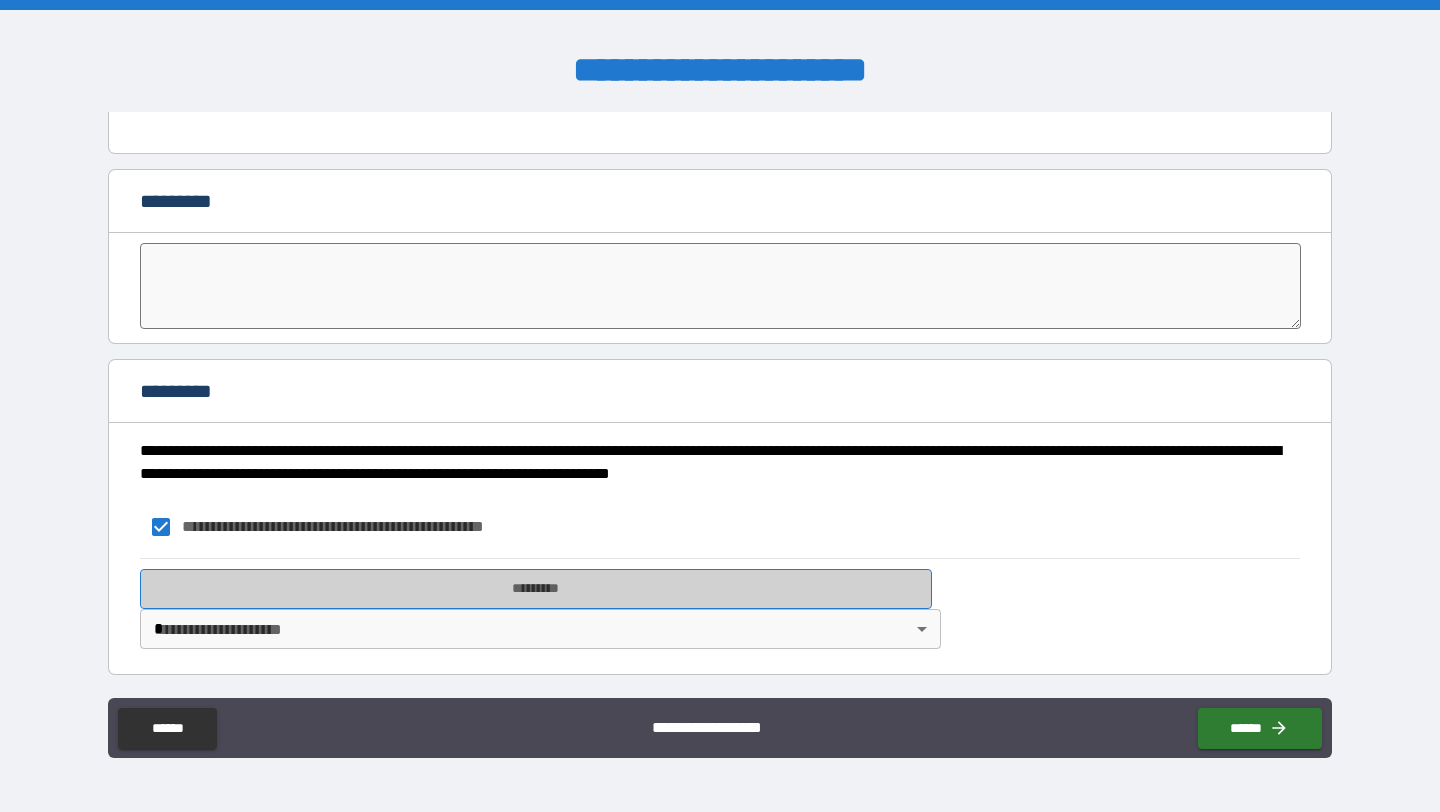click on "*********" at bounding box center [536, 589] 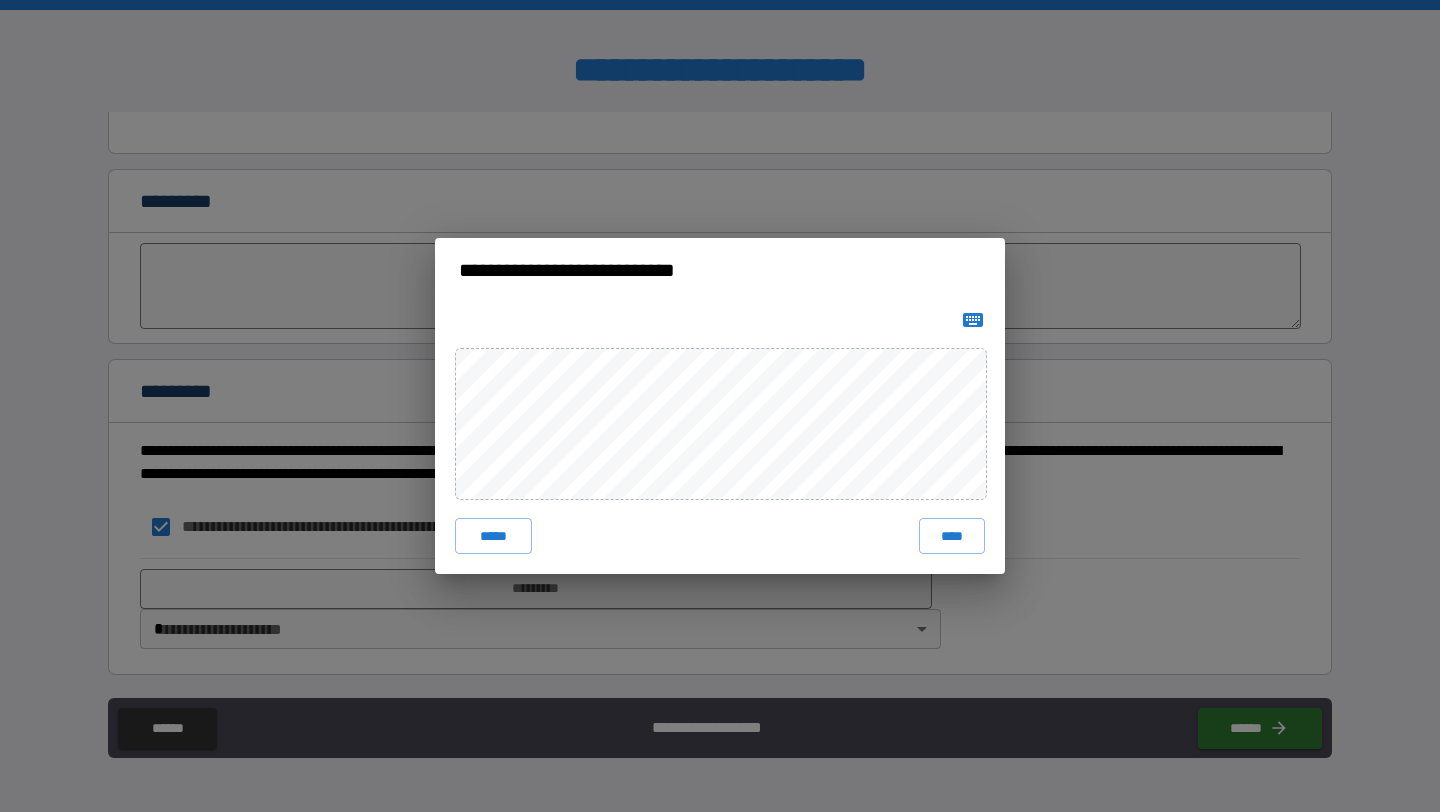 click 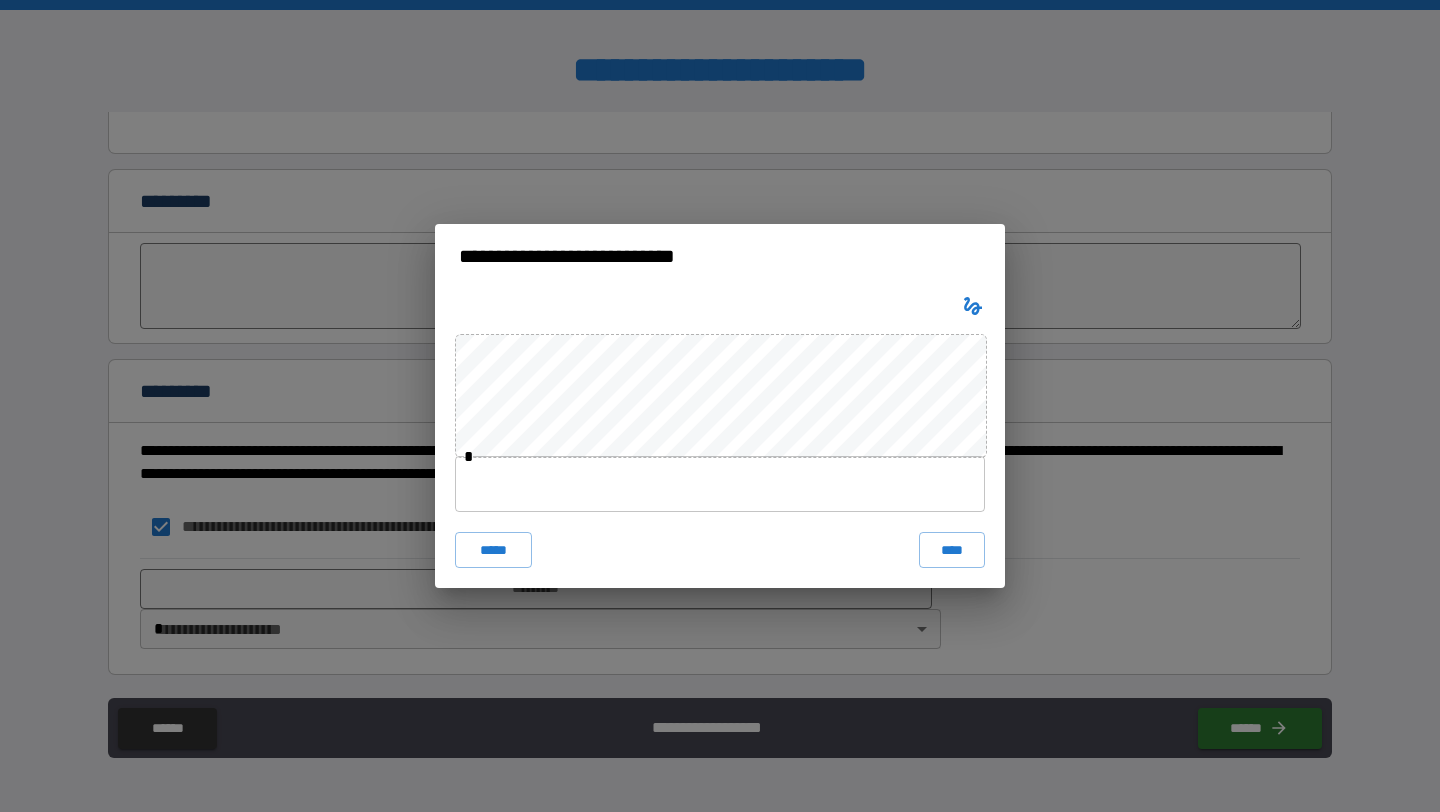 click at bounding box center [720, 484] 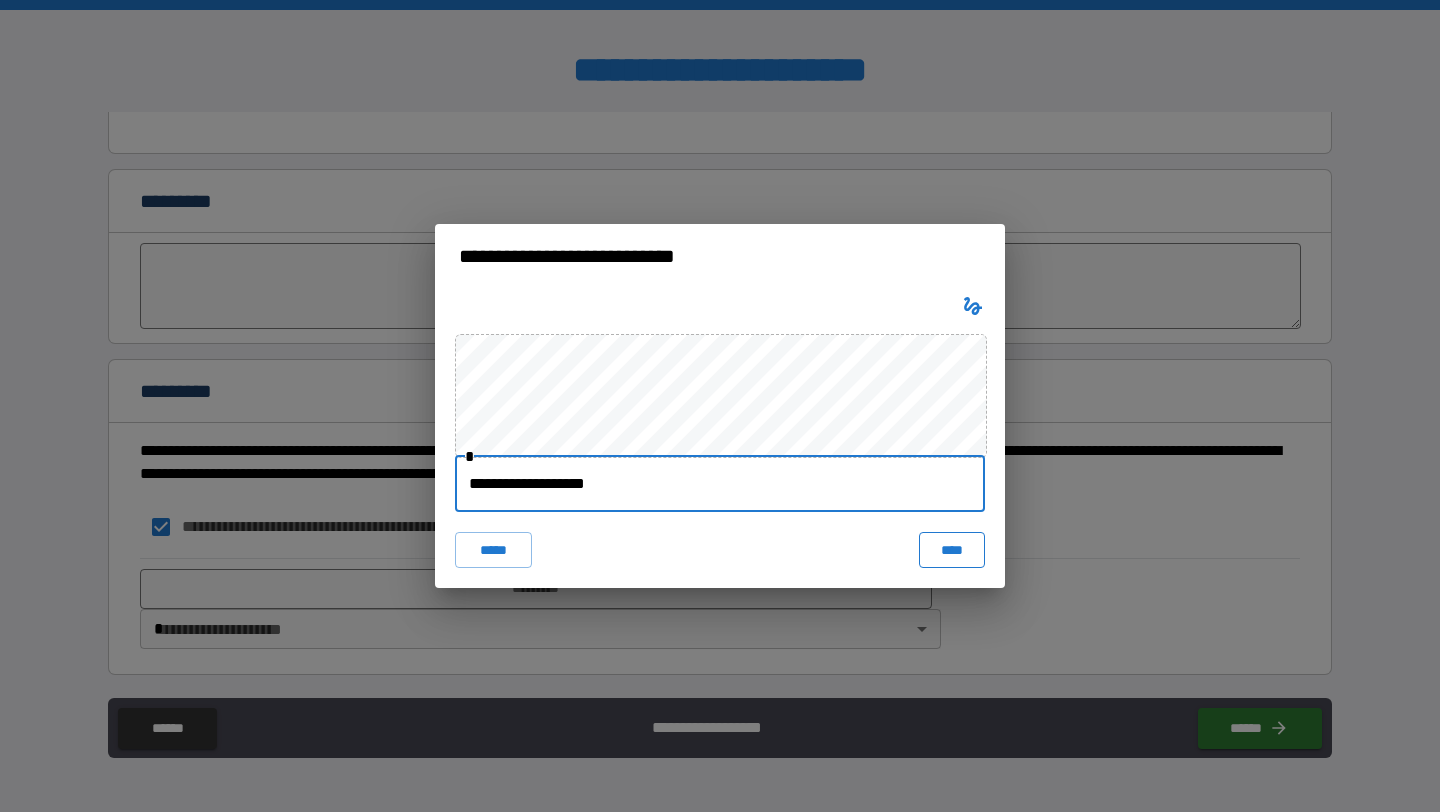 type on "**********" 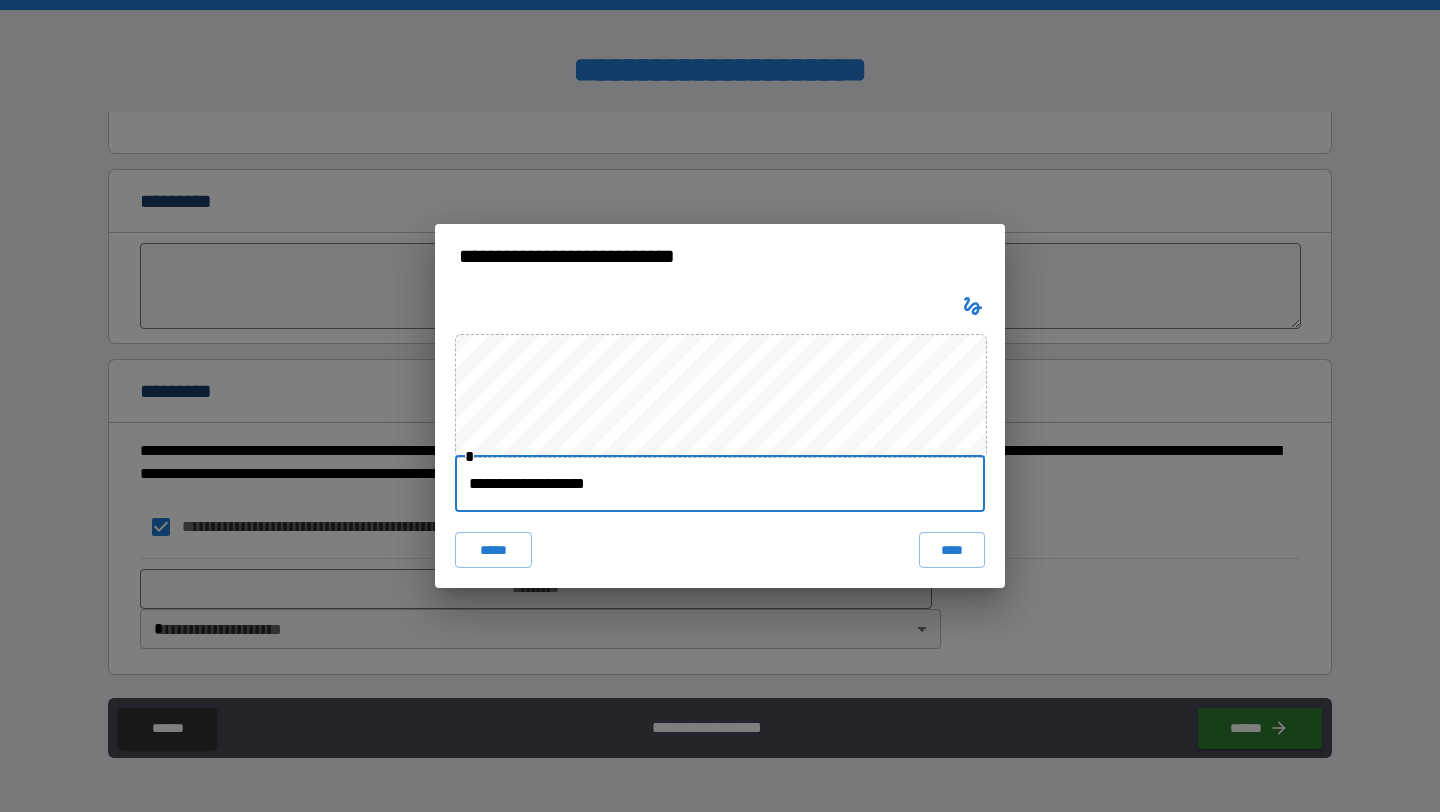 click on "****" at bounding box center (952, 550) 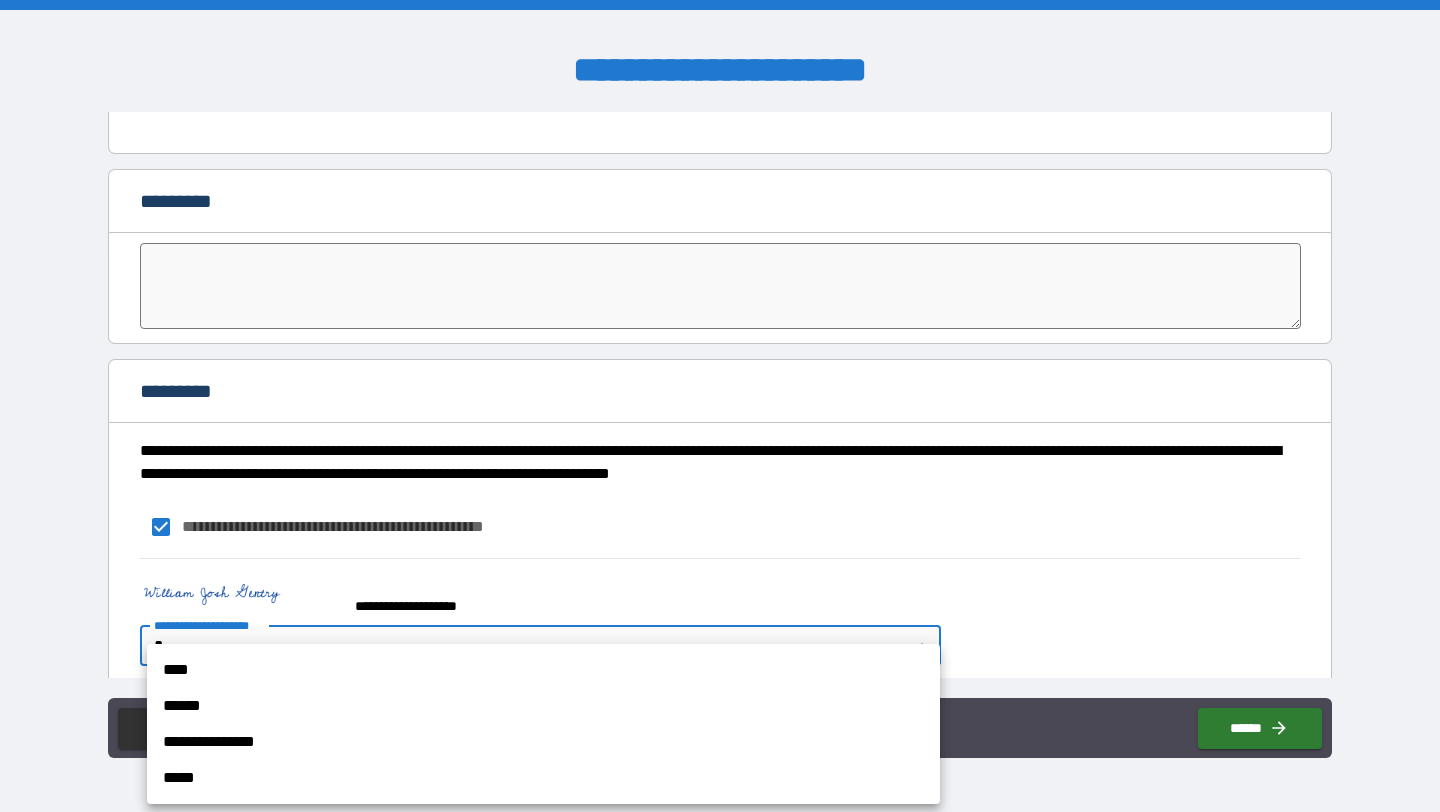 click on "**********" at bounding box center [720, 406] 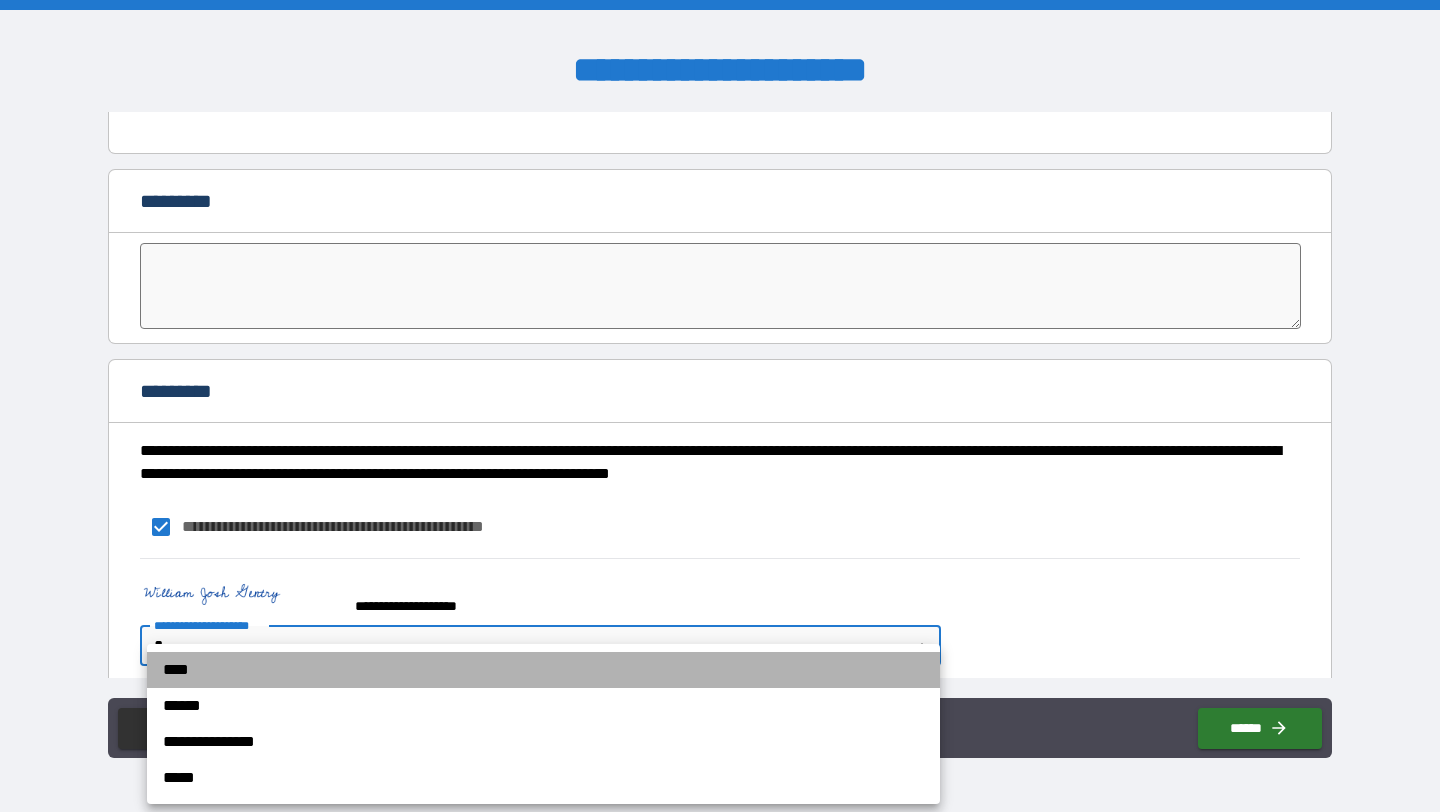 click on "****" at bounding box center [543, 670] 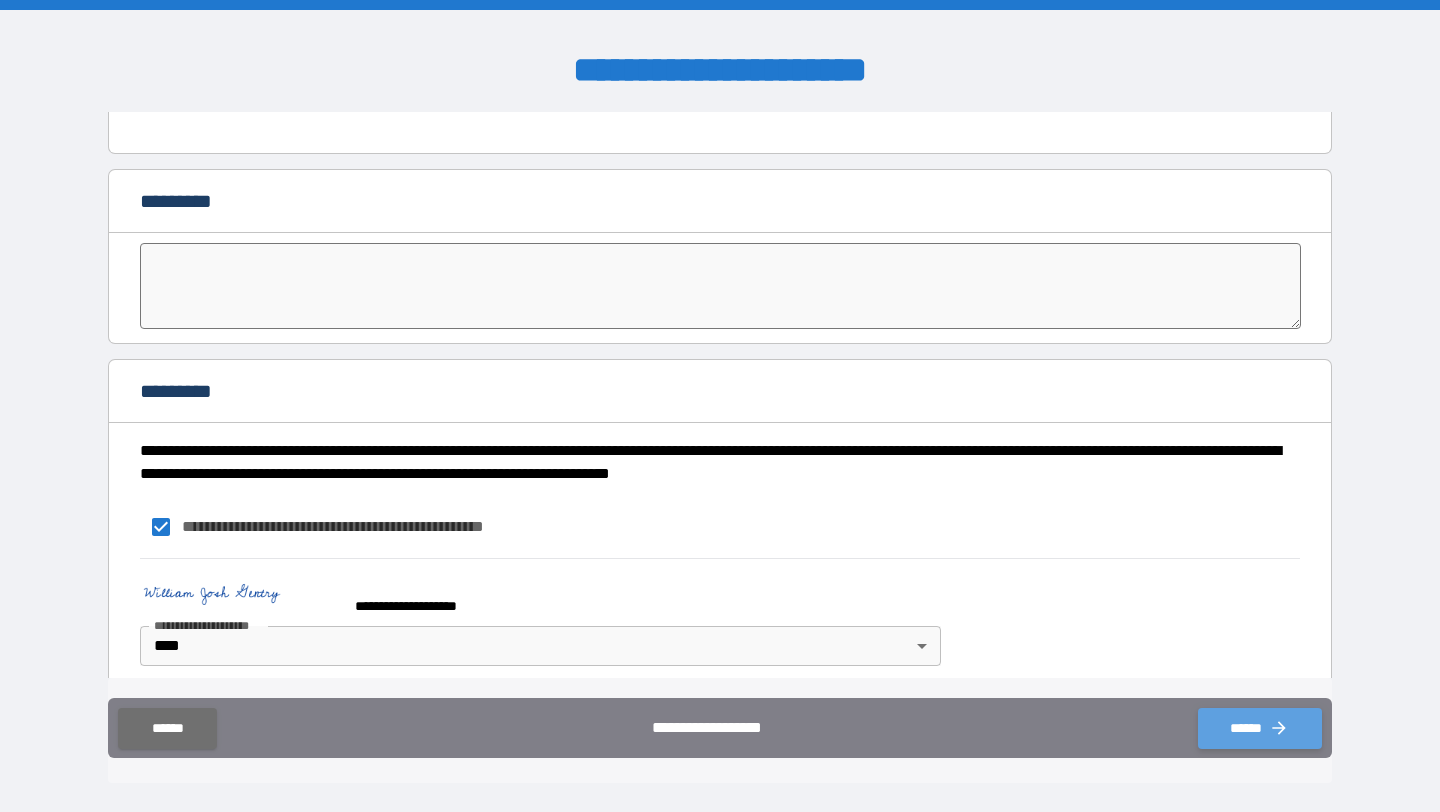 click on "******" at bounding box center [1260, 728] 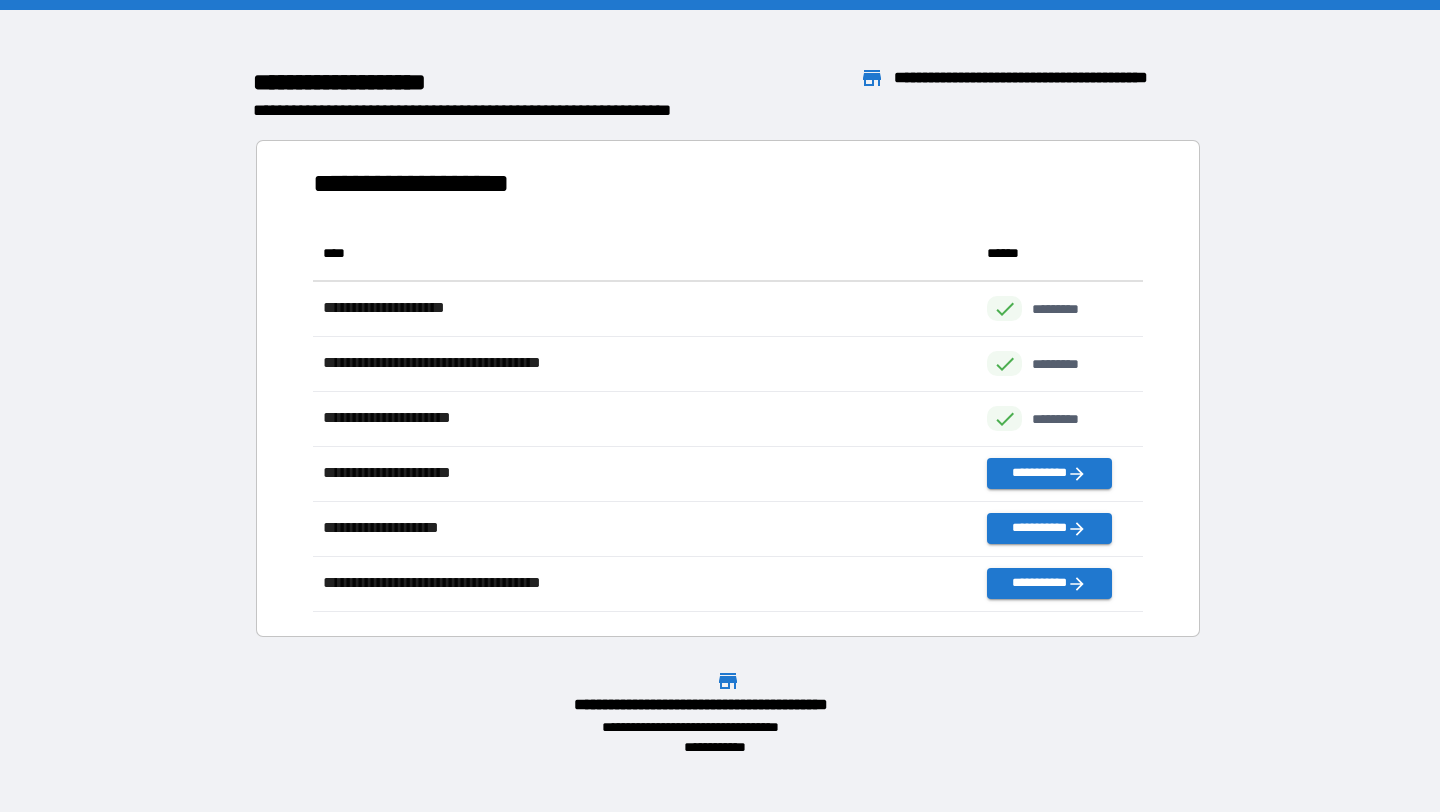 scroll, scrollTop: 1, scrollLeft: 1, axis: both 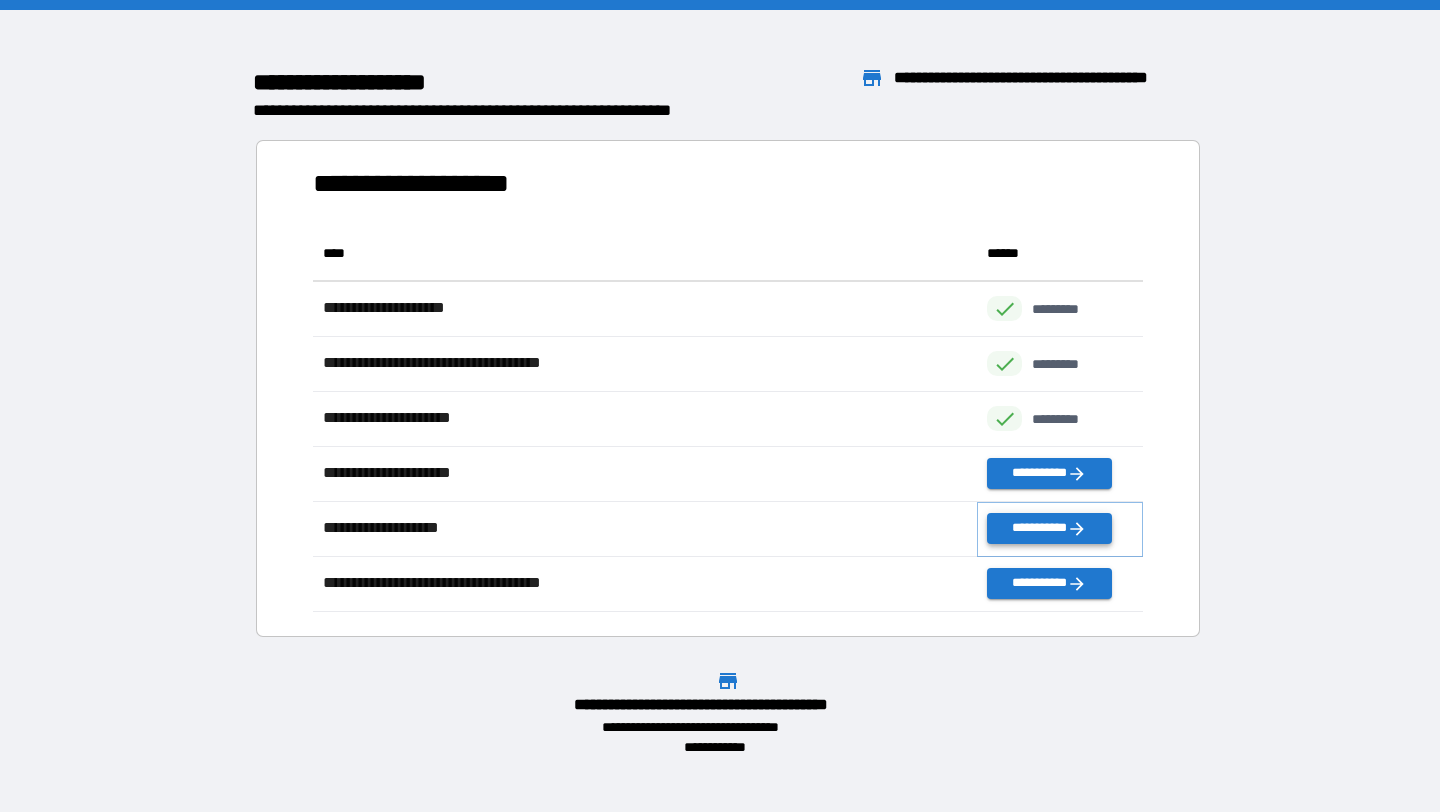 click on "**********" at bounding box center (1049, 528) 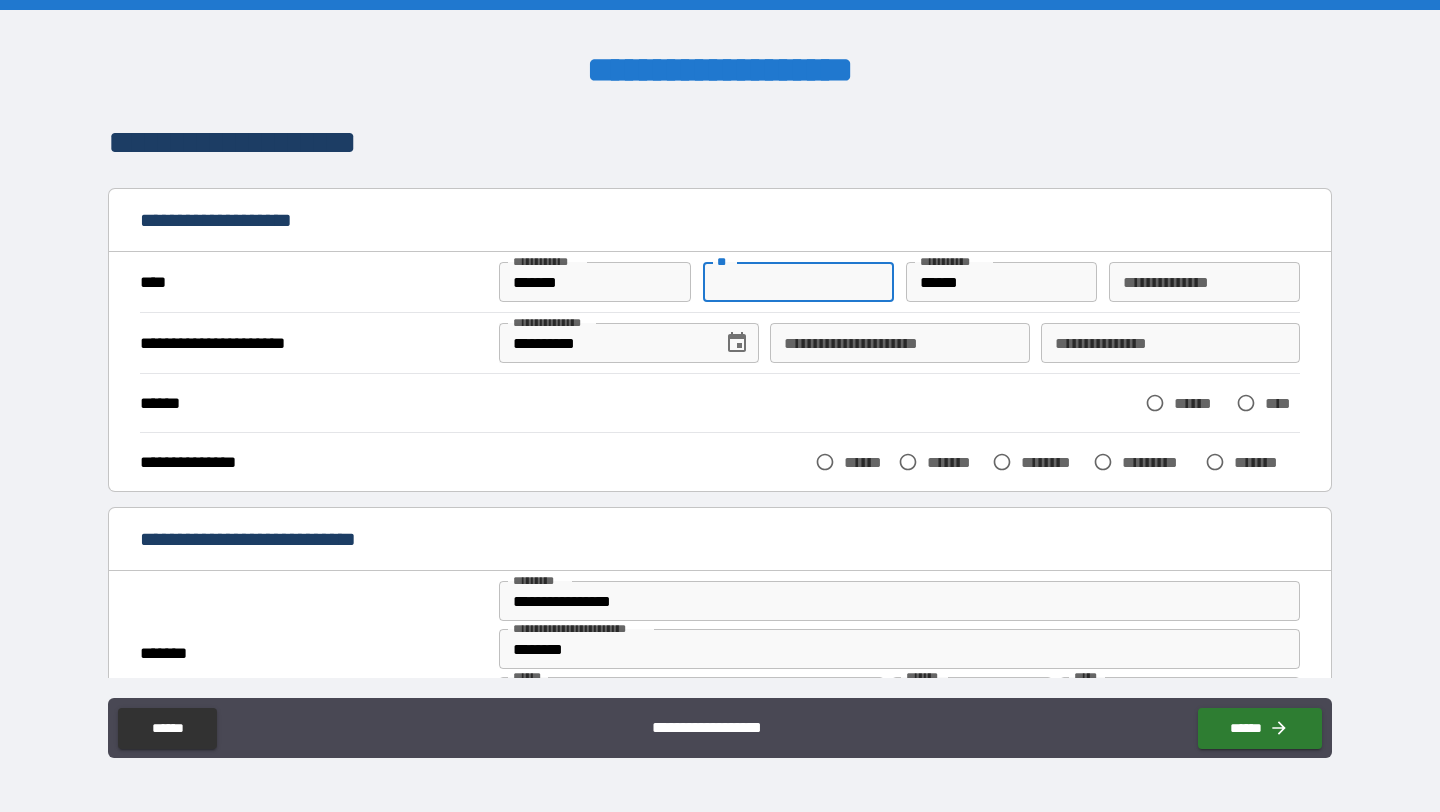 click on "**" at bounding box center (799, 282) 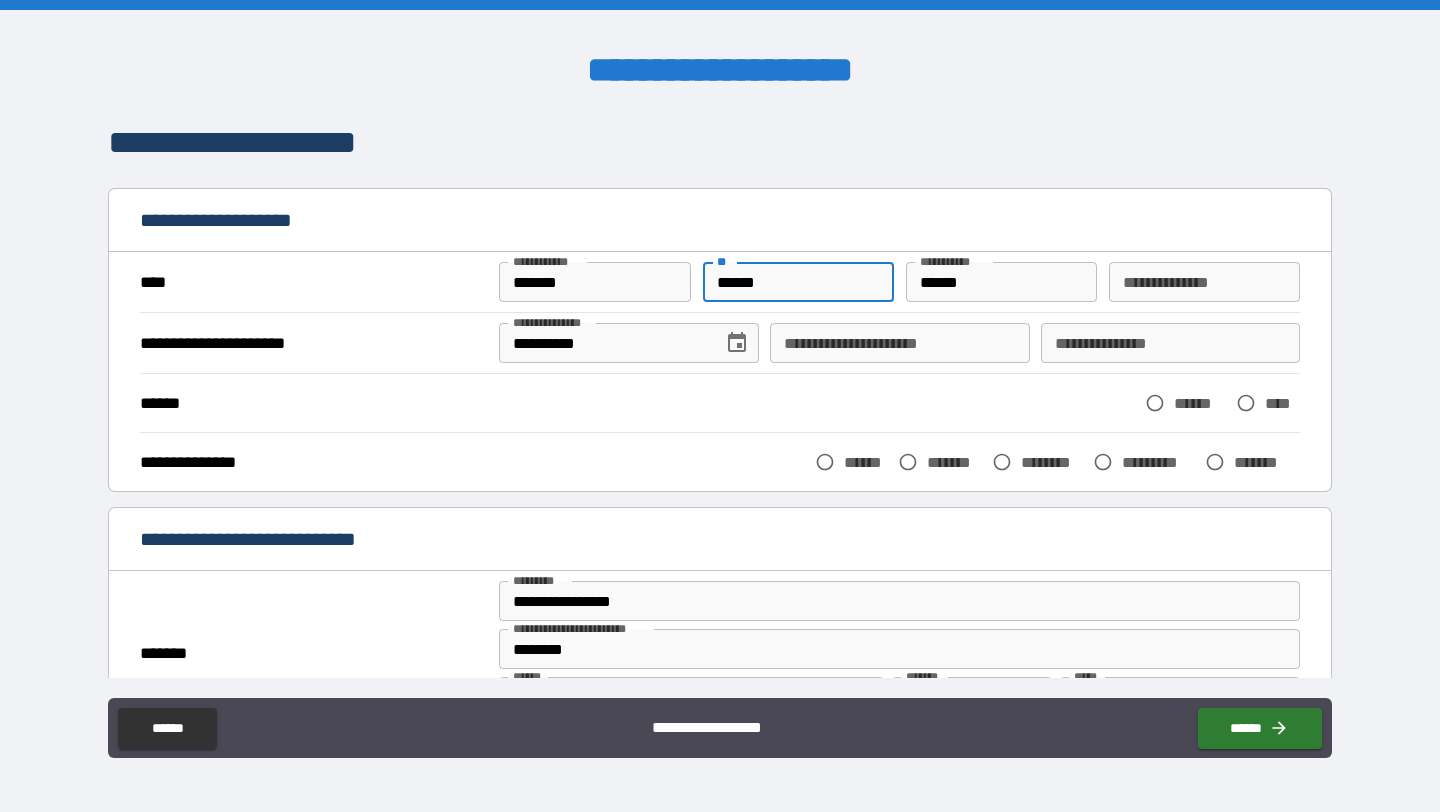 type on "******" 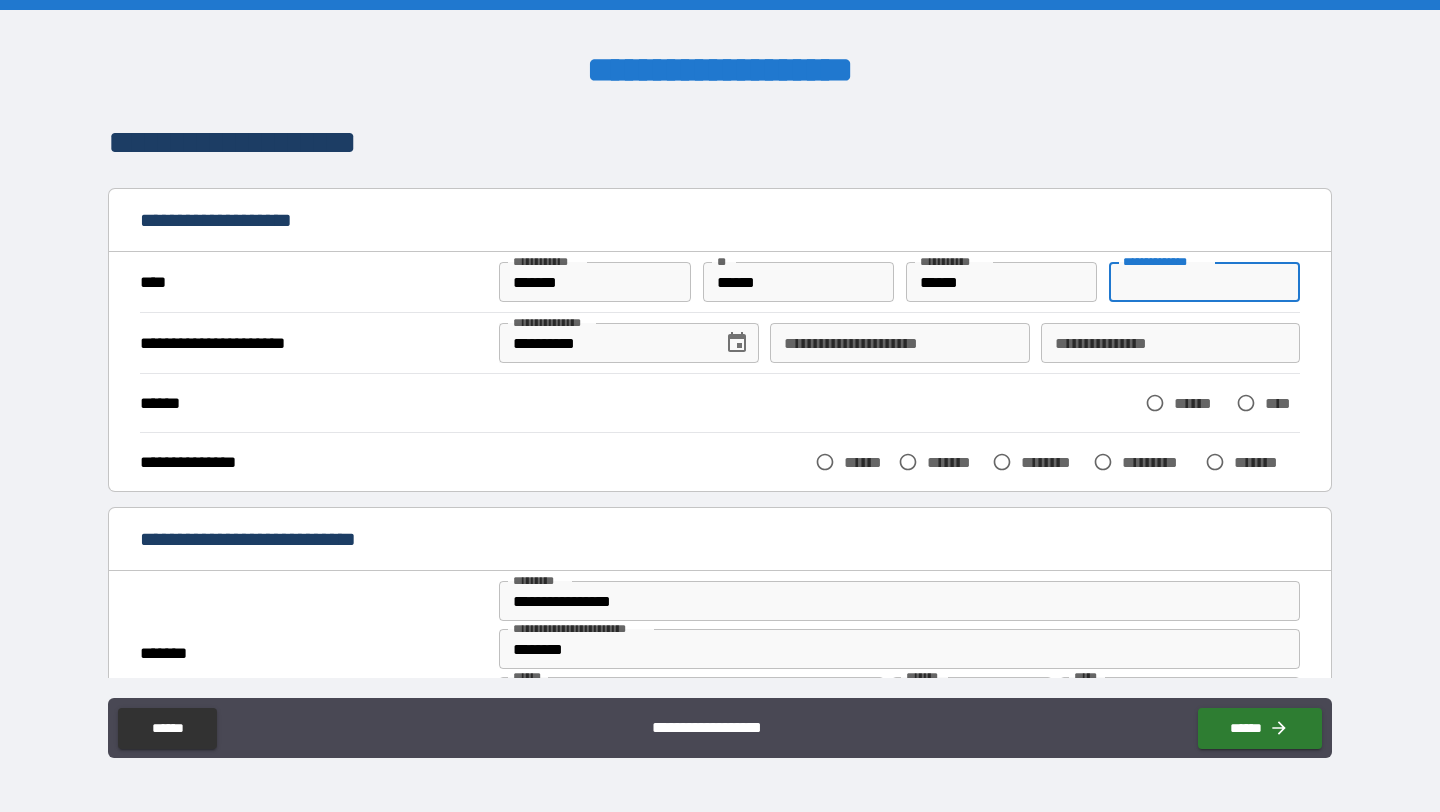 click on "**********" at bounding box center (1205, 282) 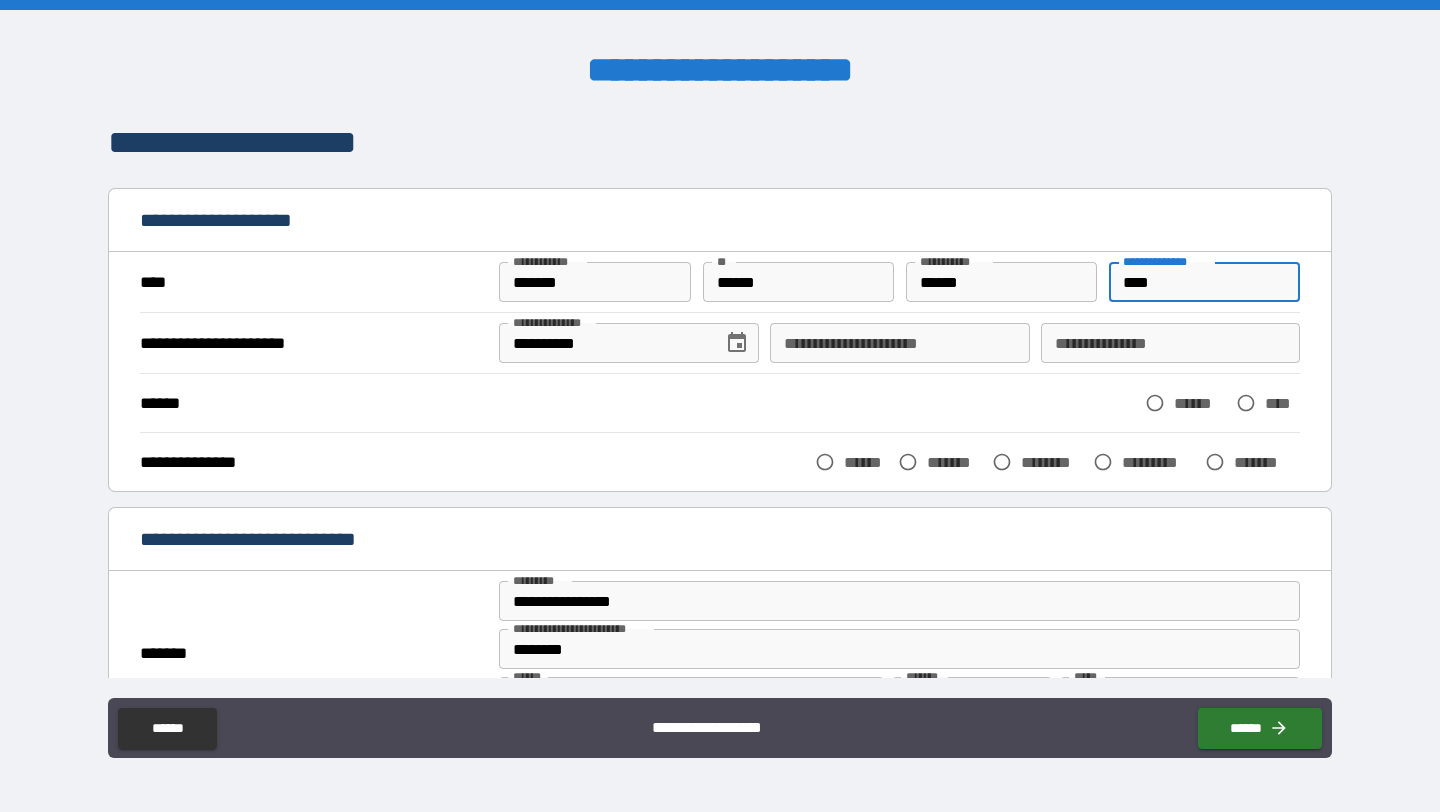 type on "****" 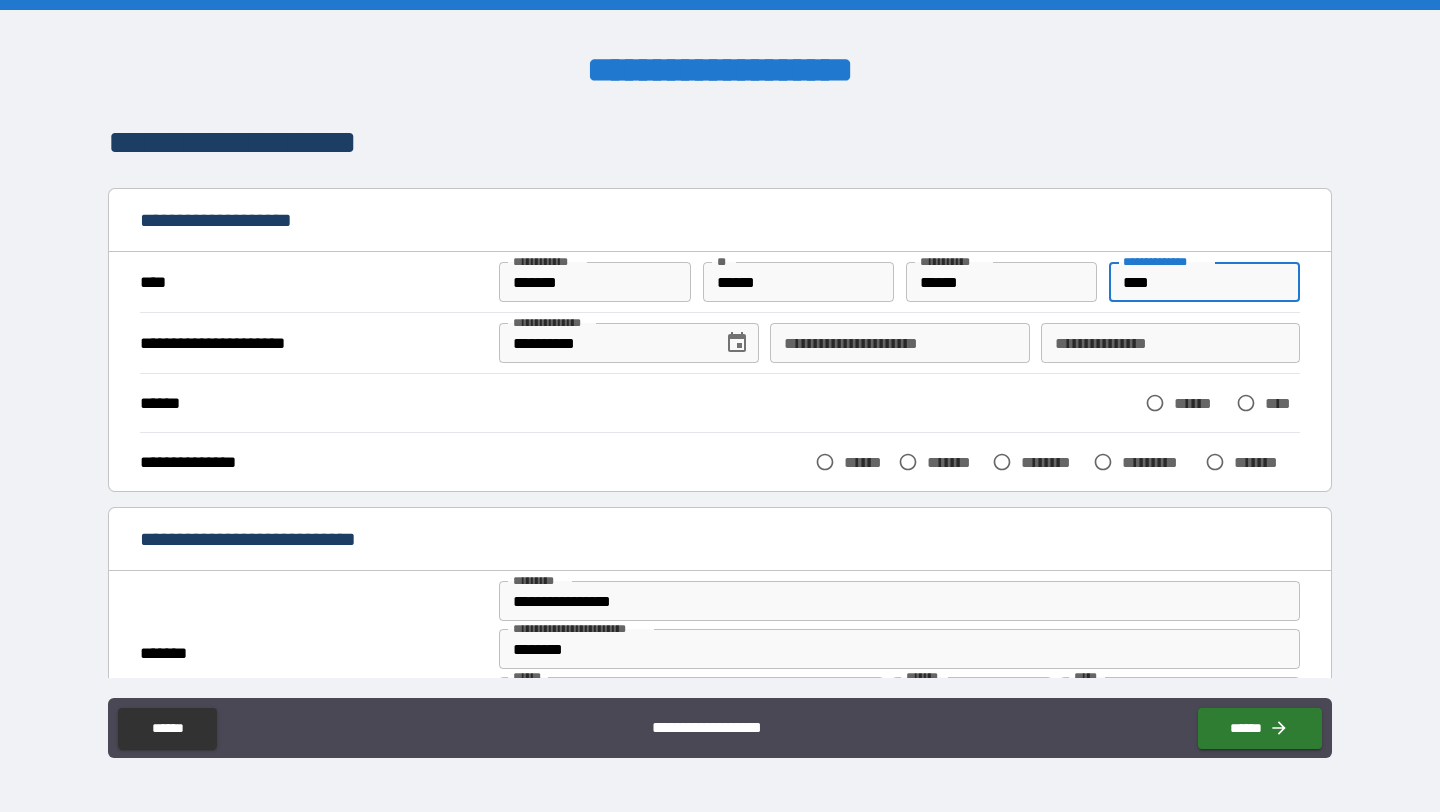click on "**********" at bounding box center (899, 343) 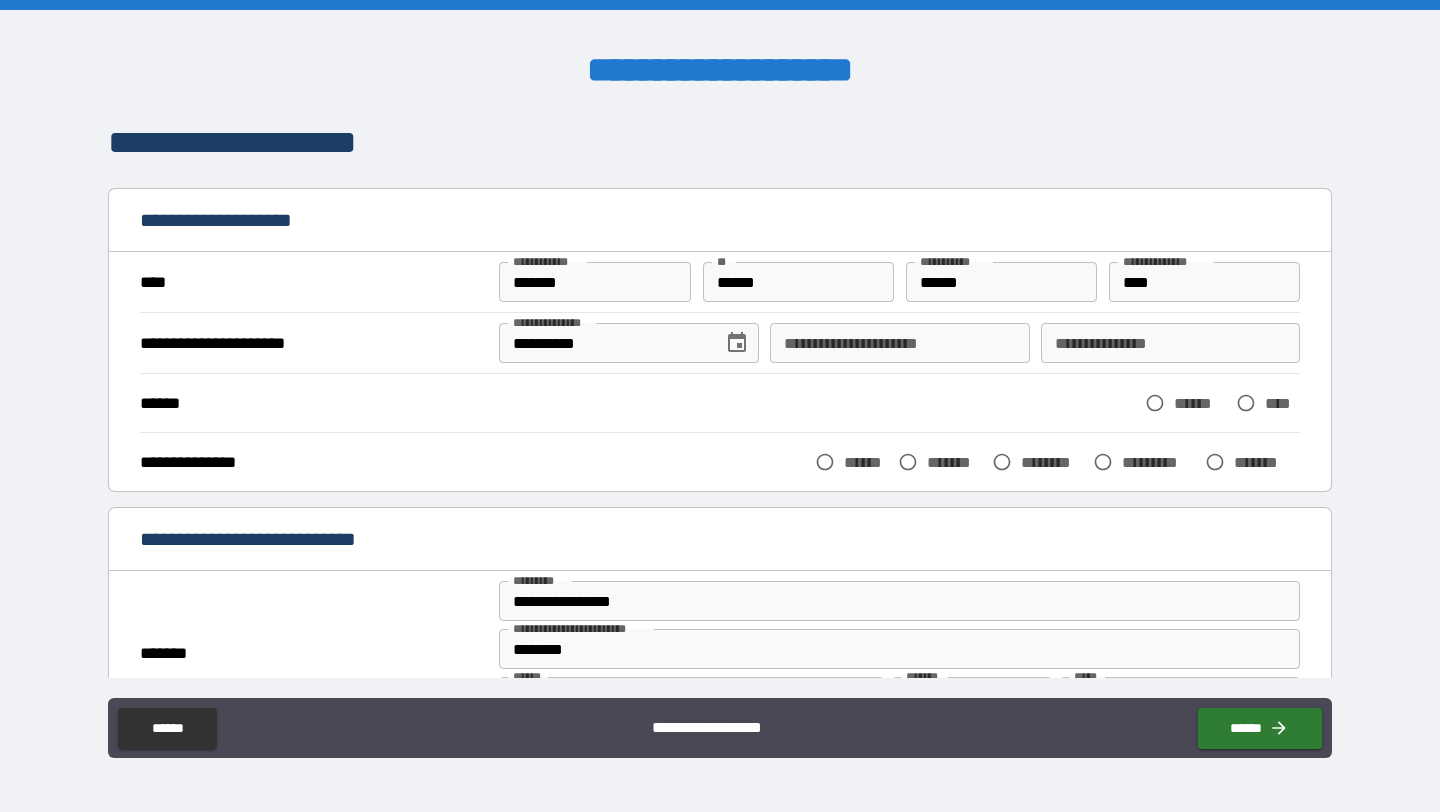 click on "**********" at bounding box center (720, 342) 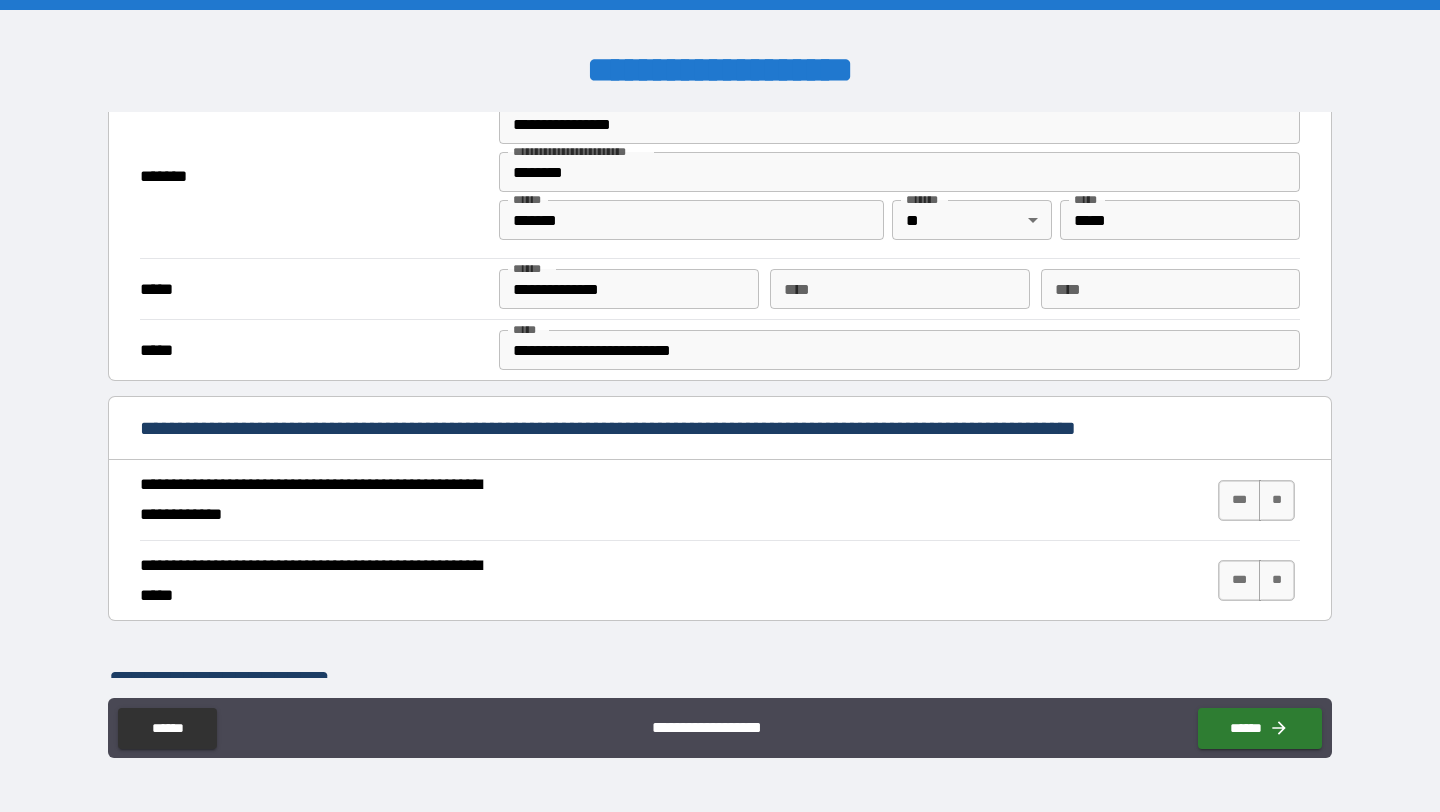 scroll, scrollTop: 476, scrollLeft: 0, axis: vertical 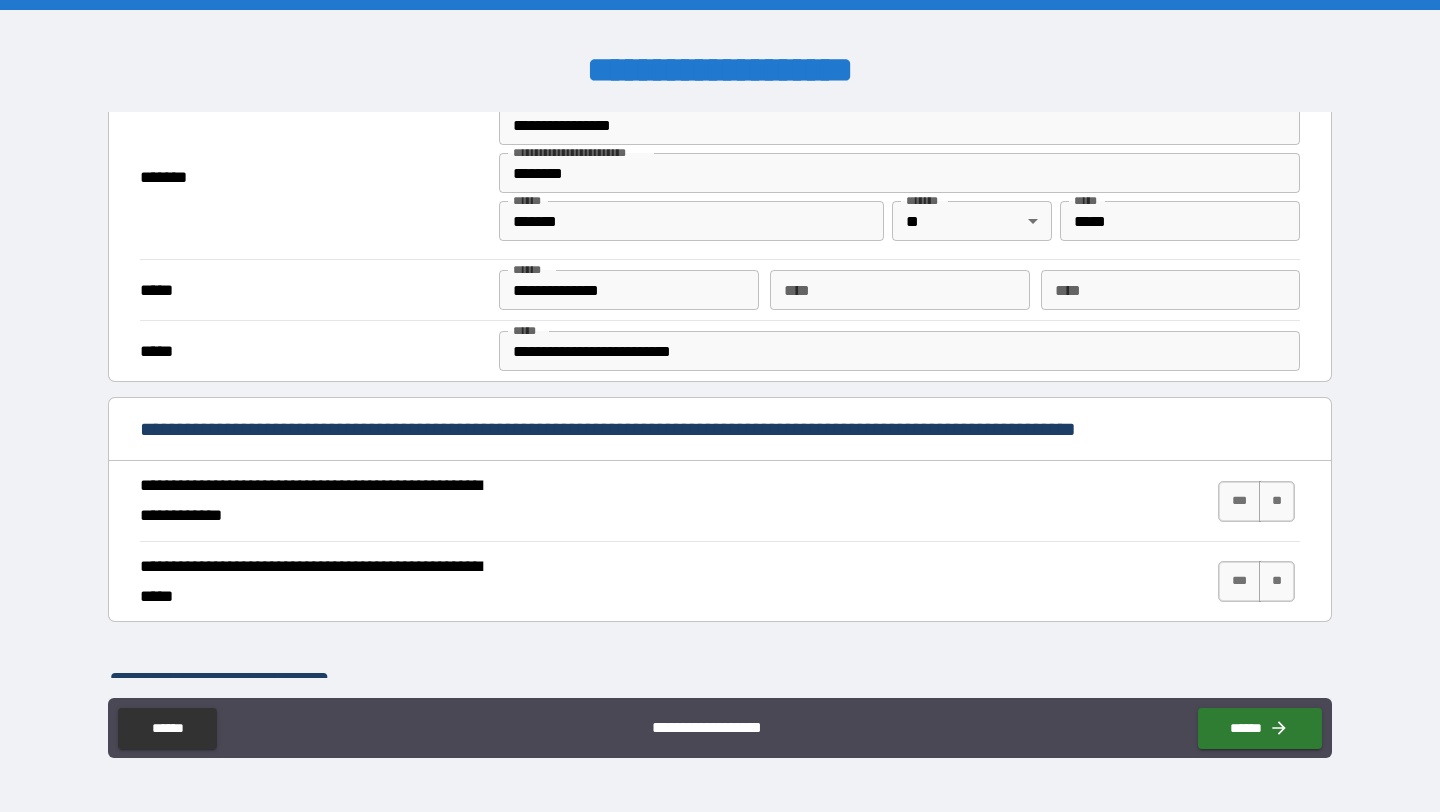 click on "**********" at bounding box center [720, 581] 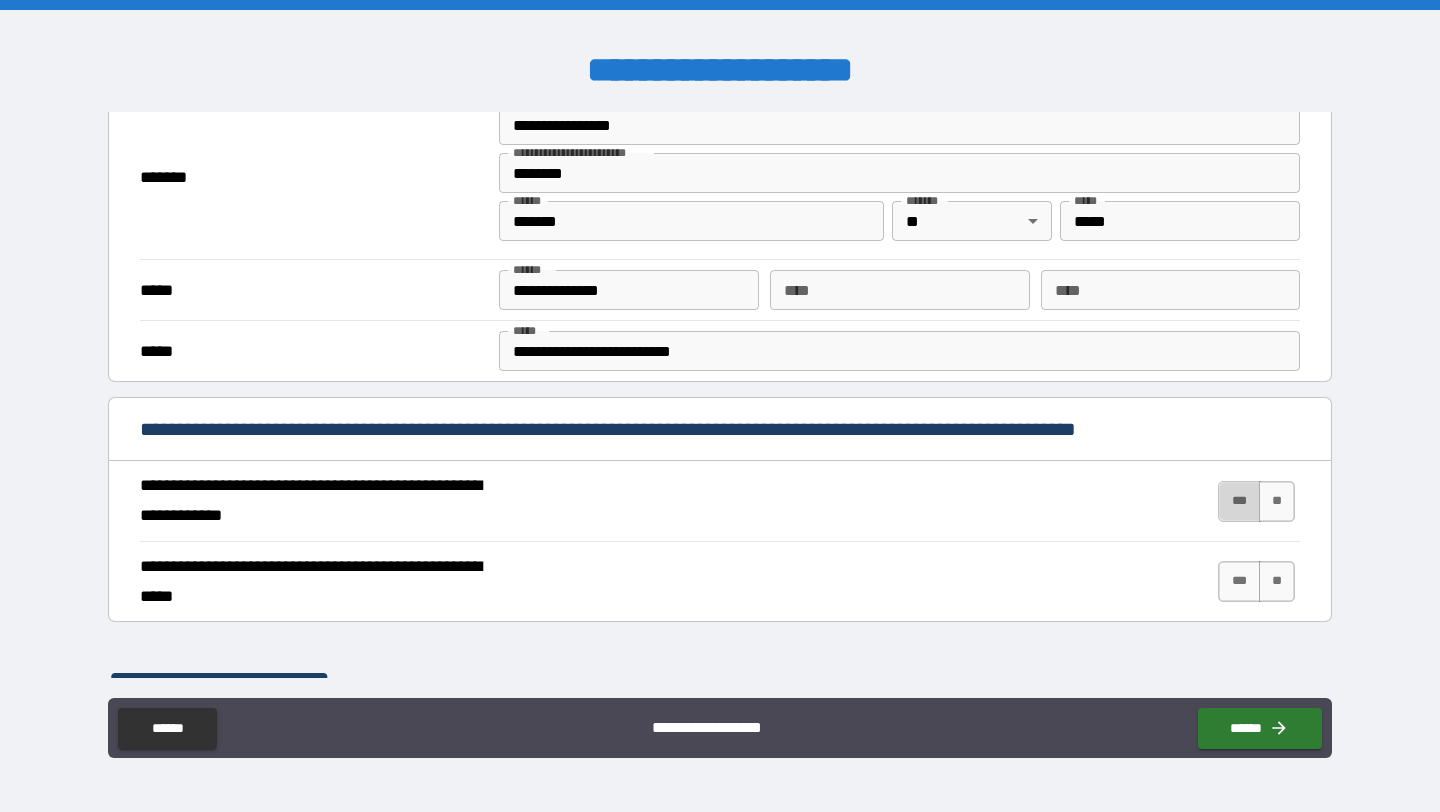 click on "***" at bounding box center (1239, 501) 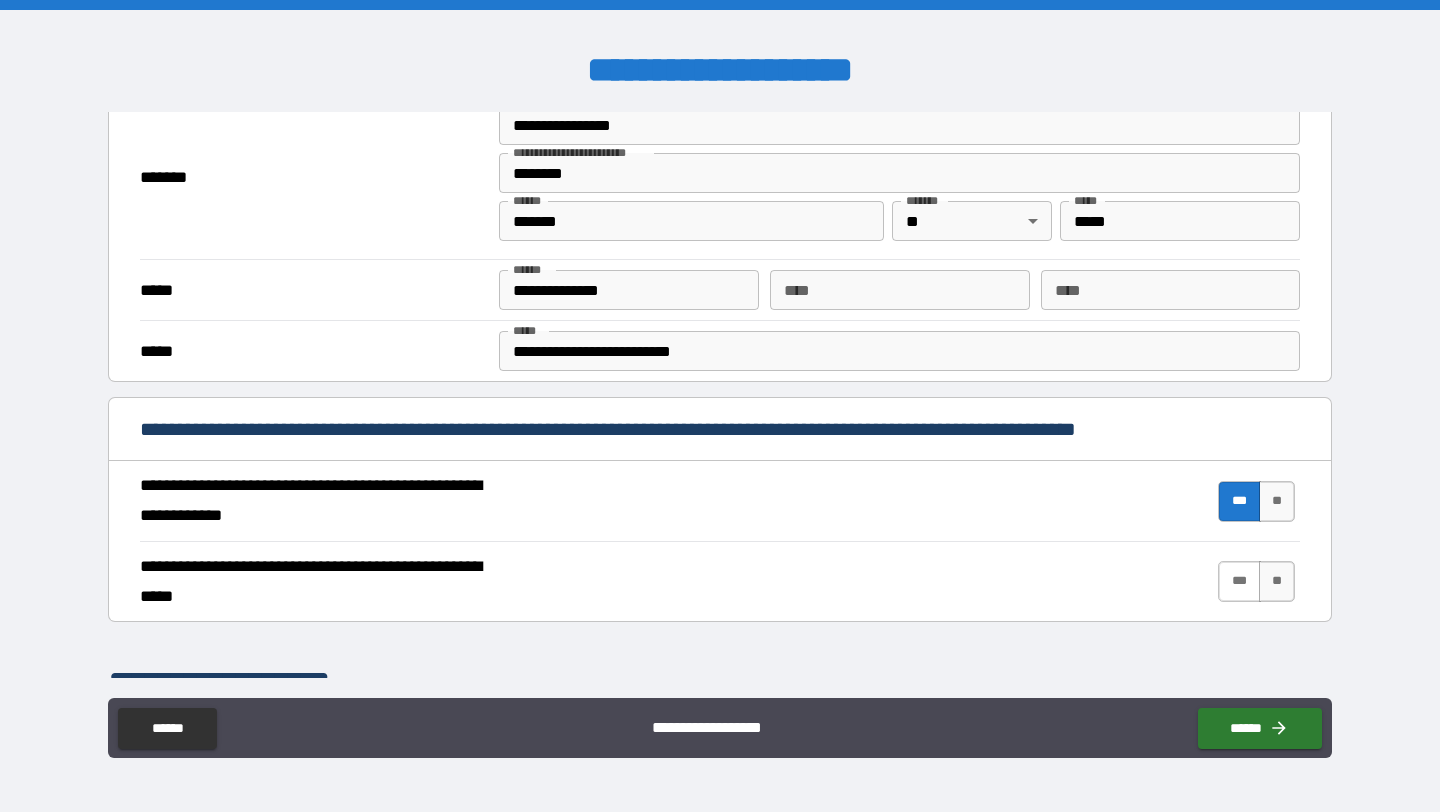 click on "***" at bounding box center (1239, 581) 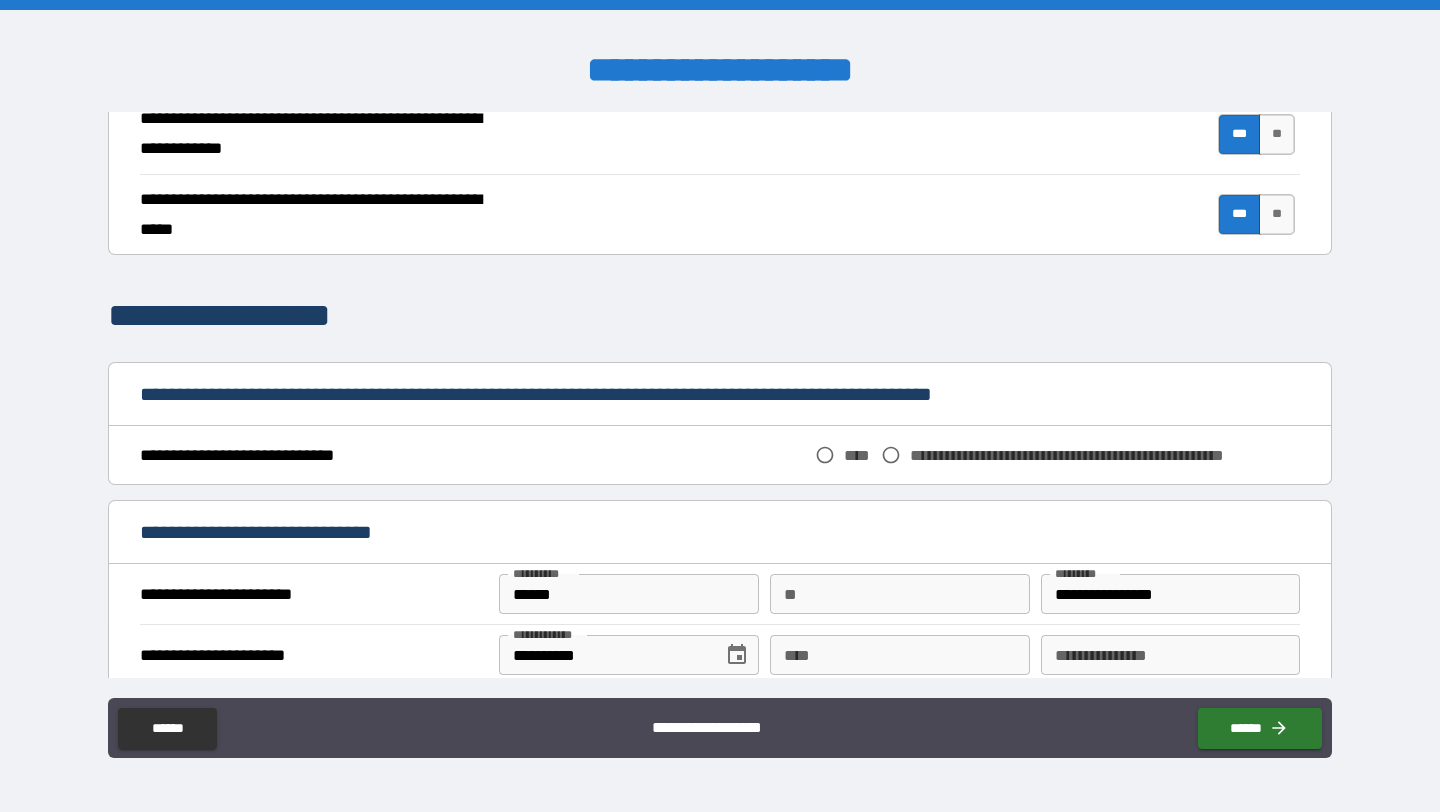 scroll, scrollTop: 842, scrollLeft: 0, axis: vertical 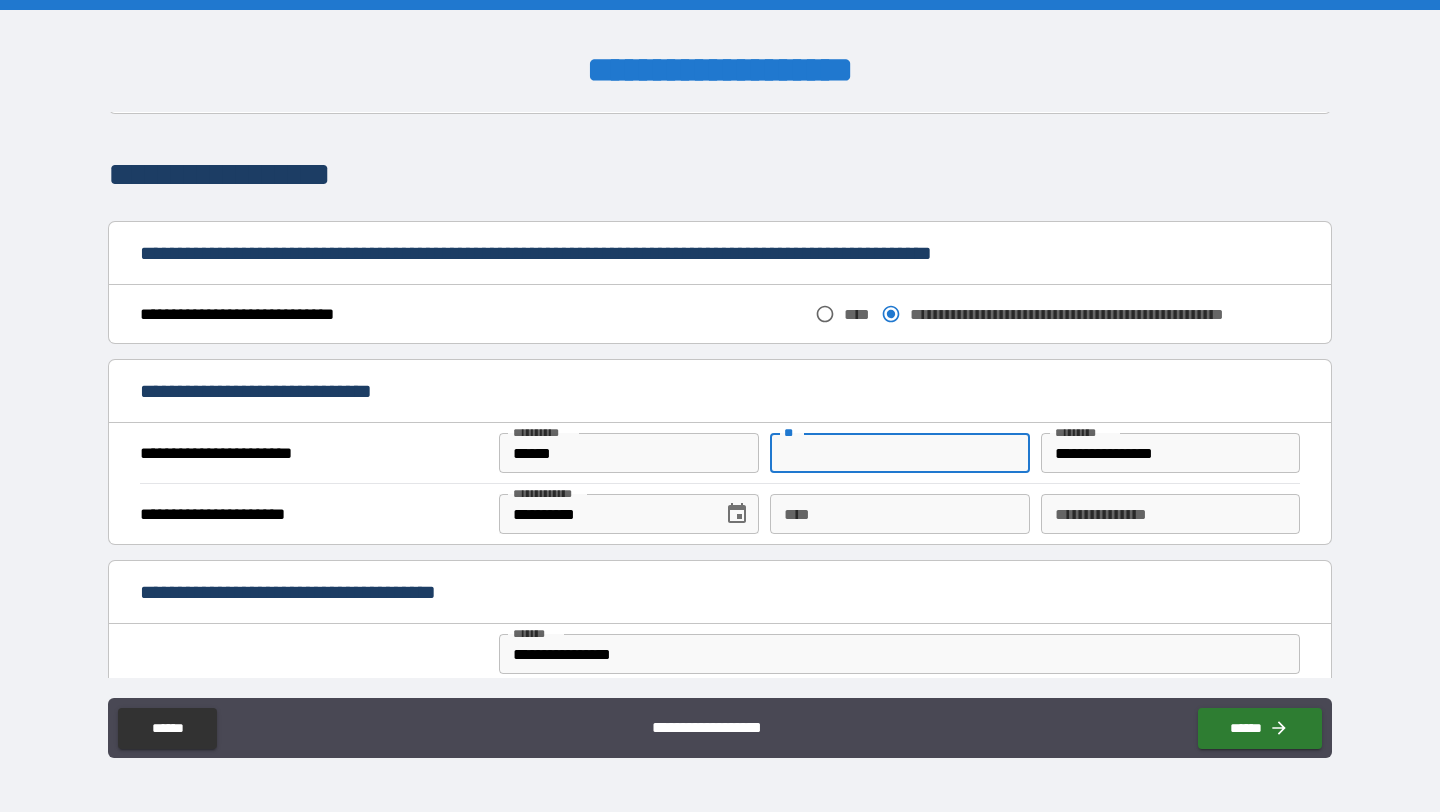 click on "**" at bounding box center [899, 453] 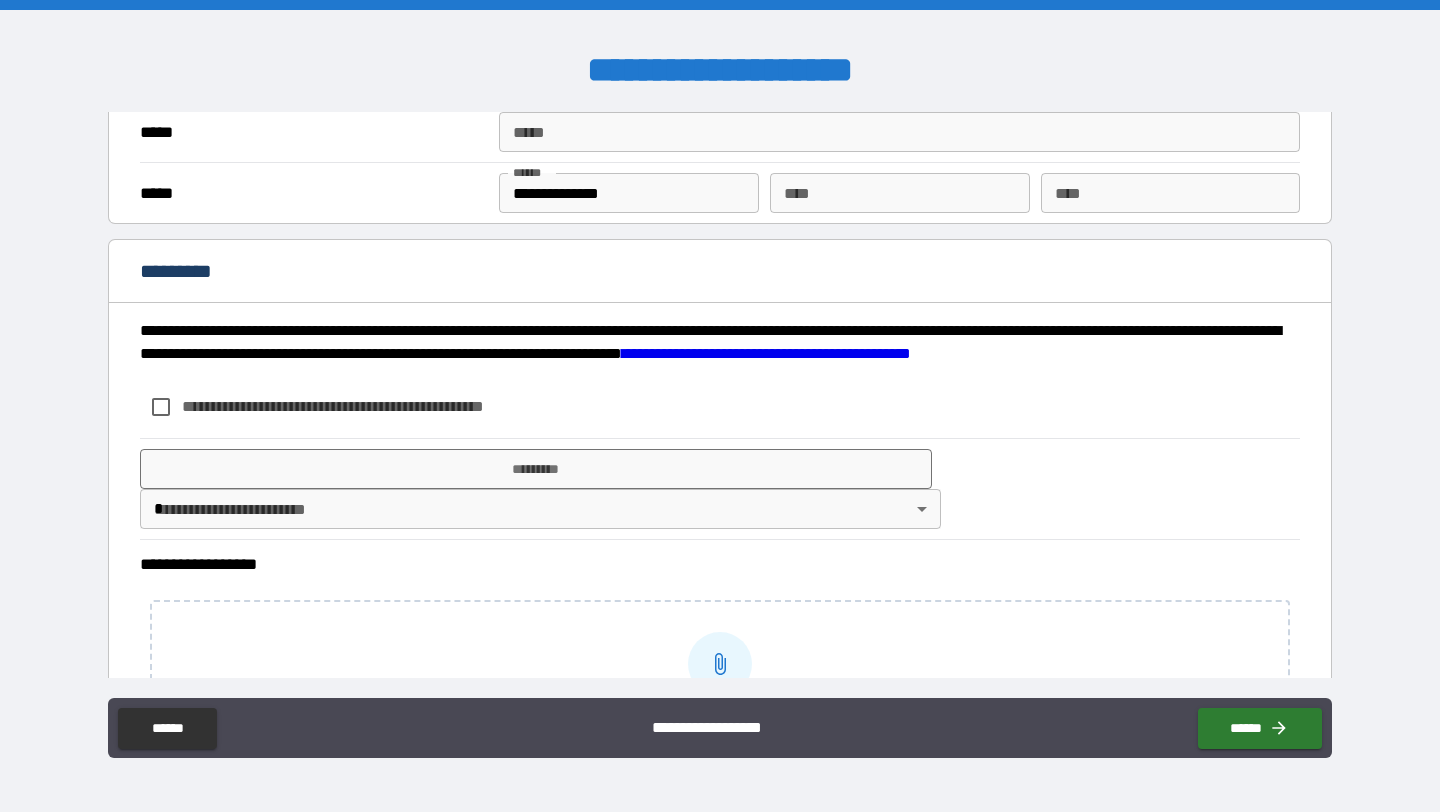 scroll, scrollTop: 1699, scrollLeft: 0, axis: vertical 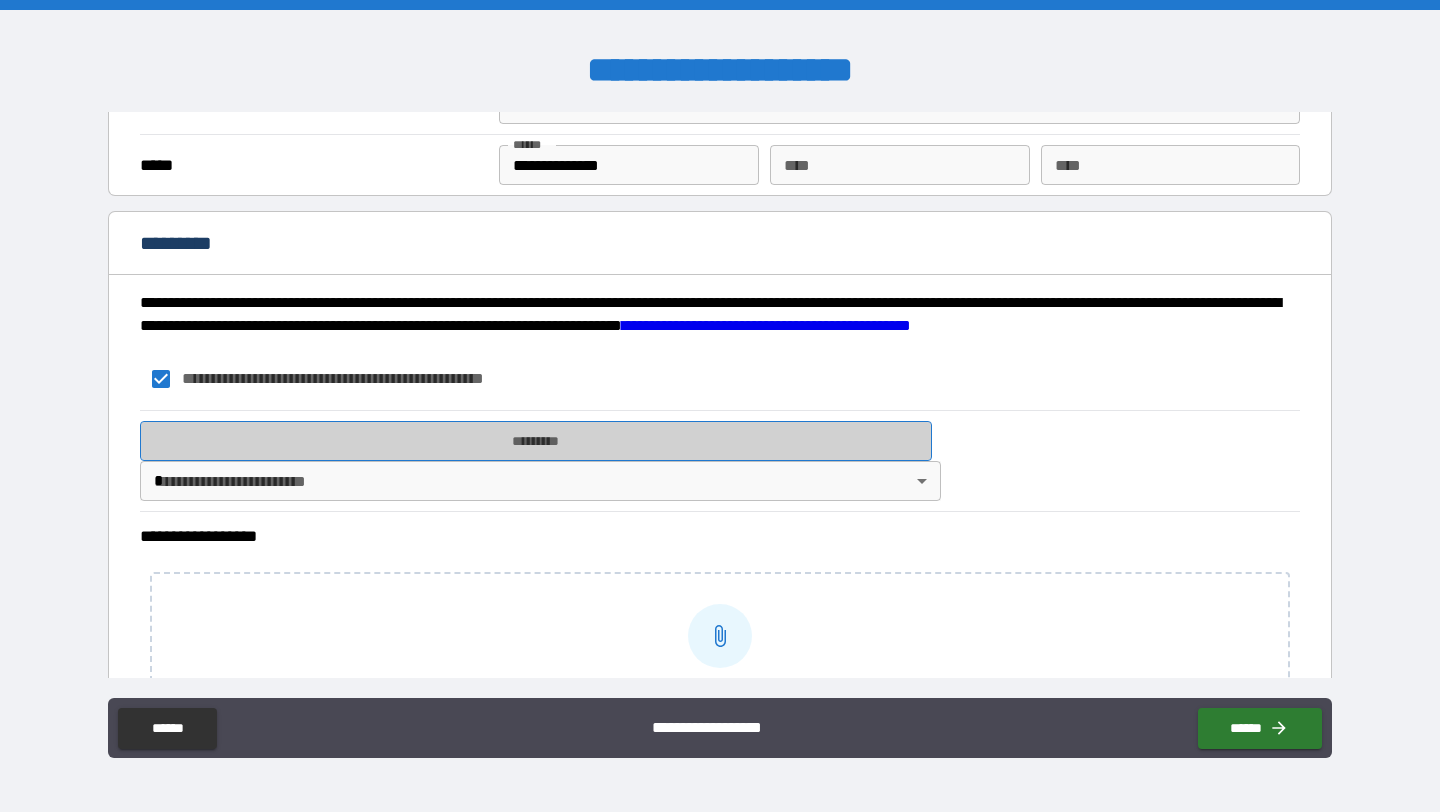 click on "*********" at bounding box center (536, 441) 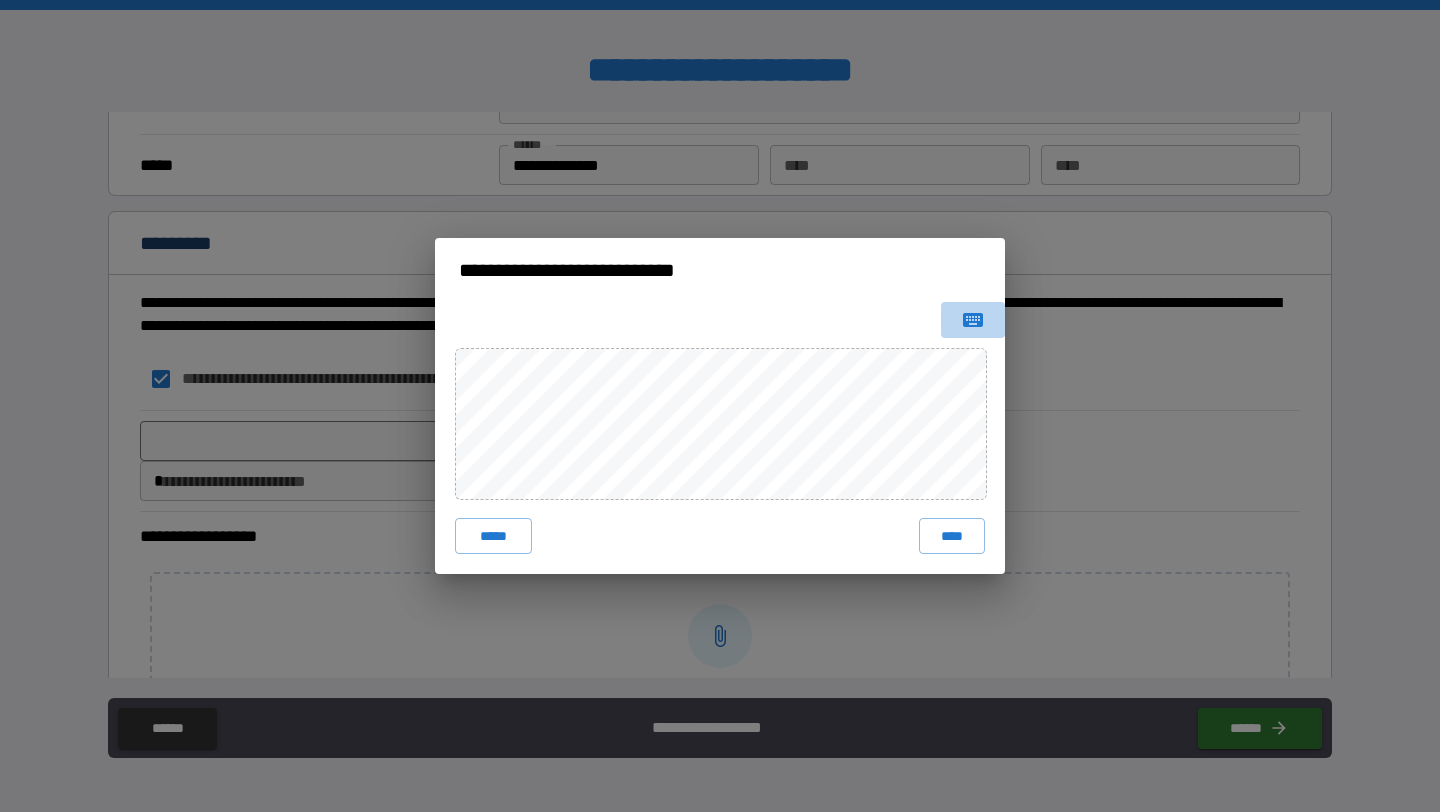 click 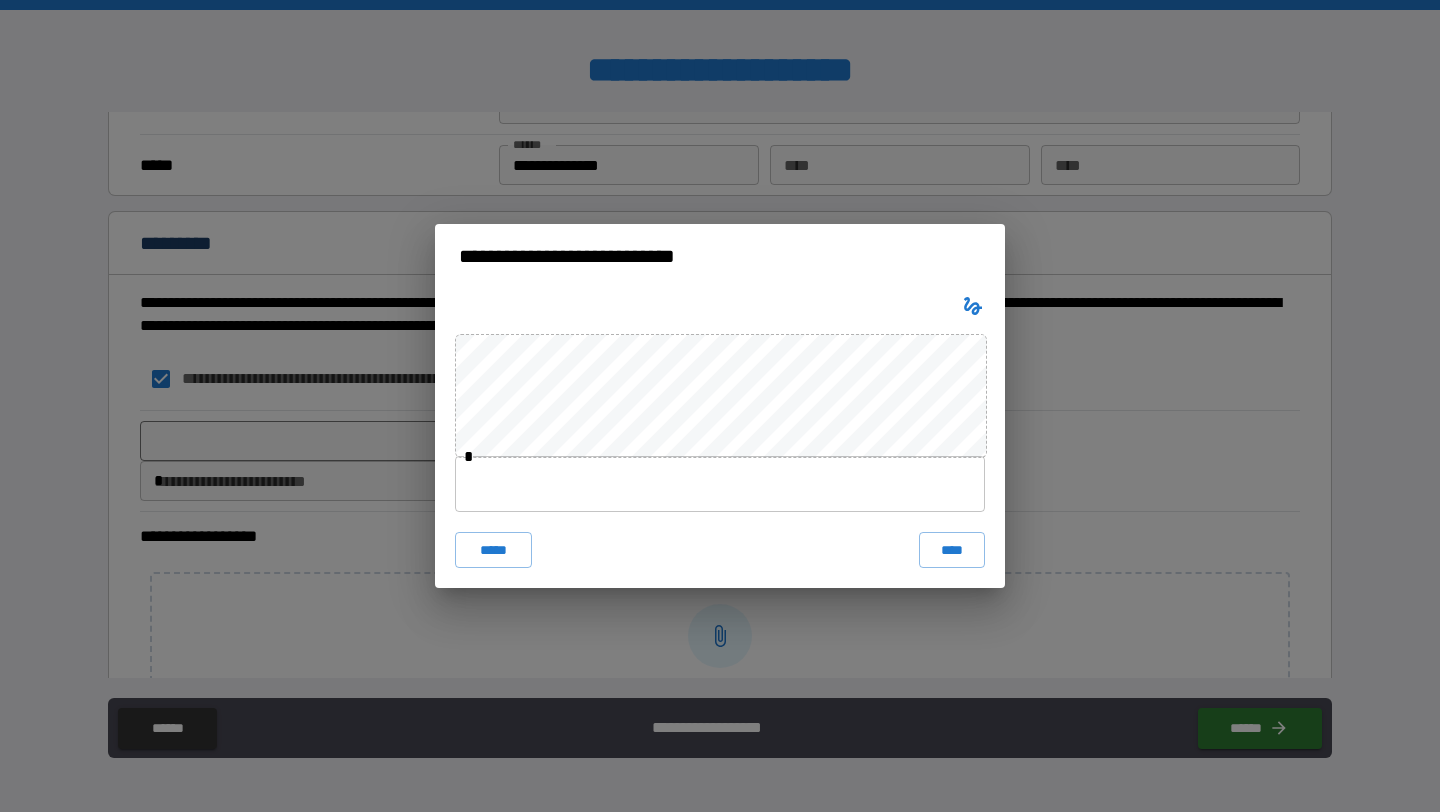 click at bounding box center (720, 484) 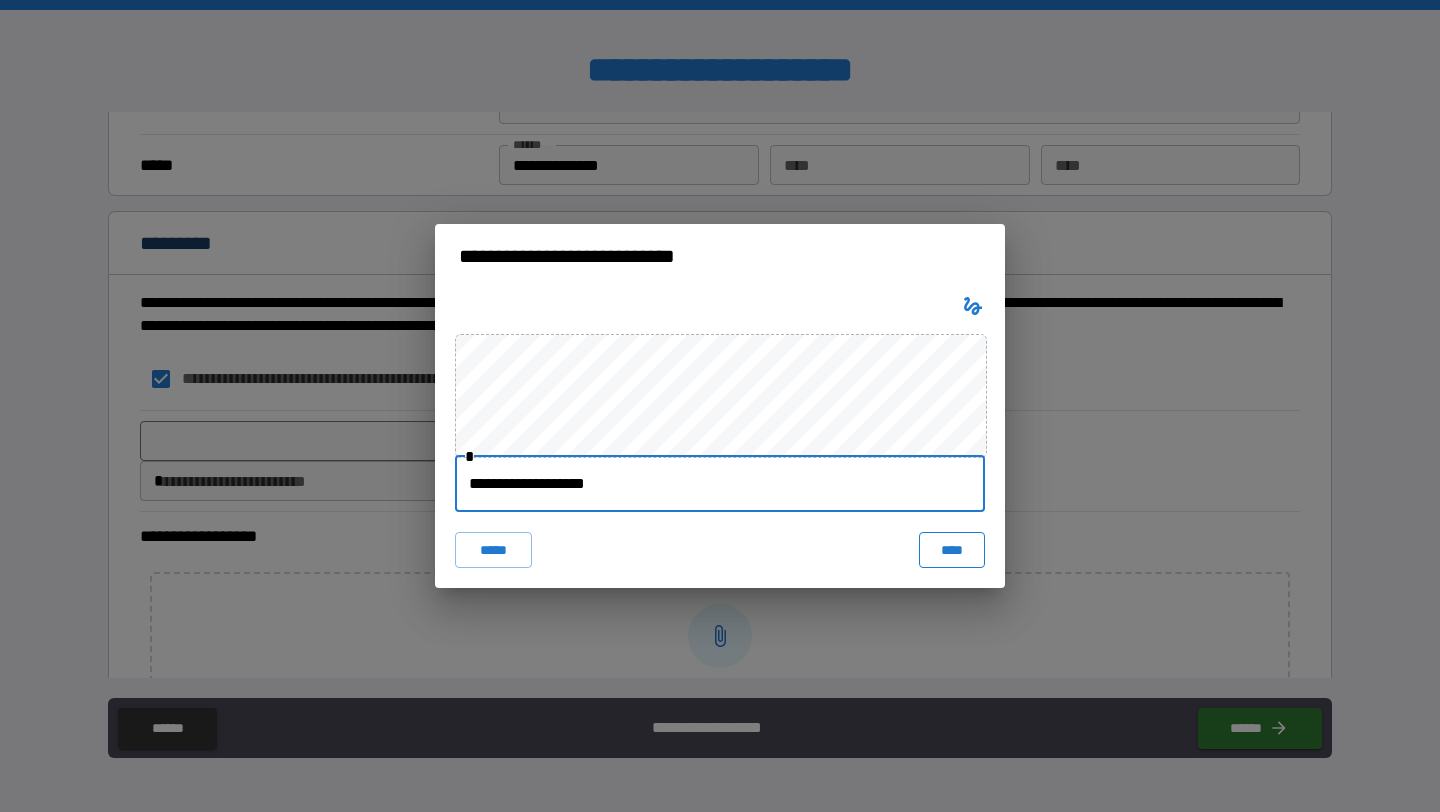 type on "**********" 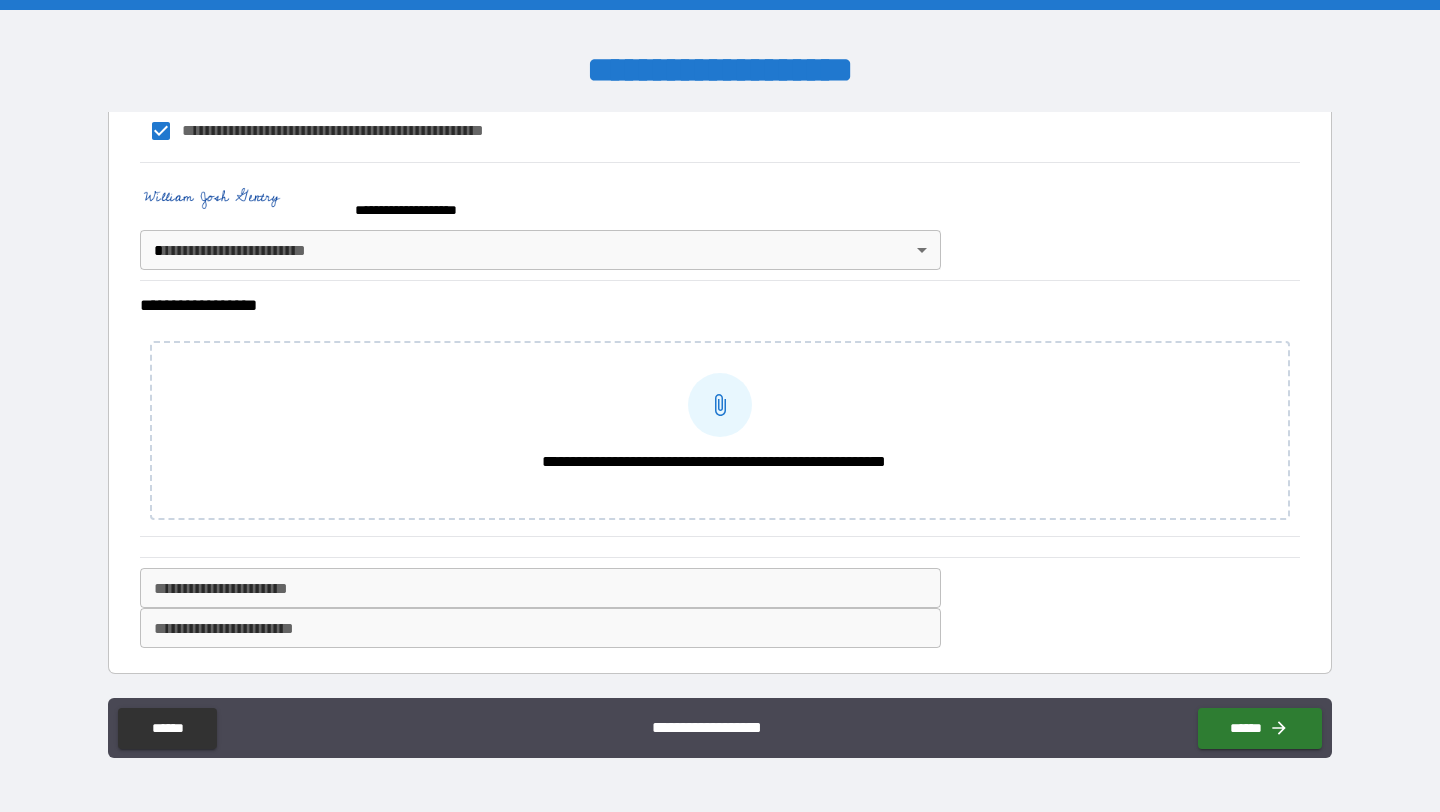 scroll, scrollTop: 1946, scrollLeft: 0, axis: vertical 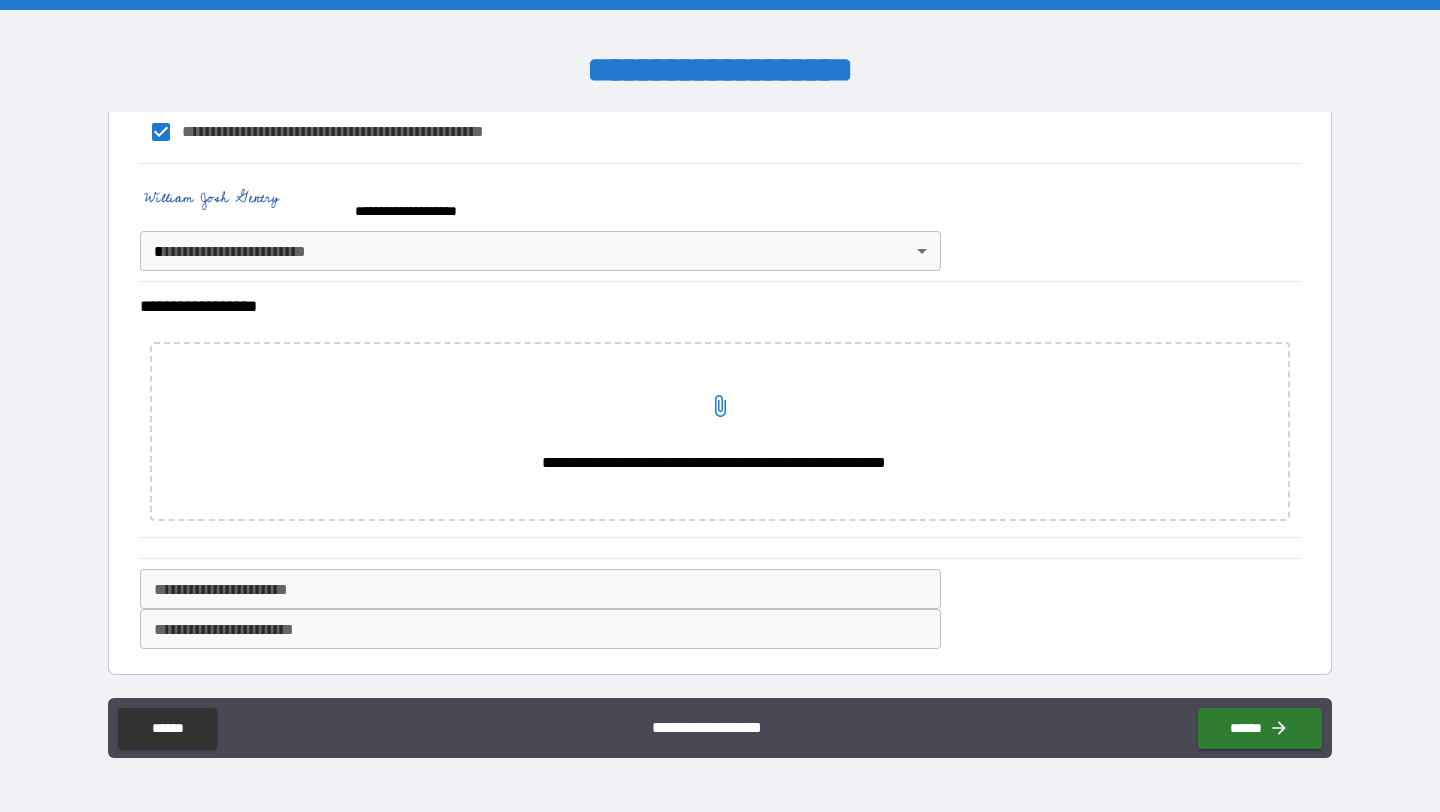 click on "**********" at bounding box center [720, 406] 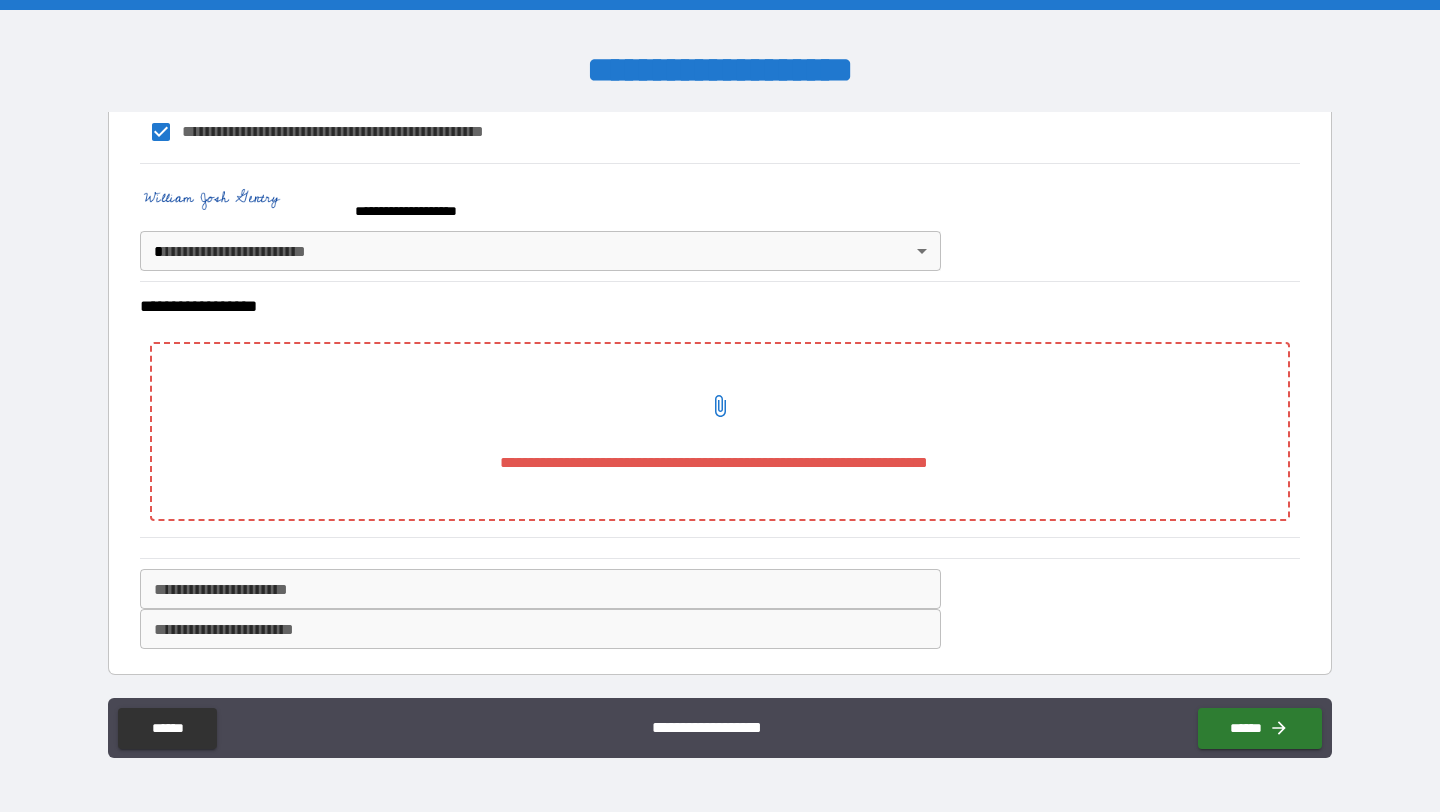click on "**********" at bounding box center [720, 406] 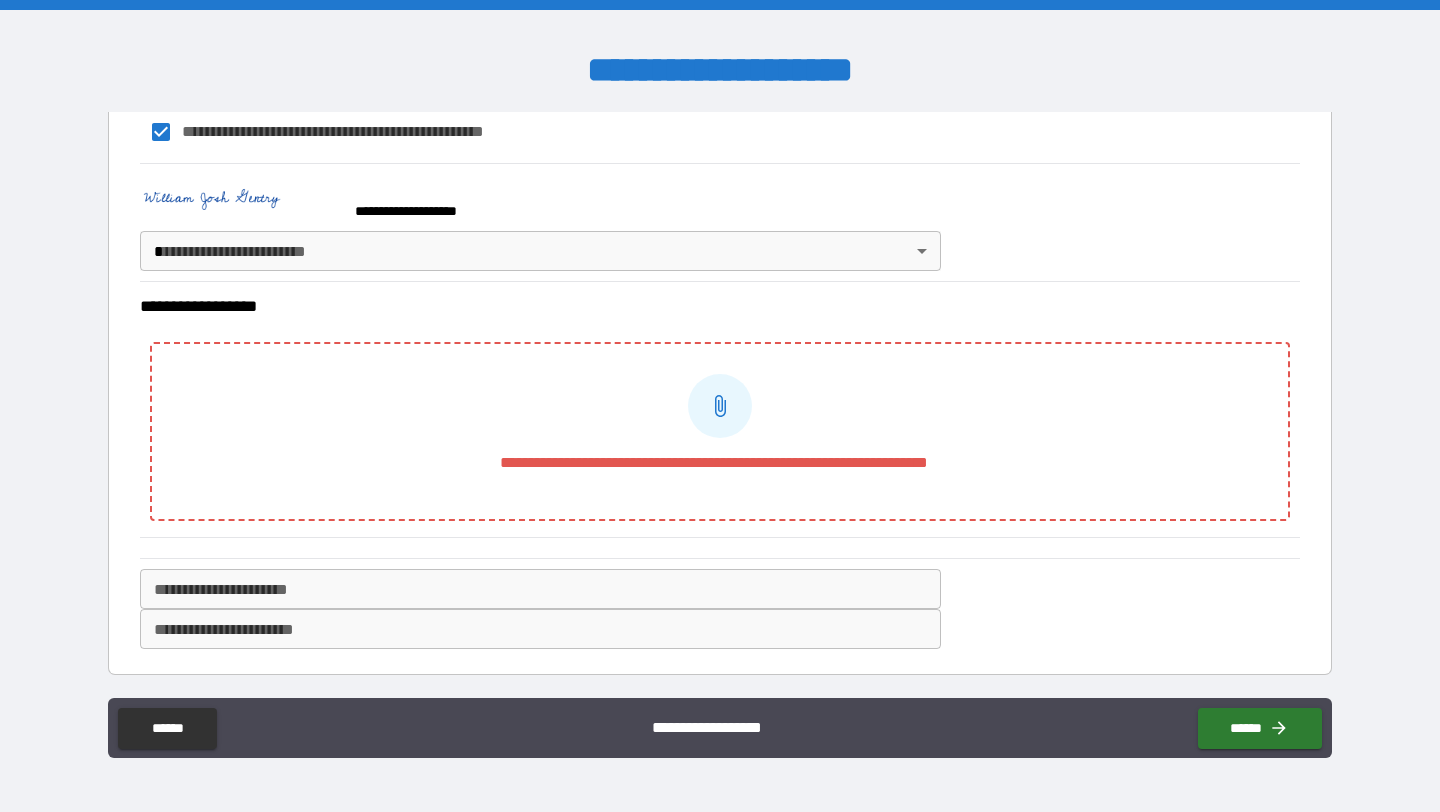 click on "**********" at bounding box center (720, 132) 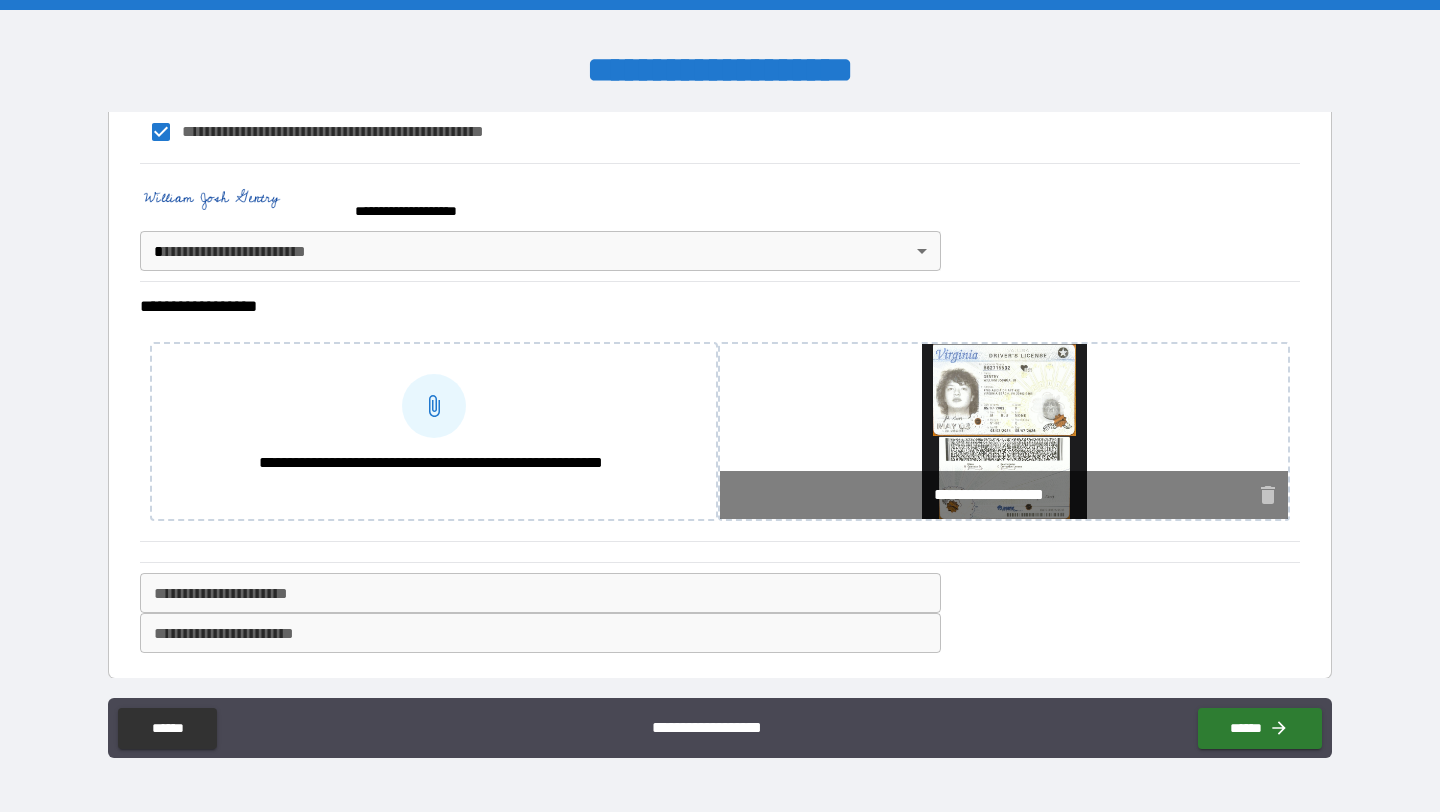 scroll, scrollTop: 1952, scrollLeft: 0, axis: vertical 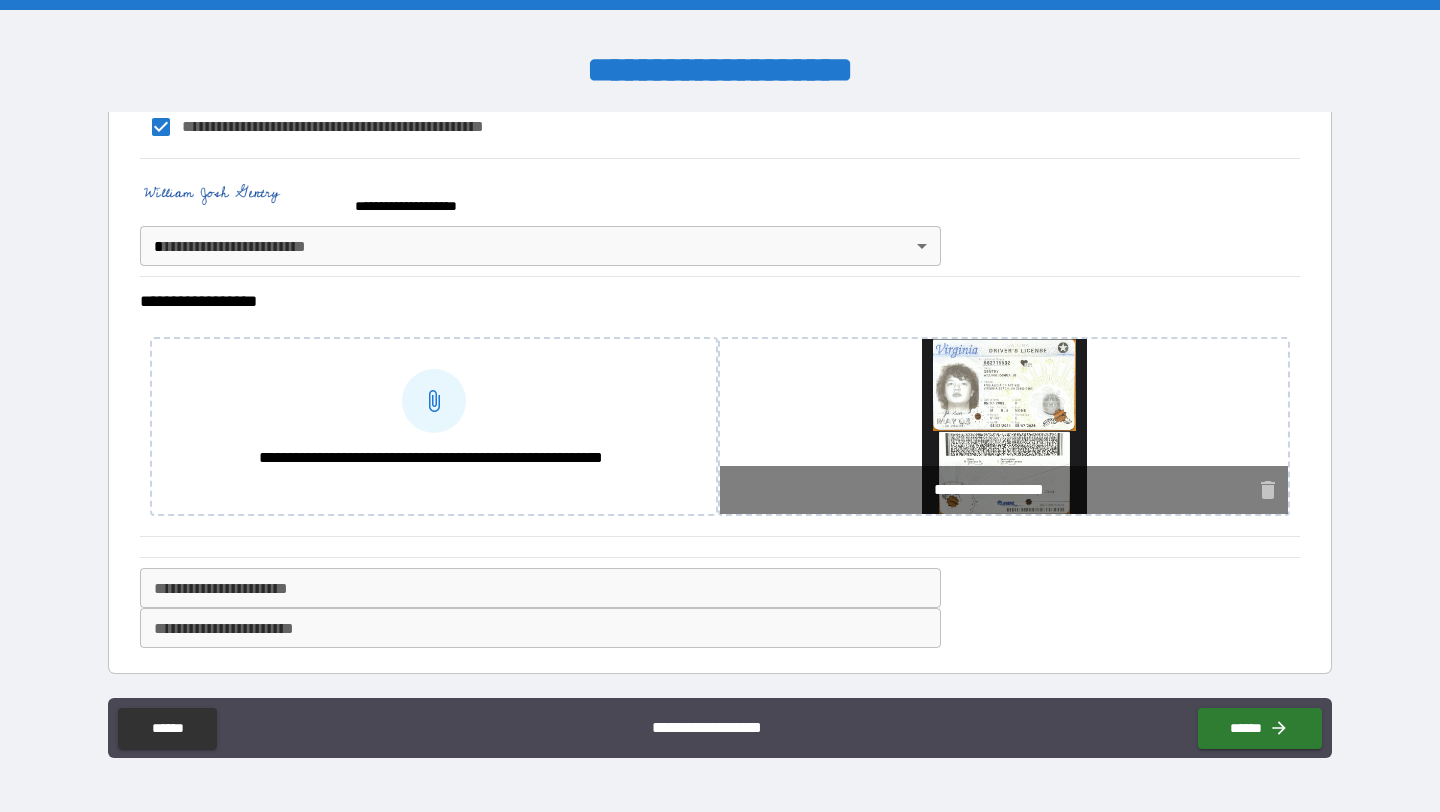 click on "**********" at bounding box center [540, 588] 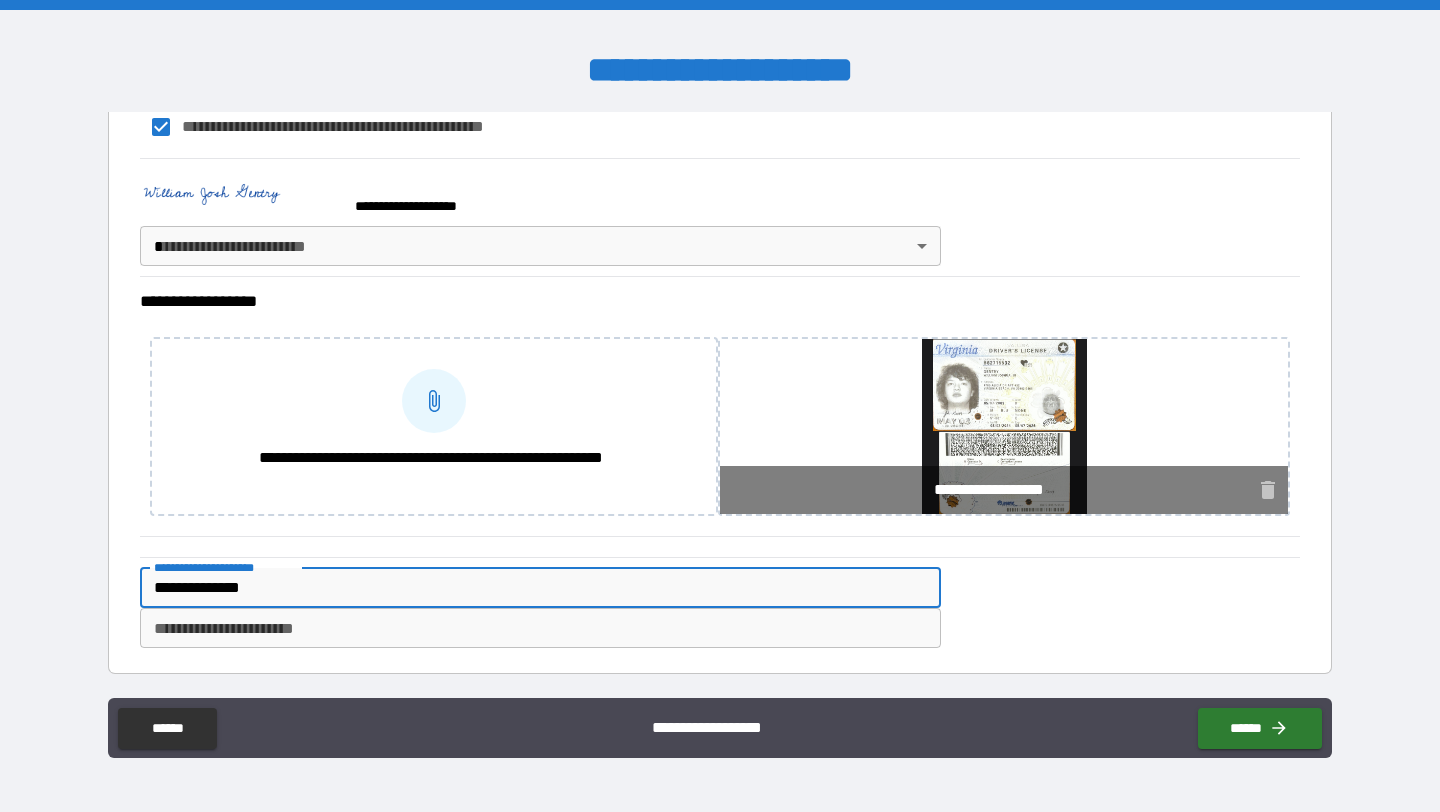 type on "**********" 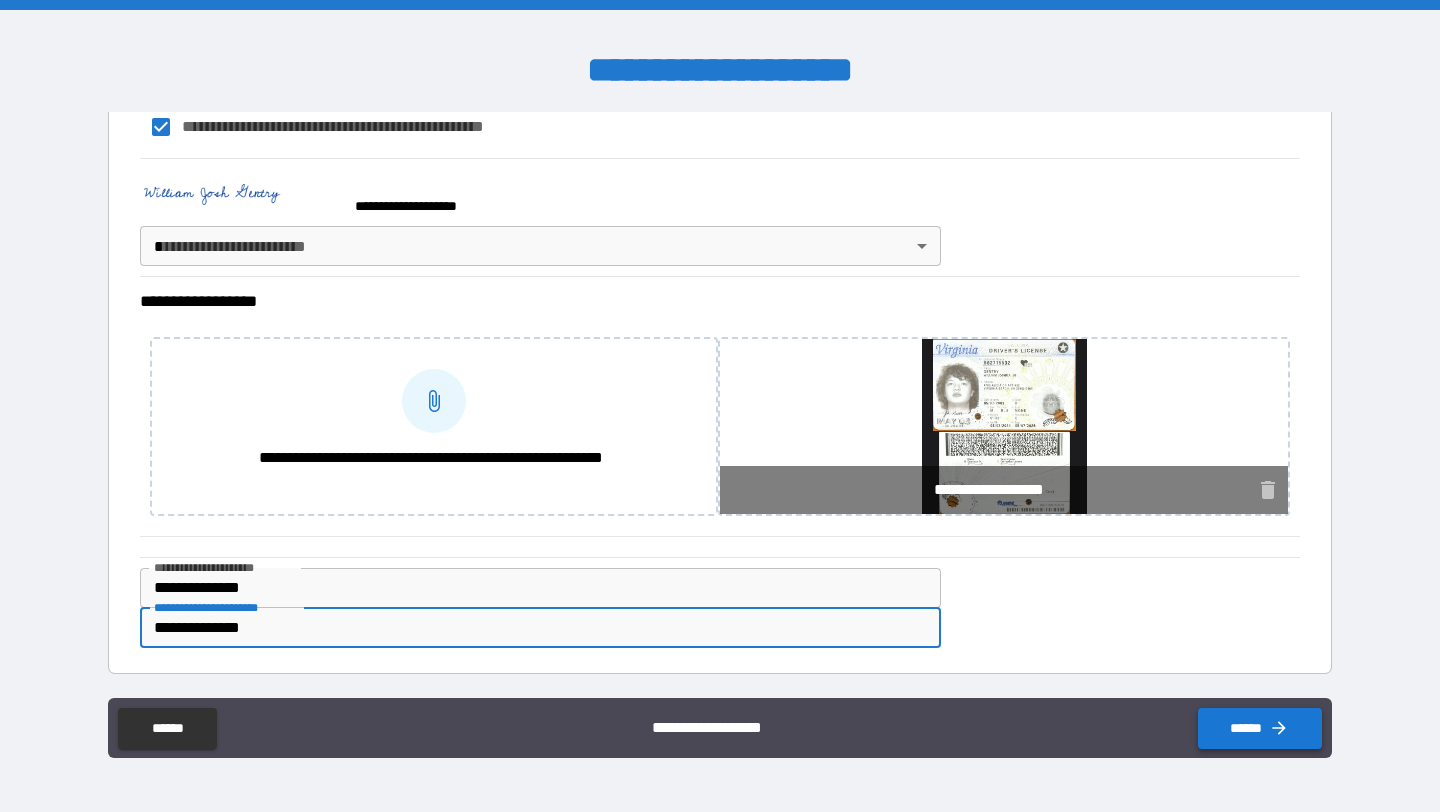 type on "**********" 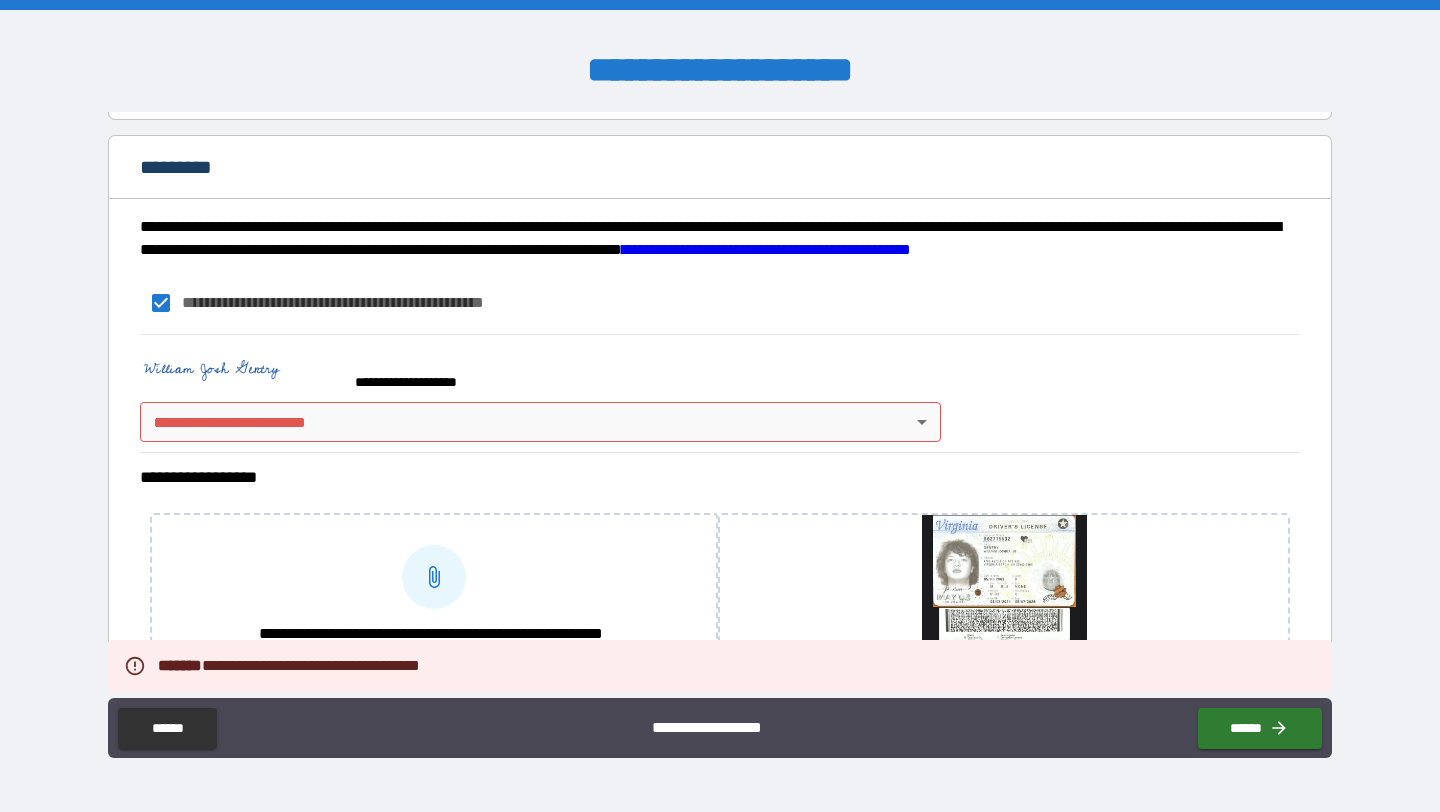 scroll, scrollTop: 1761, scrollLeft: 0, axis: vertical 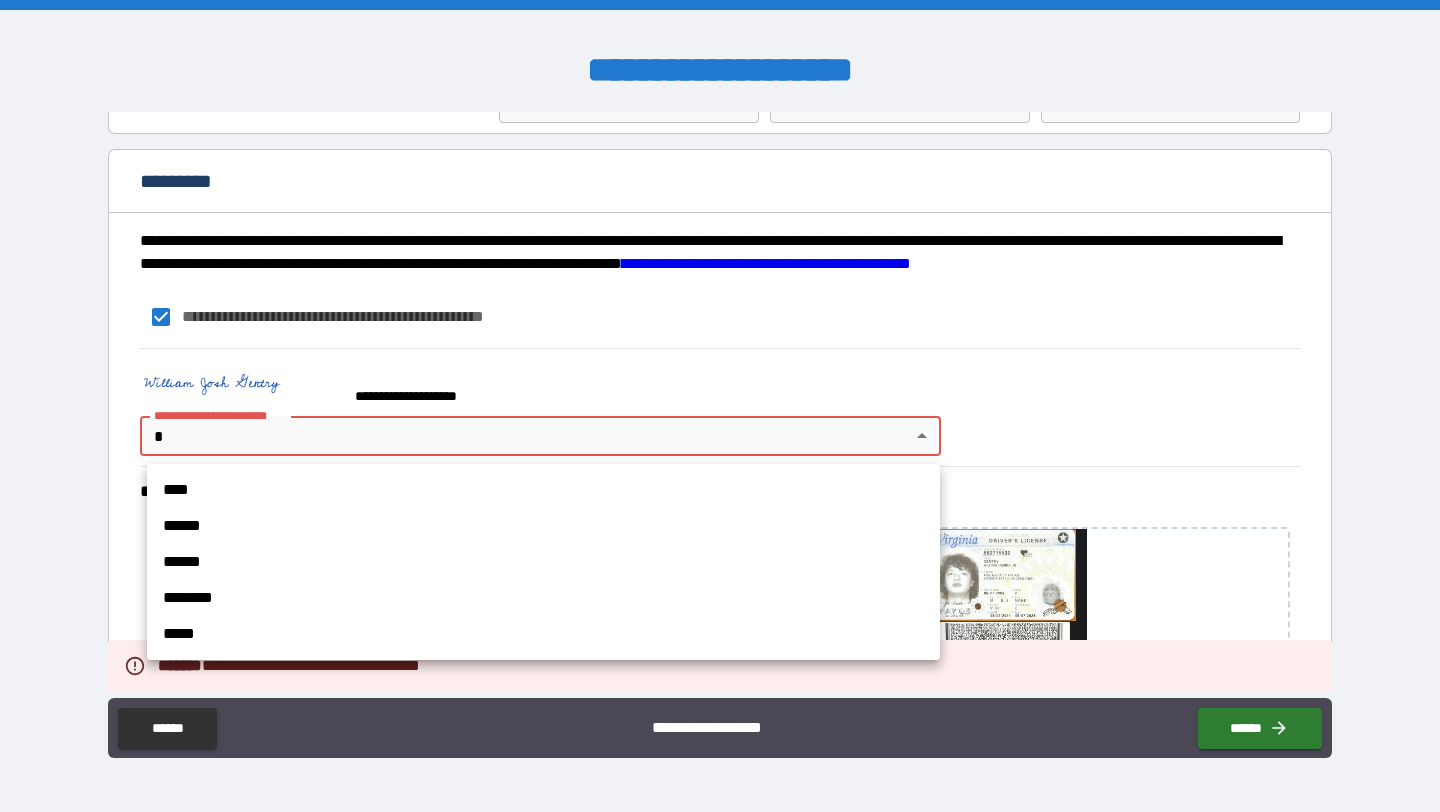 click on "**********" at bounding box center (720, 406) 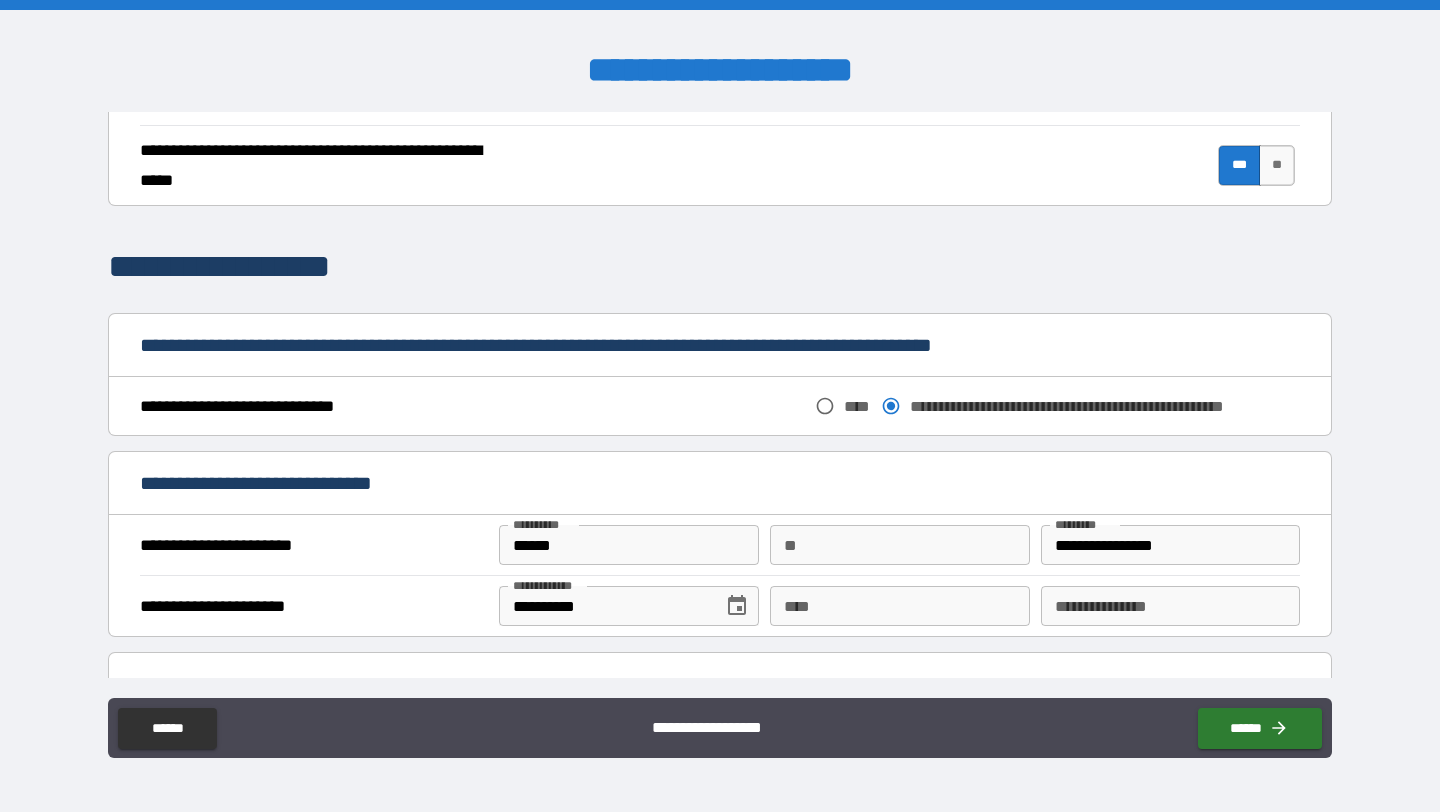 scroll, scrollTop: 1952, scrollLeft: 0, axis: vertical 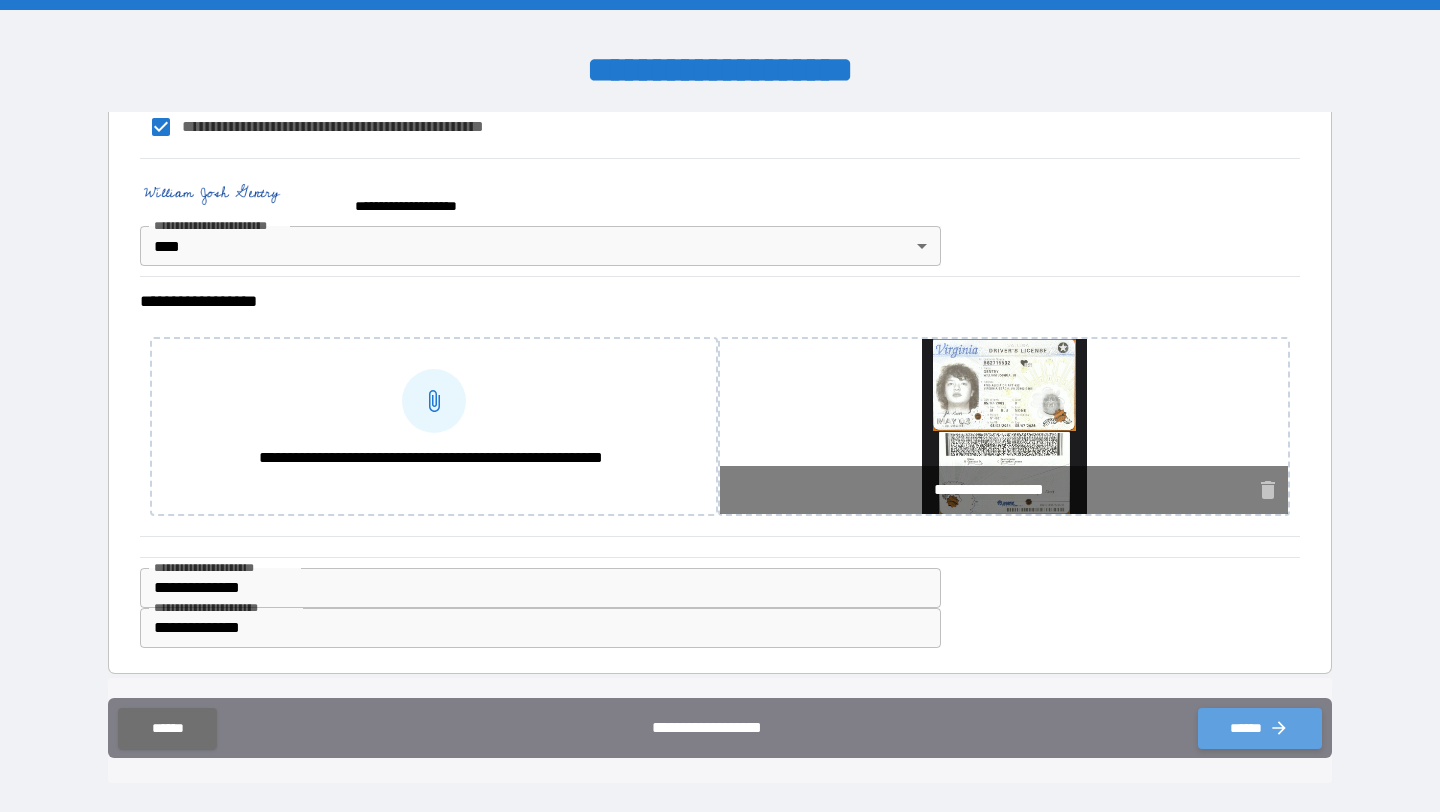 click on "******" at bounding box center (1260, 728) 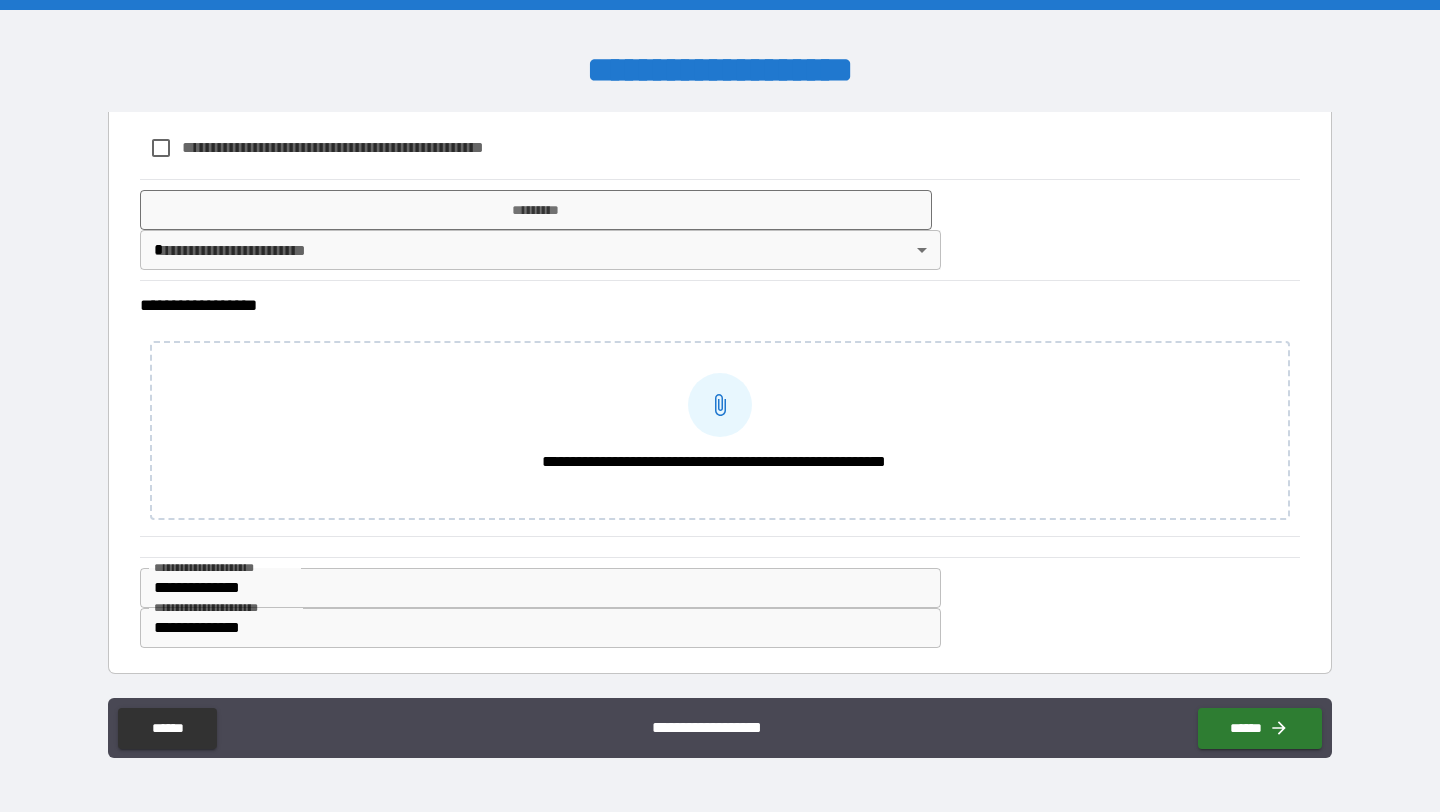 scroll, scrollTop: 1929, scrollLeft: 0, axis: vertical 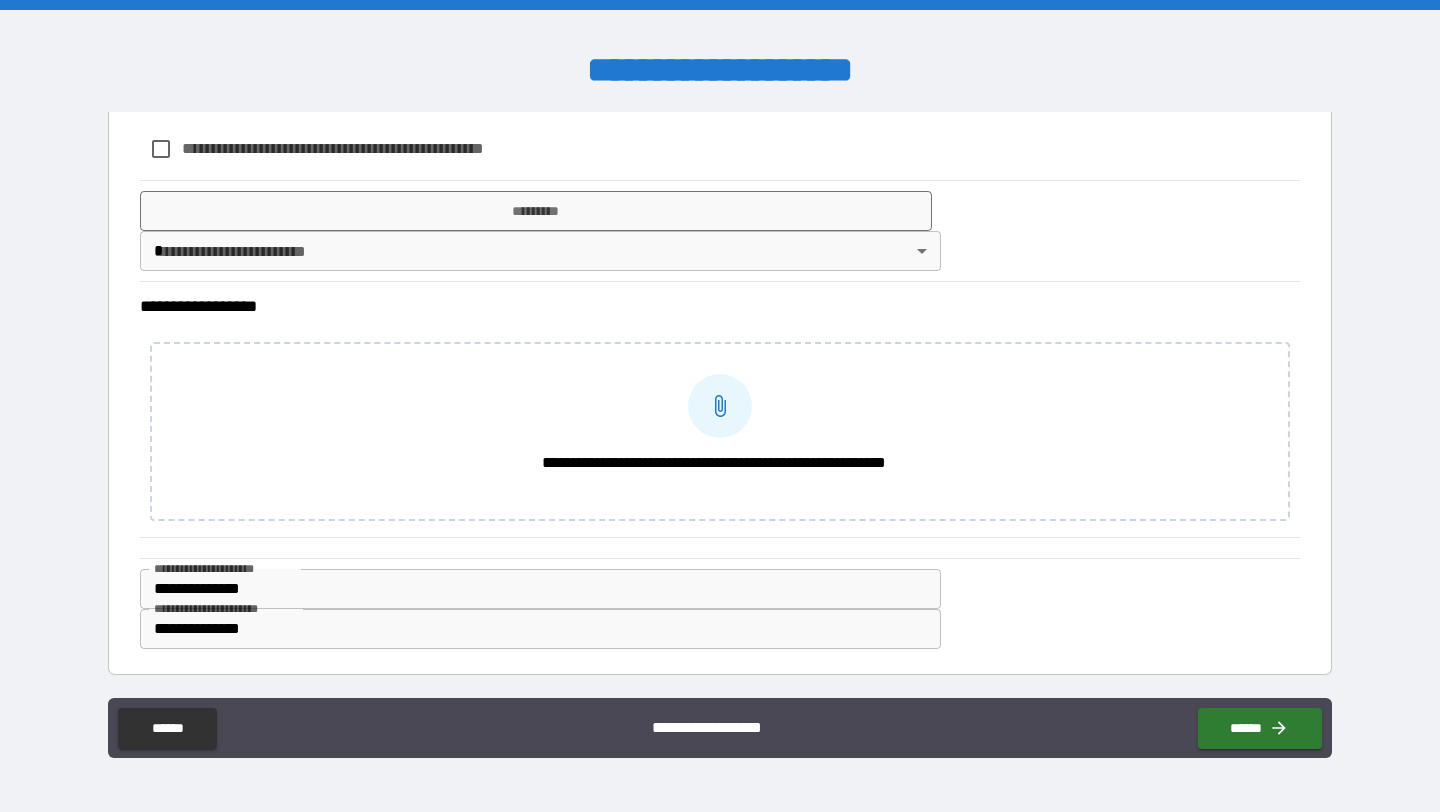 click at bounding box center (720, 406) 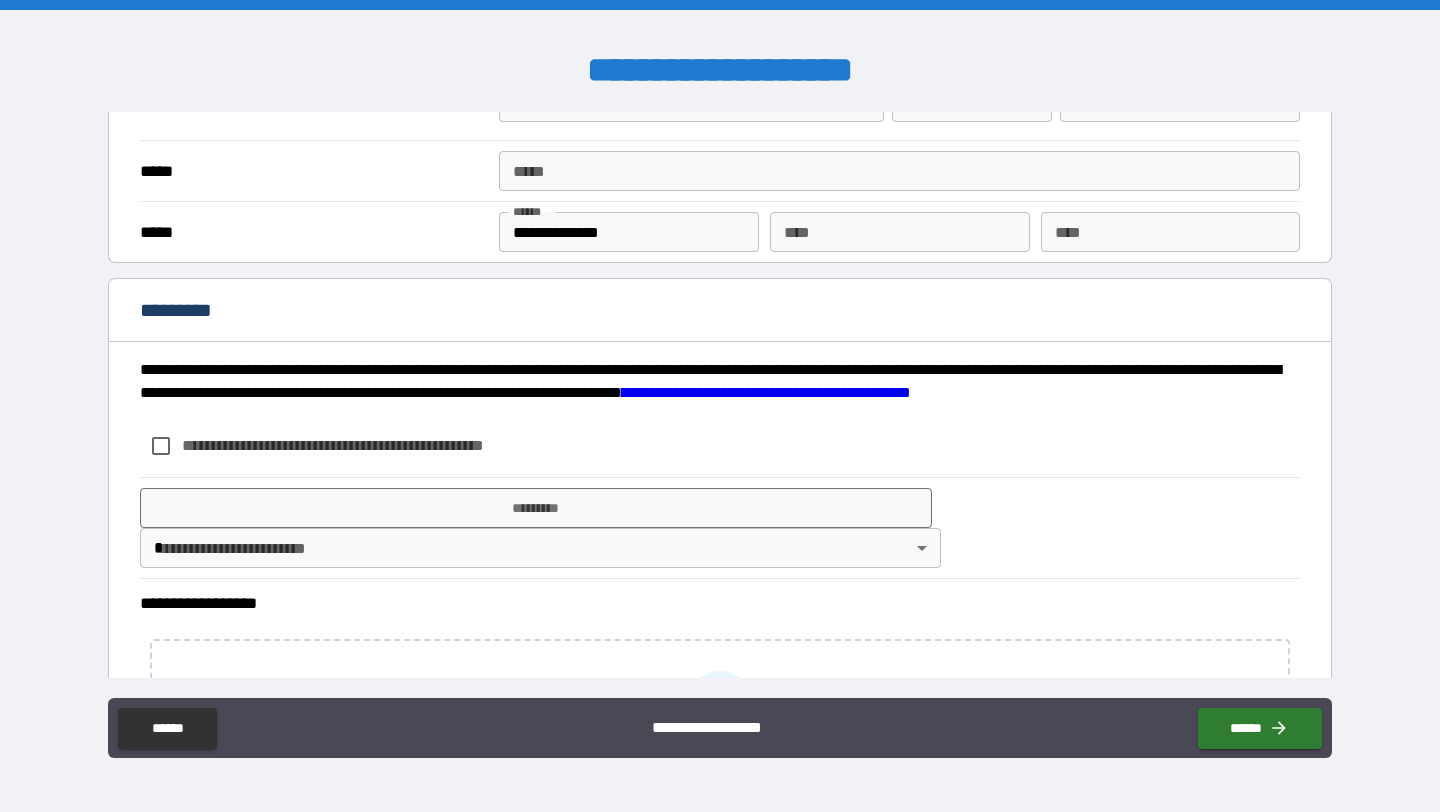 scroll, scrollTop: 1631, scrollLeft: 0, axis: vertical 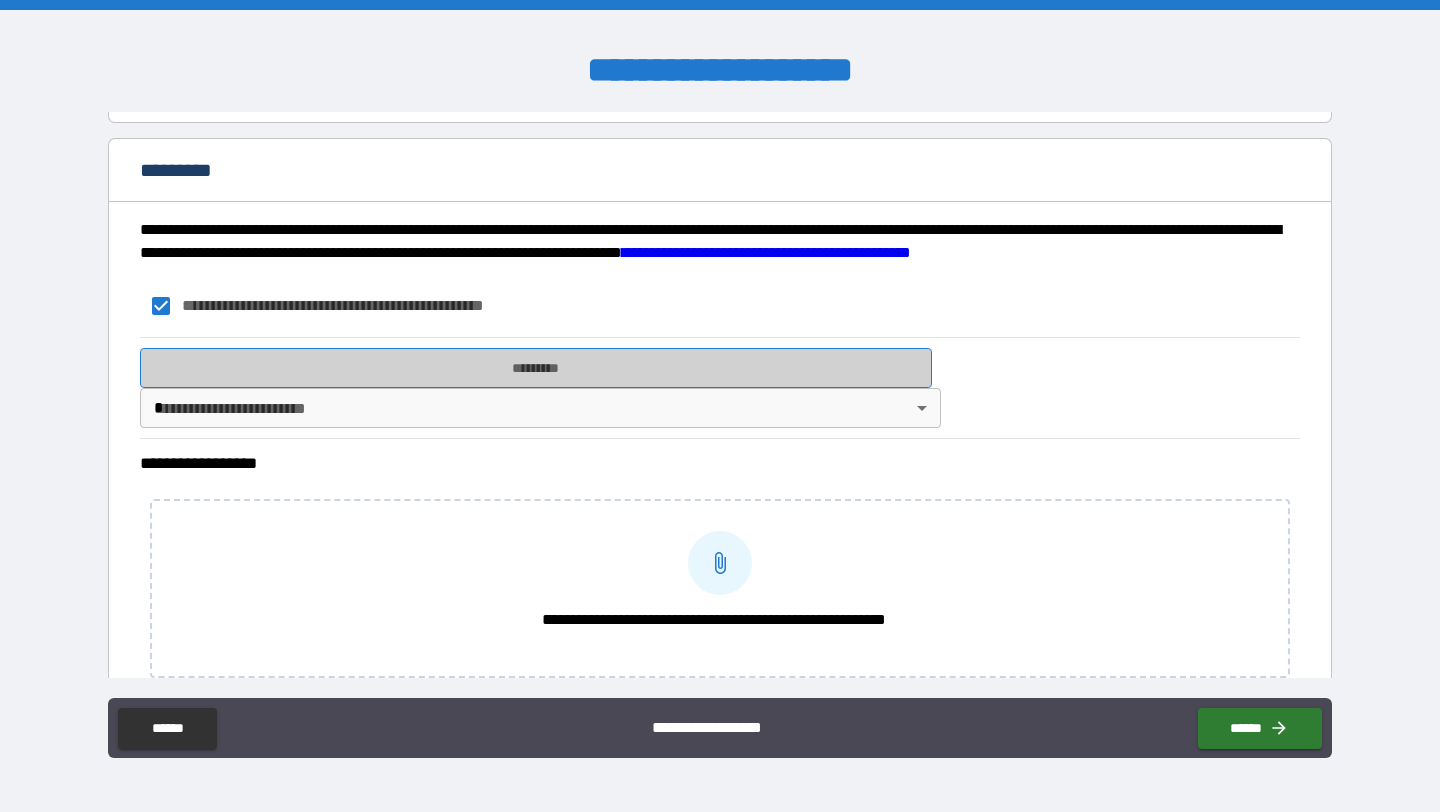 click on "*********" at bounding box center (536, 368) 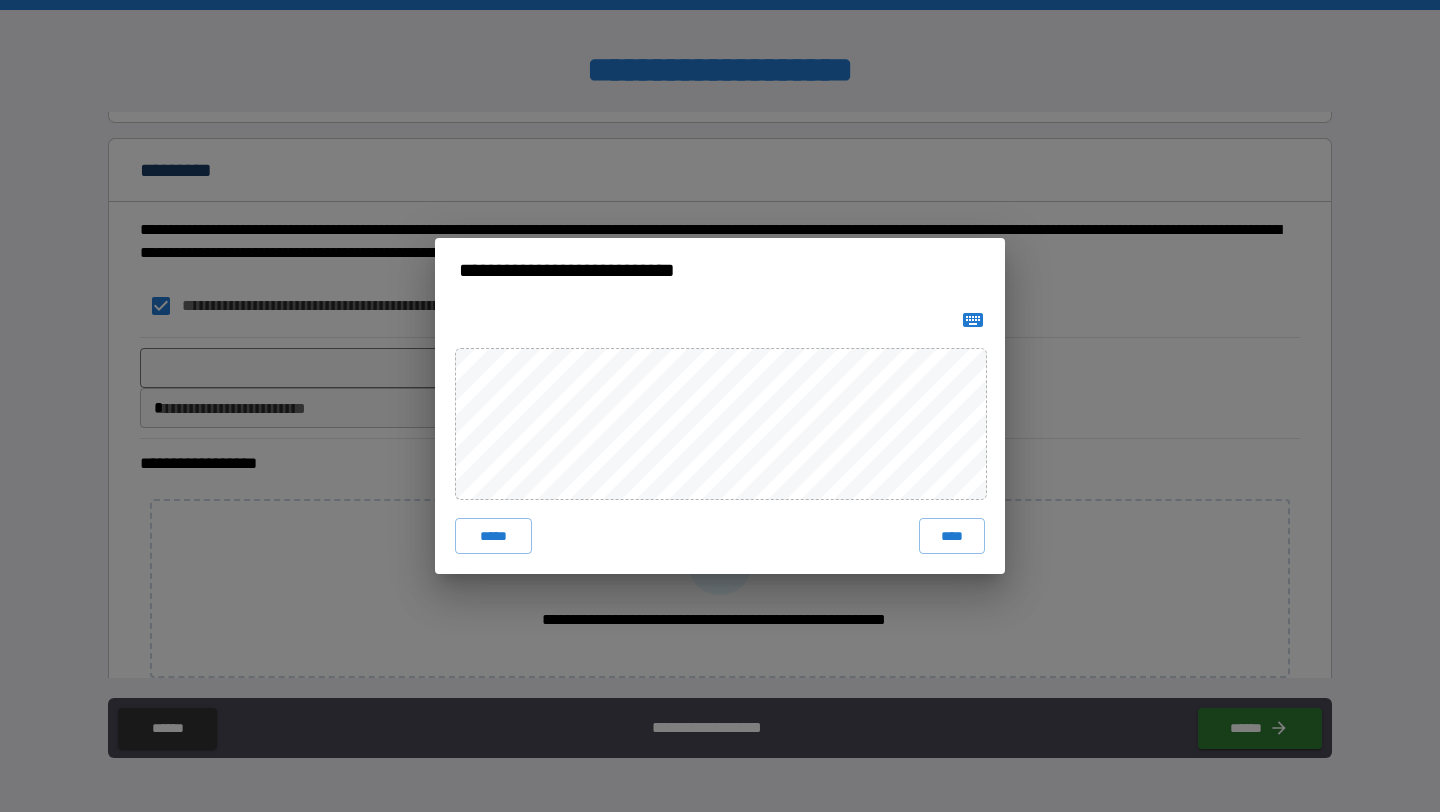 click at bounding box center (973, 320) 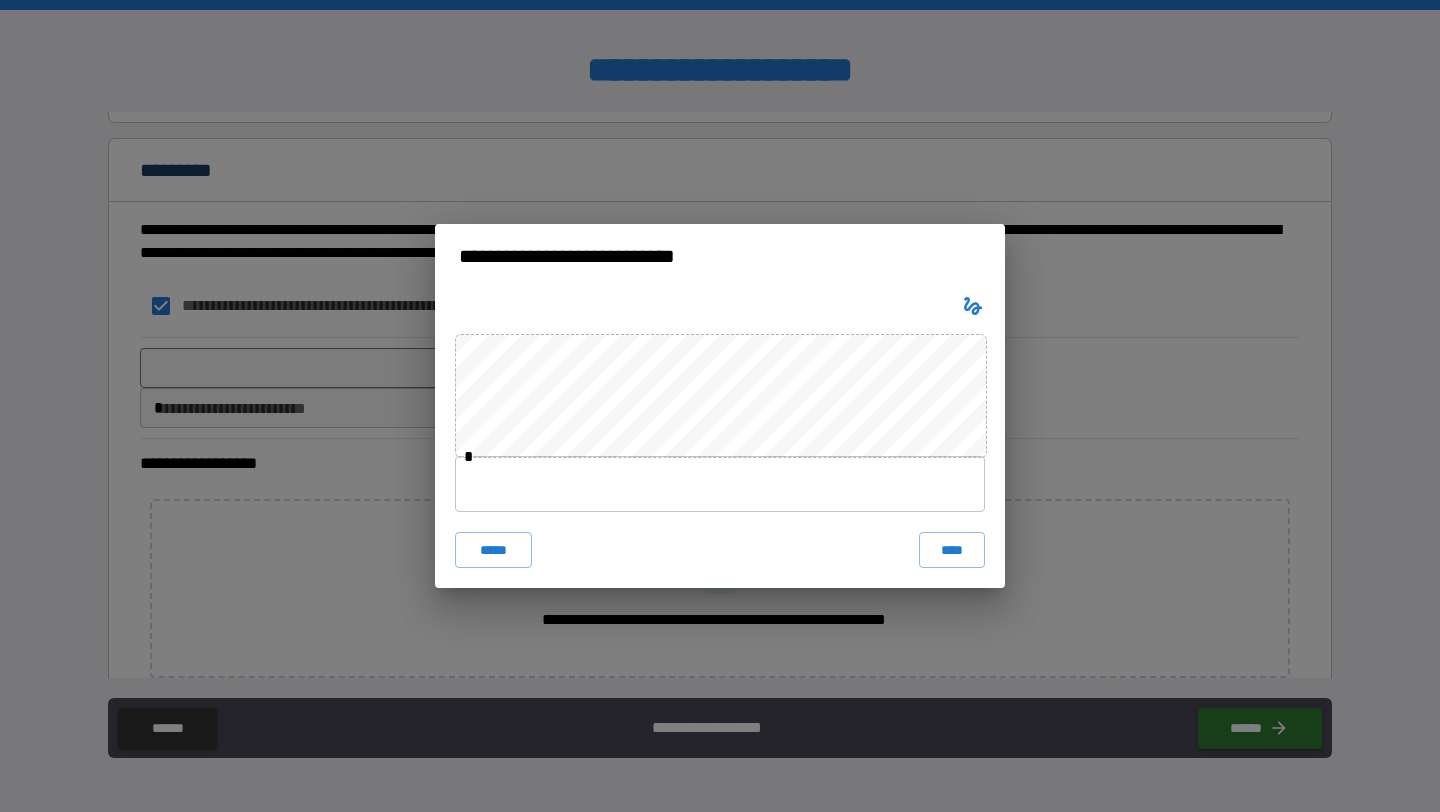 click at bounding box center (720, 484) 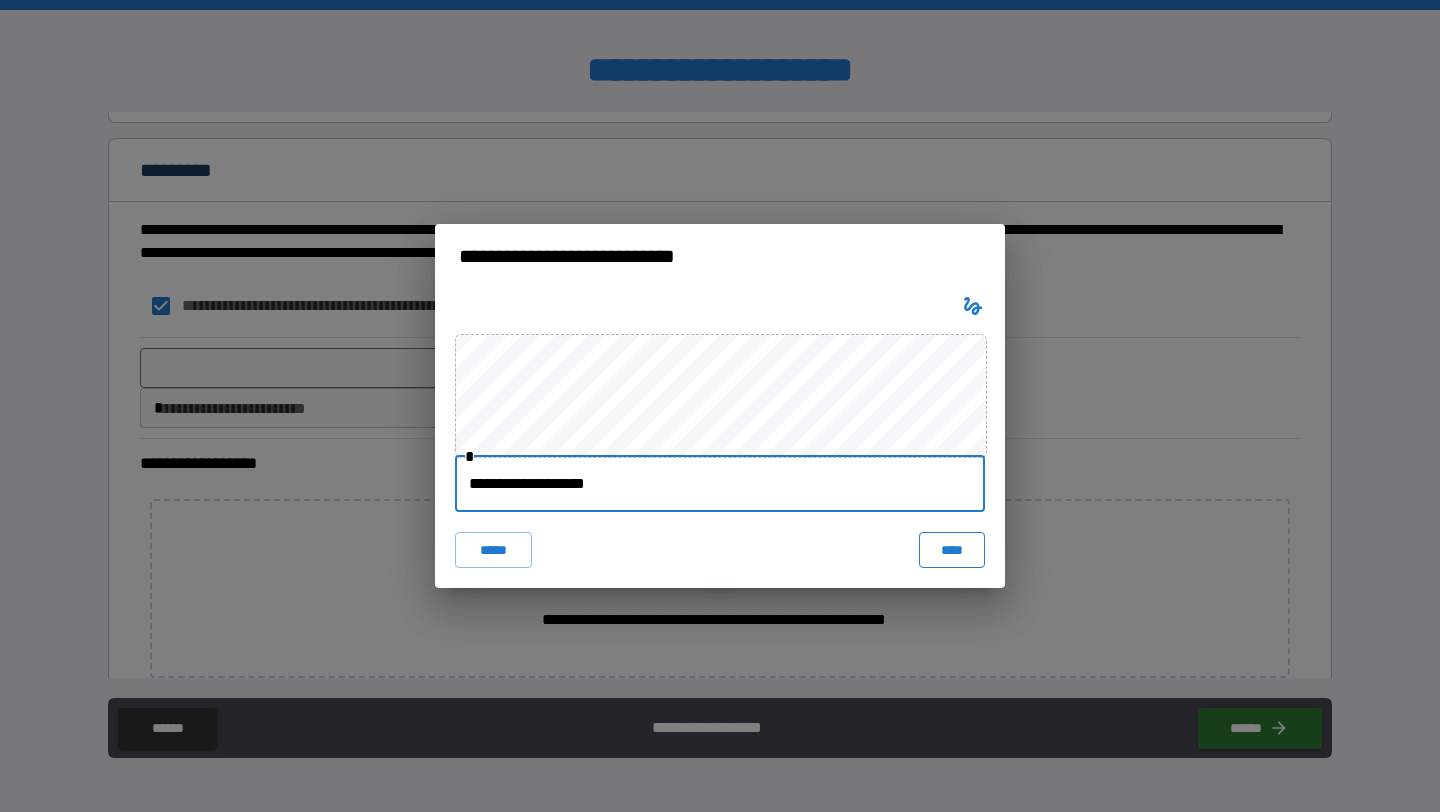 type on "**********" 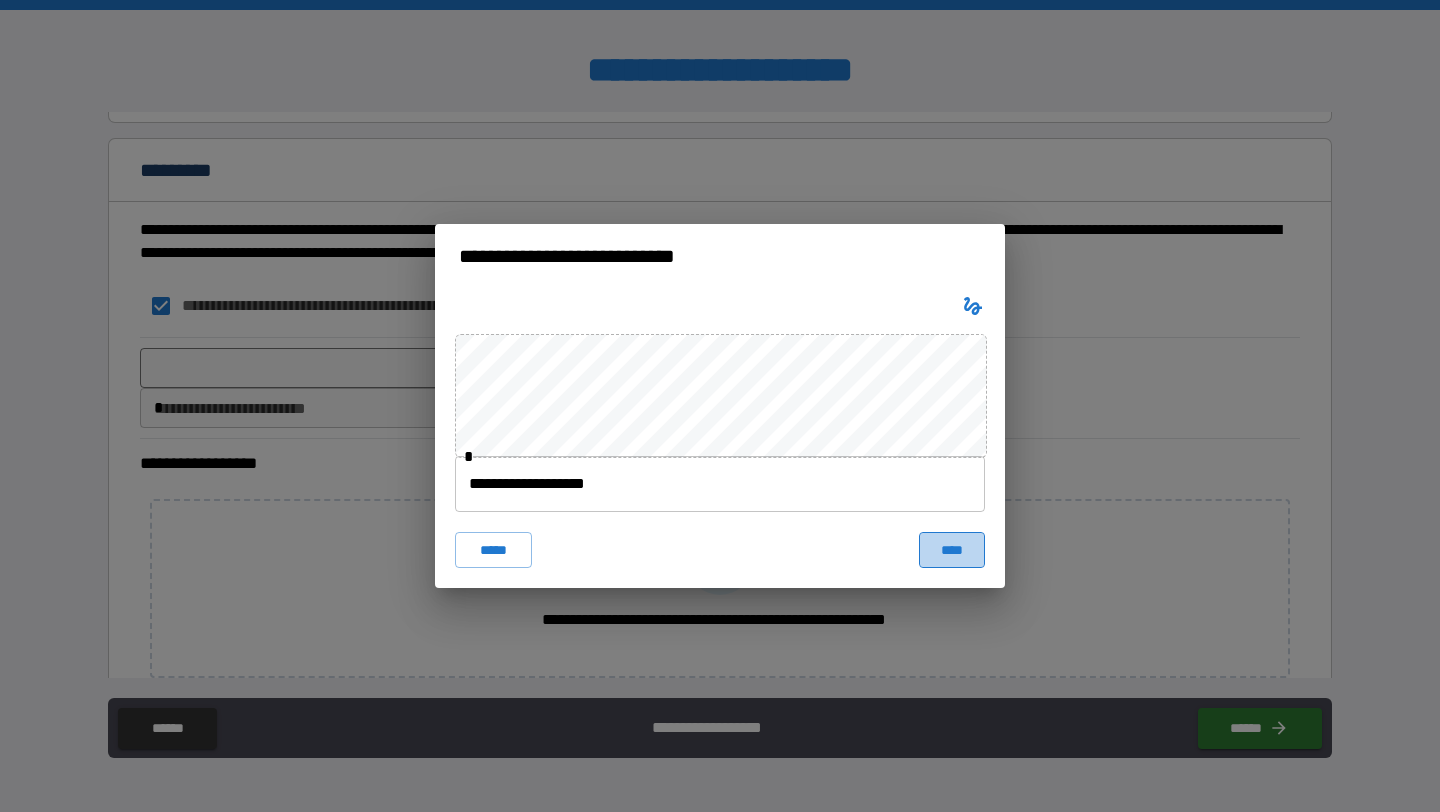 click on "****" at bounding box center [952, 550] 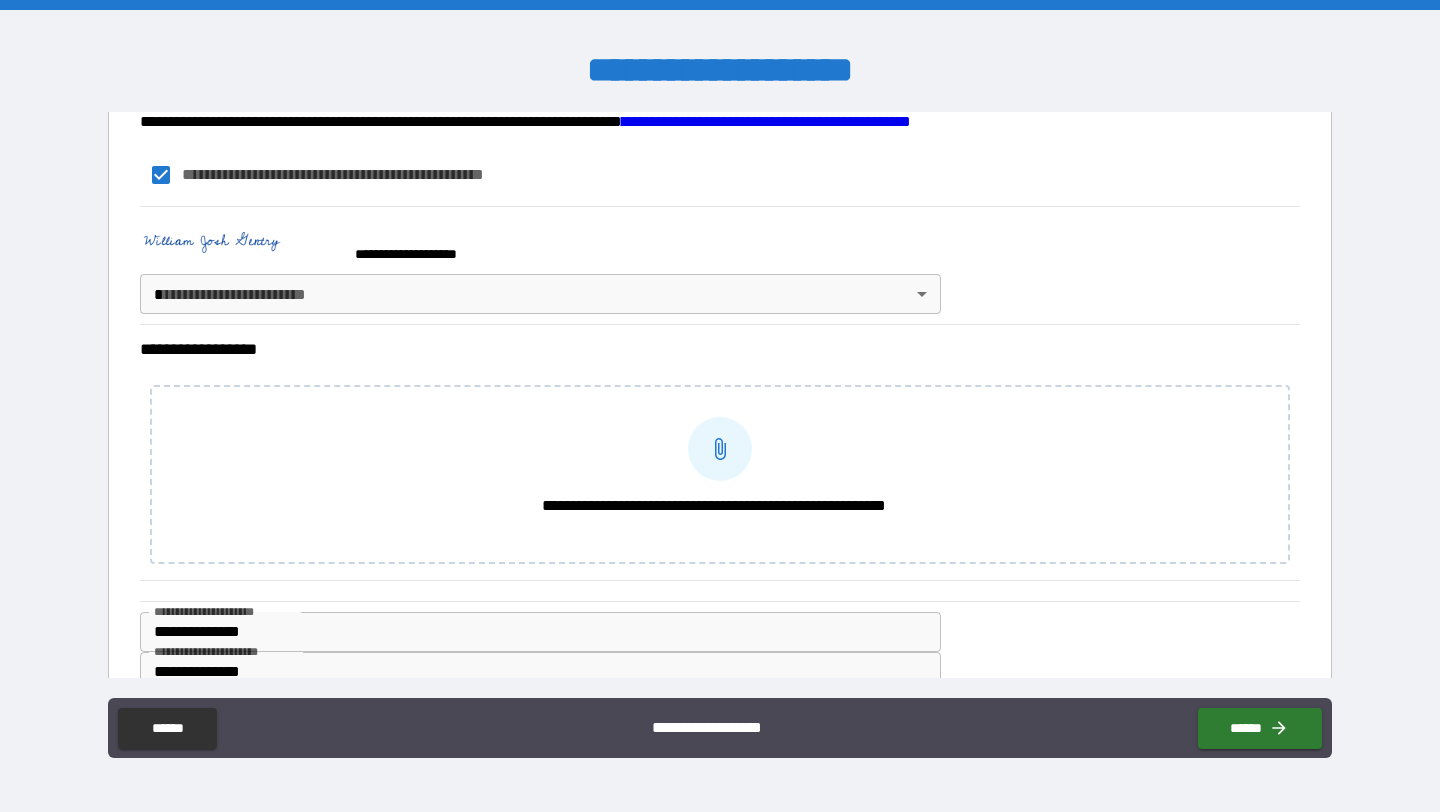 scroll, scrollTop: 1948, scrollLeft: 0, axis: vertical 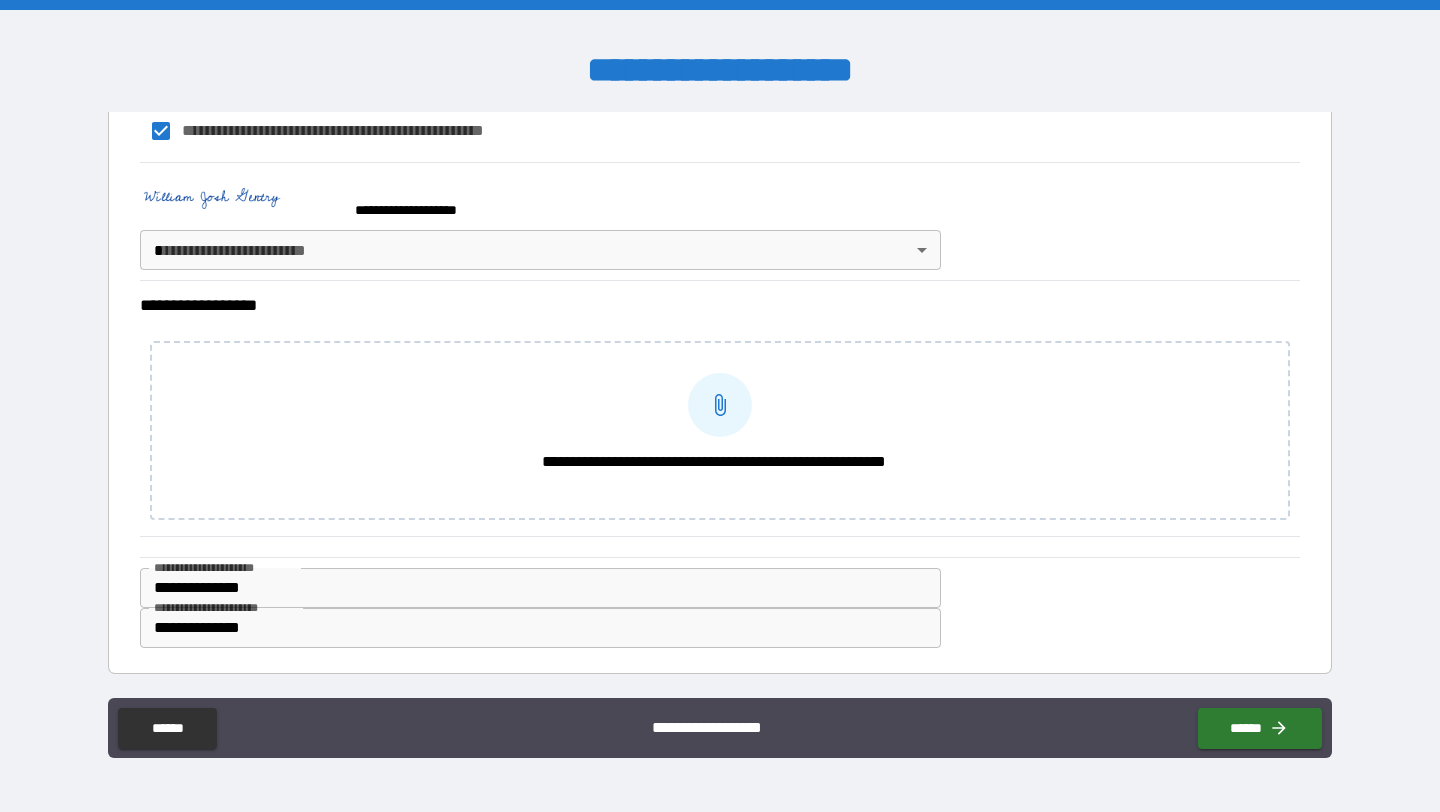 click on "**********" at bounding box center [720, 406] 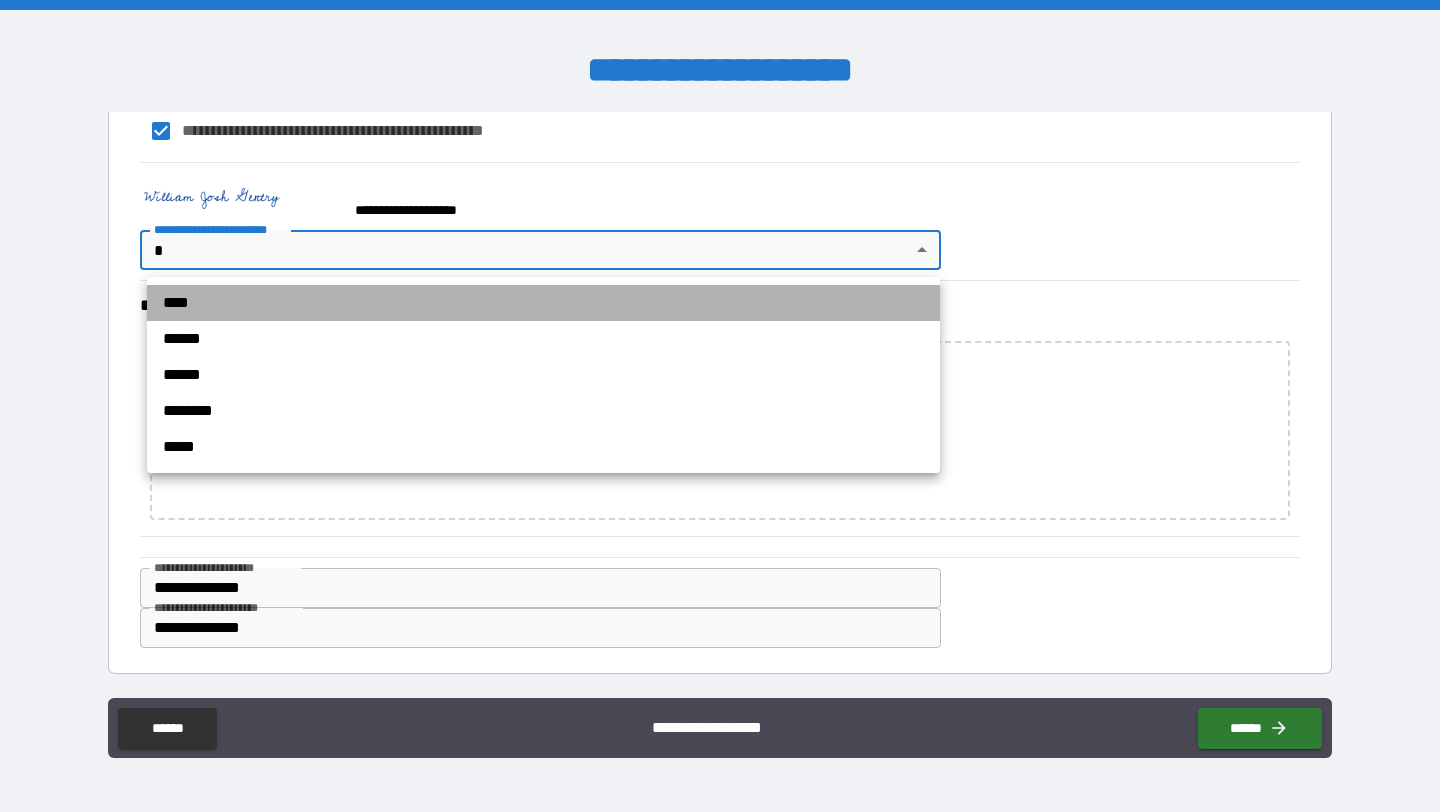 click on "****" at bounding box center [543, 303] 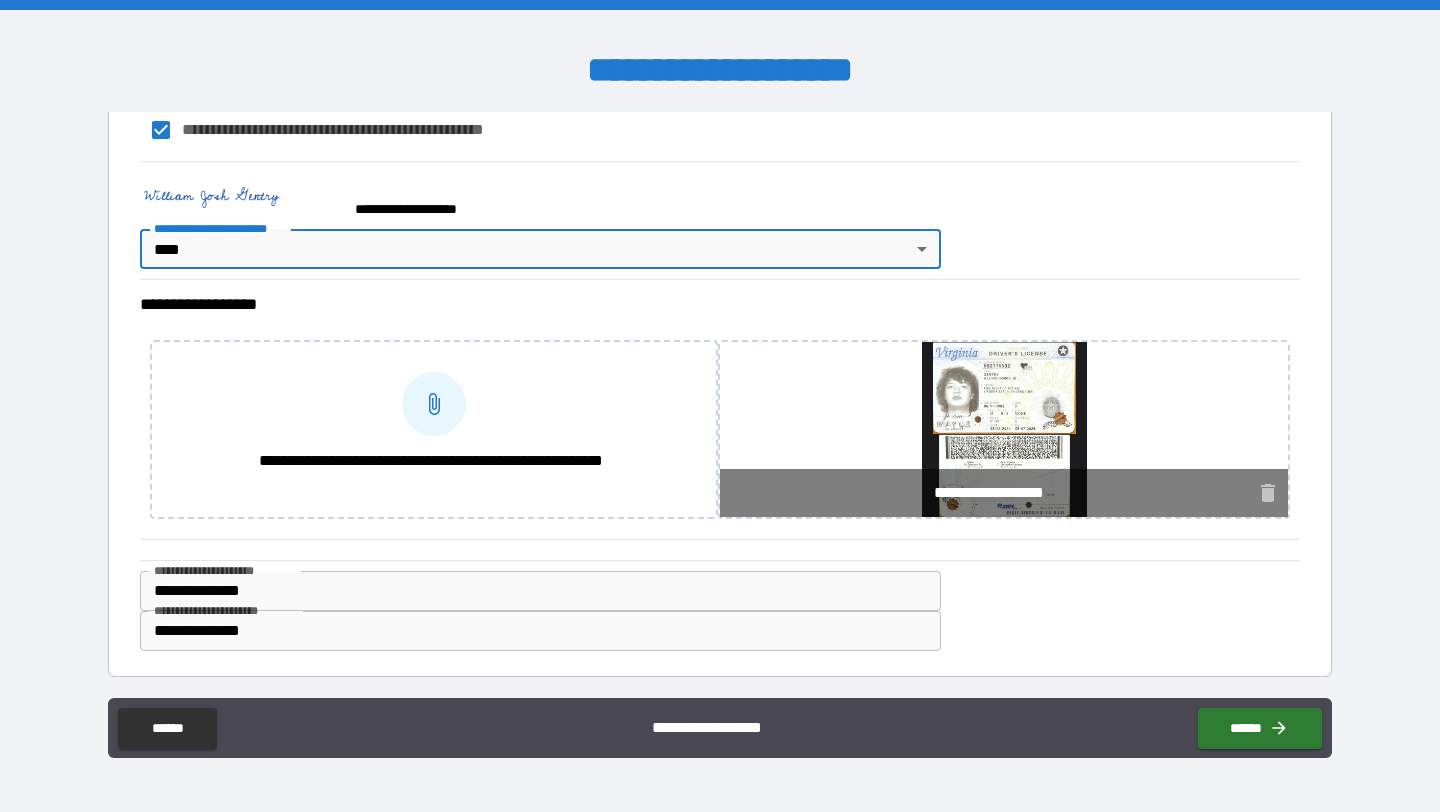 scroll, scrollTop: 1952, scrollLeft: 0, axis: vertical 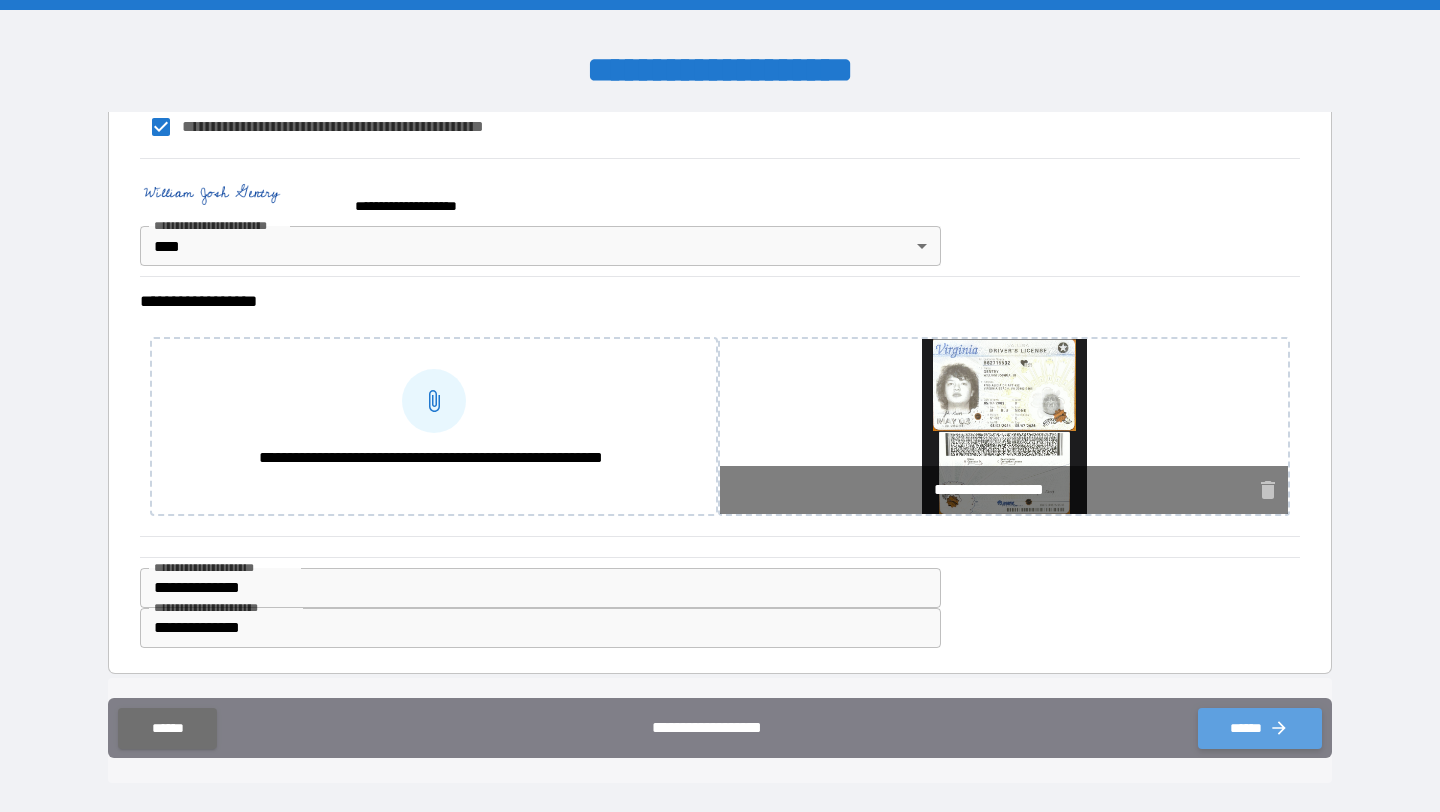 click on "******" at bounding box center (1260, 728) 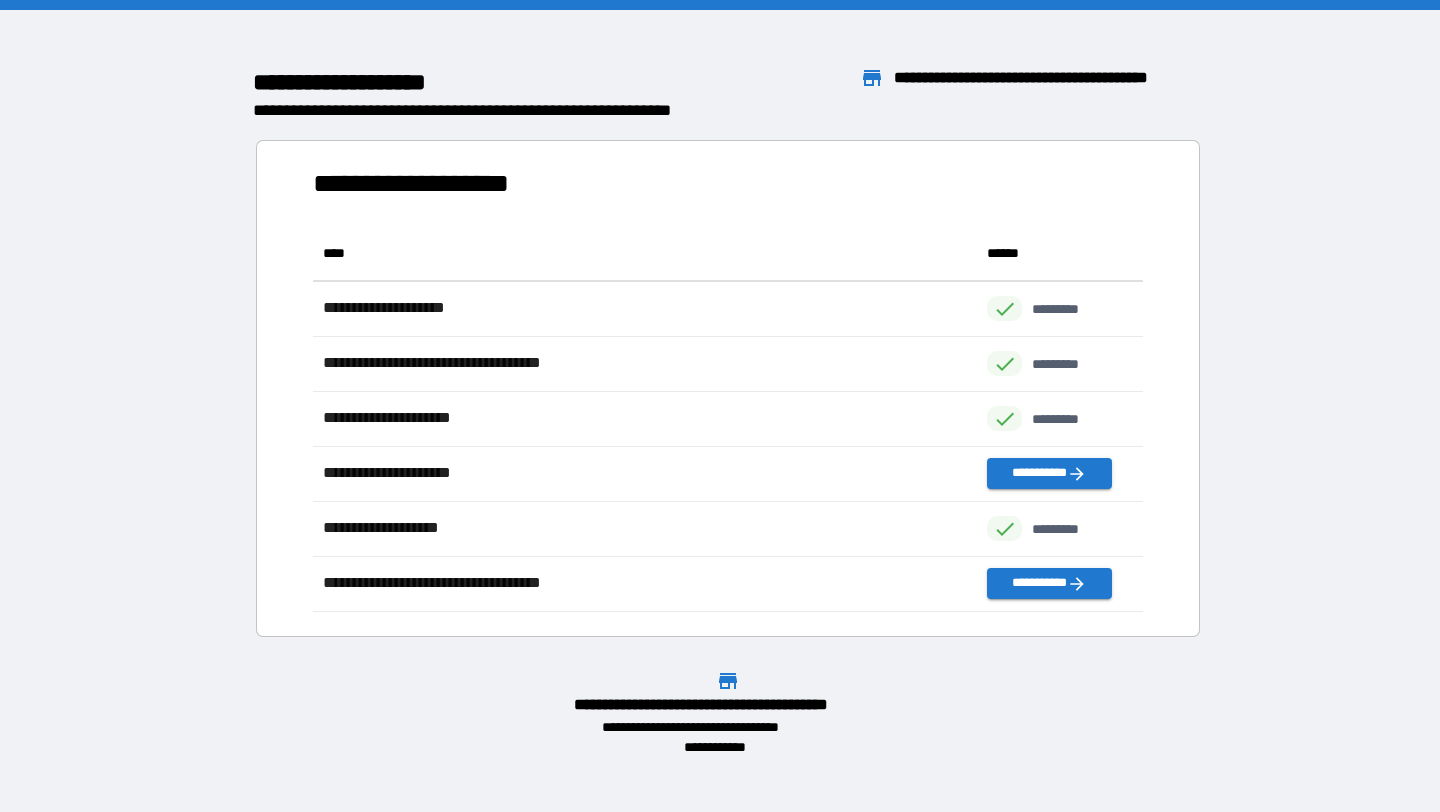 scroll, scrollTop: 1, scrollLeft: 1, axis: both 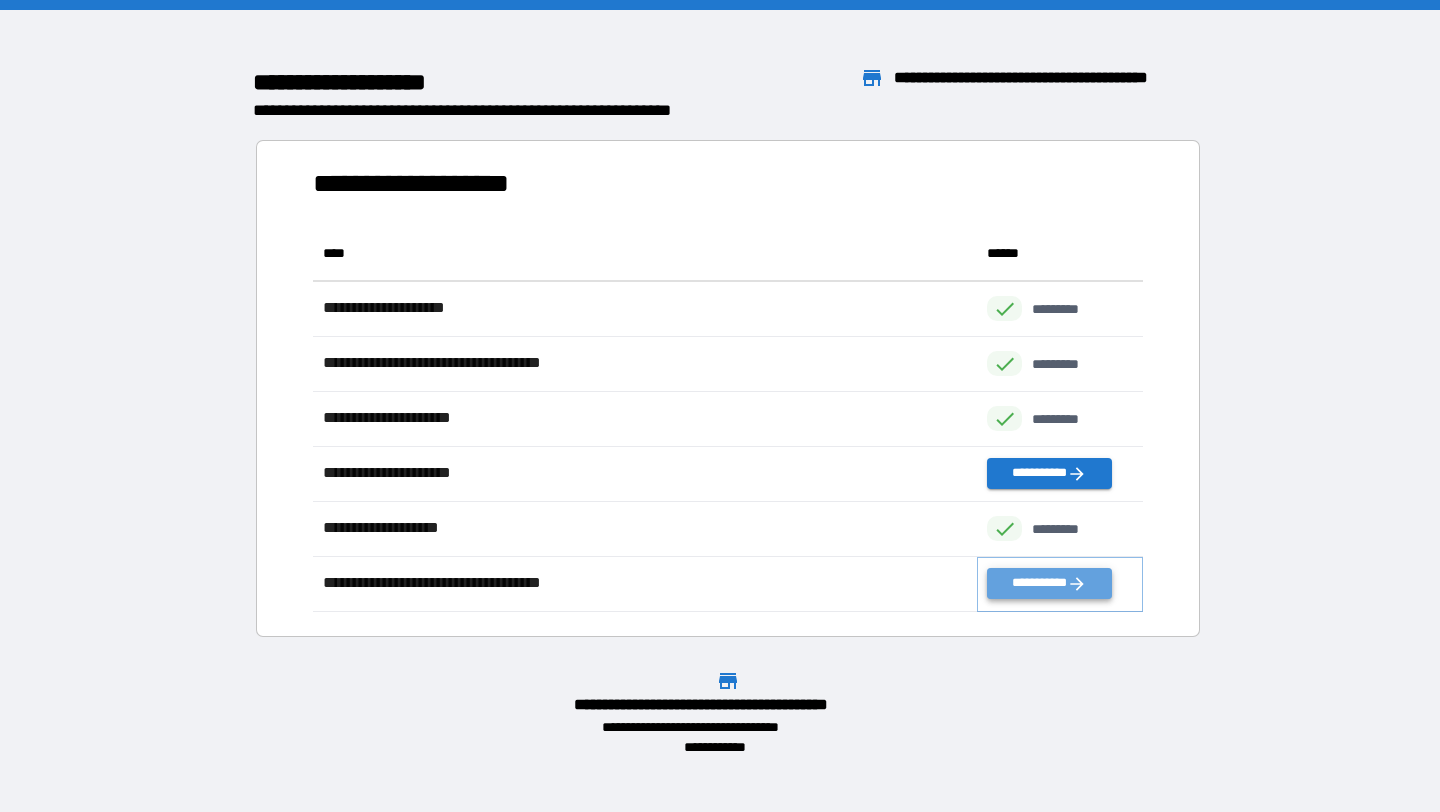 click on "**********" at bounding box center (1049, 583) 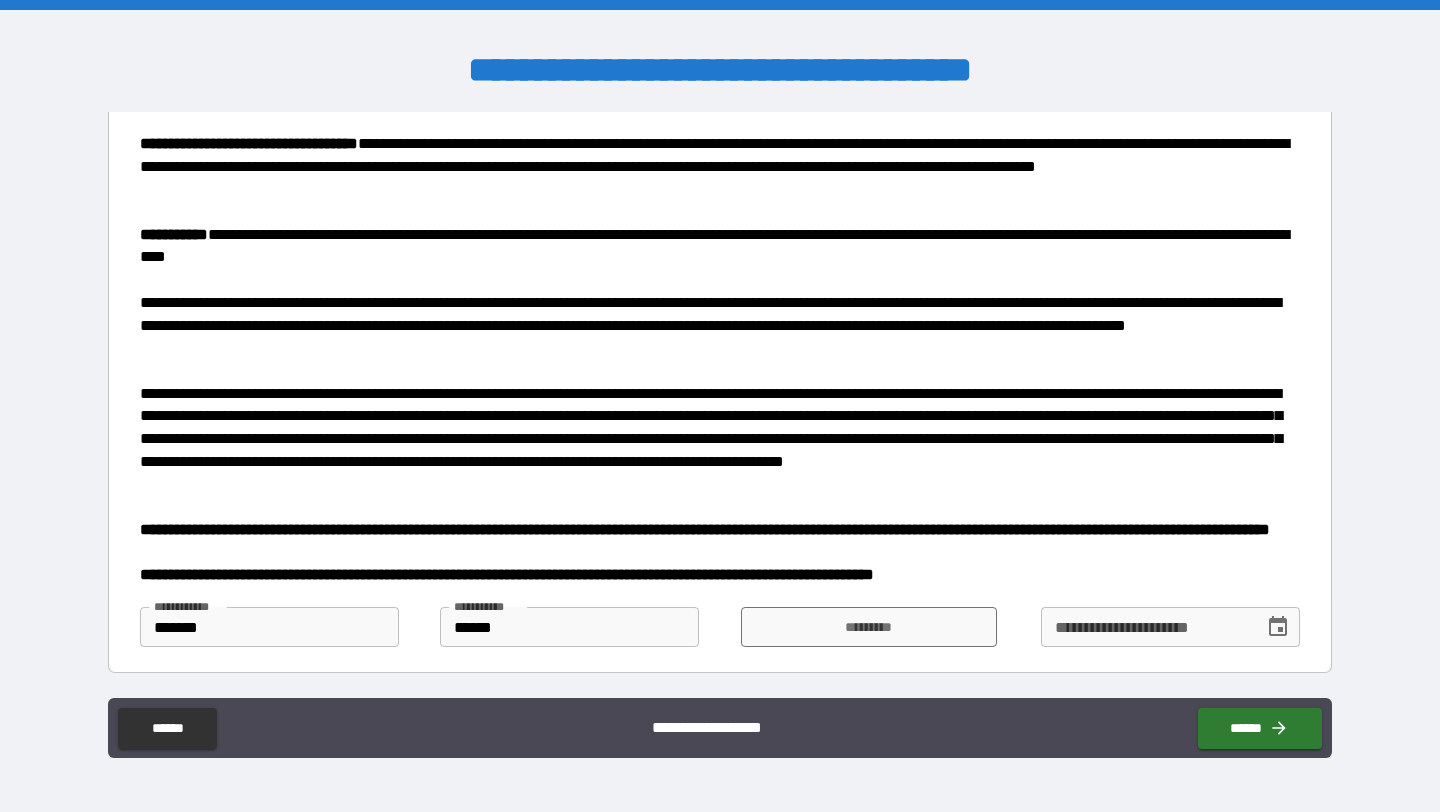 scroll, scrollTop: 219, scrollLeft: 0, axis: vertical 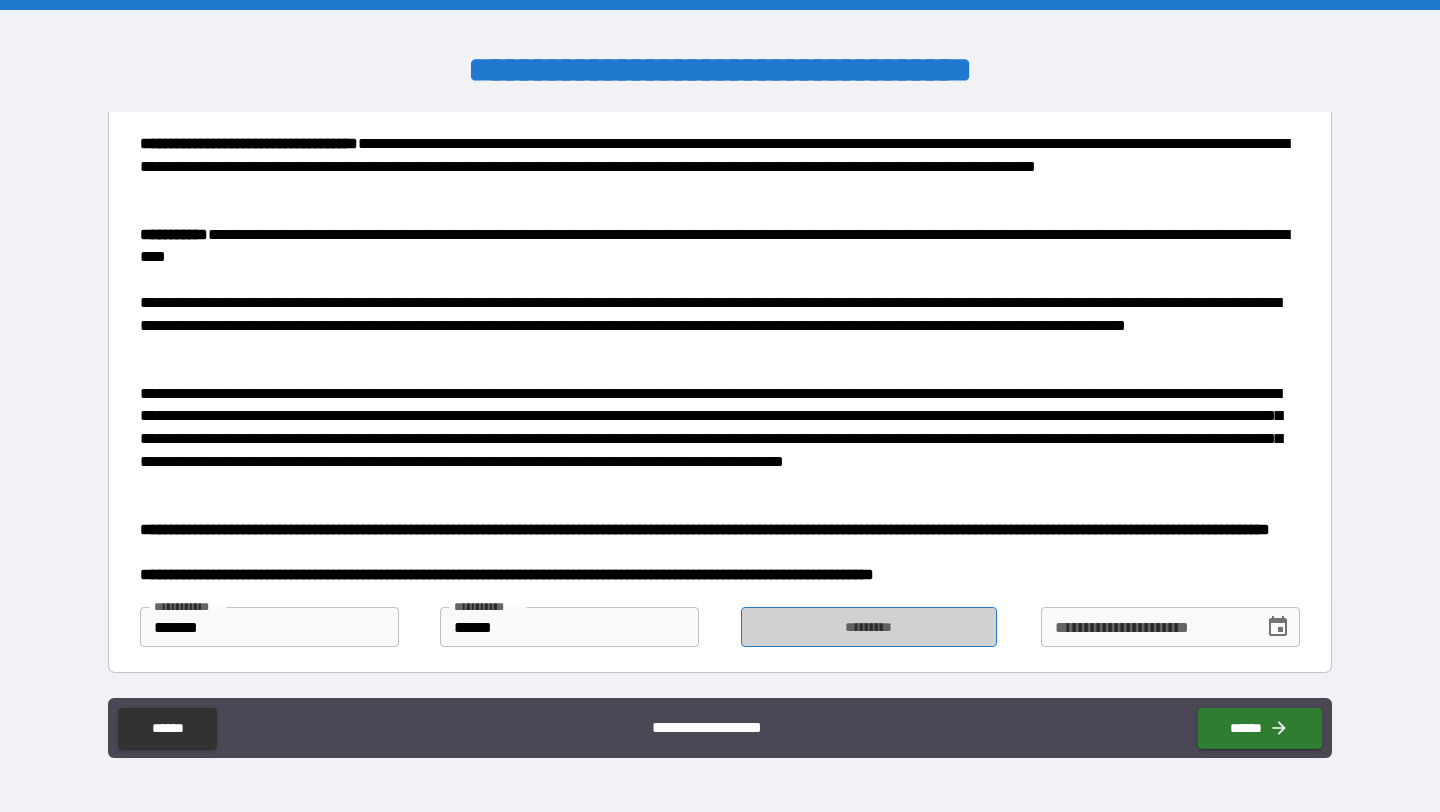 click on "*********" at bounding box center (869, 627) 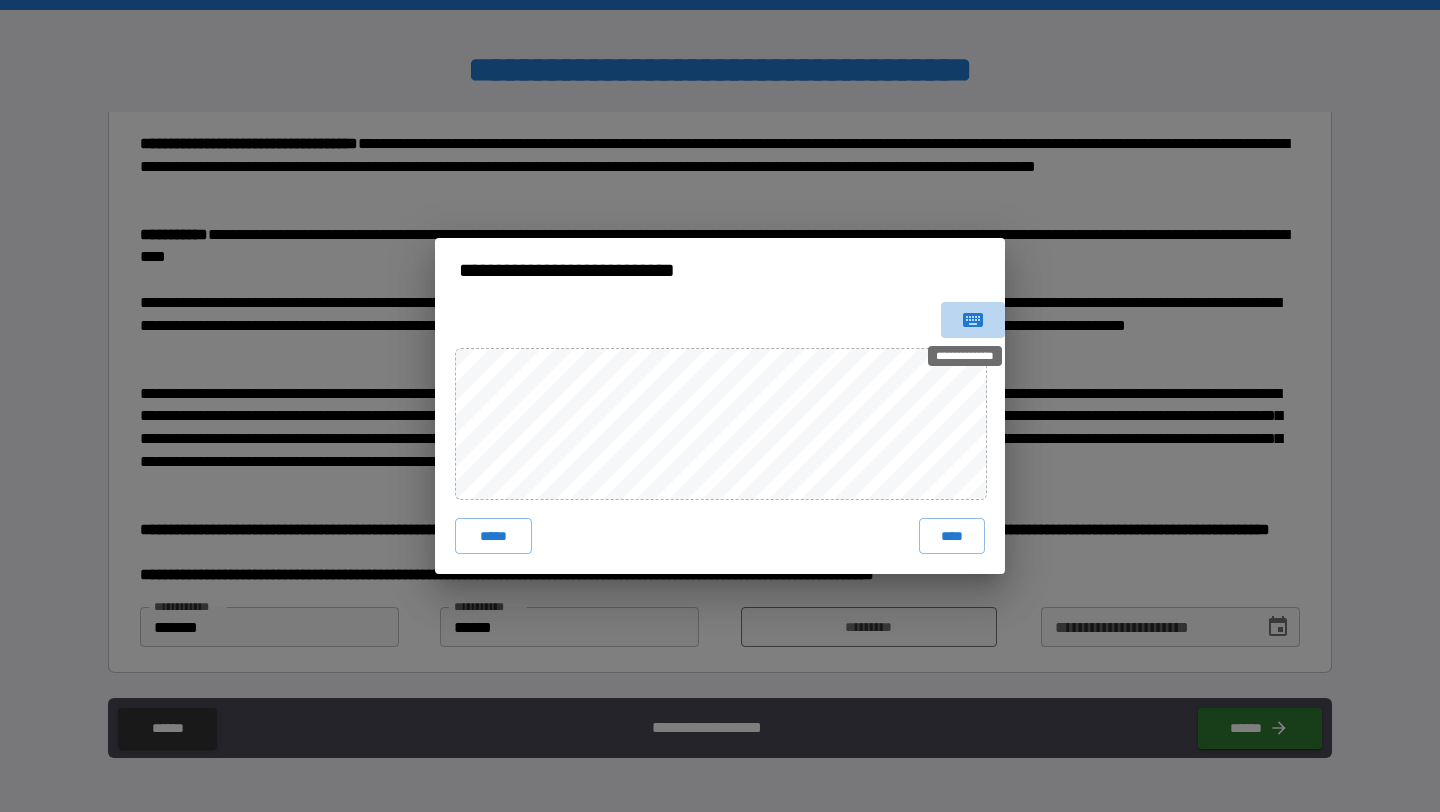 click 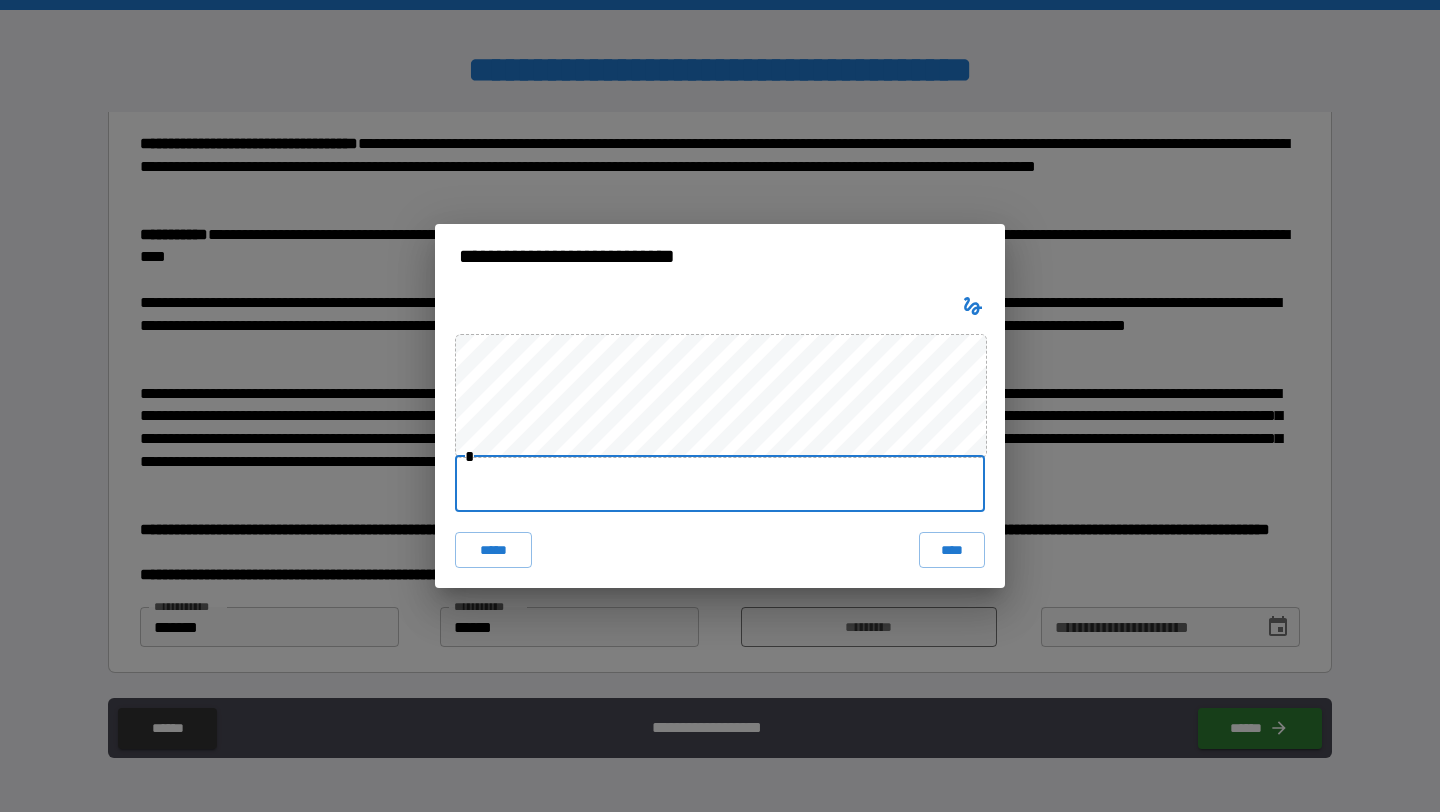 click at bounding box center (720, 484) 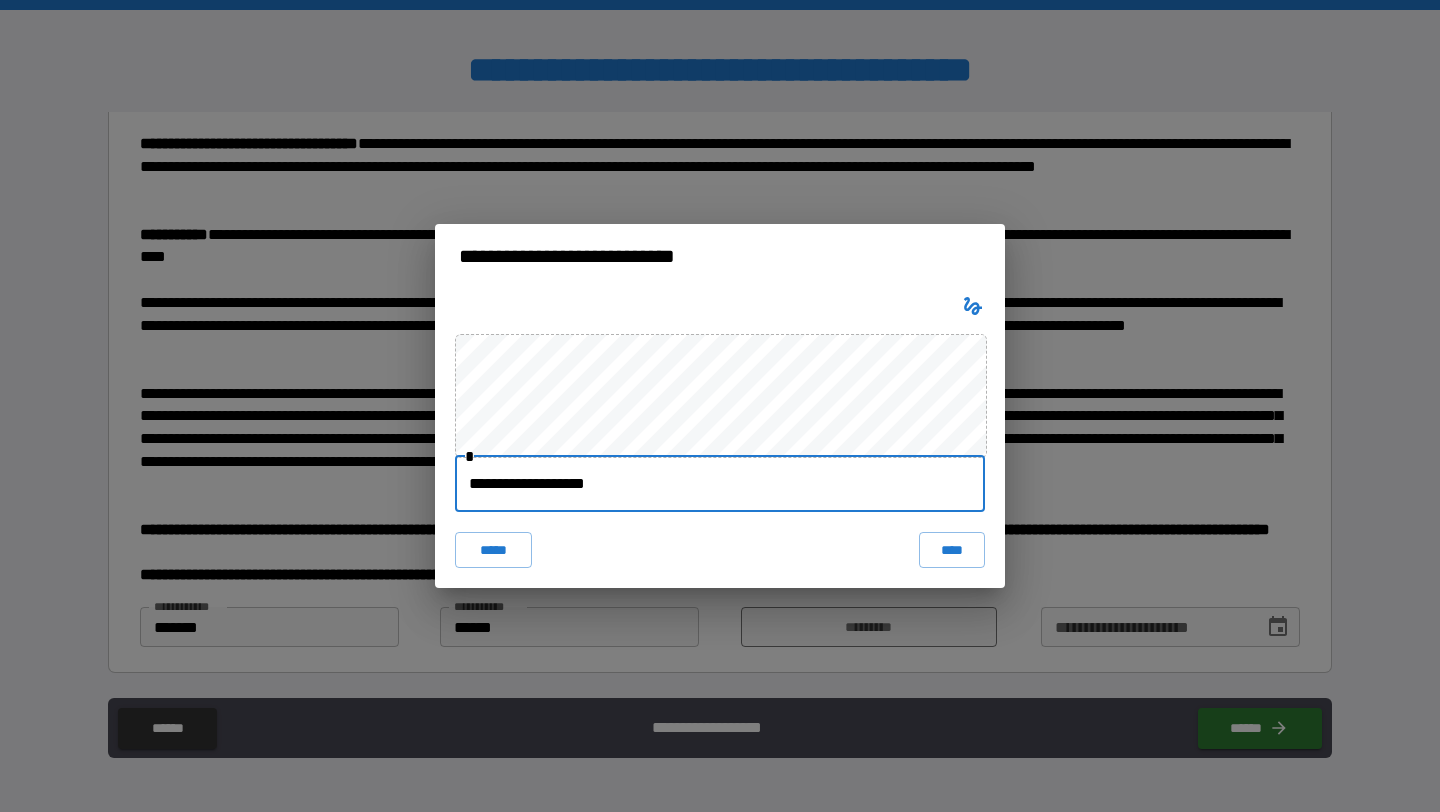 click on "**********" at bounding box center (720, 484) 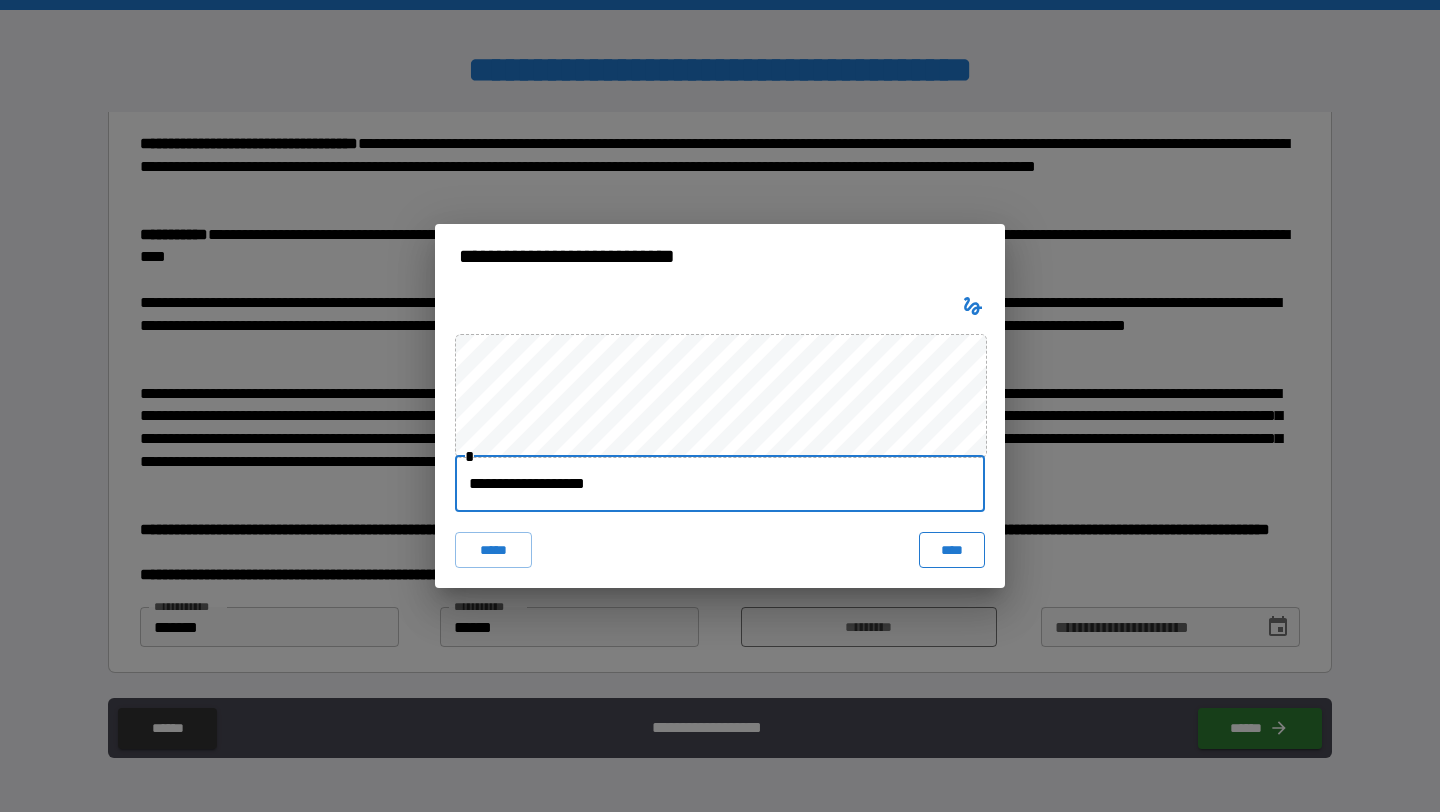 type on "**********" 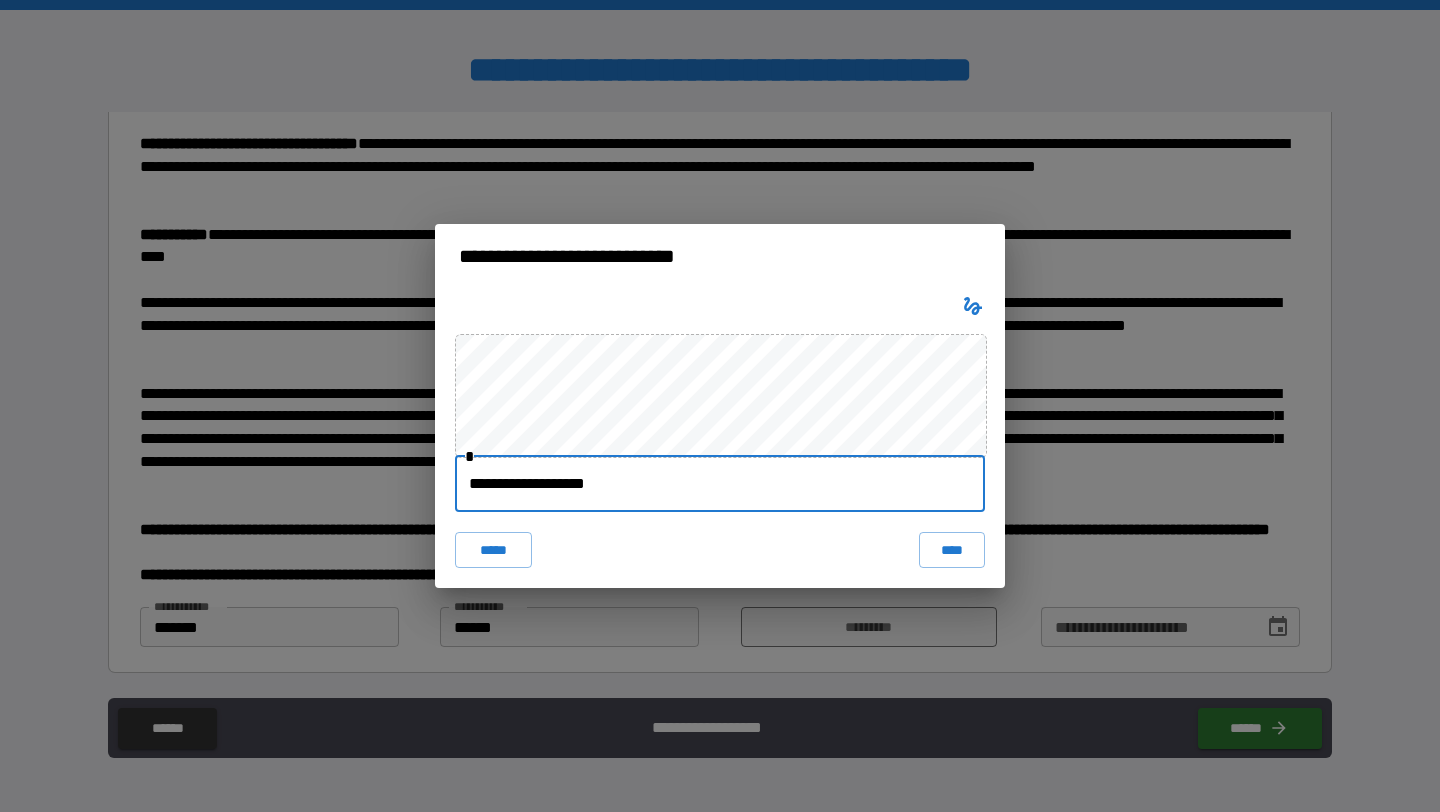 click on "****" at bounding box center [952, 550] 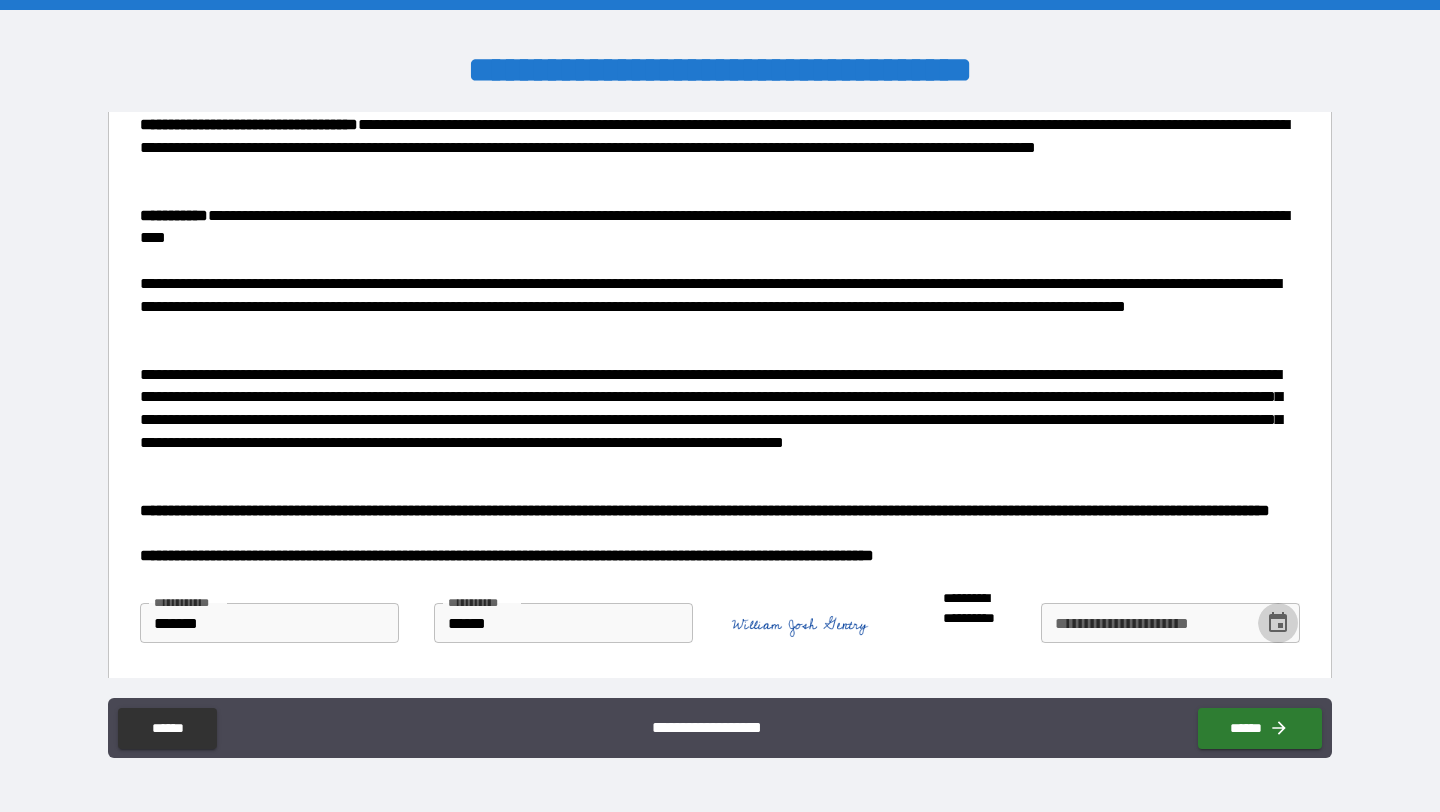 click 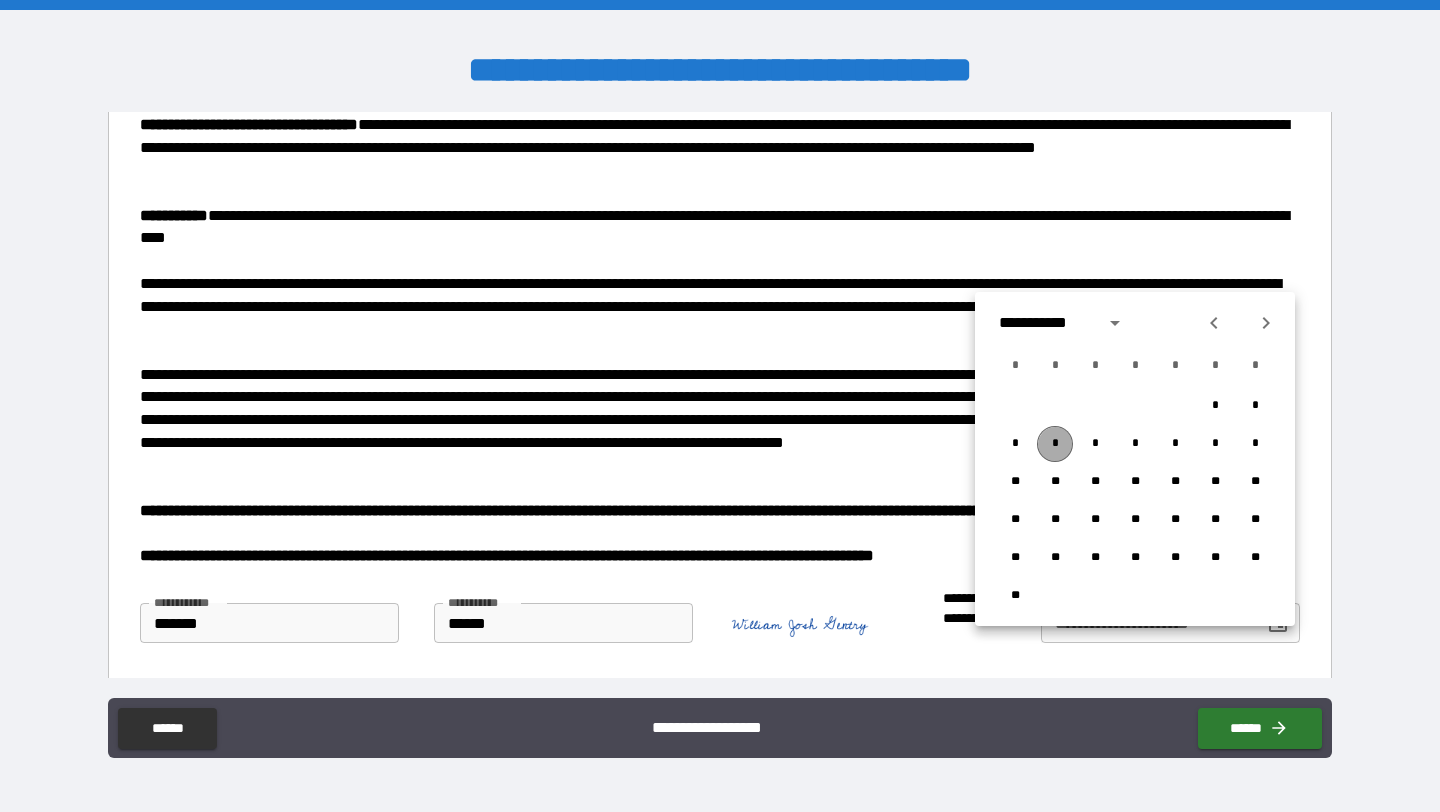 click on "*" at bounding box center (1055, 444) 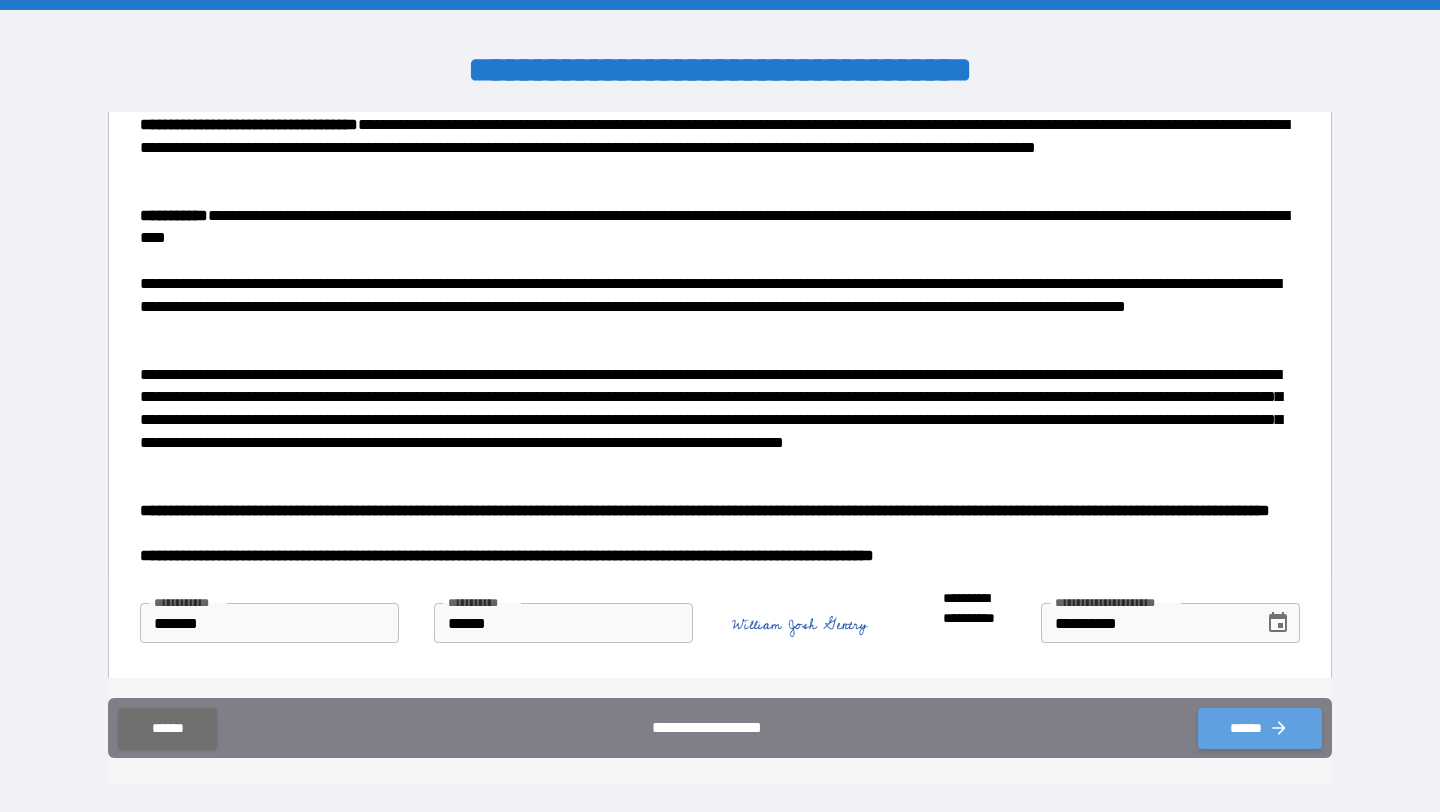 click on "******" at bounding box center [1260, 728] 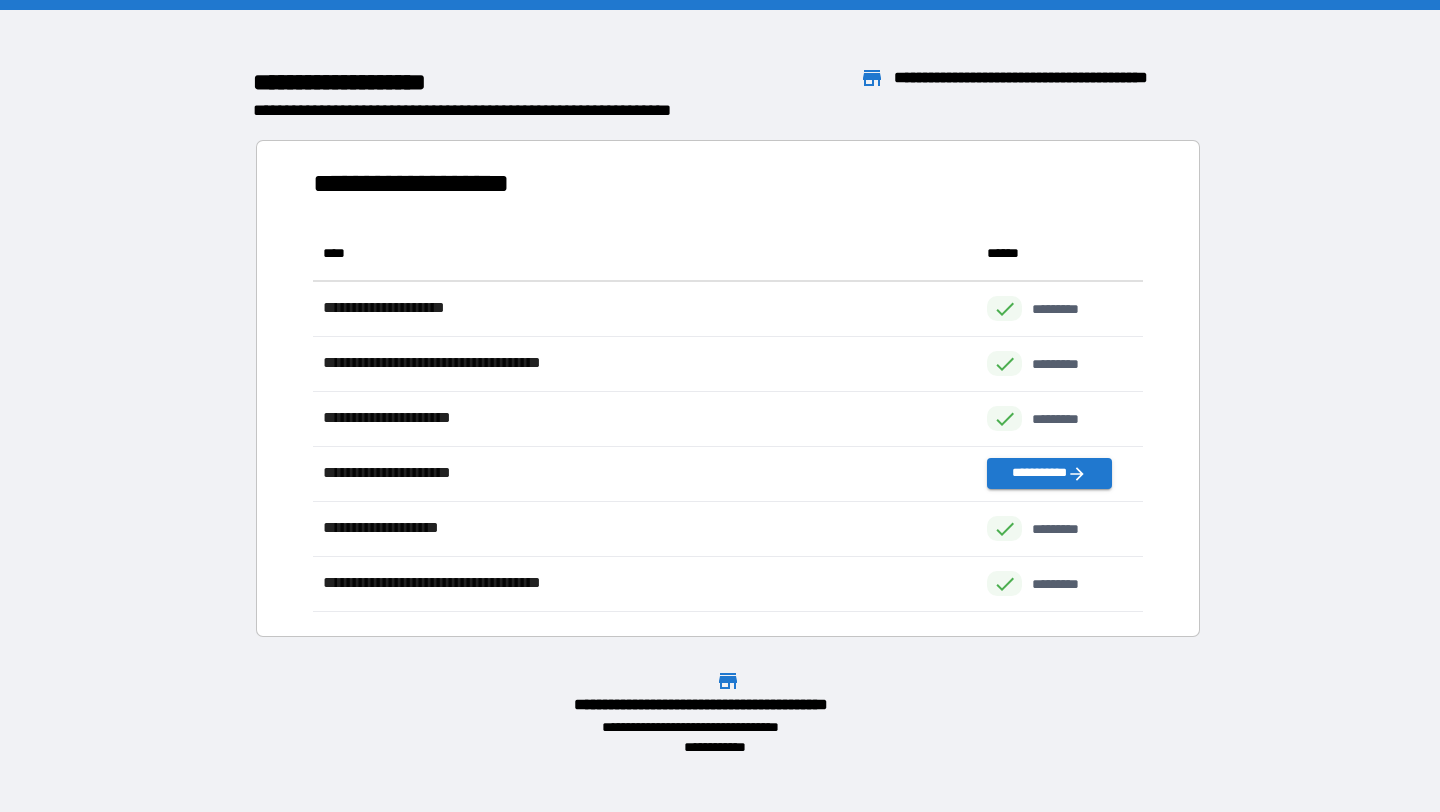 scroll, scrollTop: 1, scrollLeft: 1, axis: both 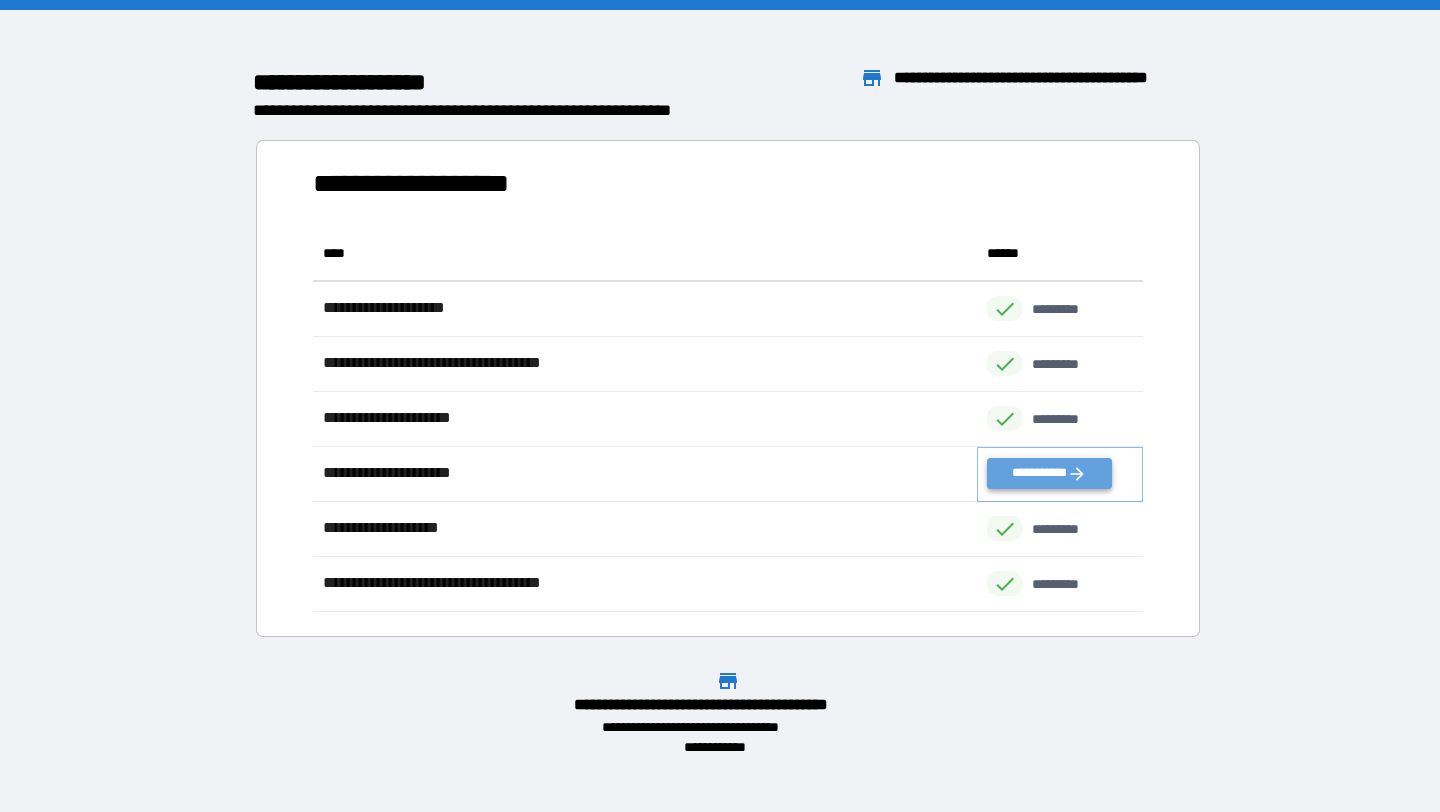 click on "**********" at bounding box center (1049, 473) 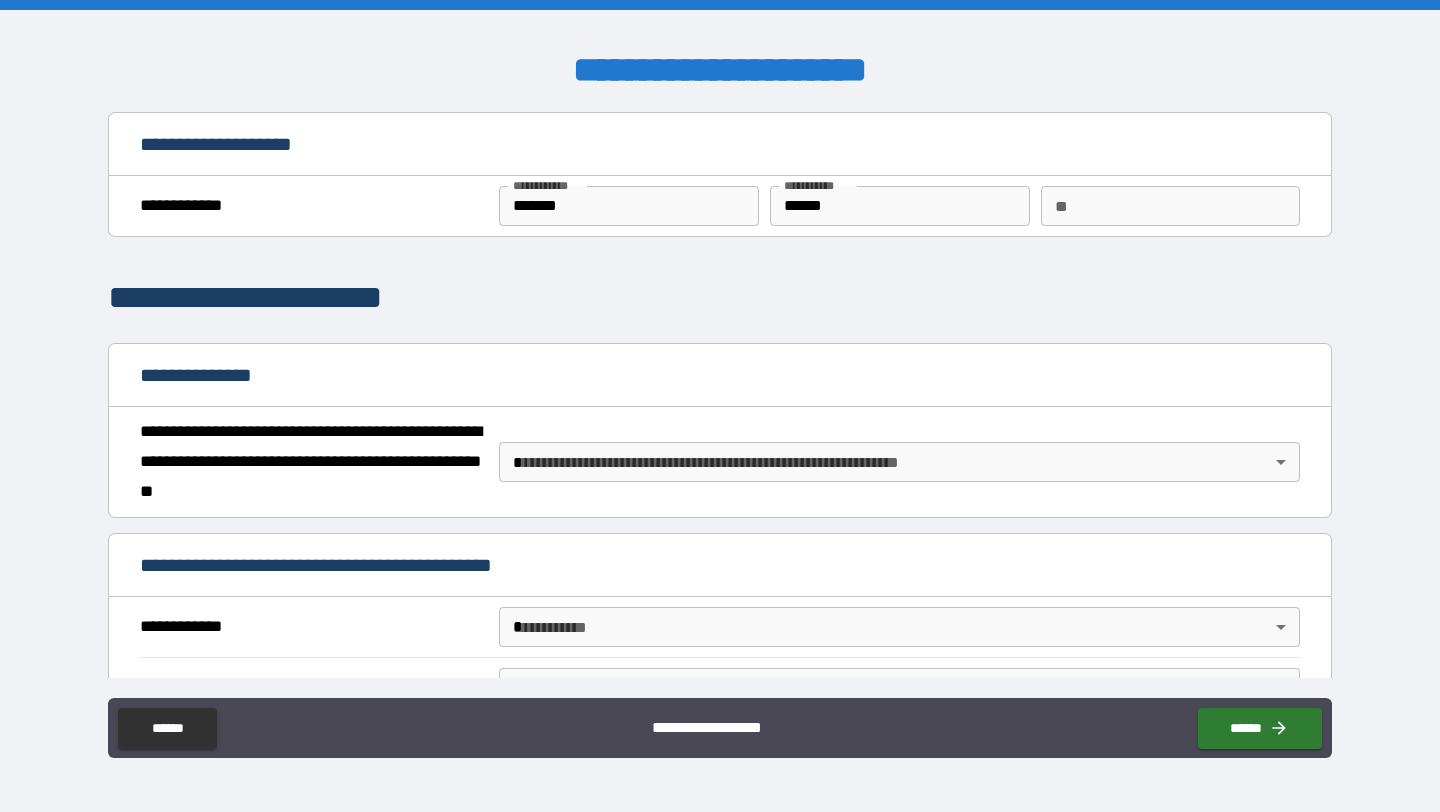 click on "**" at bounding box center (1170, 206) 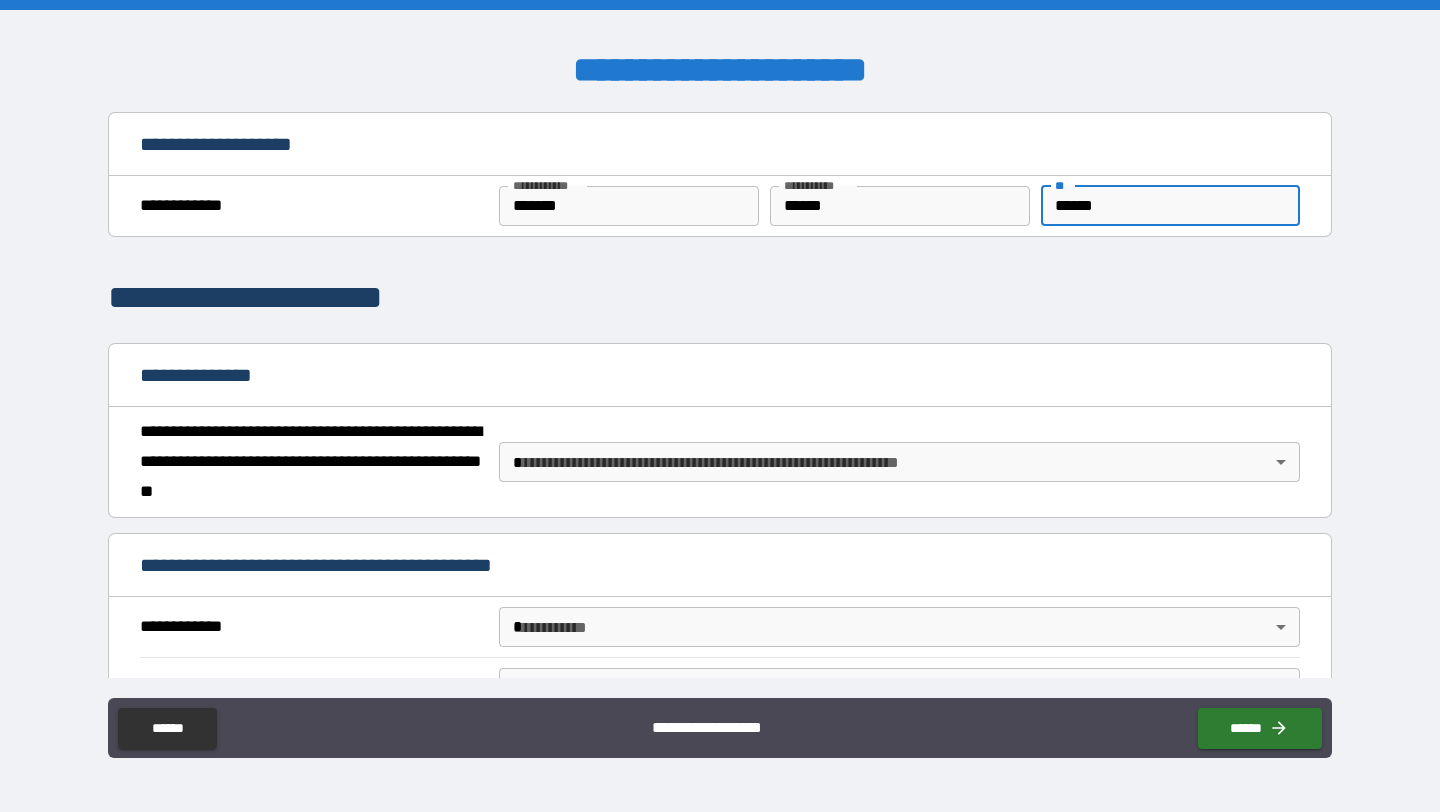 type on "******" 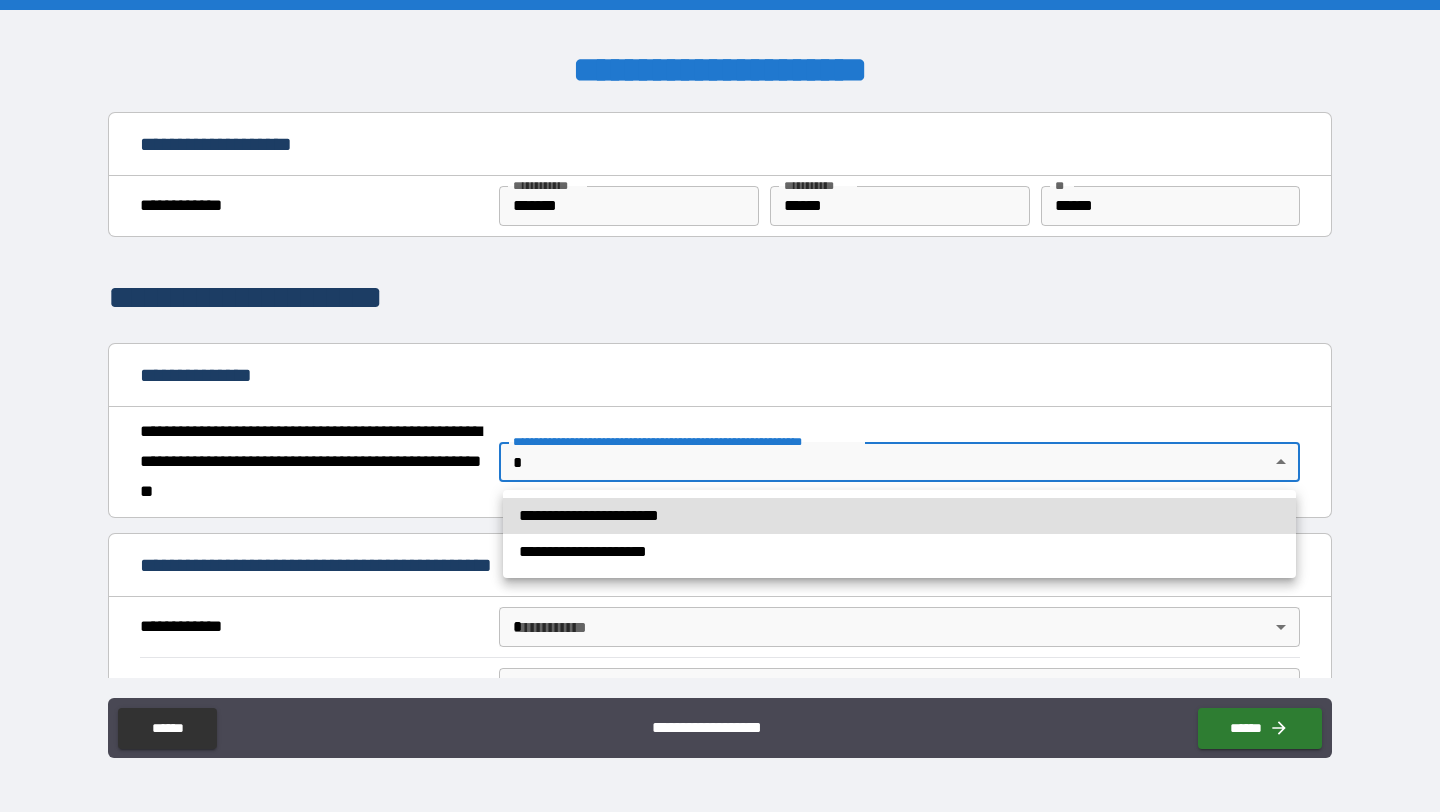 click on "**********" at bounding box center (720, 406) 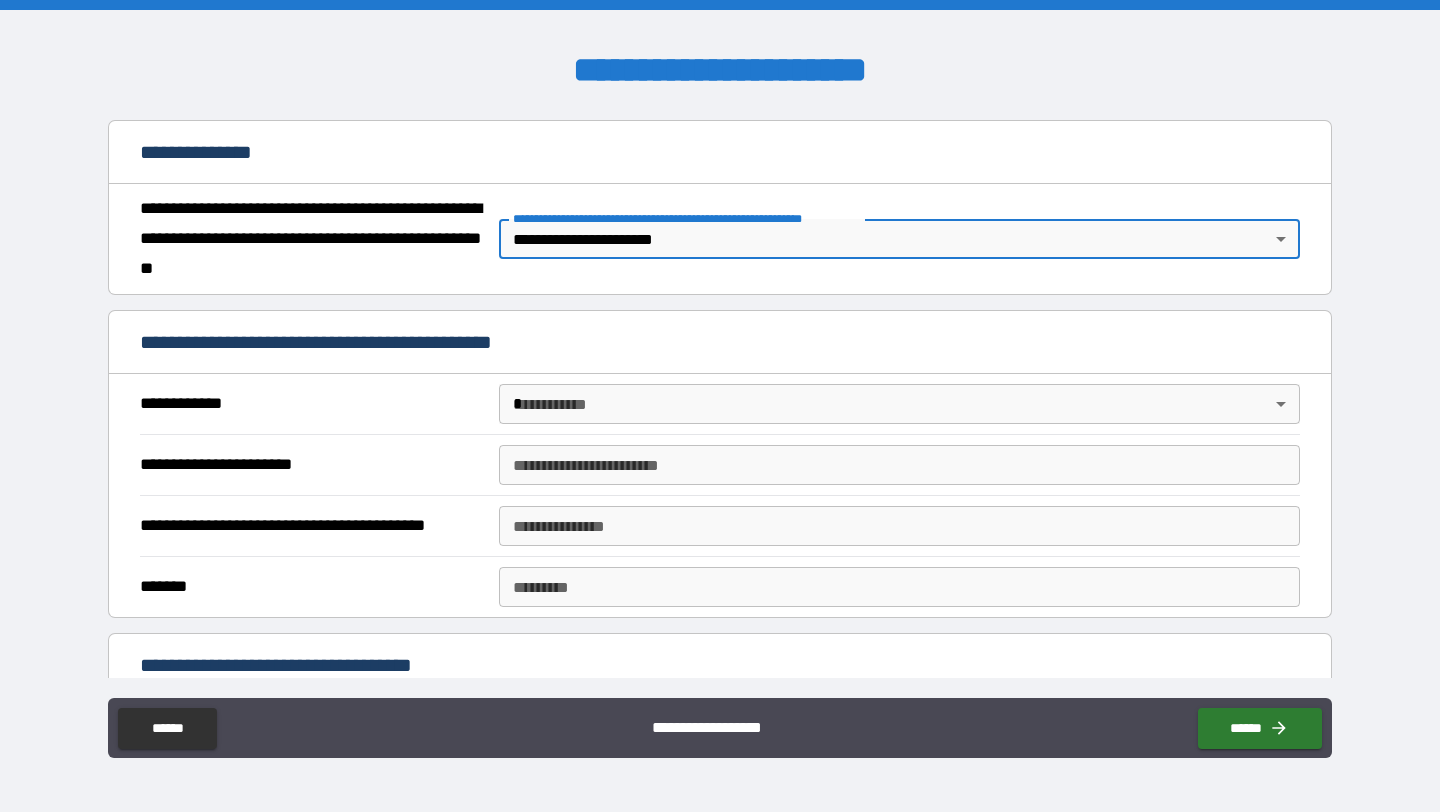 scroll, scrollTop: 220, scrollLeft: 0, axis: vertical 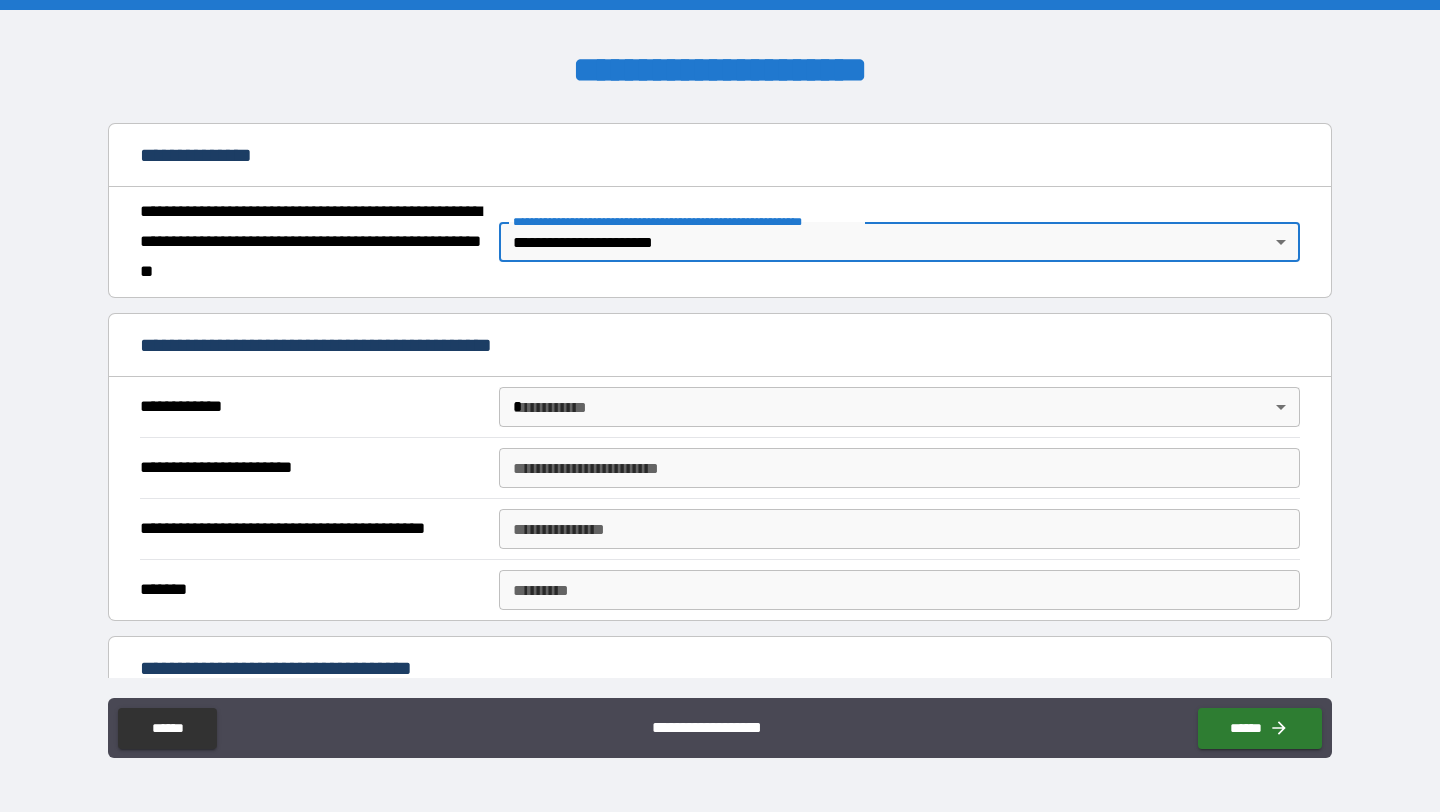 click on "**********" at bounding box center (720, 407) 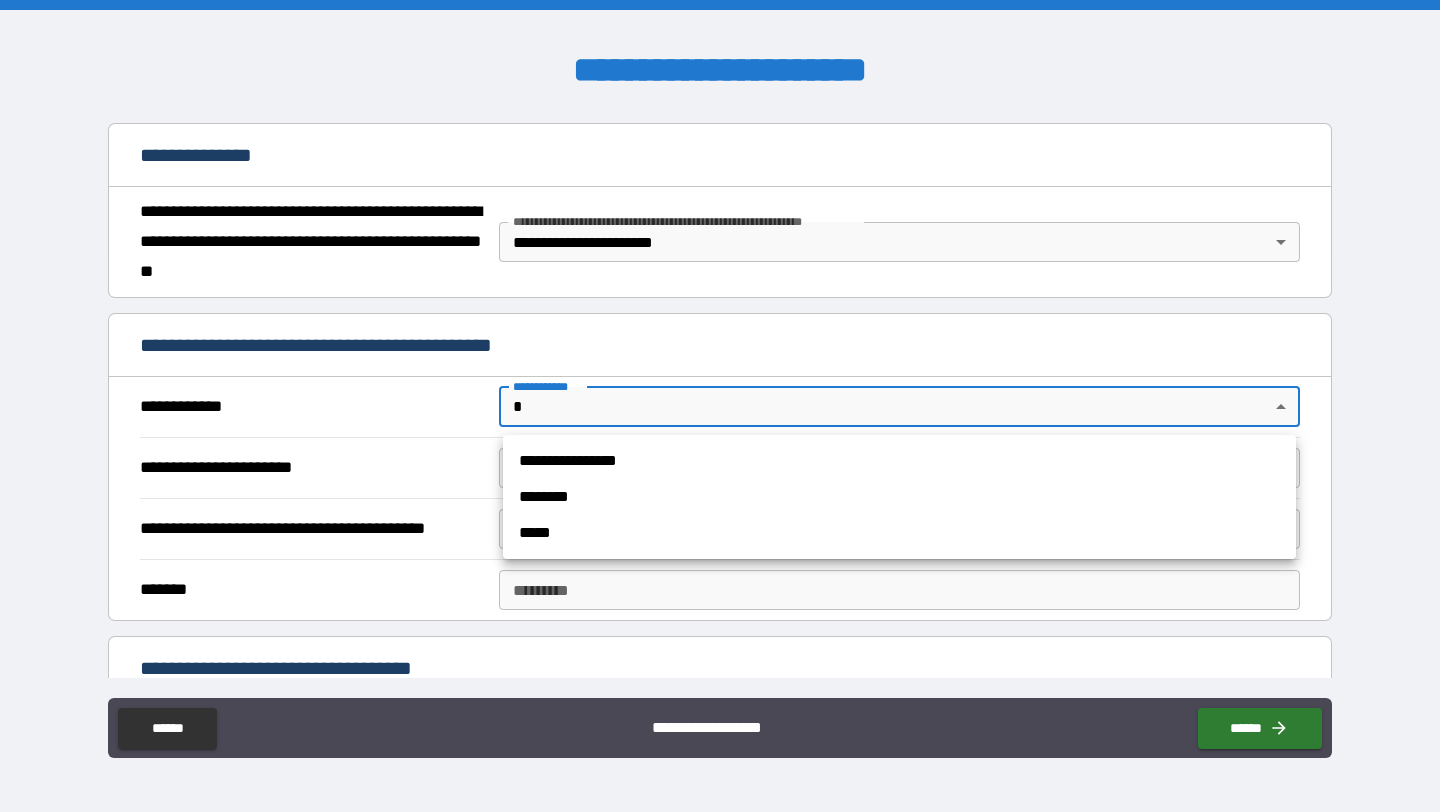 click on "**********" at bounding box center [720, 406] 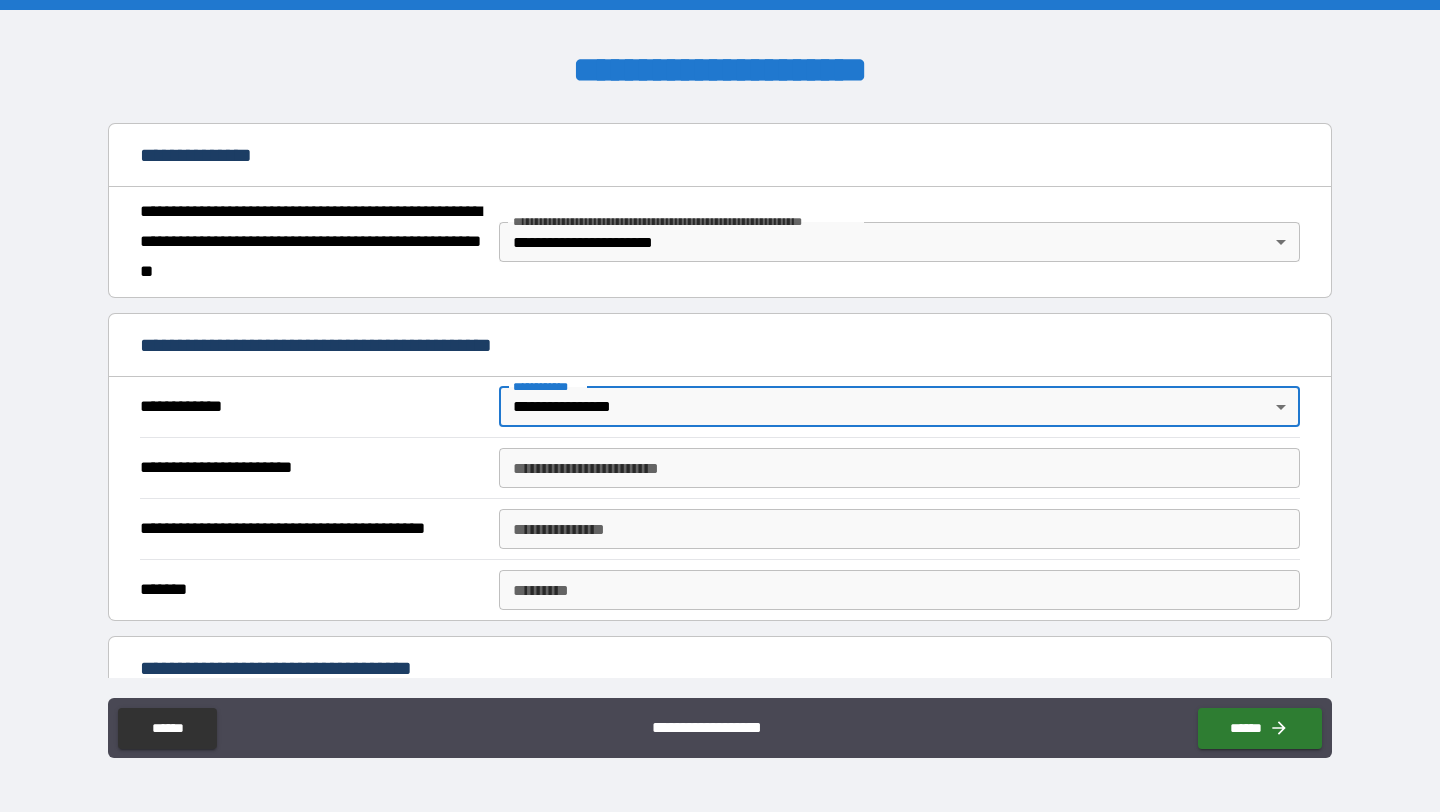 click on "**********" at bounding box center (899, 468) 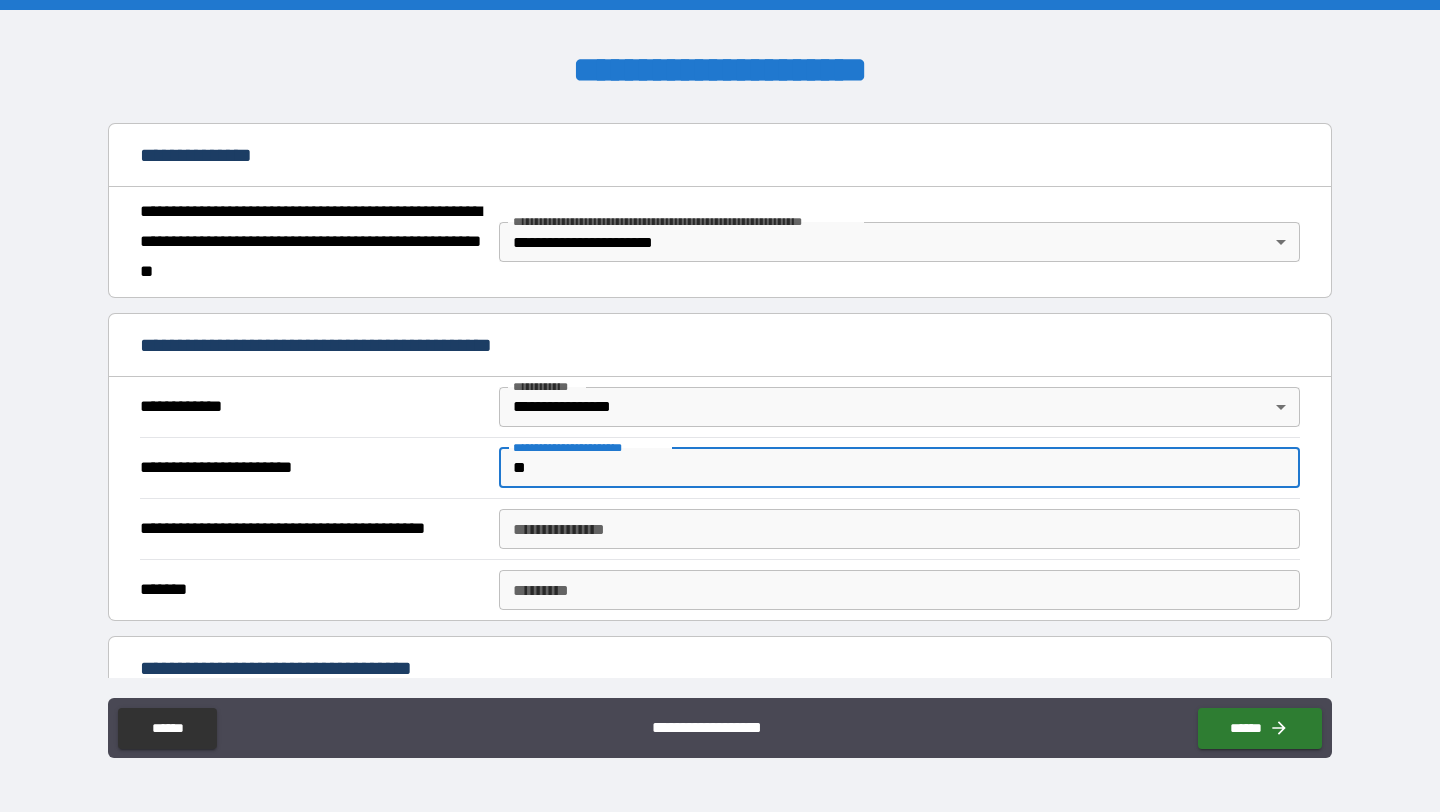 type on "*" 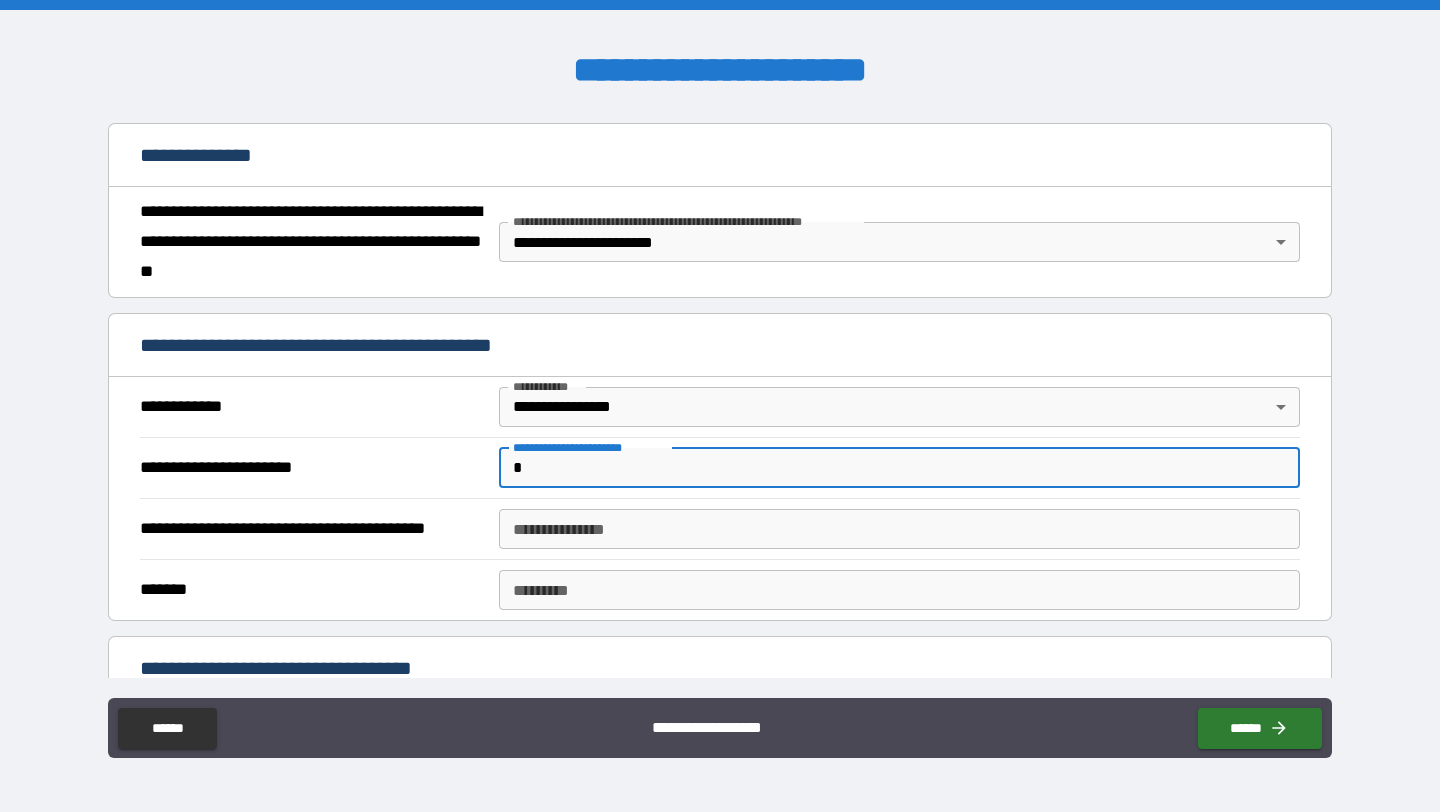 type 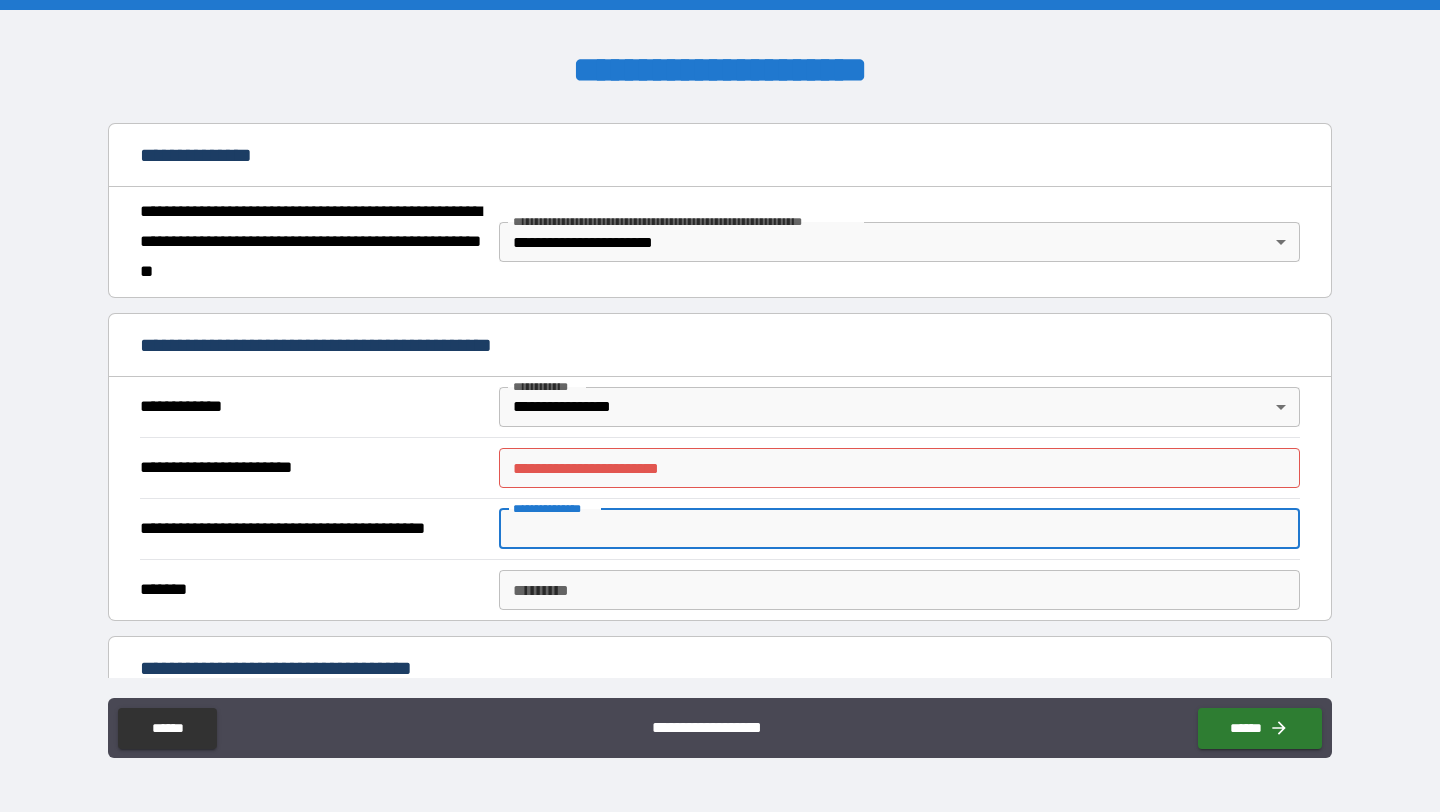 click on "**********" at bounding box center [899, 529] 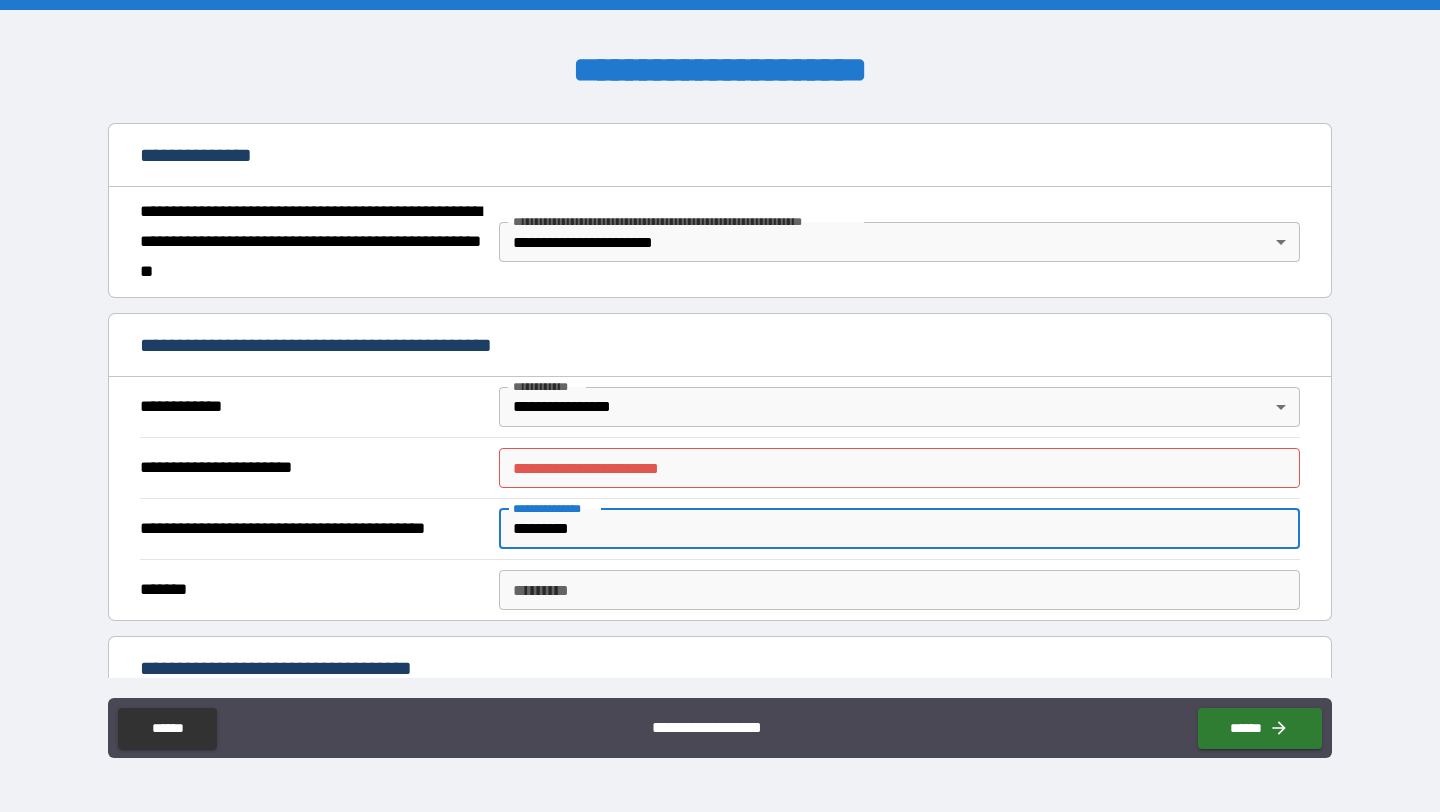 type on "*********" 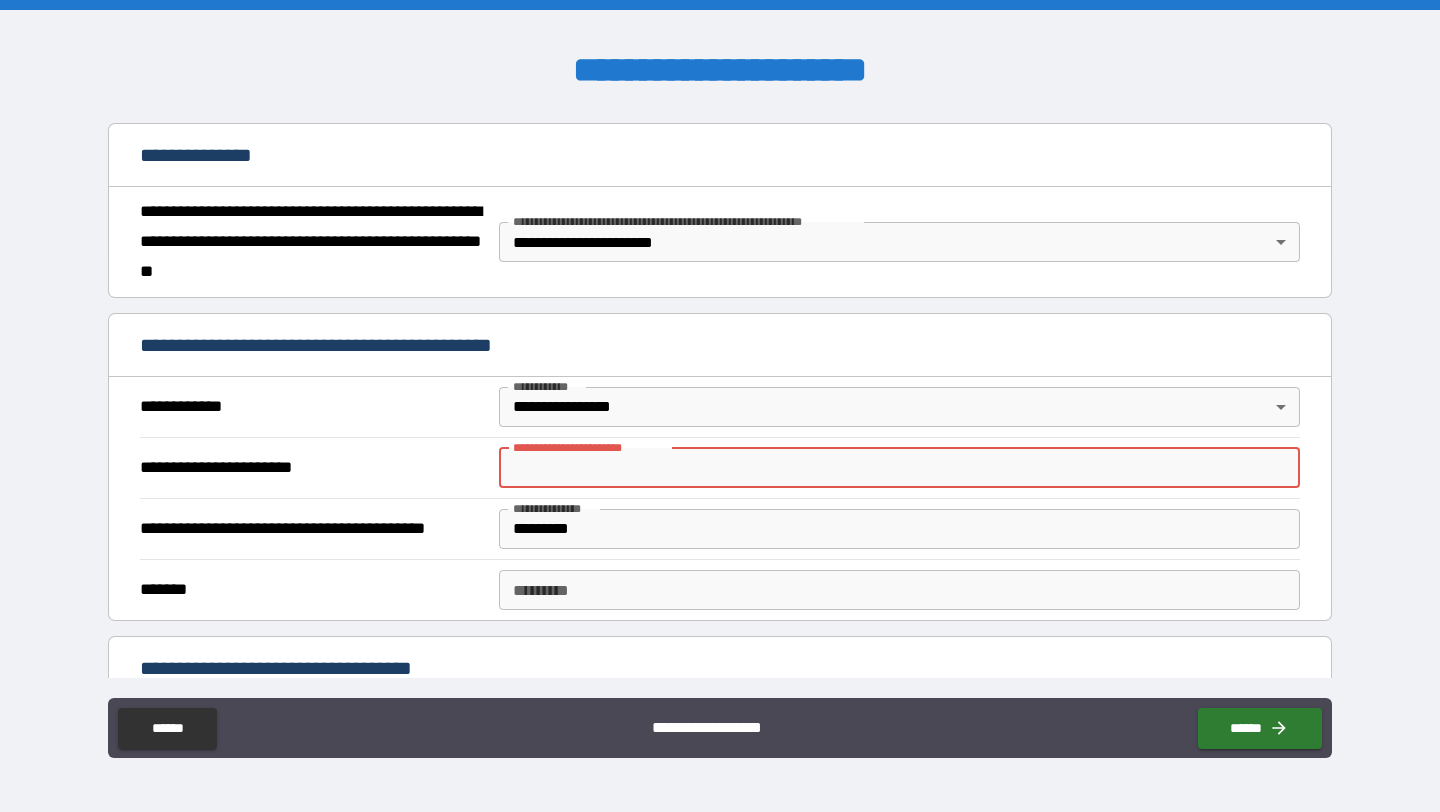 click on "**********" at bounding box center [899, 468] 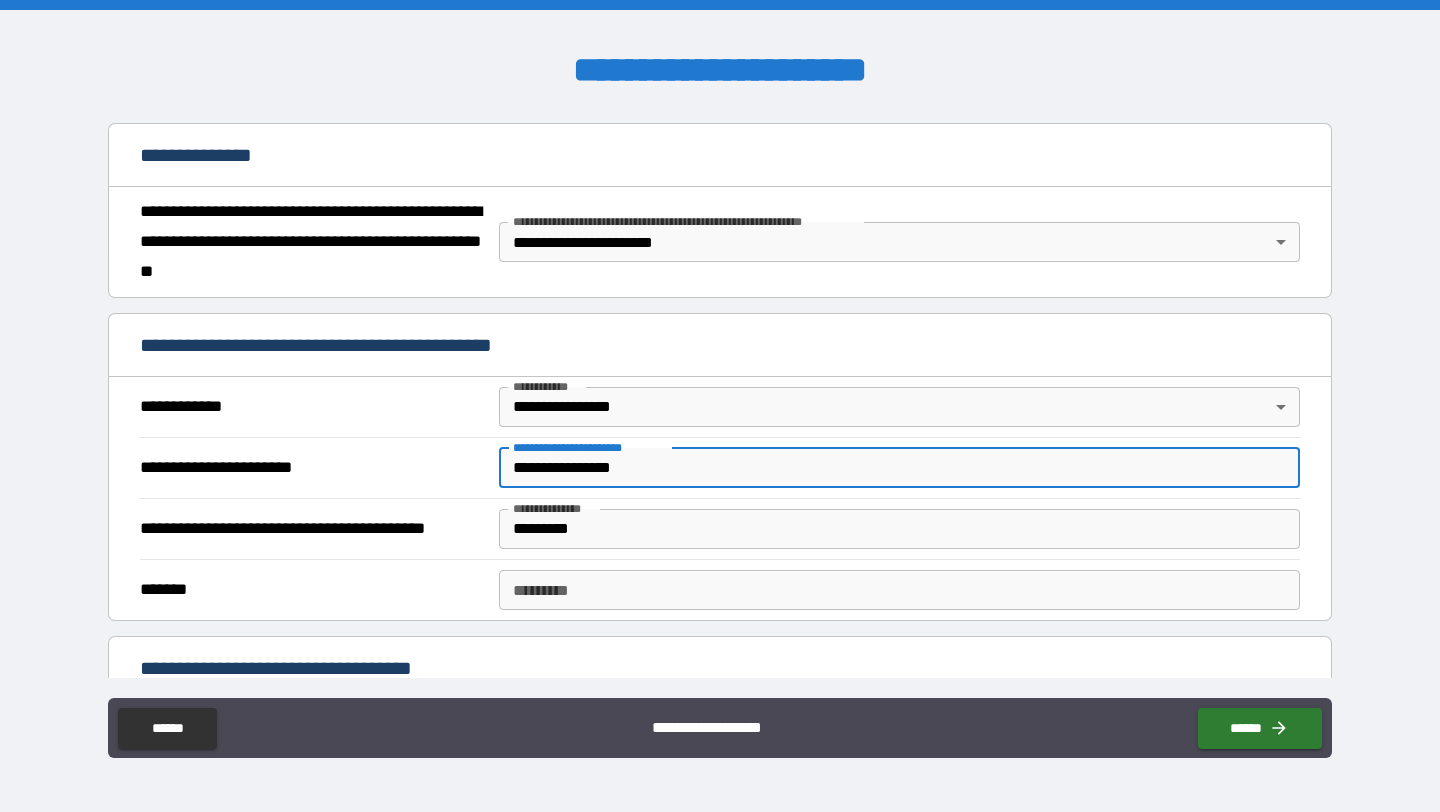 click on "******* *******   * *******   *" at bounding box center (720, 589) 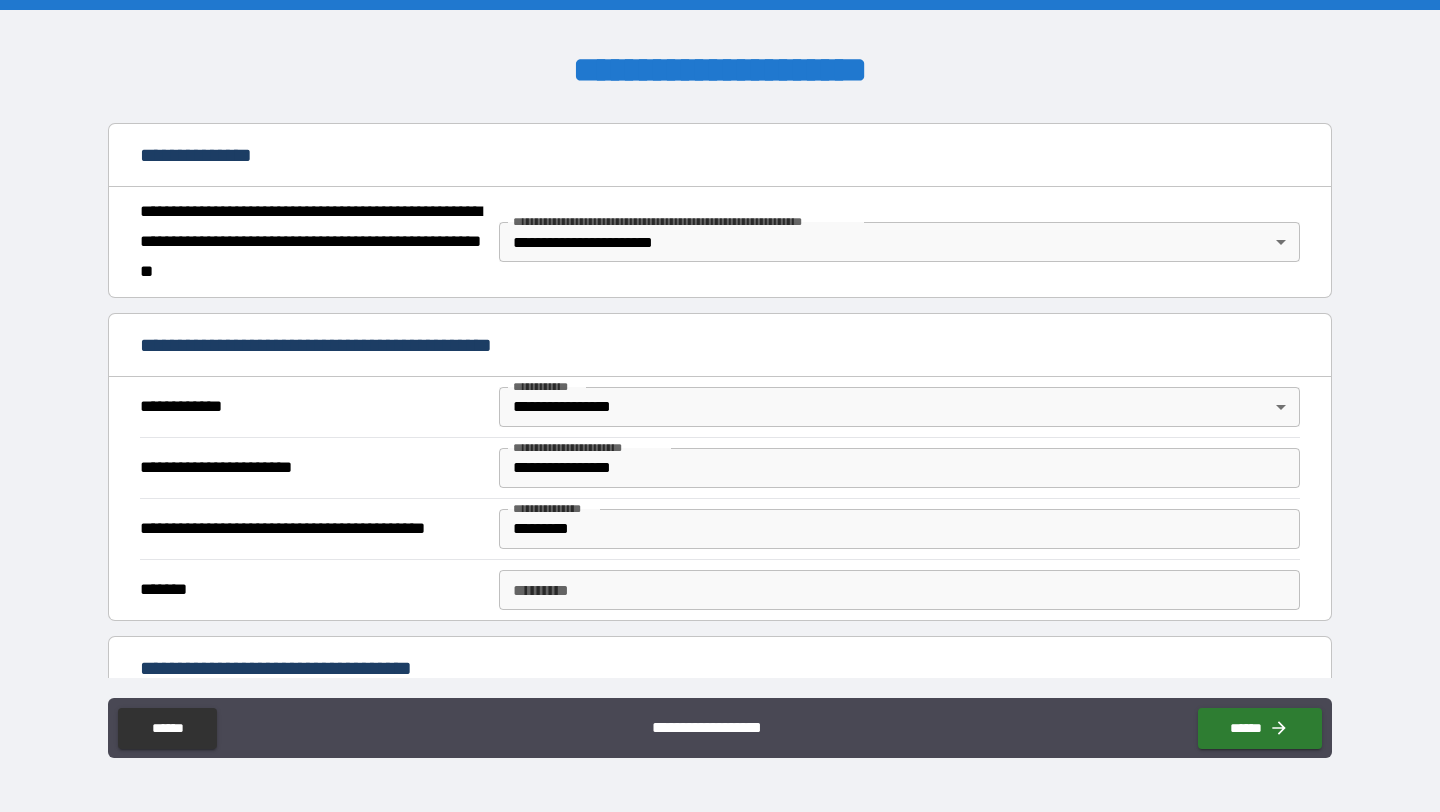 click on "*******   *" at bounding box center (899, 590) 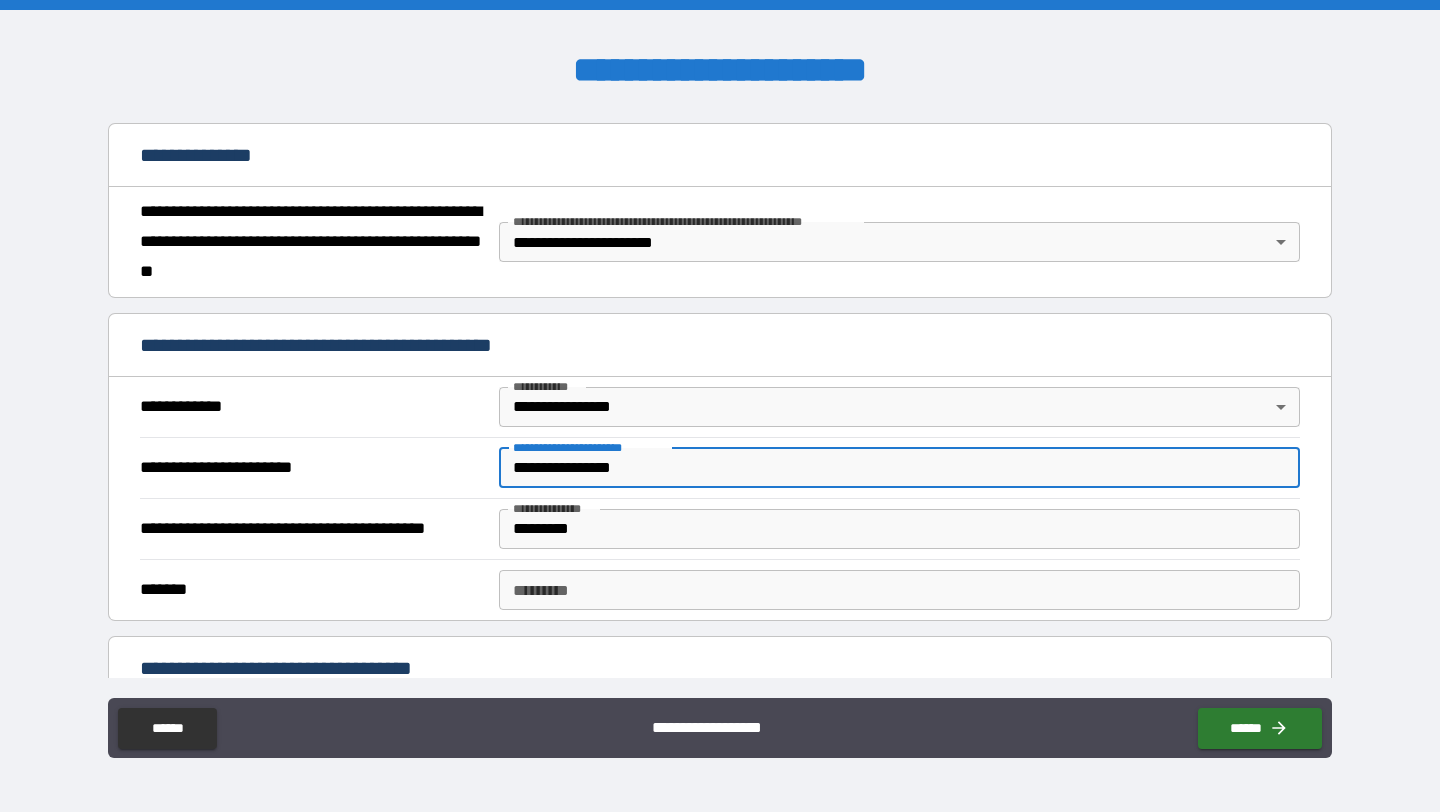 click on "**********" at bounding box center (899, 468) 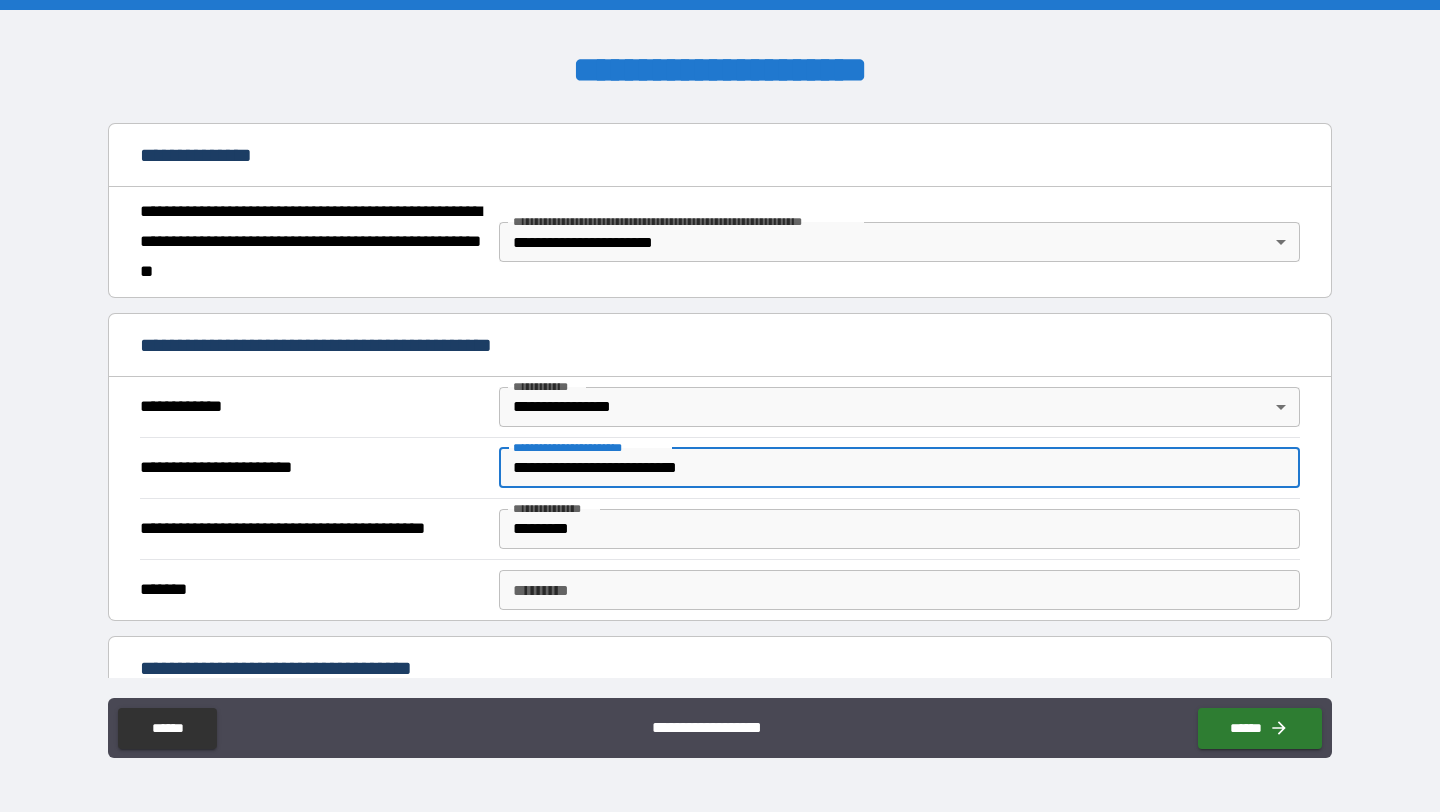 click on "**********" at bounding box center [899, 468] 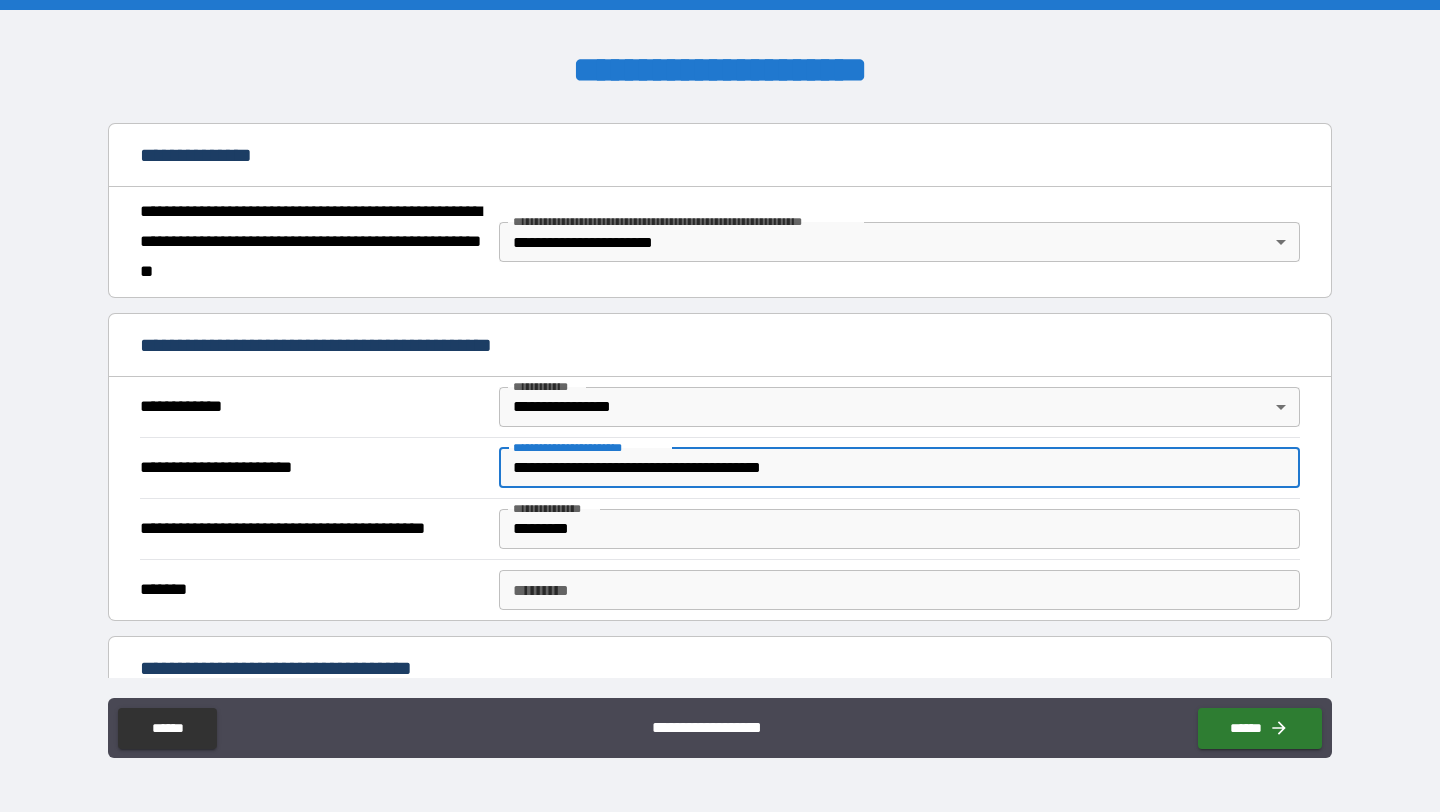click on "**********" at bounding box center (899, 468) 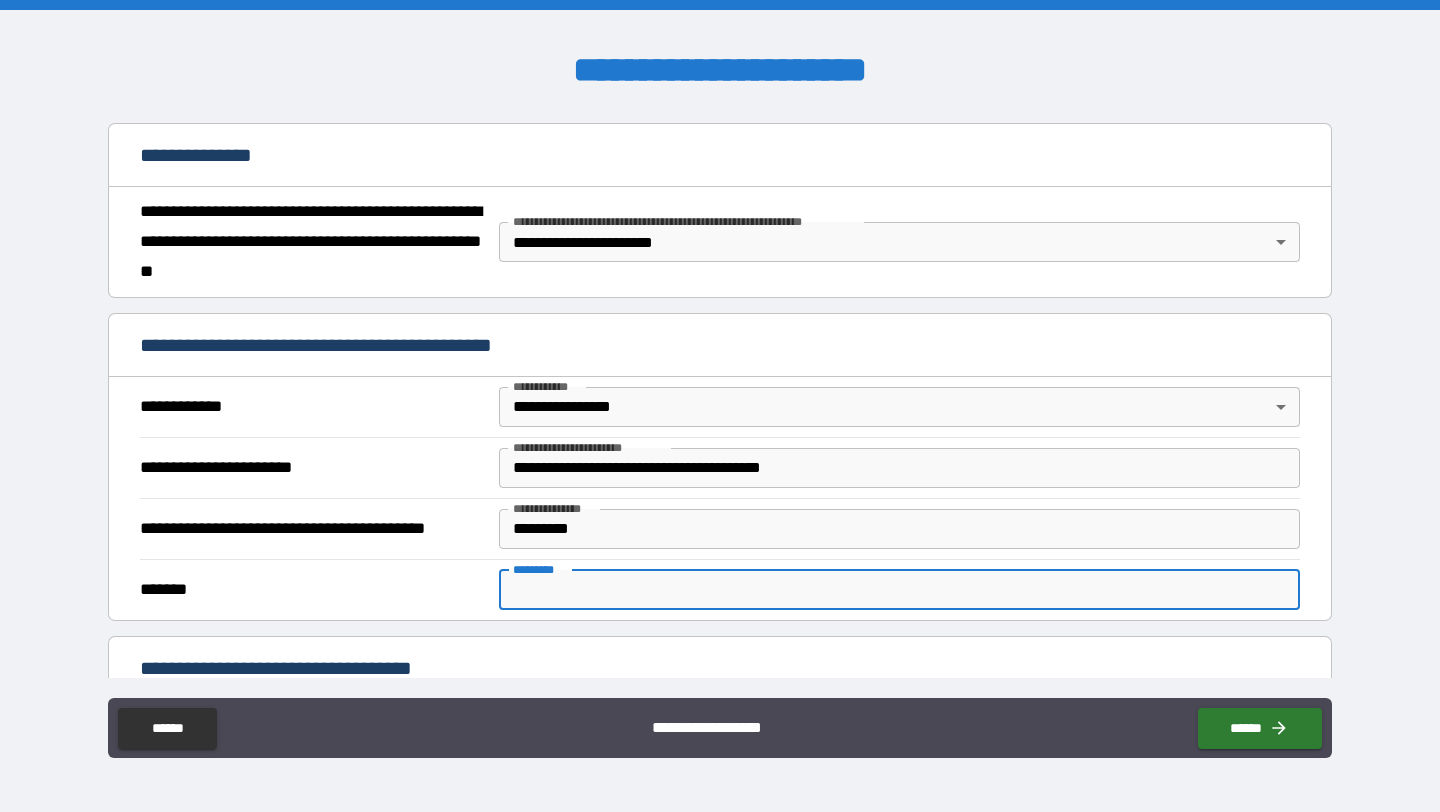 click on "*******   *" at bounding box center (899, 590) 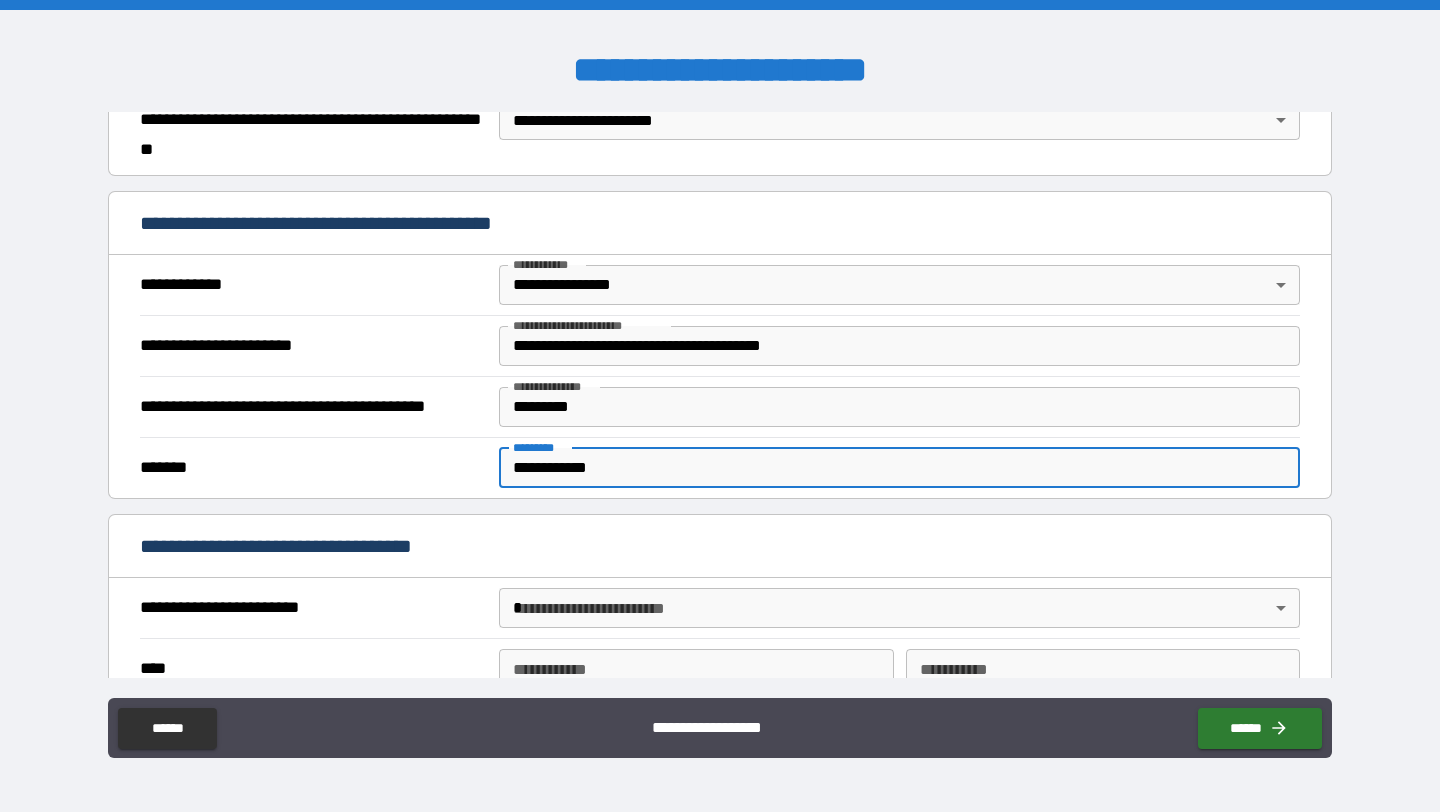 scroll, scrollTop: 342, scrollLeft: 0, axis: vertical 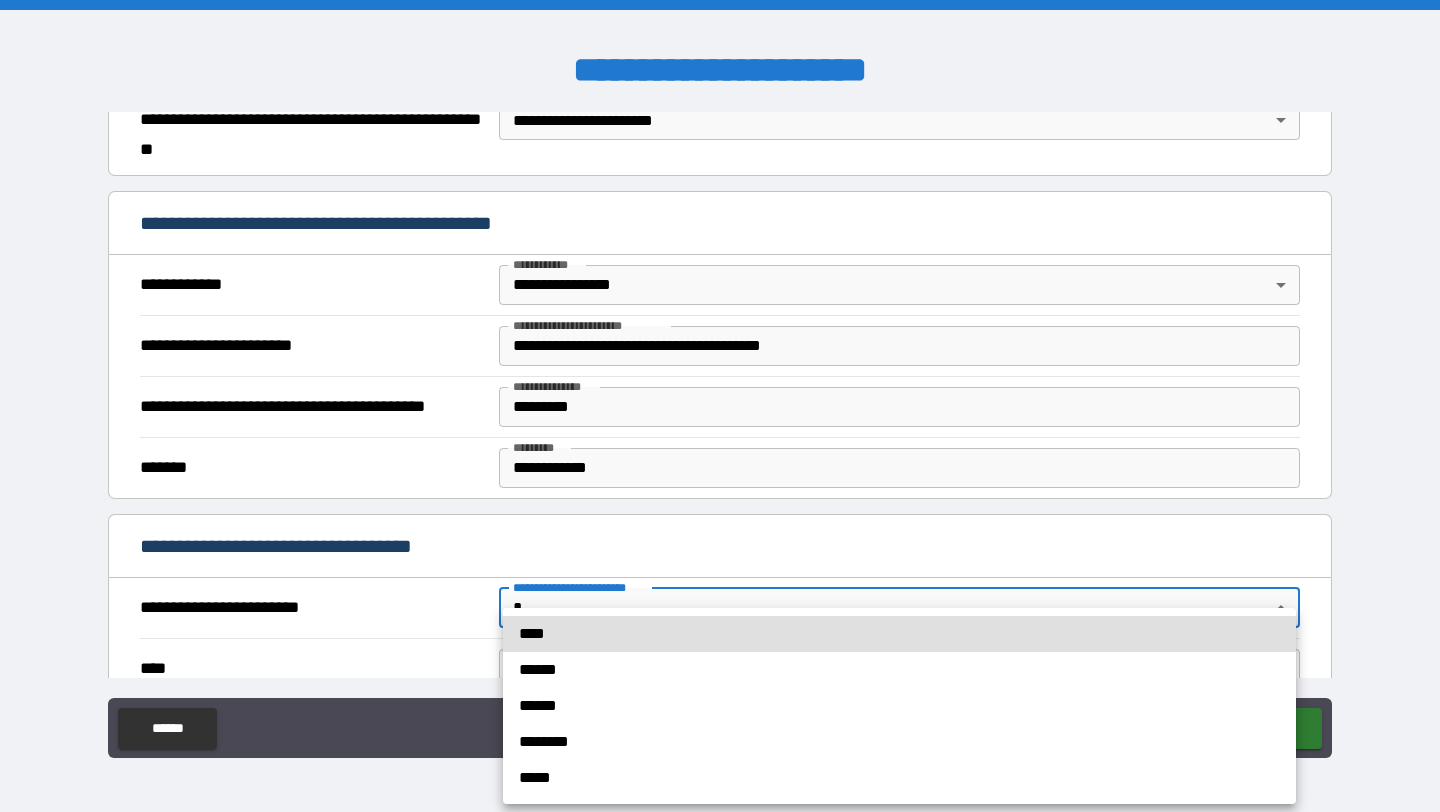 click on "**********" at bounding box center [720, 406] 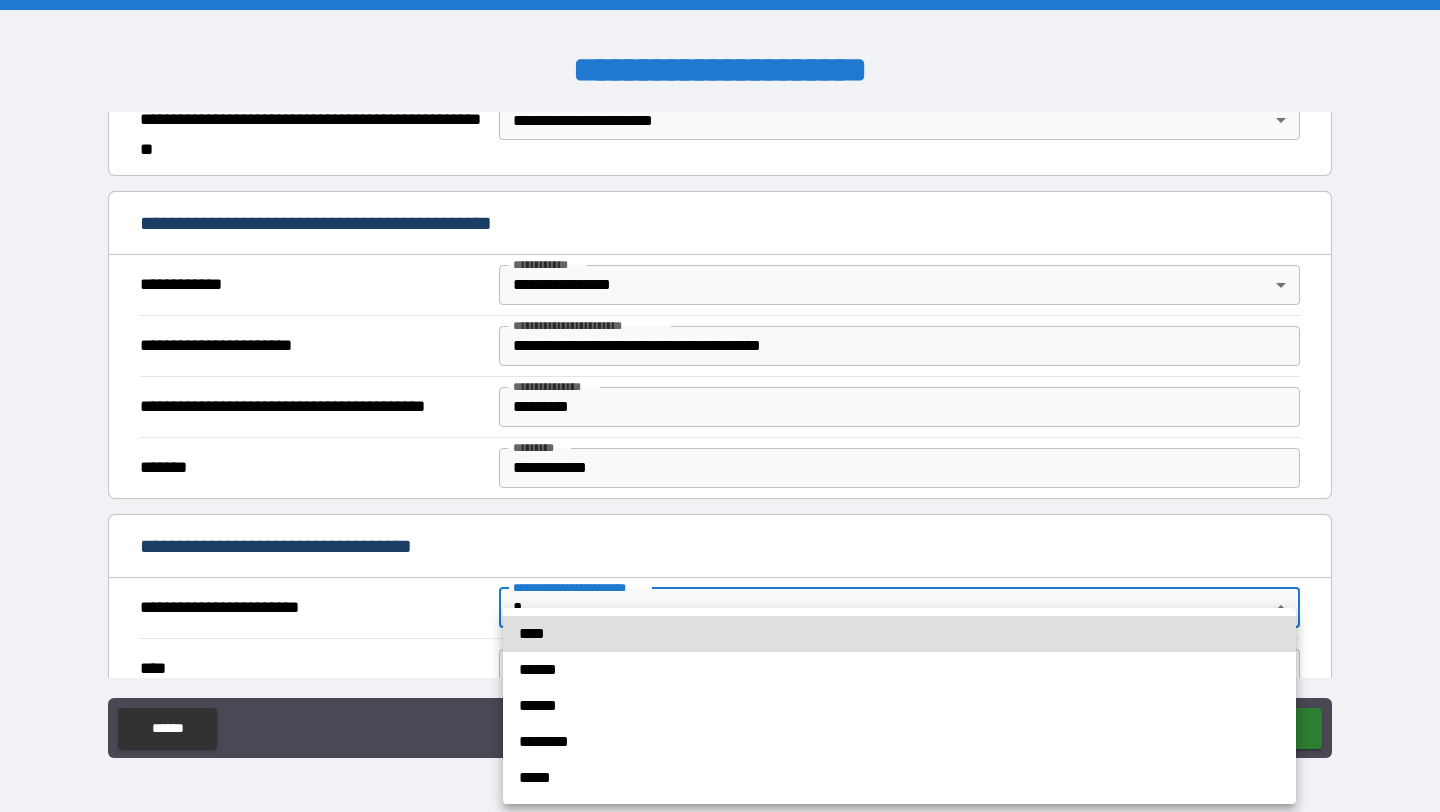click on "****" at bounding box center [899, 634] 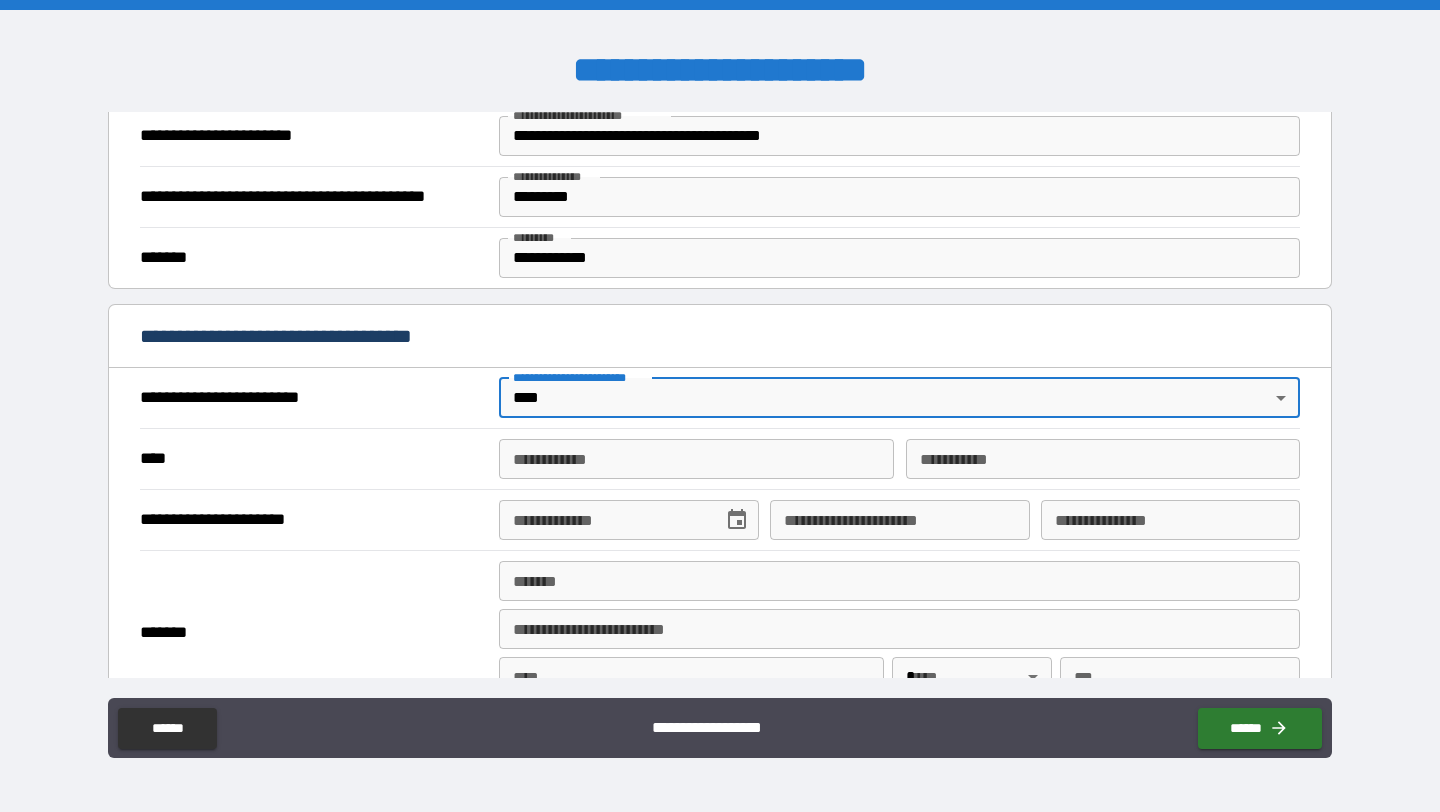 scroll, scrollTop: 575, scrollLeft: 0, axis: vertical 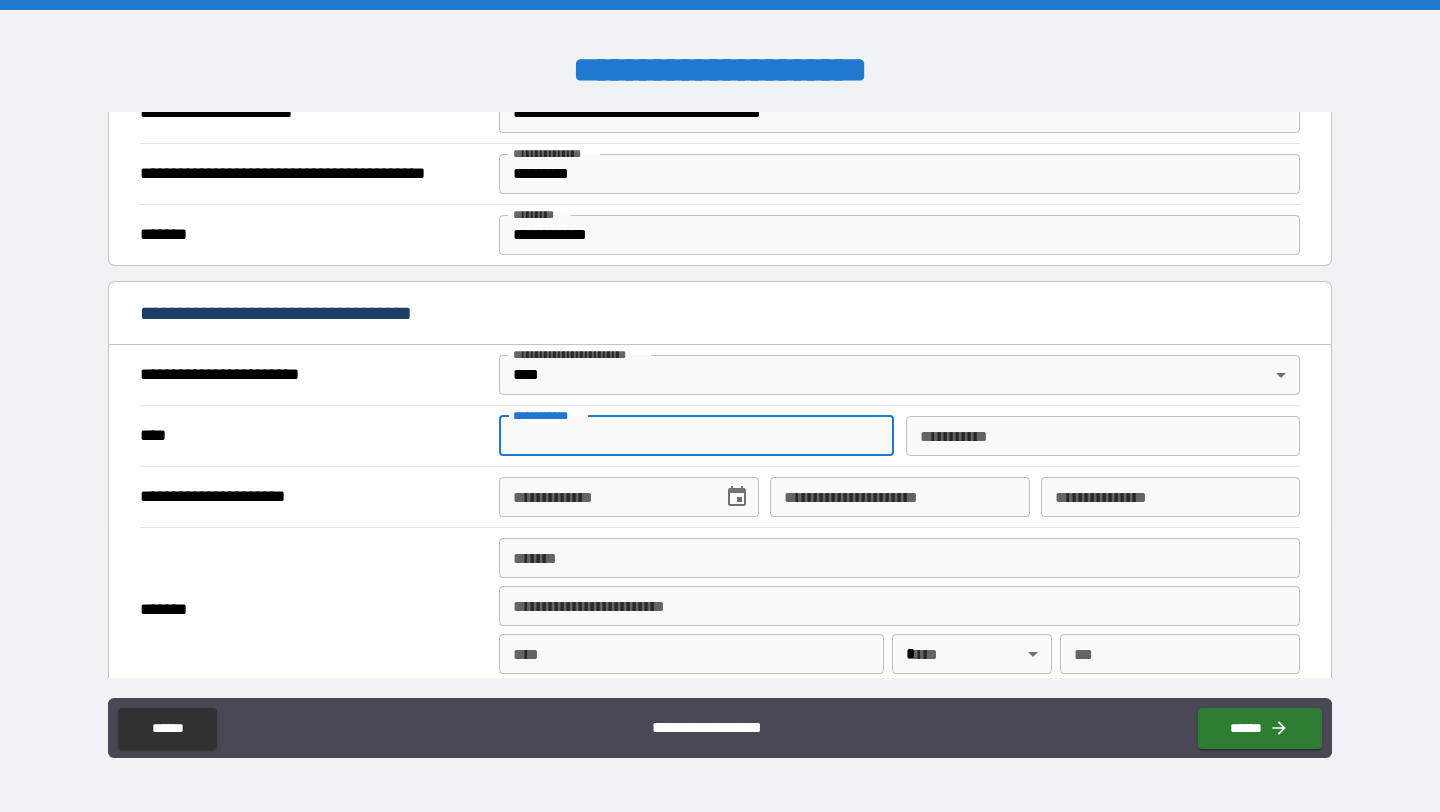 click on "**********" at bounding box center (696, 436) 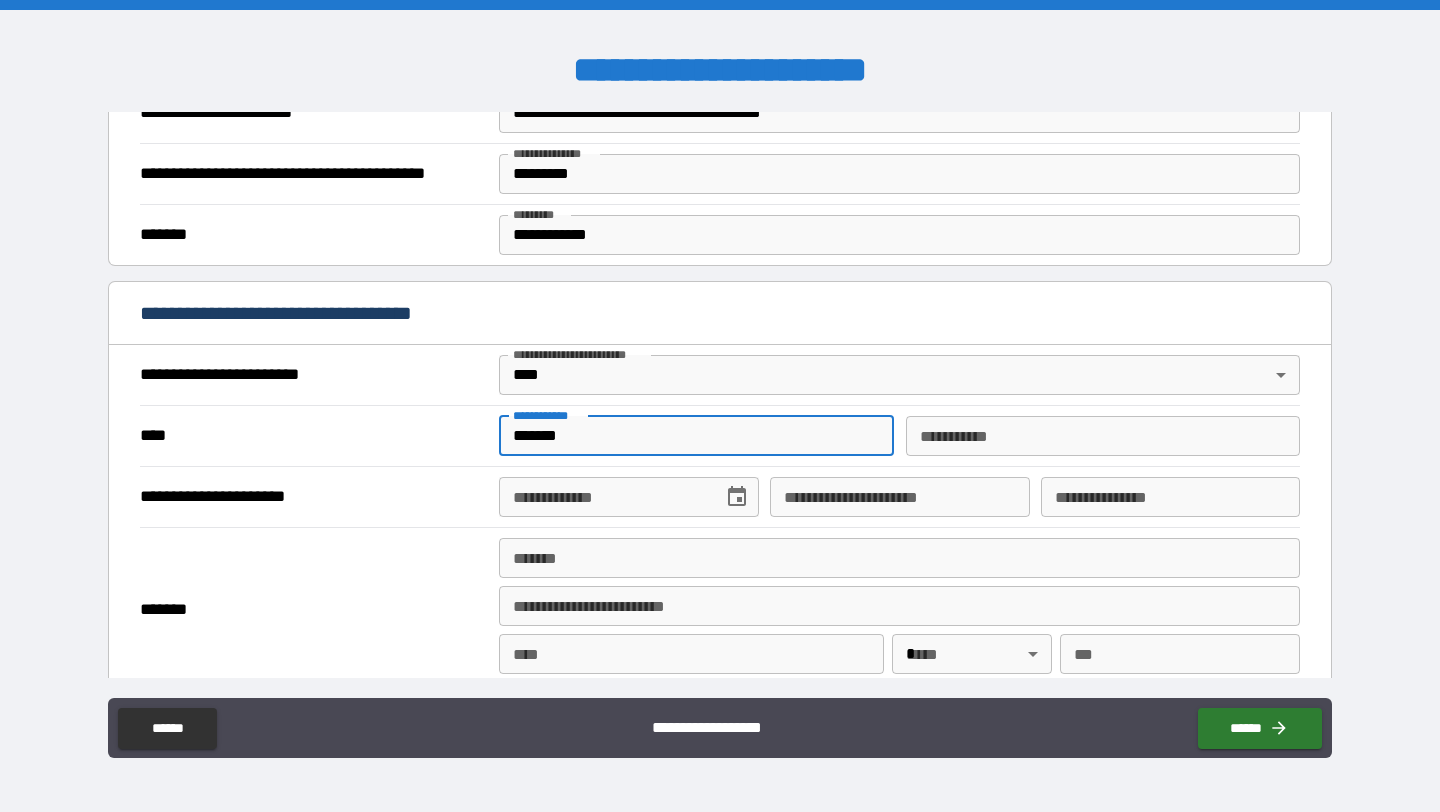 type on "*******" 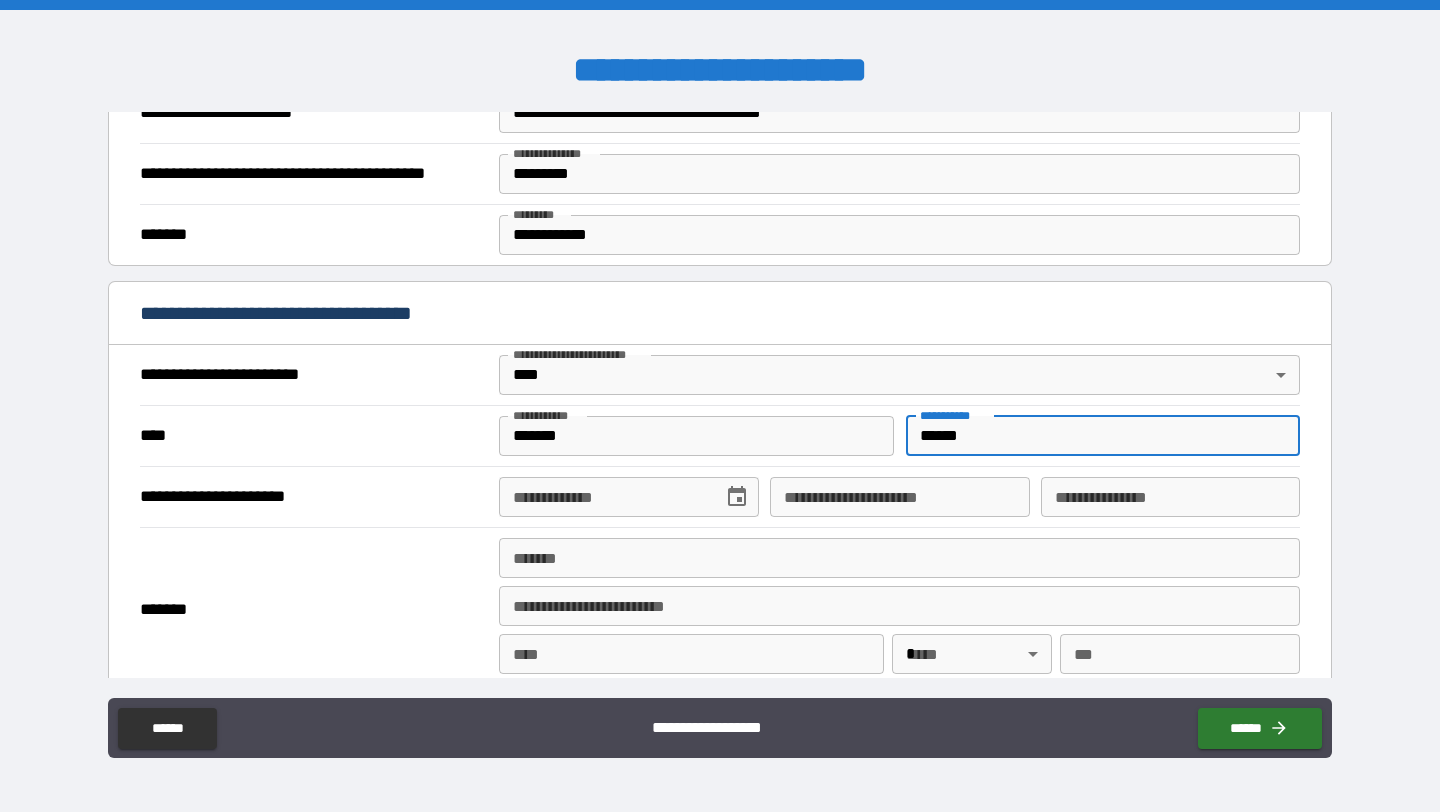 click on "******" at bounding box center [1103, 436] 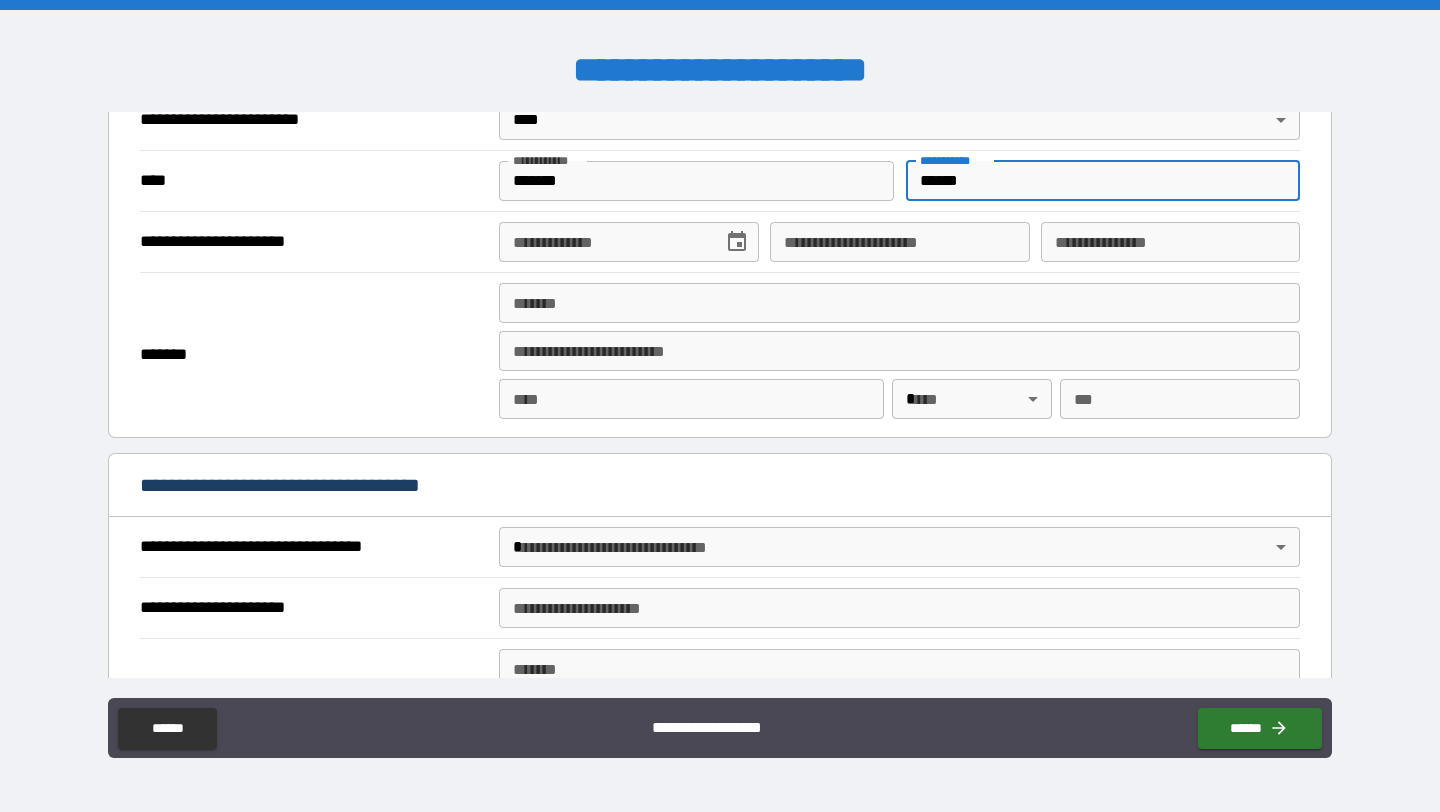 scroll, scrollTop: 730, scrollLeft: 0, axis: vertical 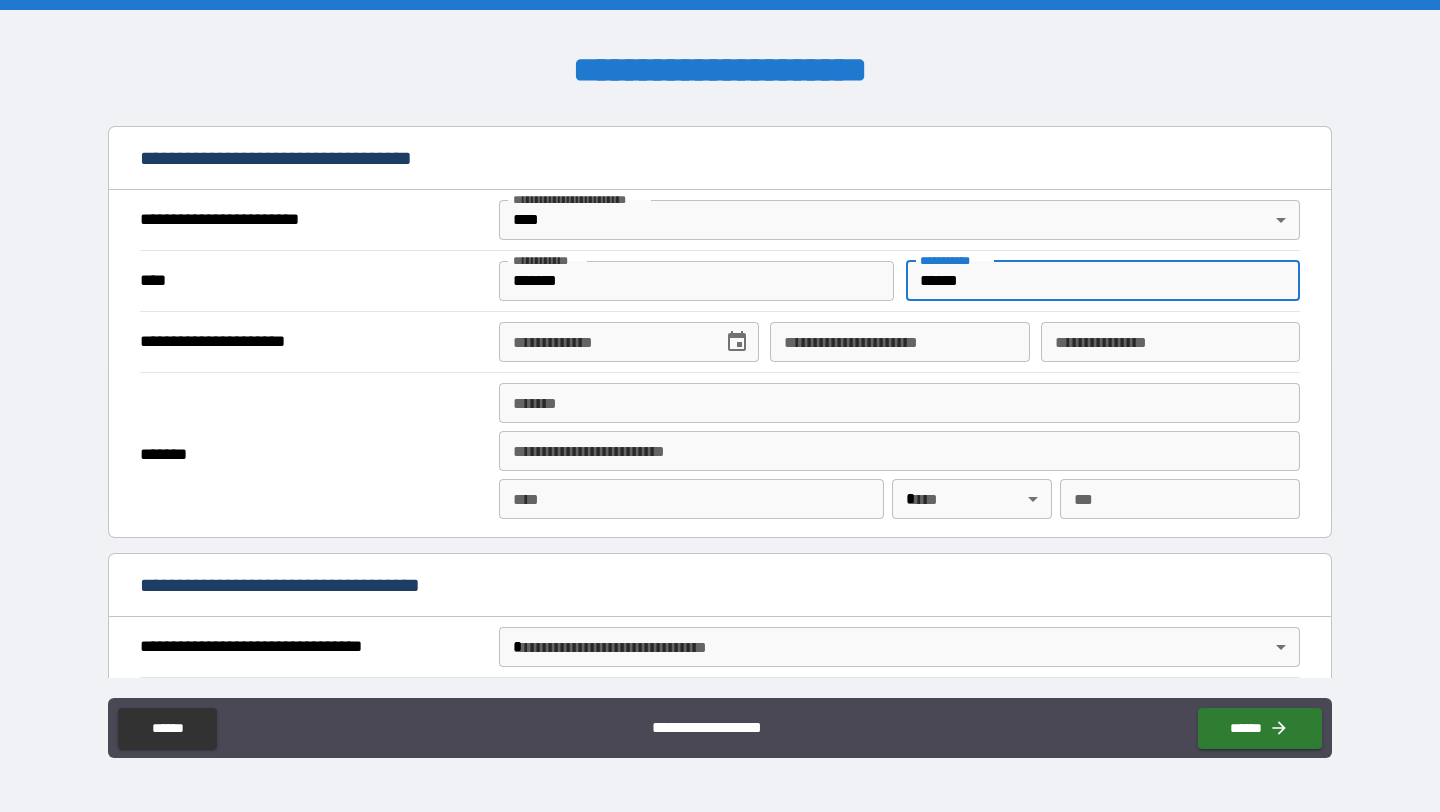 type on "******" 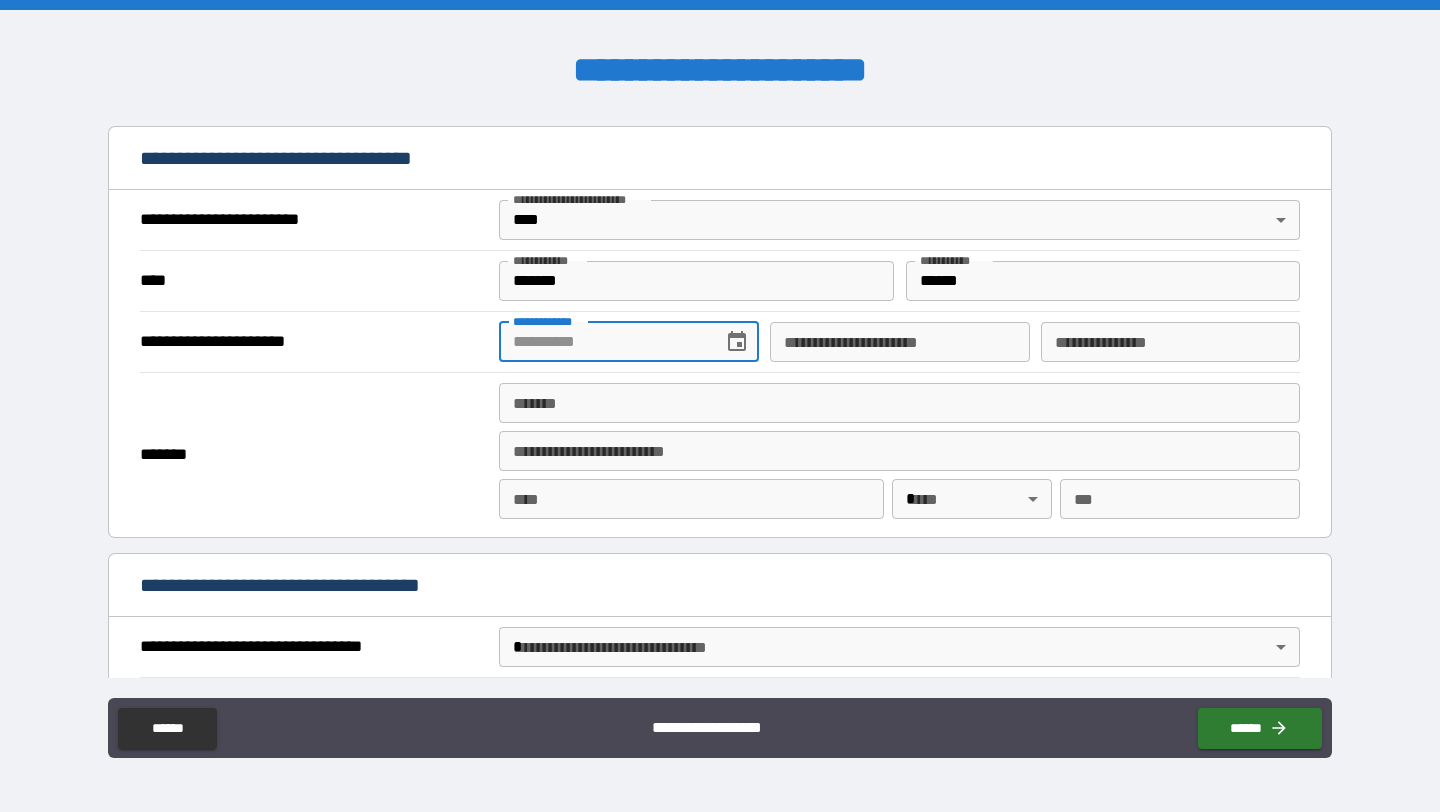 click on "**********" at bounding box center (603, 342) 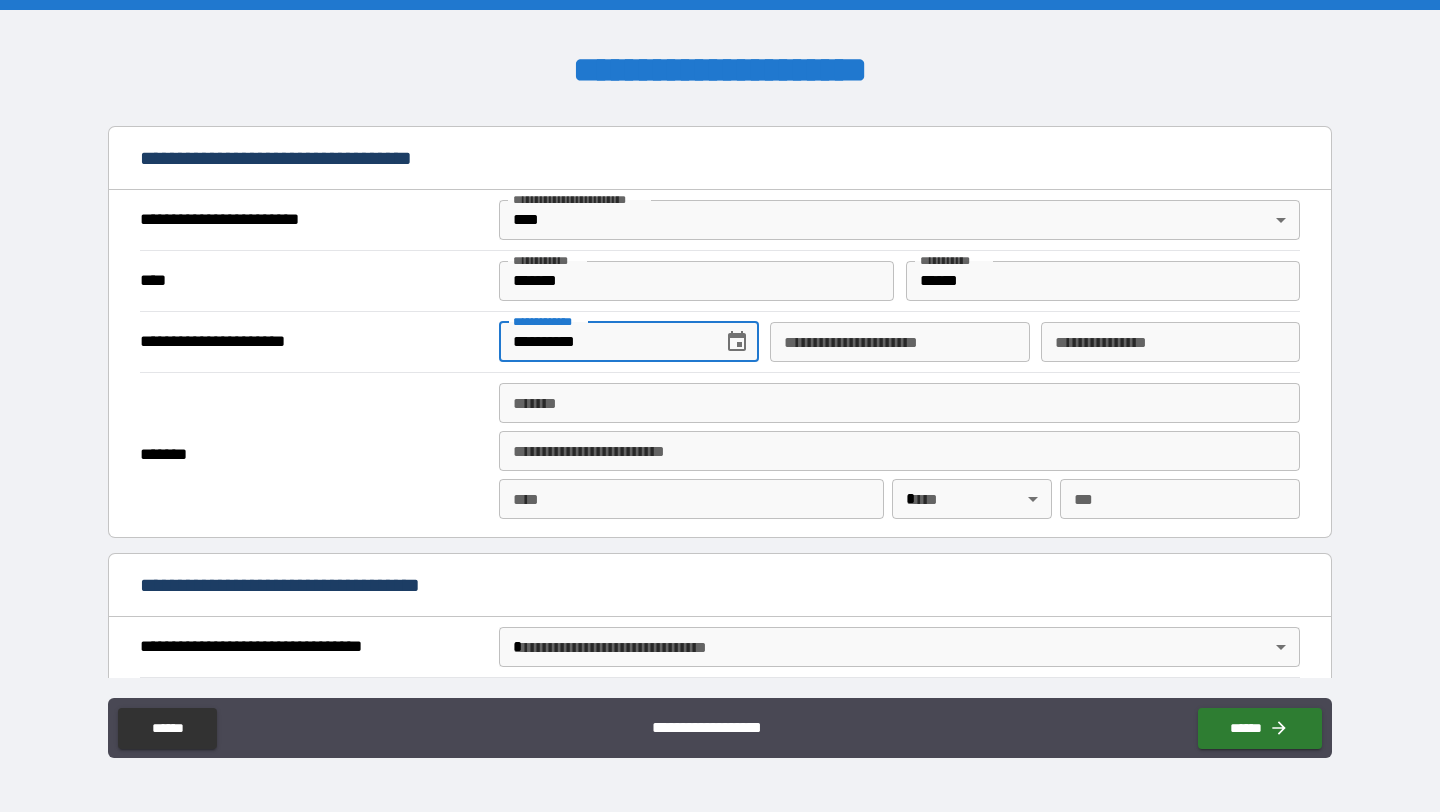 type on "**********" 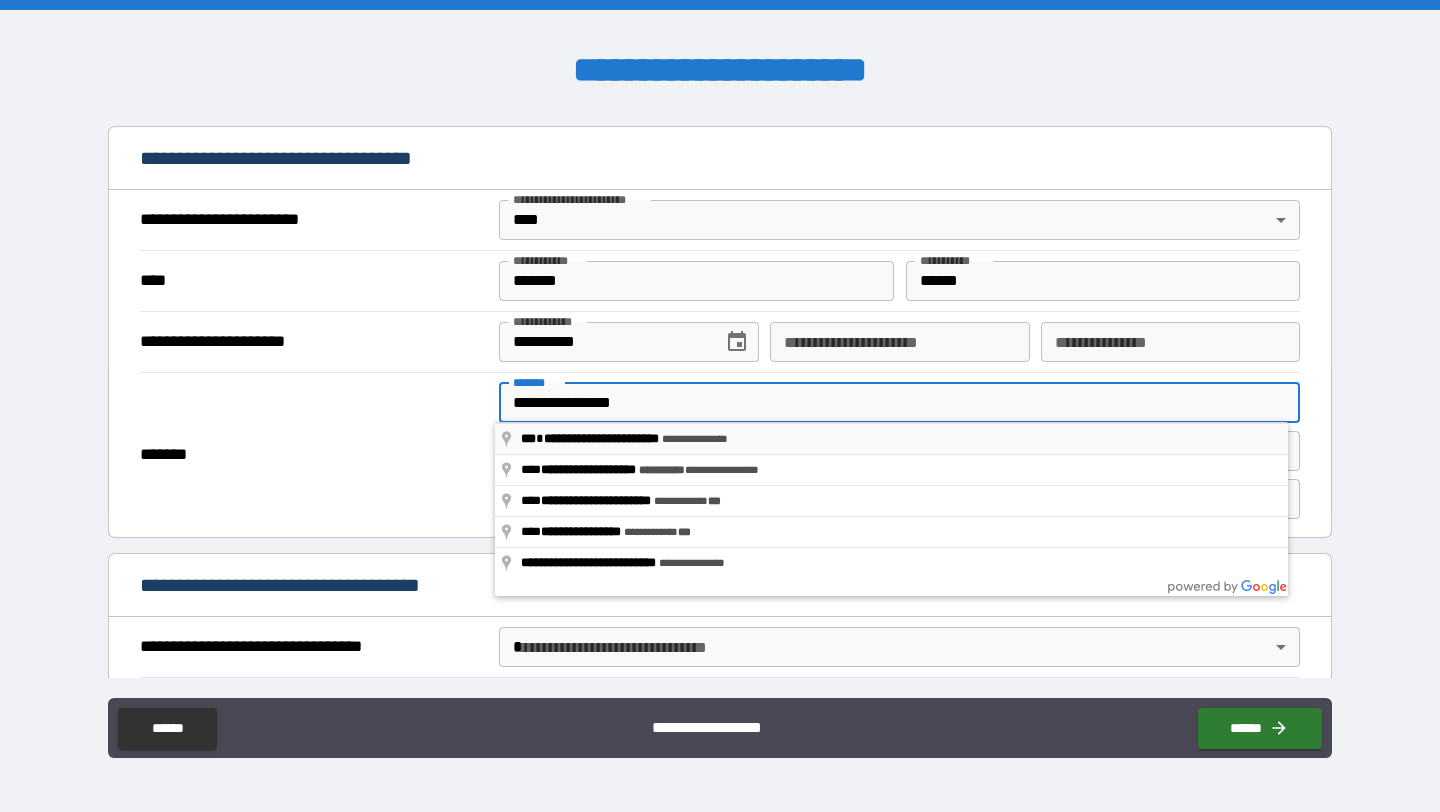 type on "**********" 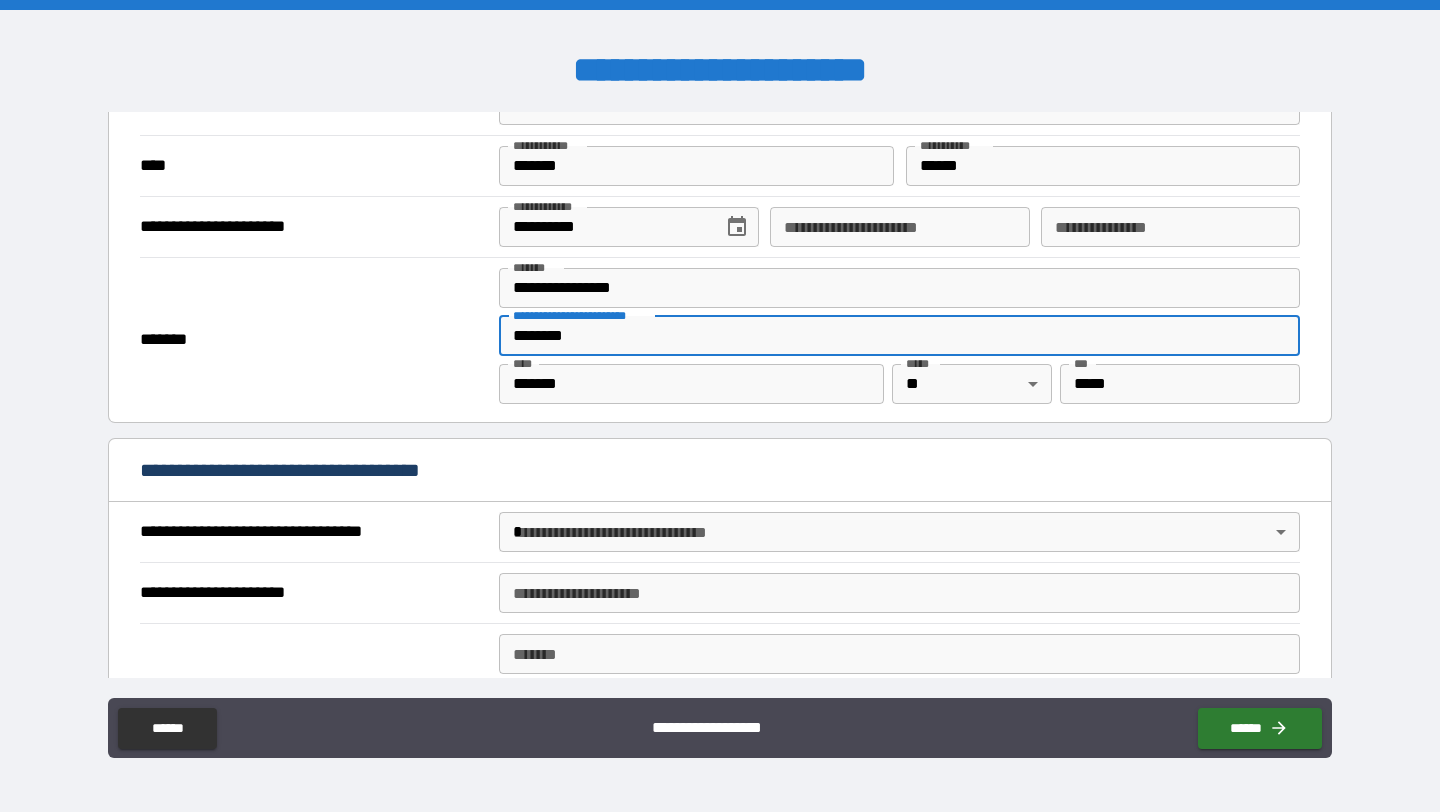 scroll, scrollTop: 843, scrollLeft: 0, axis: vertical 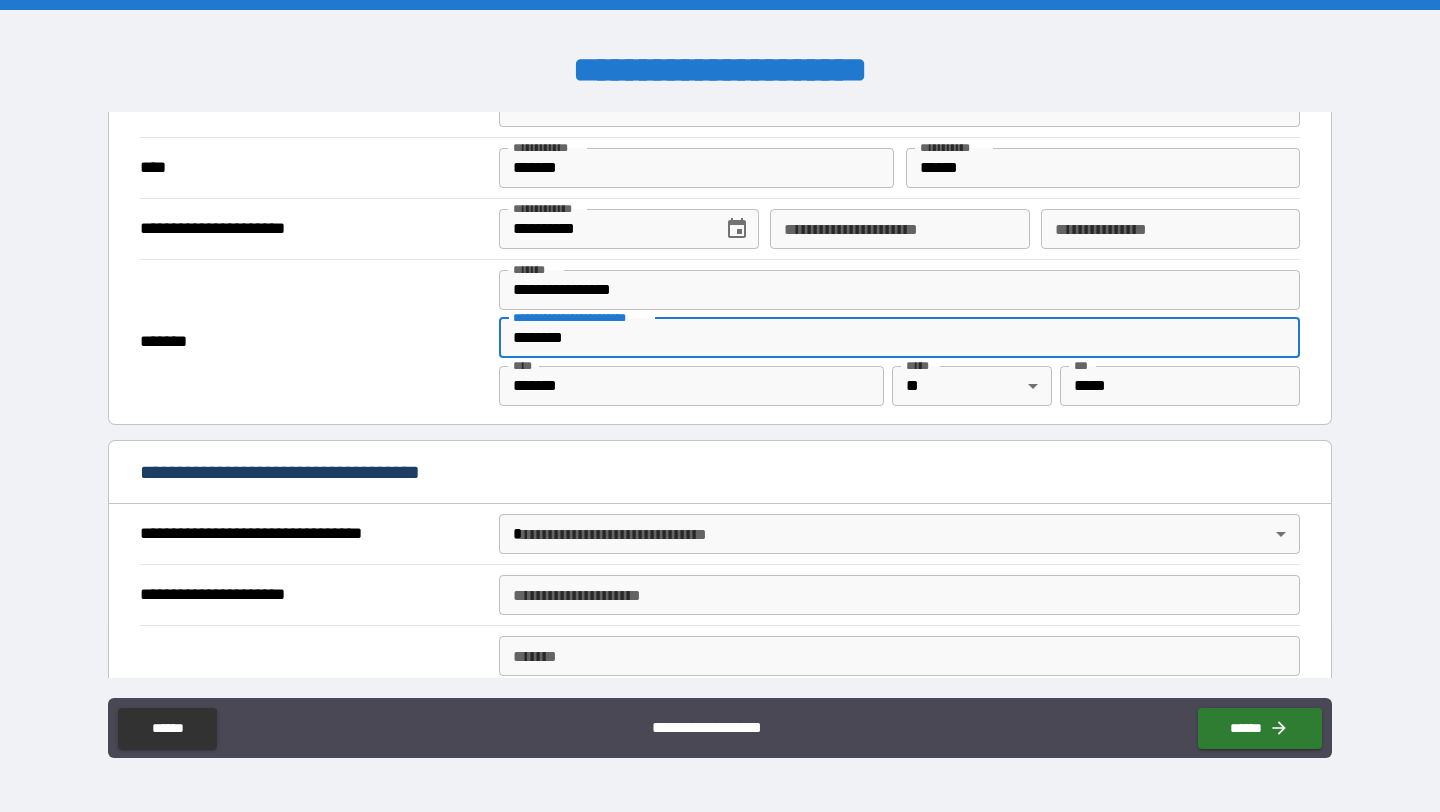 type on "********" 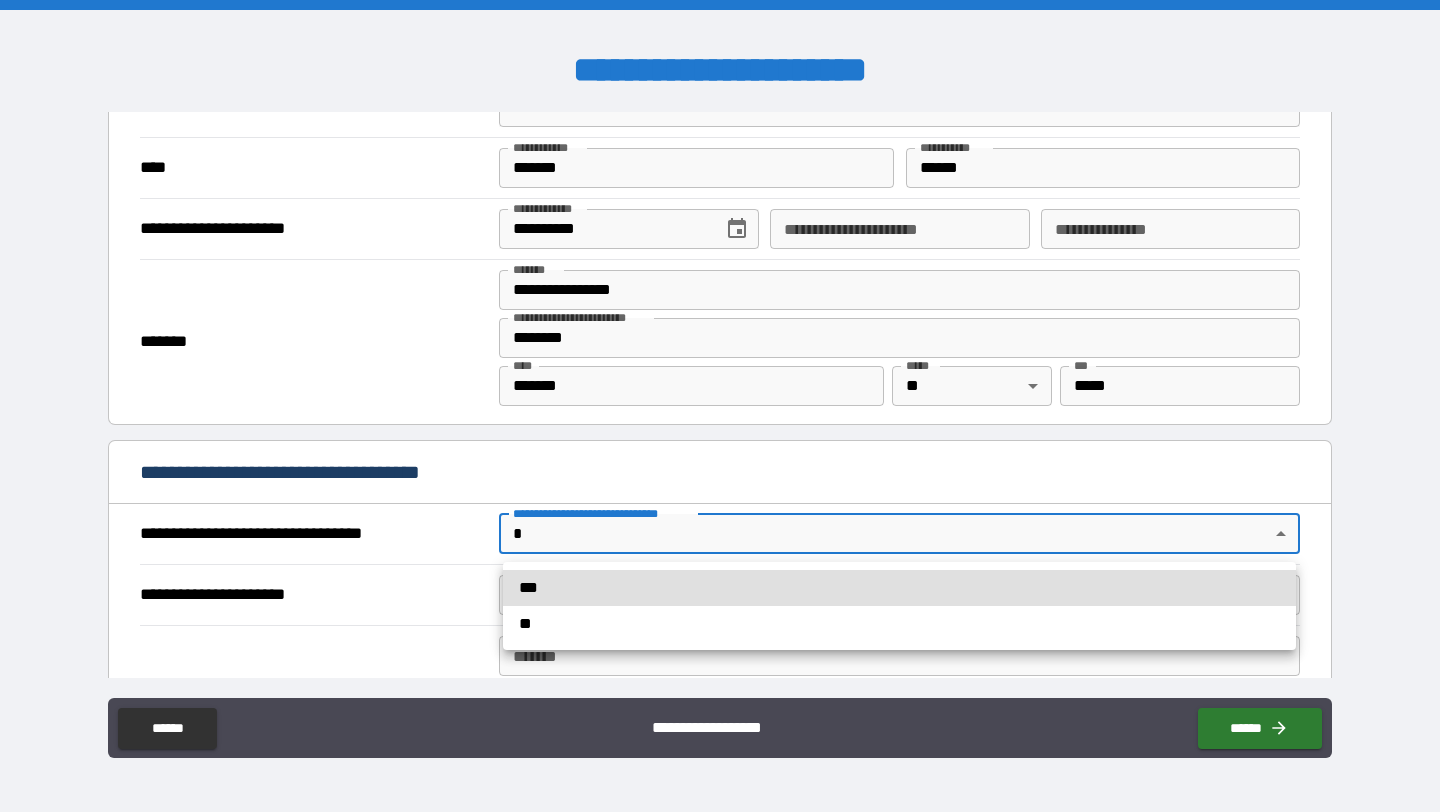 click at bounding box center (720, 406) 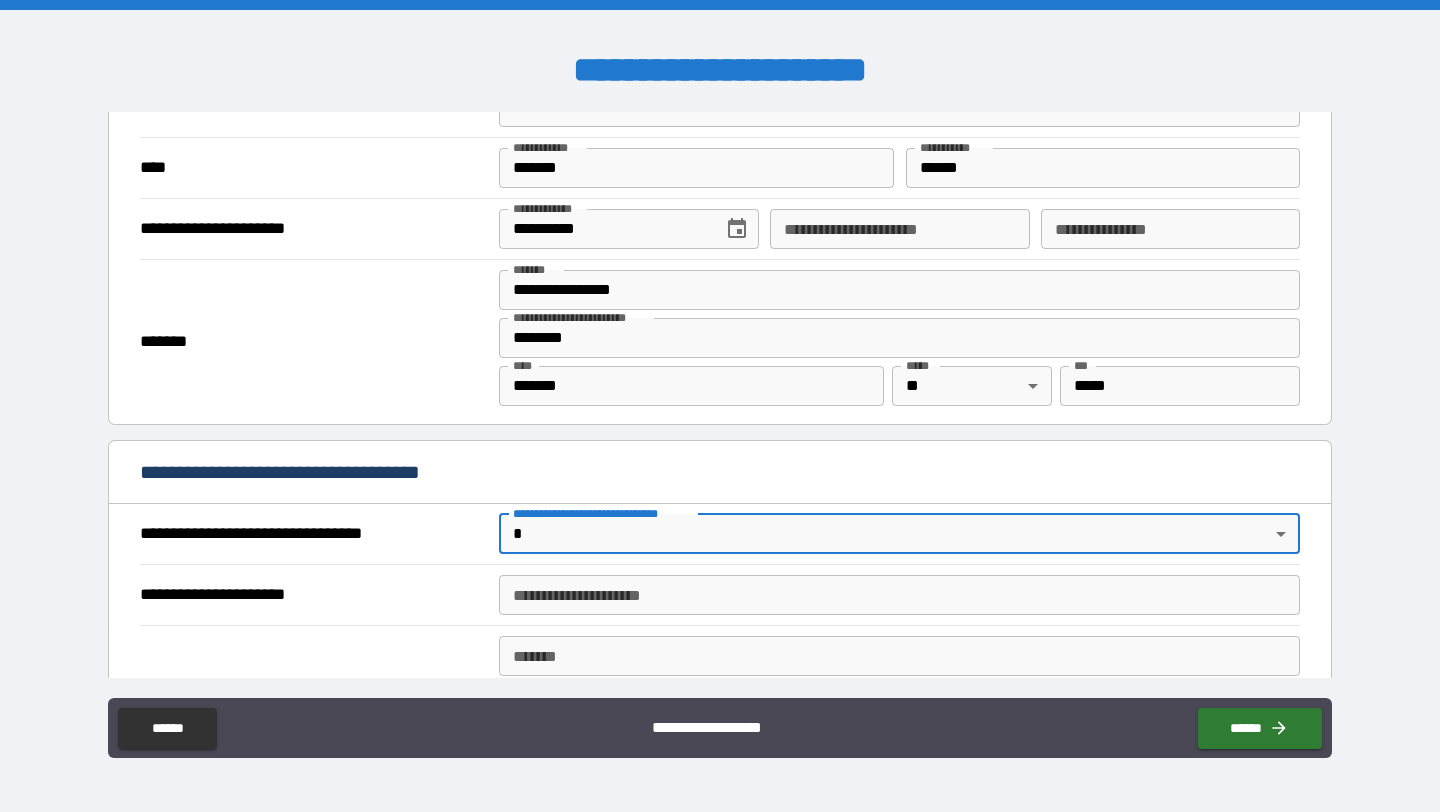 click on "**********" at bounding box center (899, 595) 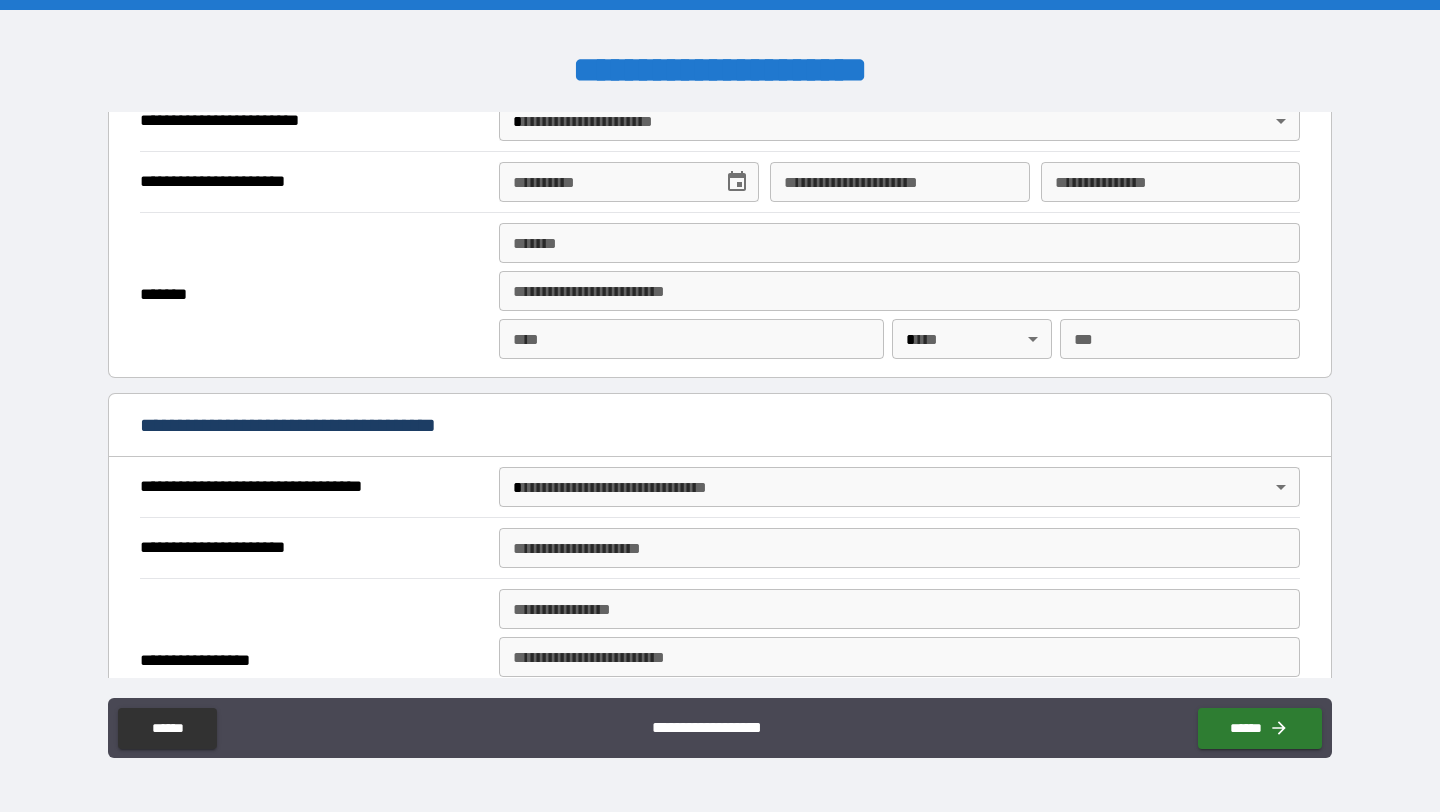 scroll, scrollTop: 2487, scrollLeft: 0, axis: vertical 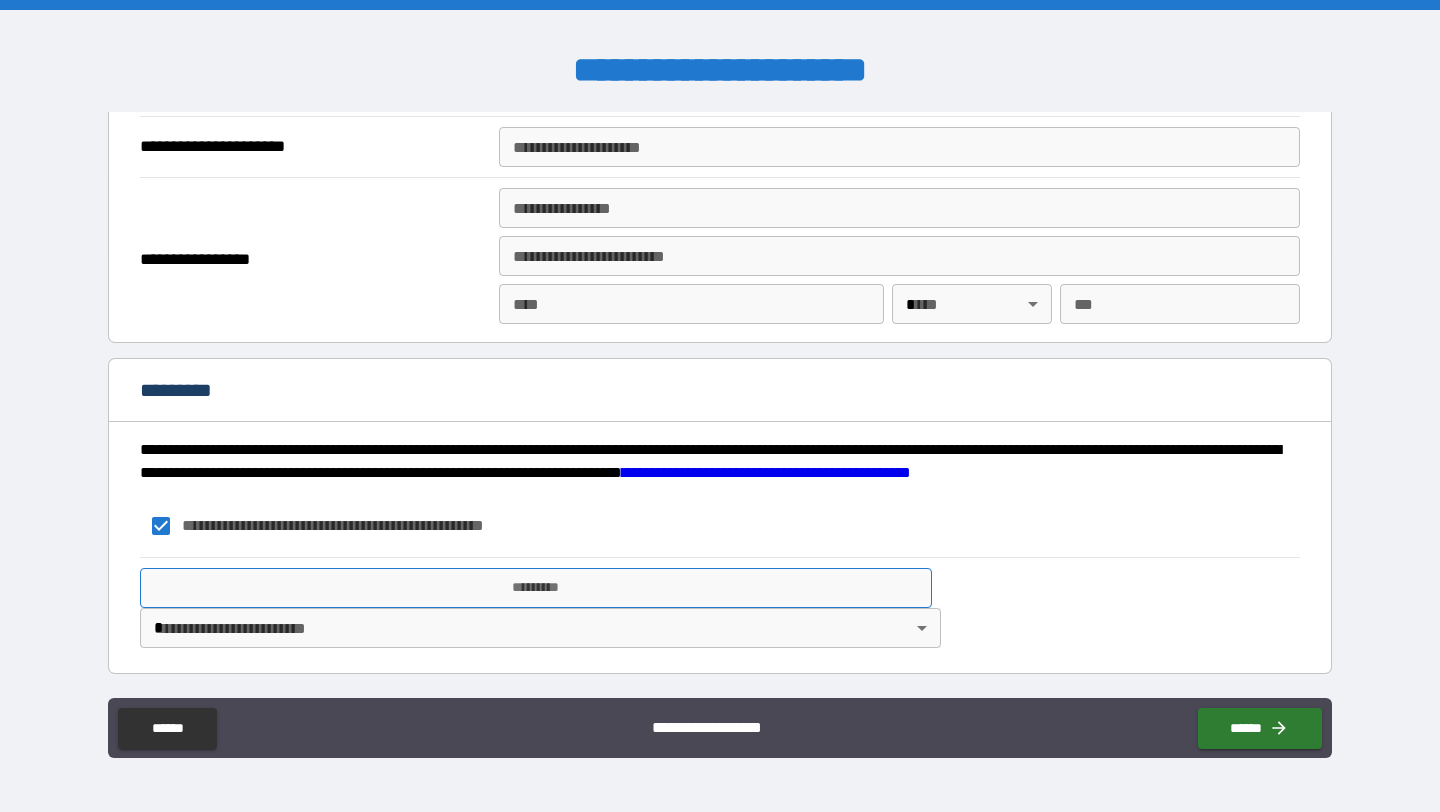 click on "*********" at bounding box center [536, 588] 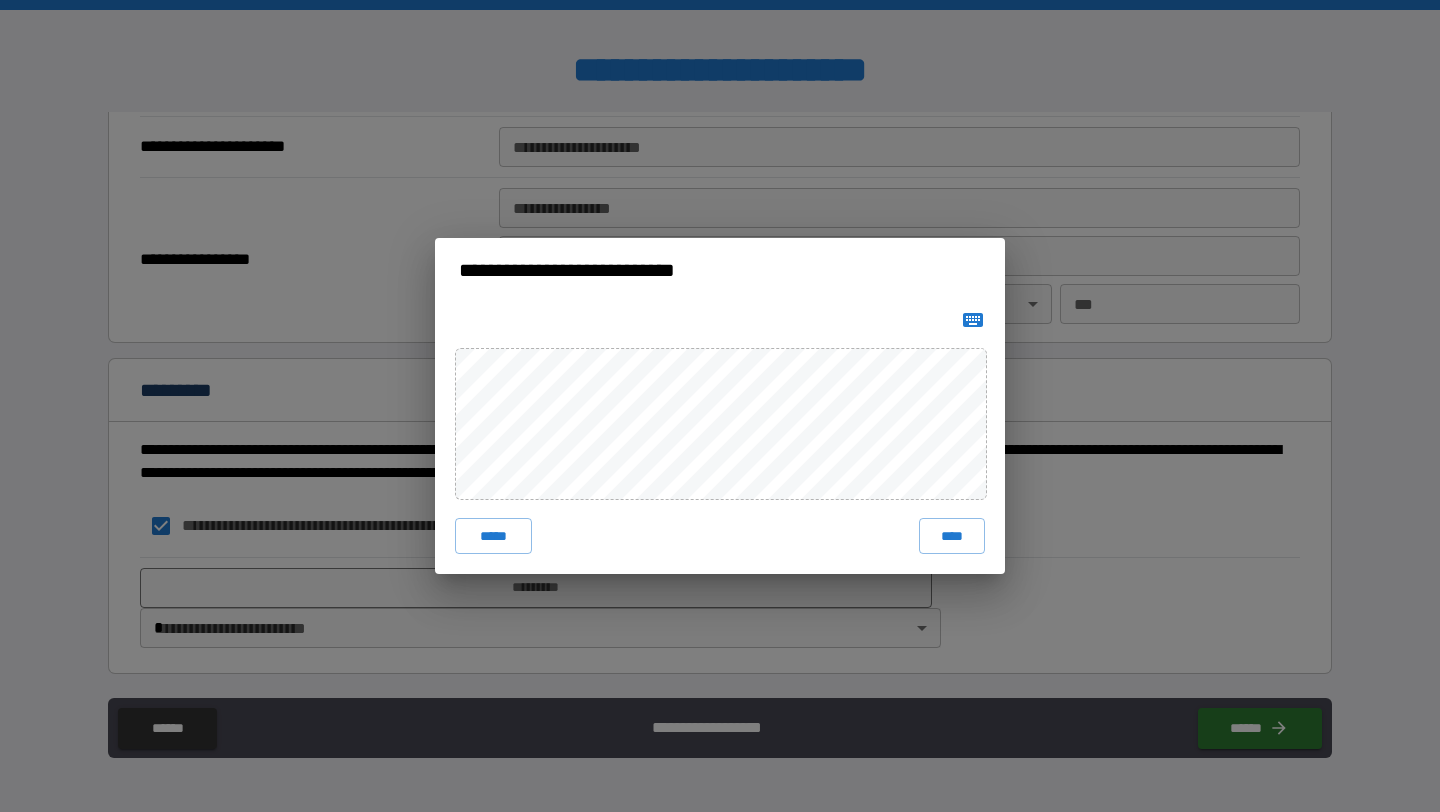 click 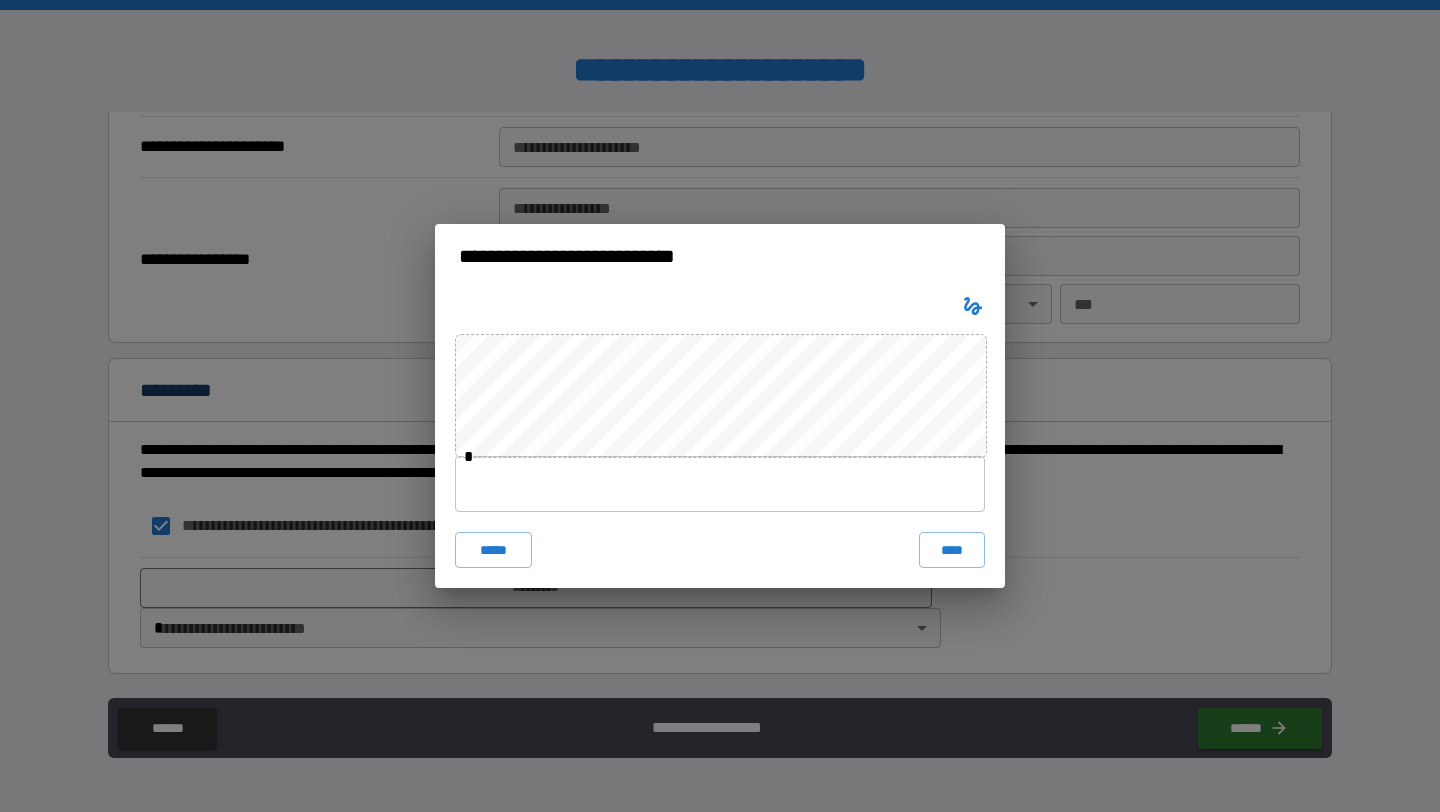 click at bounding box center (720, 484) 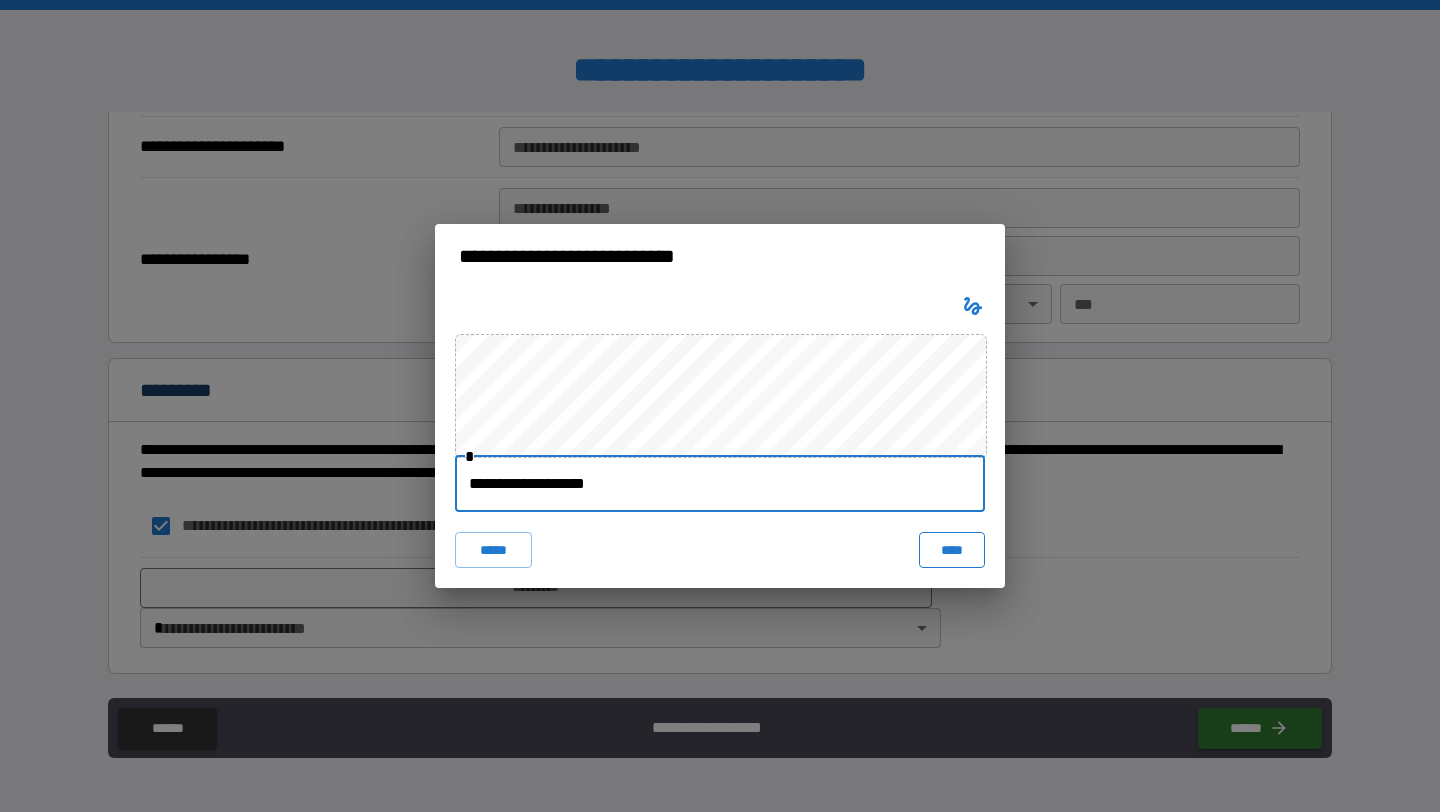 type on "**********" 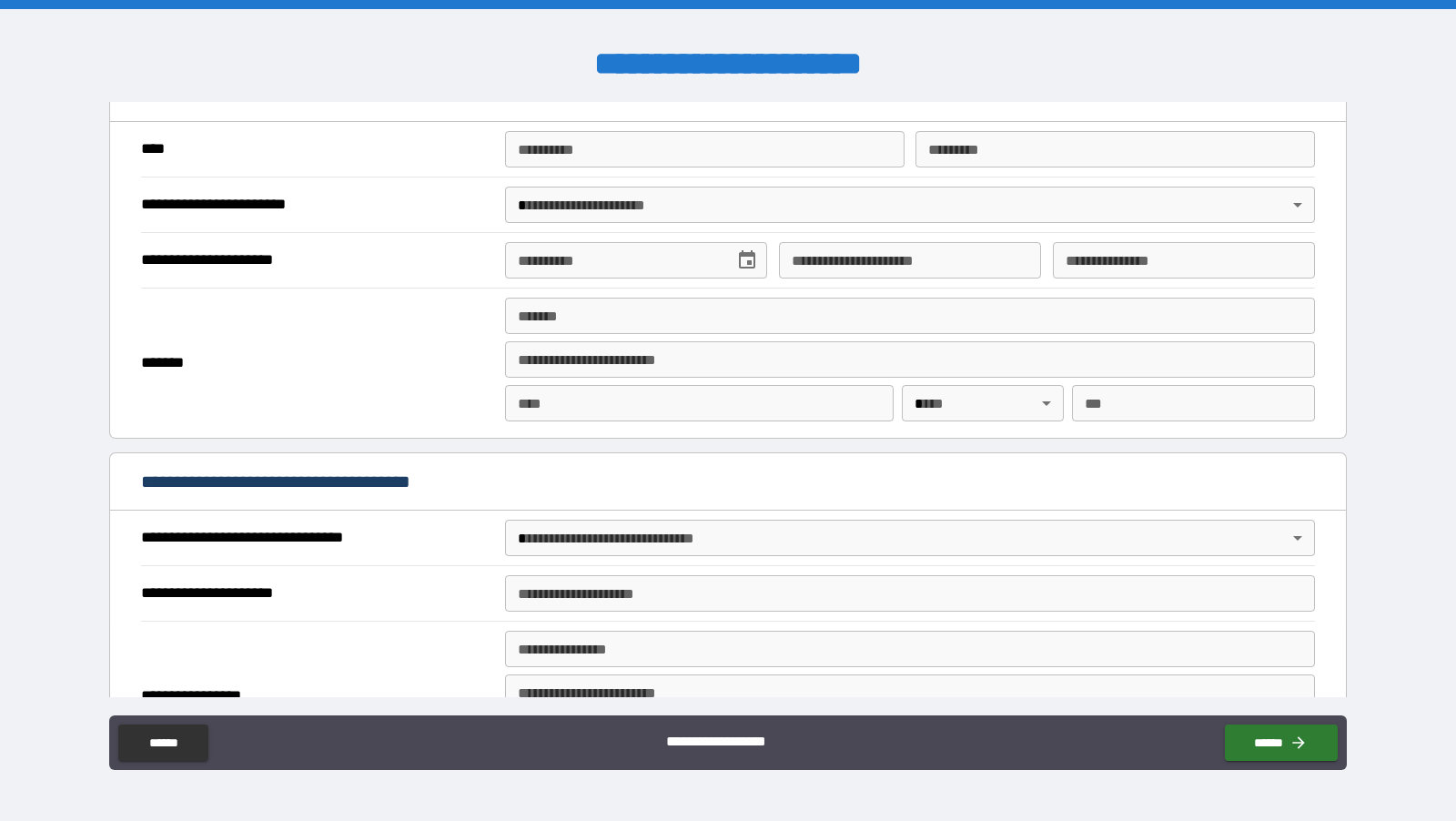 scroll, scrollTop: 2182, scrollLeft: 0, axis: vertical 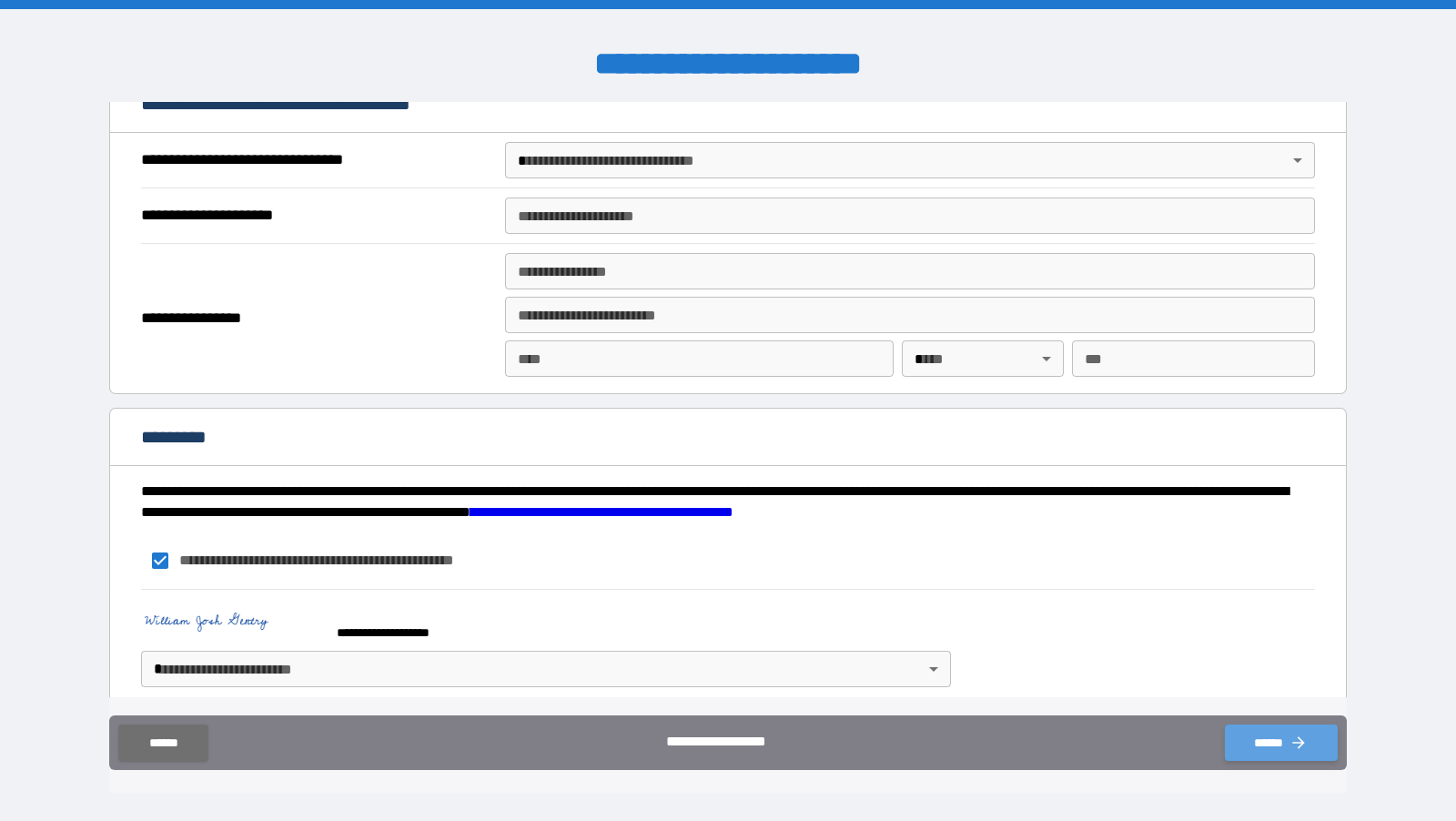 click on "******" at bounding box center (1281, 743) 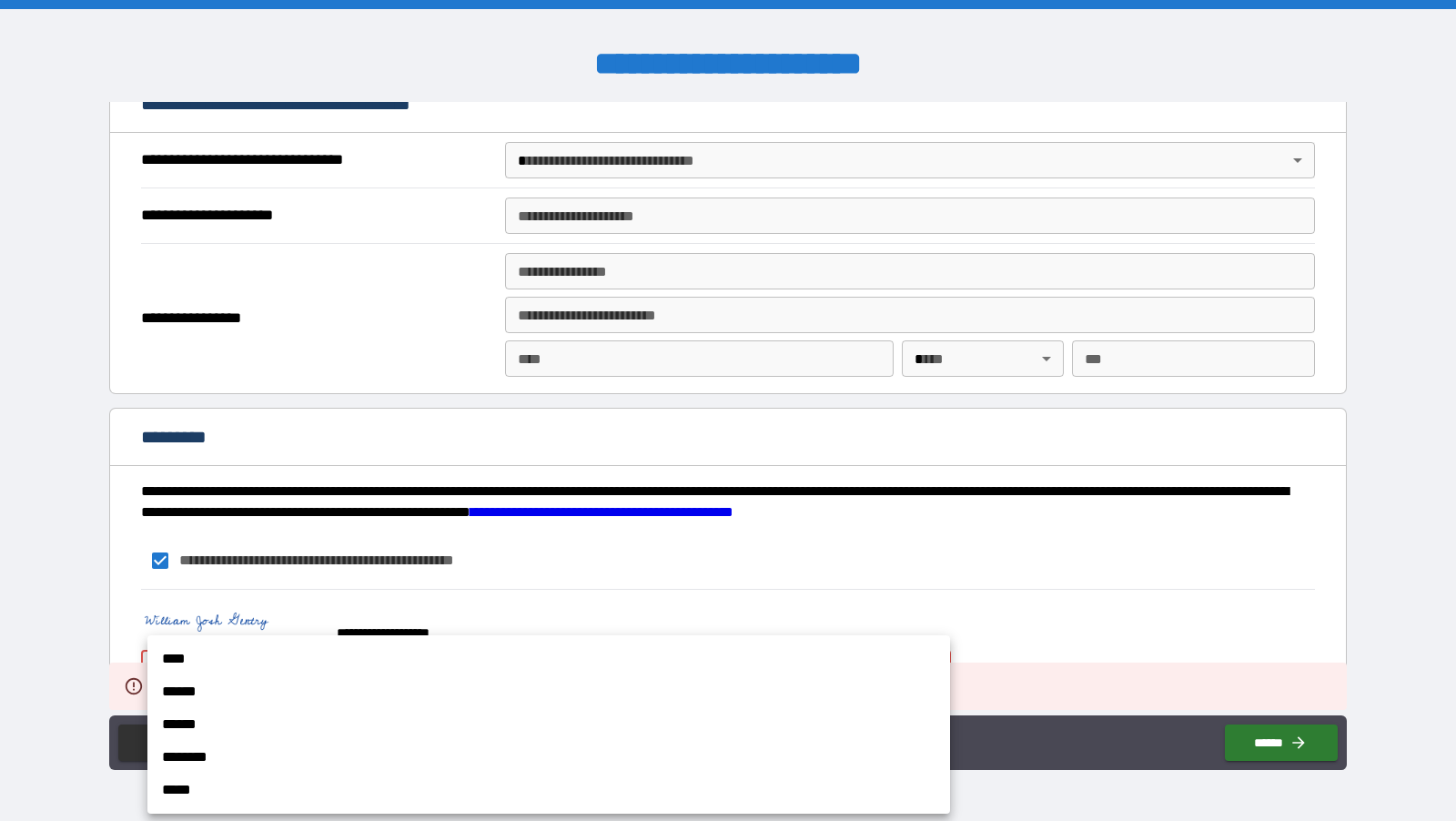 click on "**********" at bounding box center (728, 410) 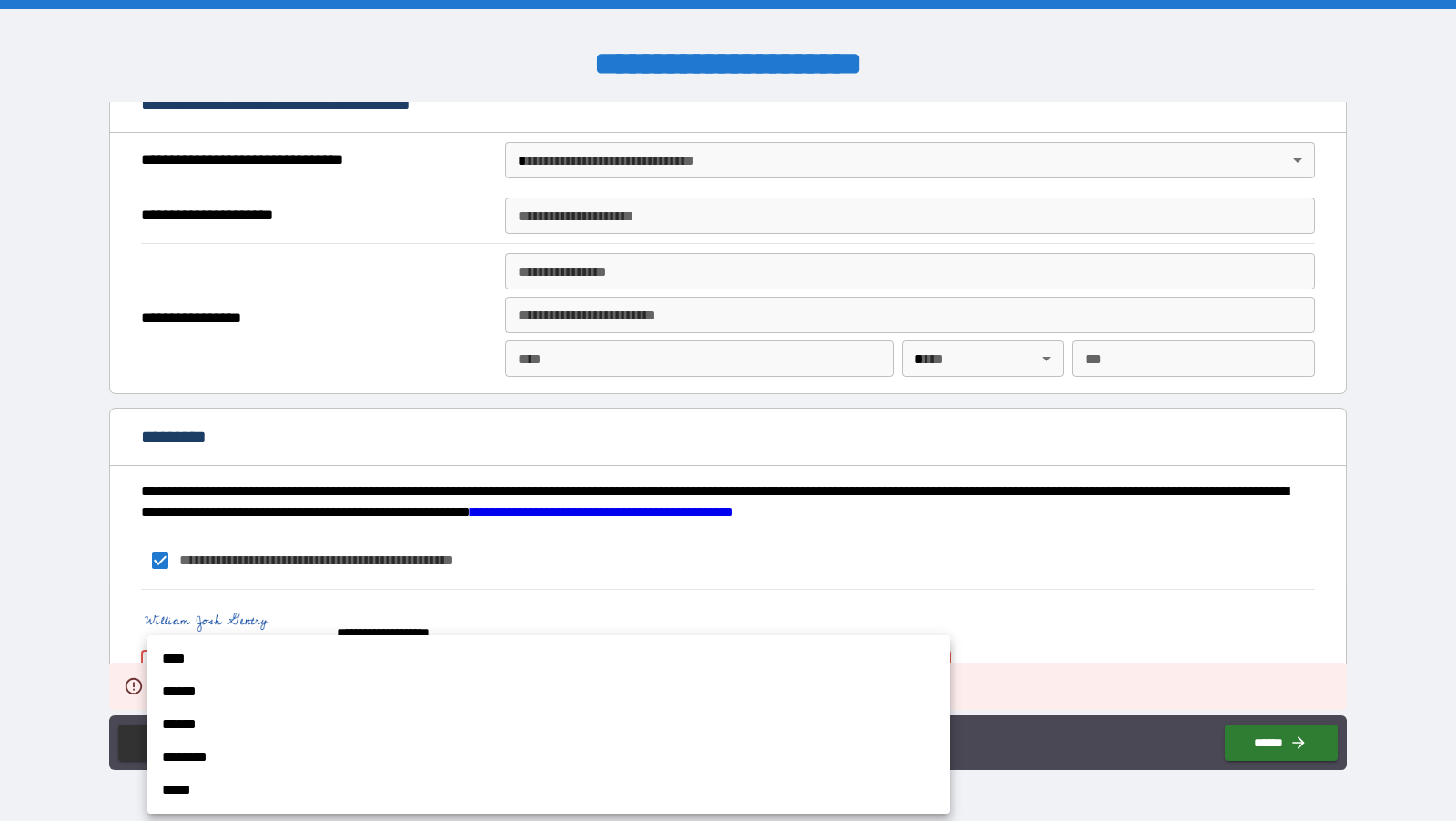 click on "****" at bounding box center [549, 659] 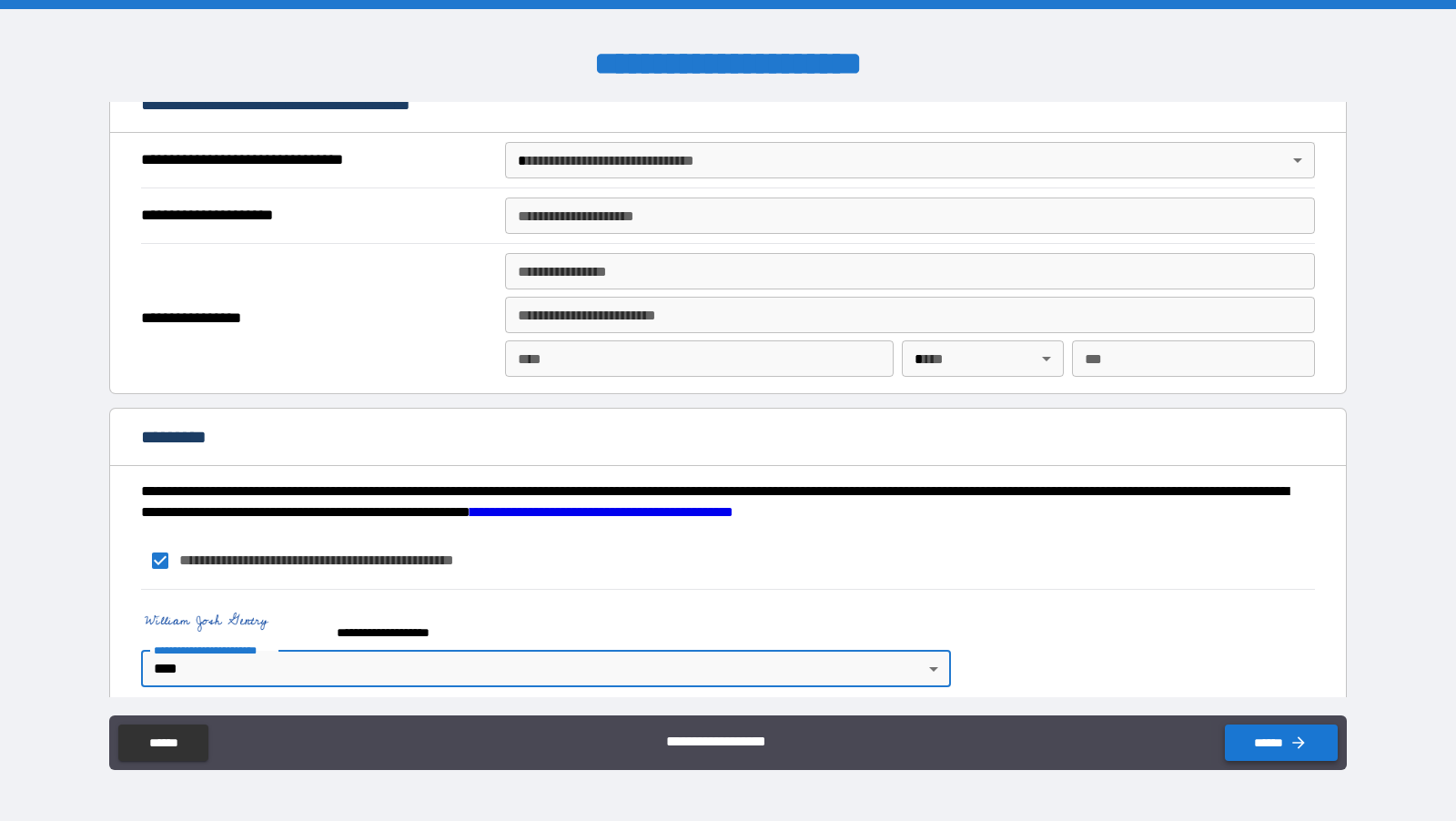 click on "******" at bounding box center [1281, 743] 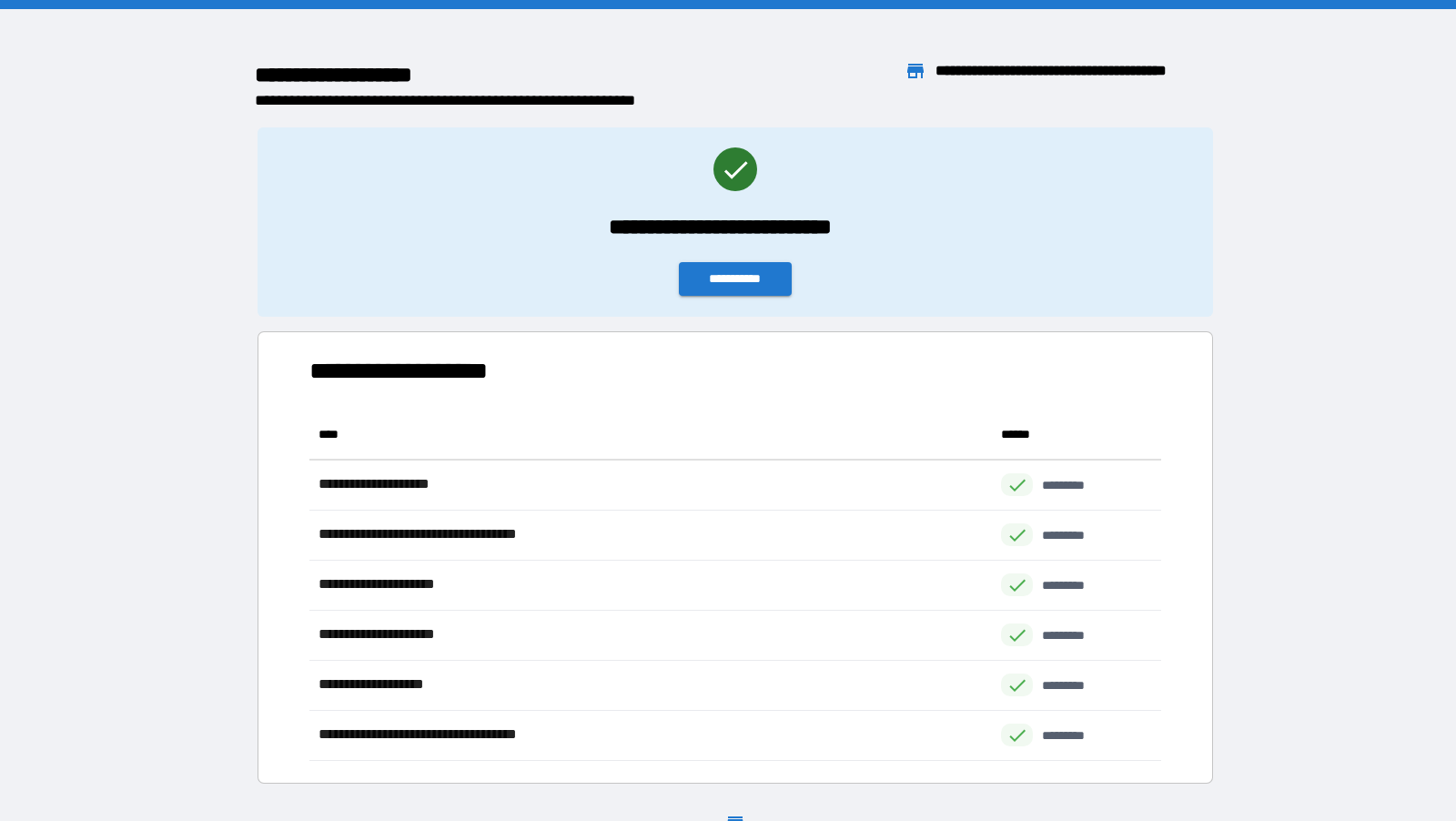 scroll, scrollTop: 1, scrollLeft: 1, axis: both 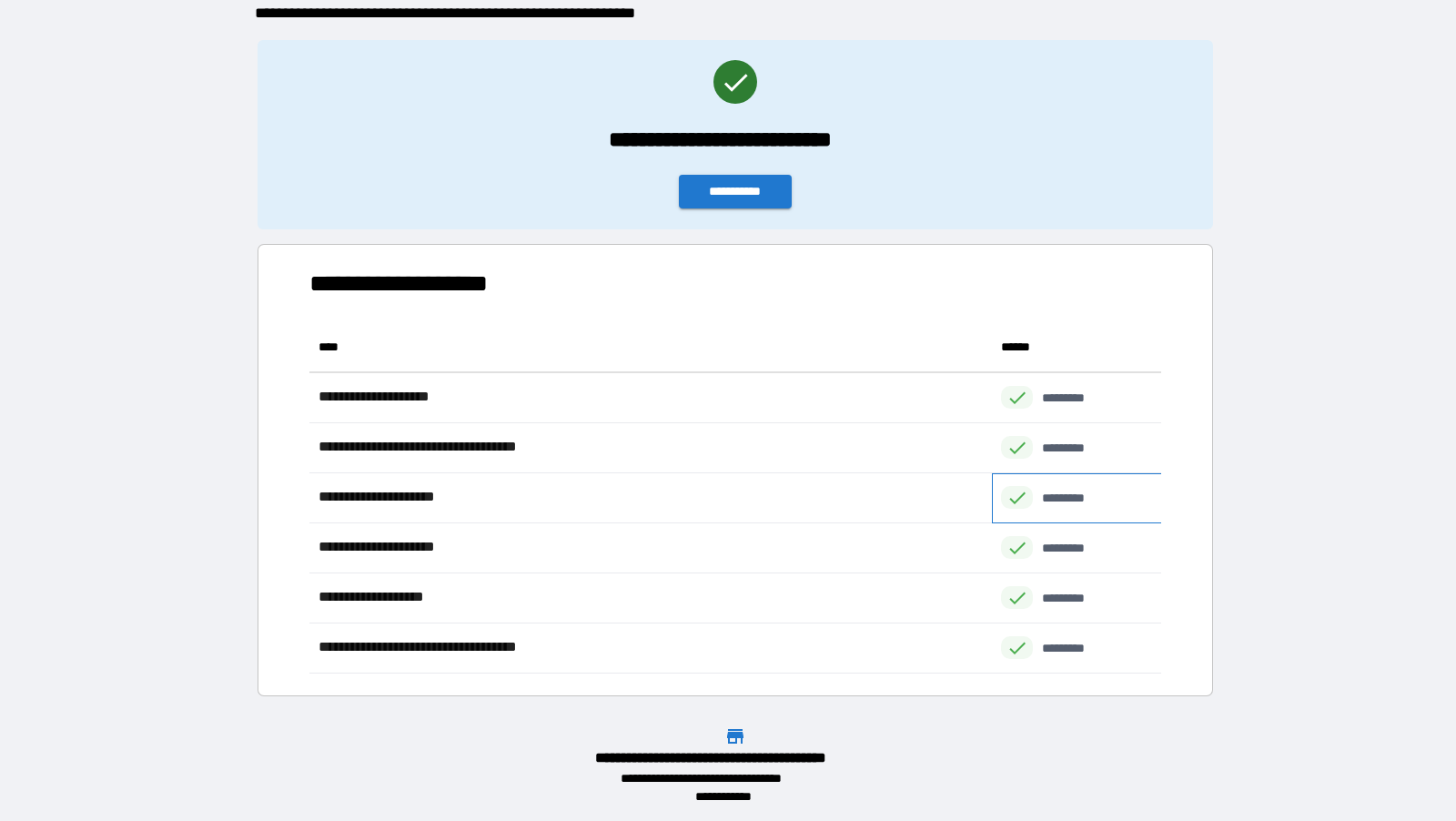 click on "*********" at bounding box center (1077, 498) 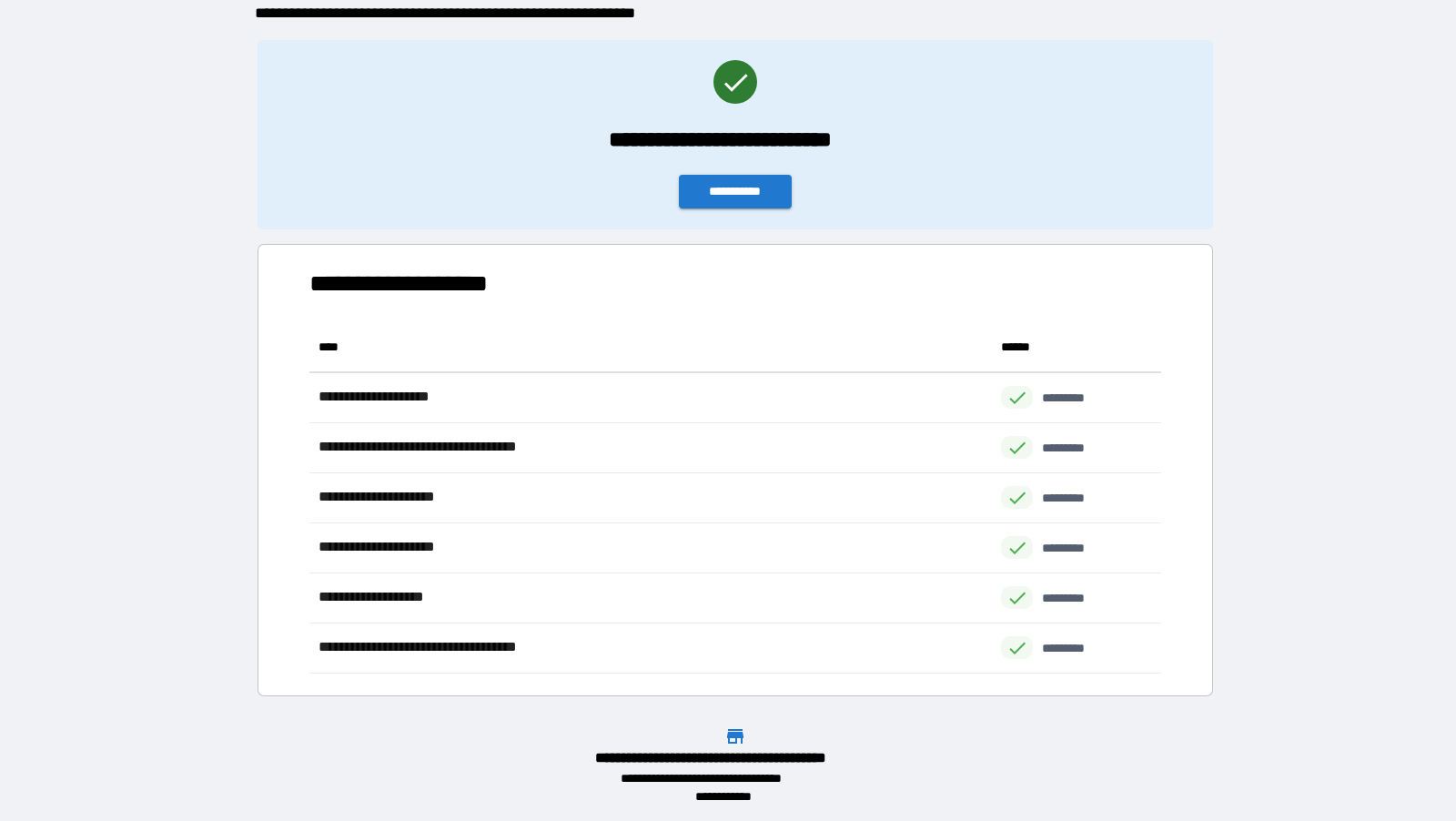 click on "**********" at bounding box center [735, 135] 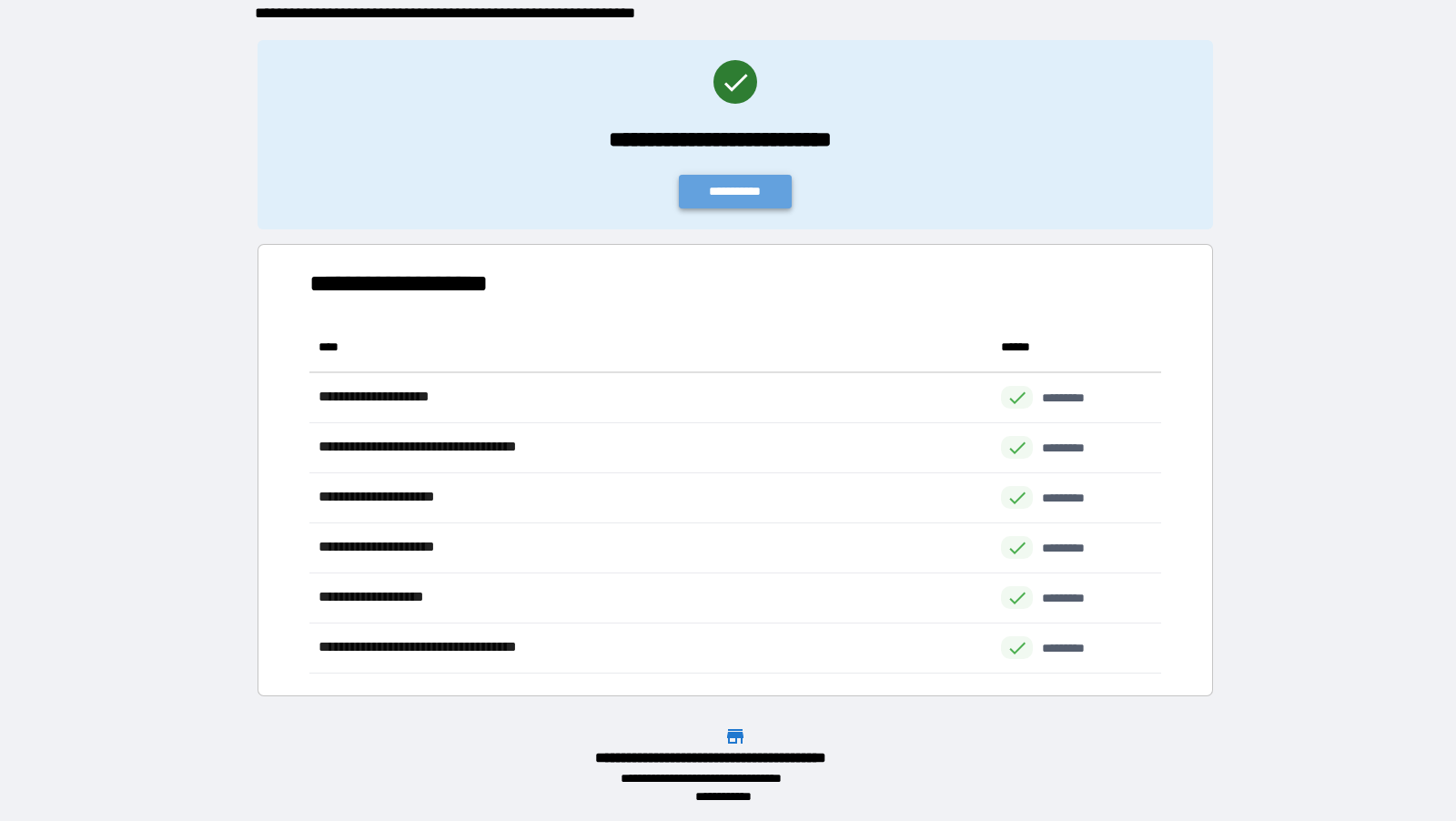 click on "**********" at bounding box center (735, 191) 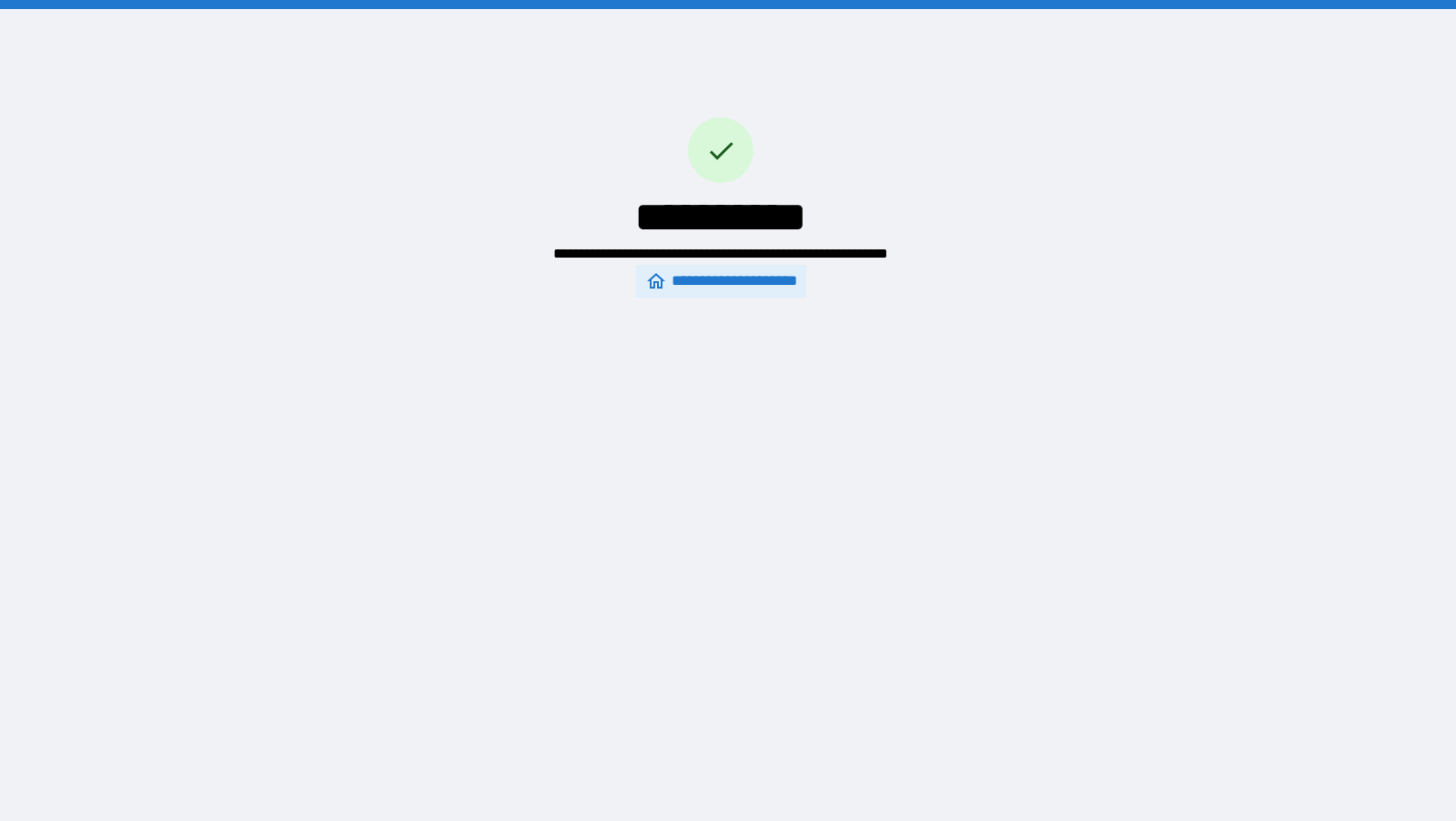scroll, scrollTop: 0, scrollLeft: 0, axis: both 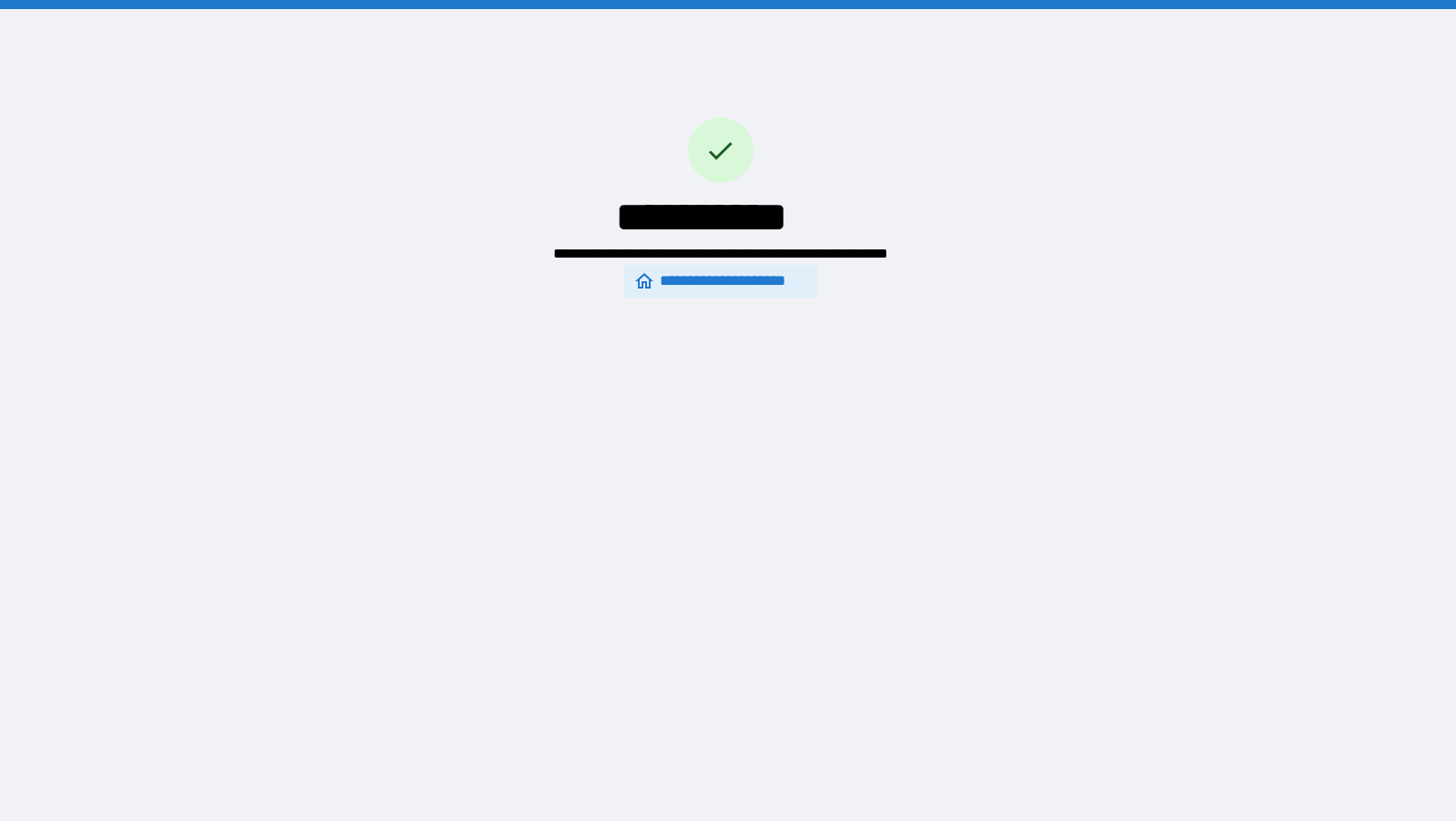 click on "**********" at bounding box center (720, 281) 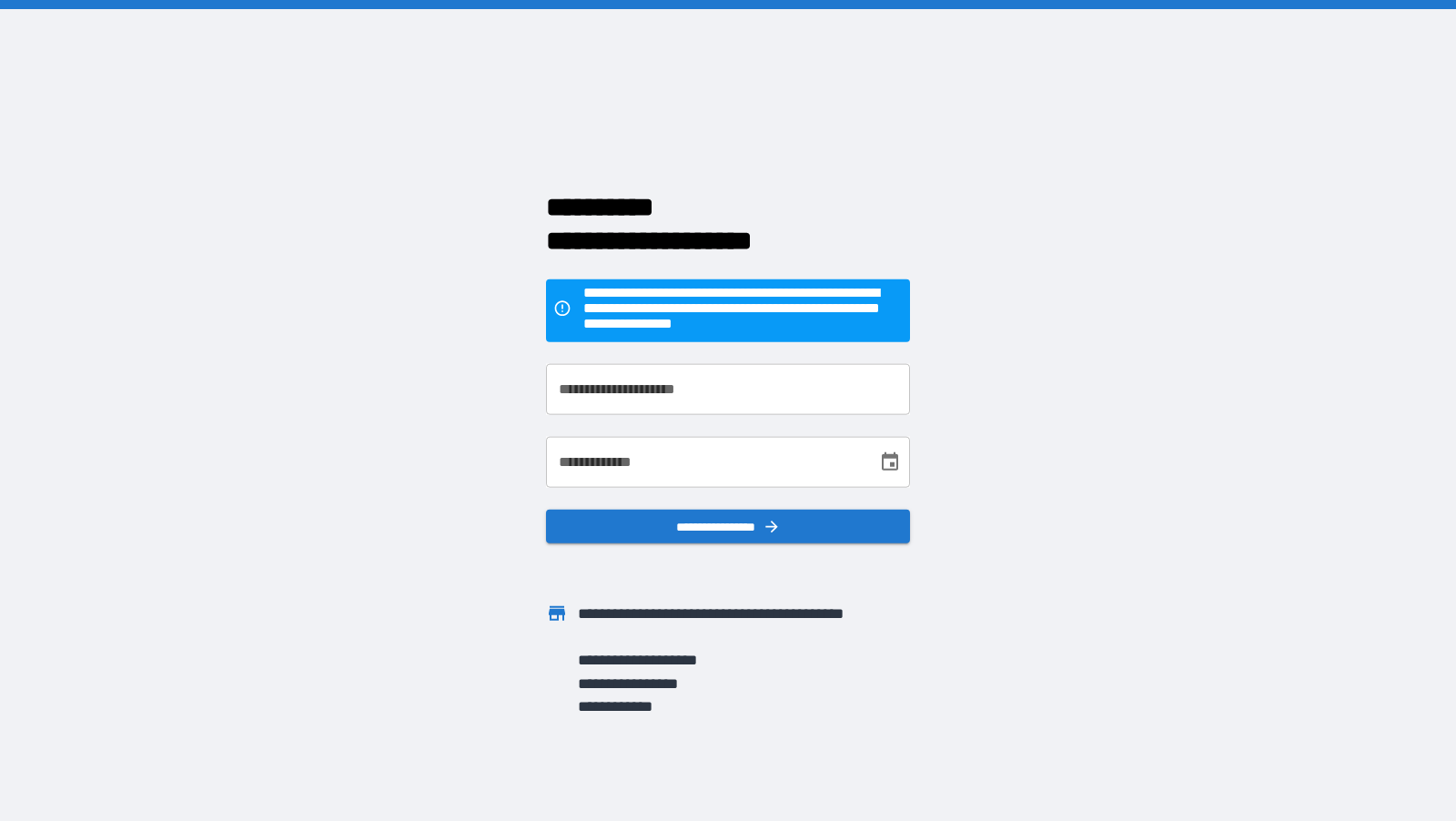 click on "**********" at bounding box center (728, 389) 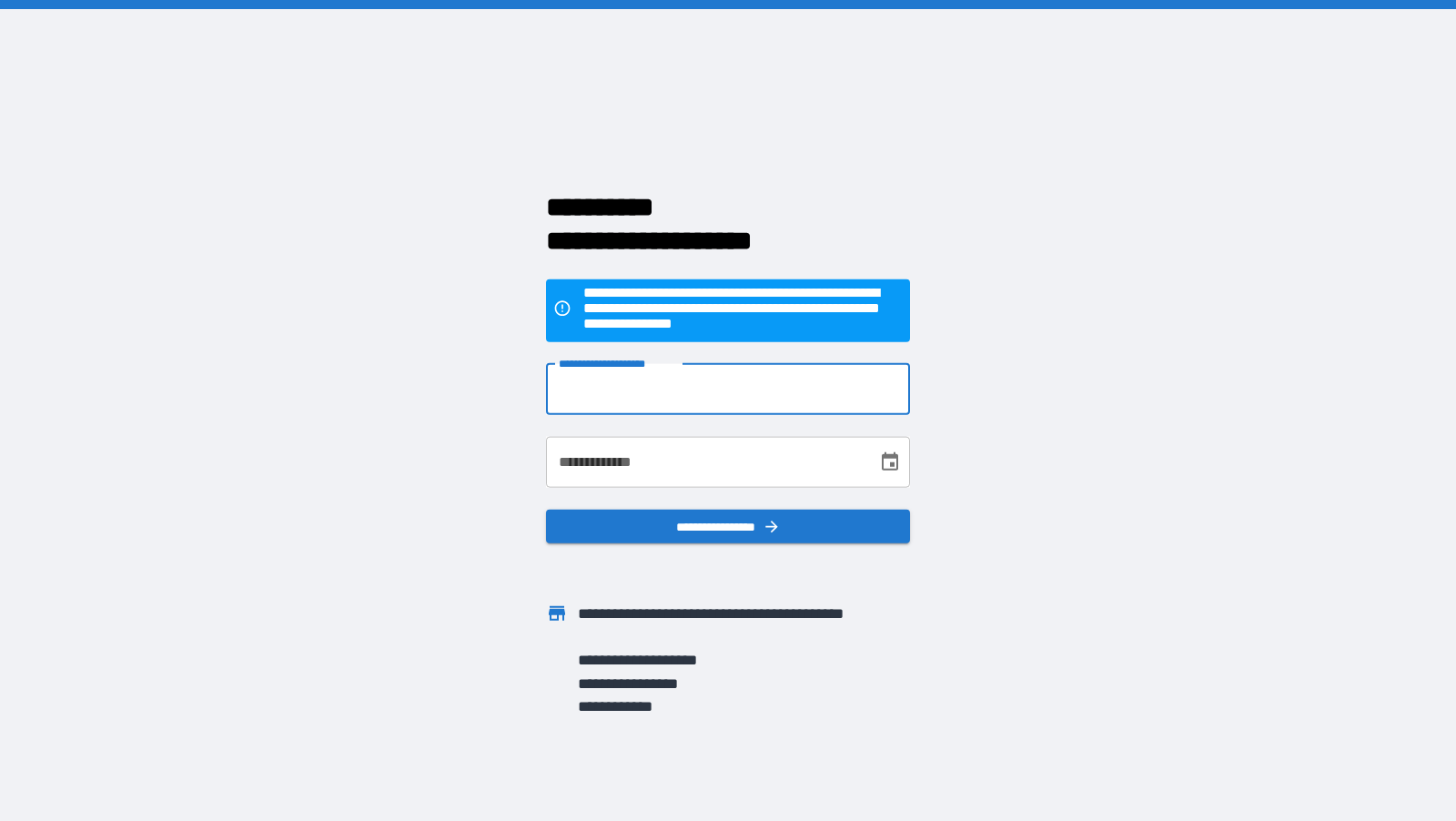 type on "**********" 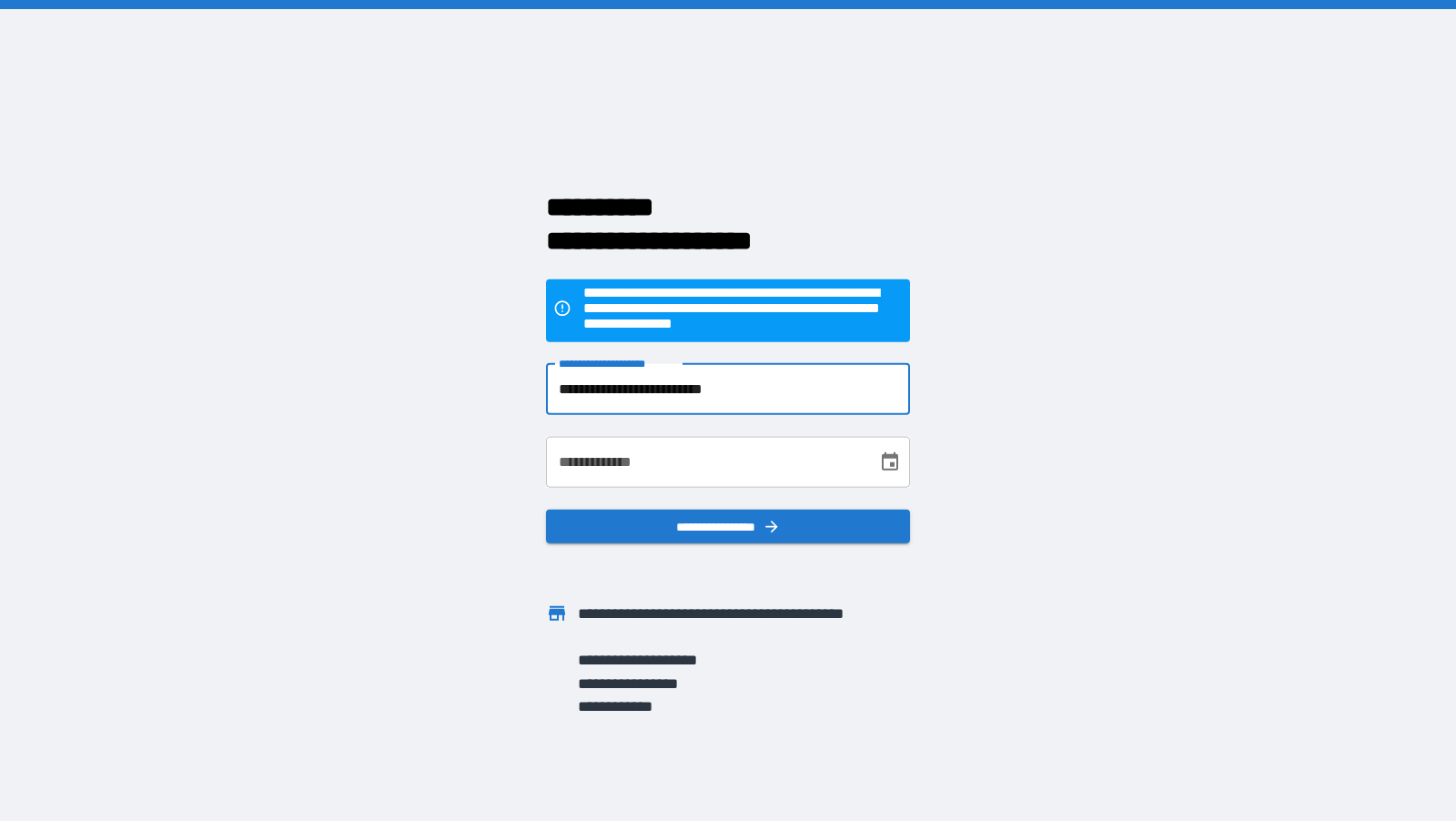 click on "**********" at bounding box center (705, 461) 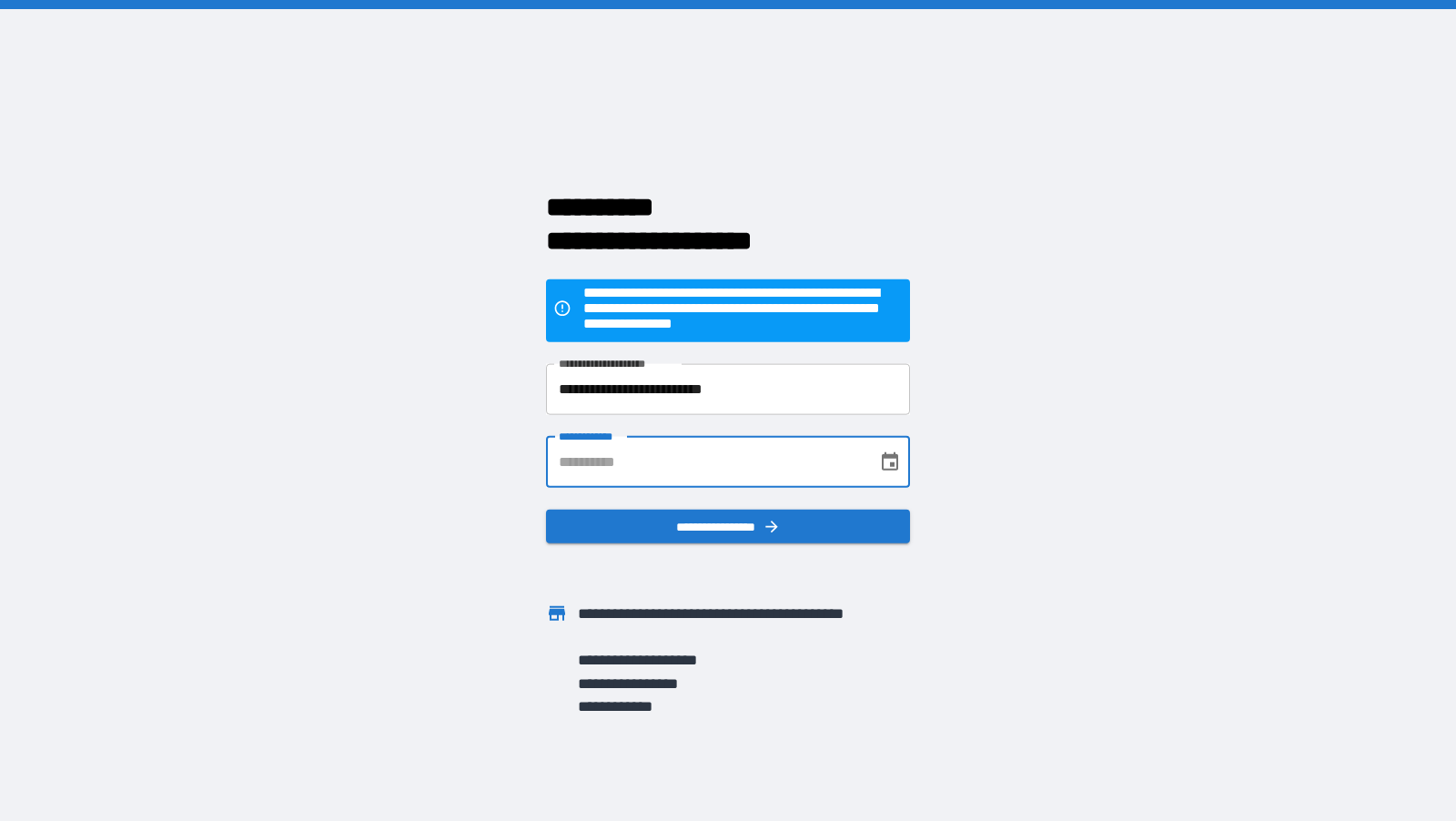 type on "**********" 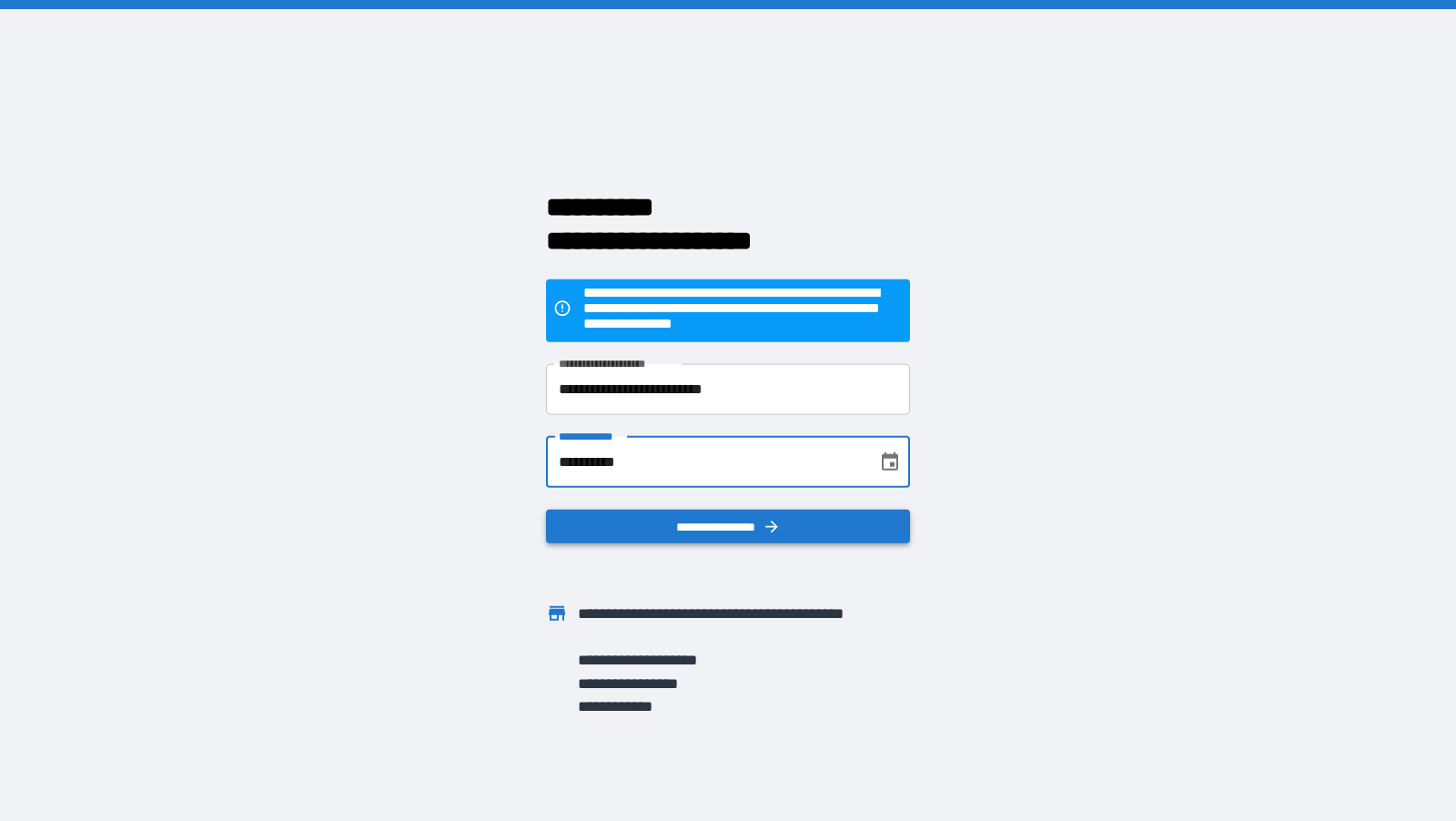 click on "**********" at bounding box center [728, 525] 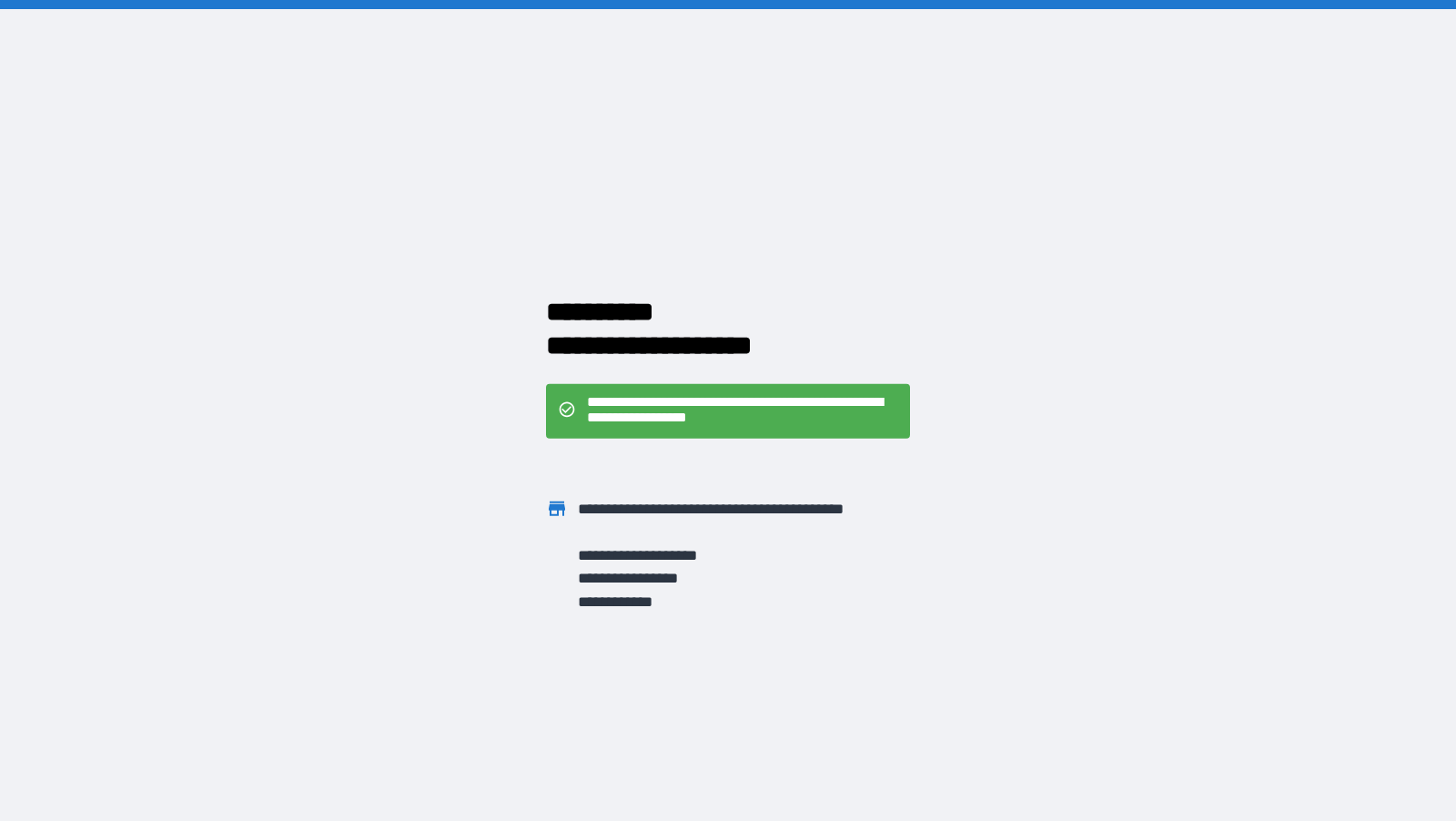 click on "**********" at bounding box center (743, 411) 